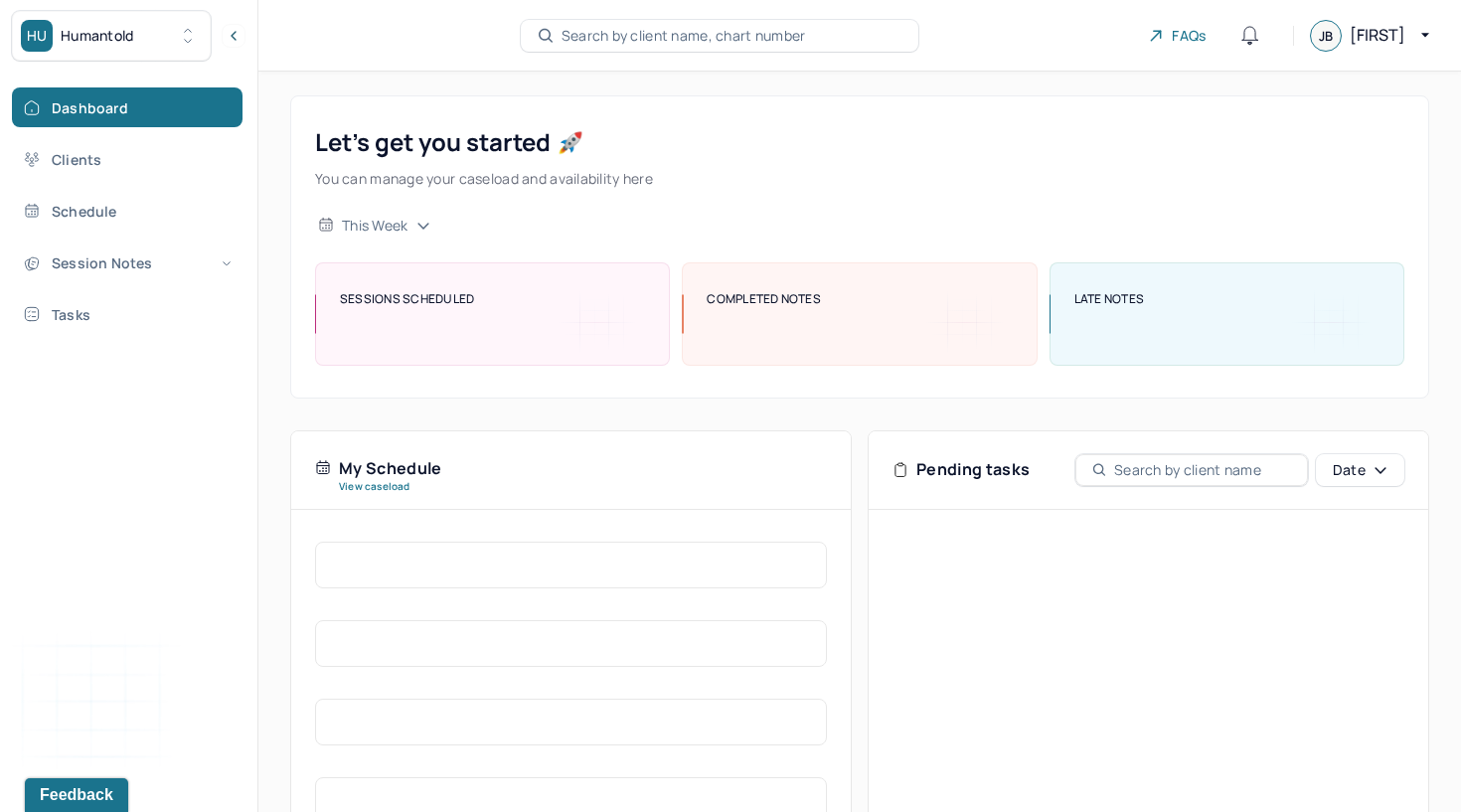 scroll, scrollTop: 0, scrollLeft: 0, axis: both 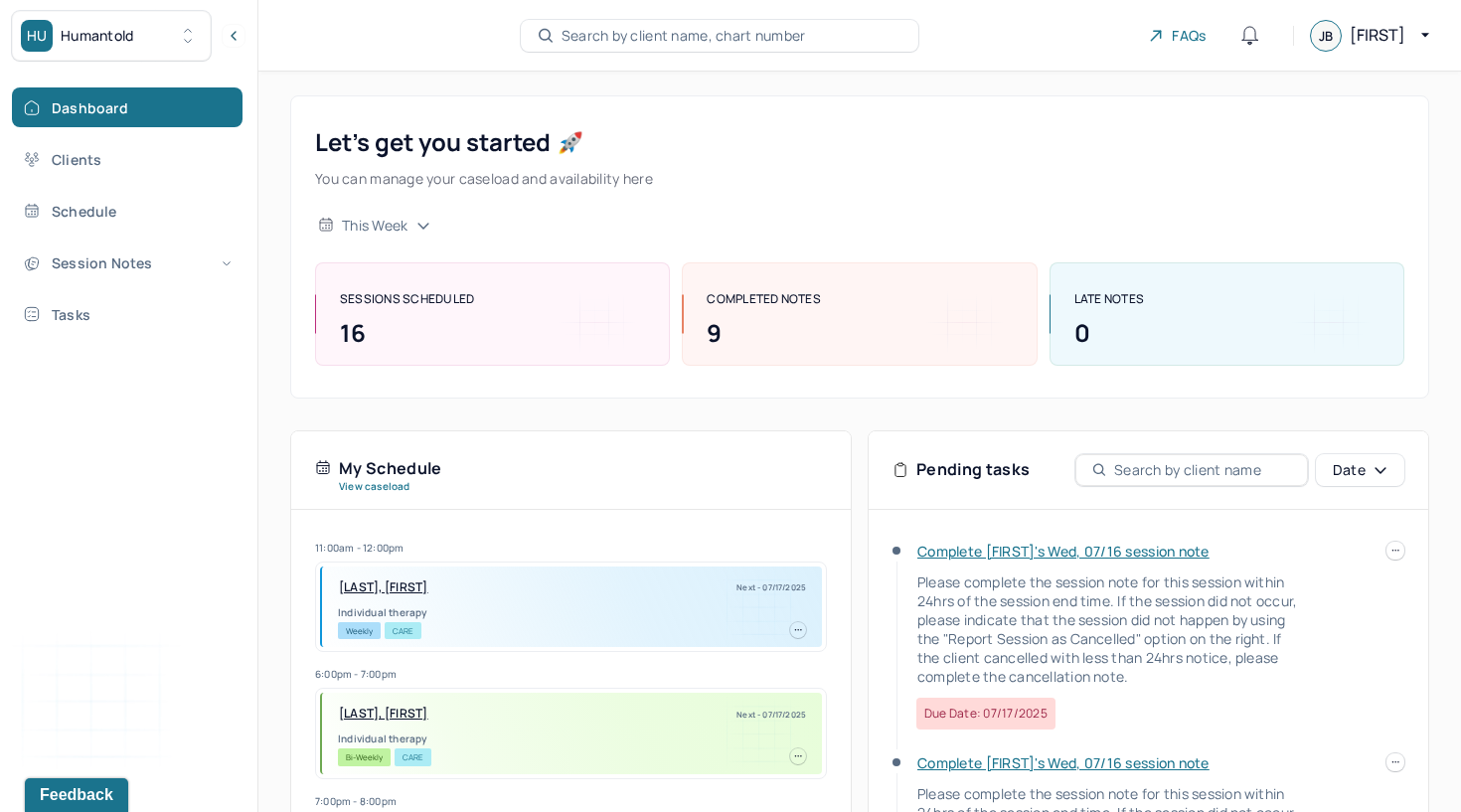 click on "Complete [FIRST]'s Wed, 07/16 session note" at bounding box center (1063, 551) 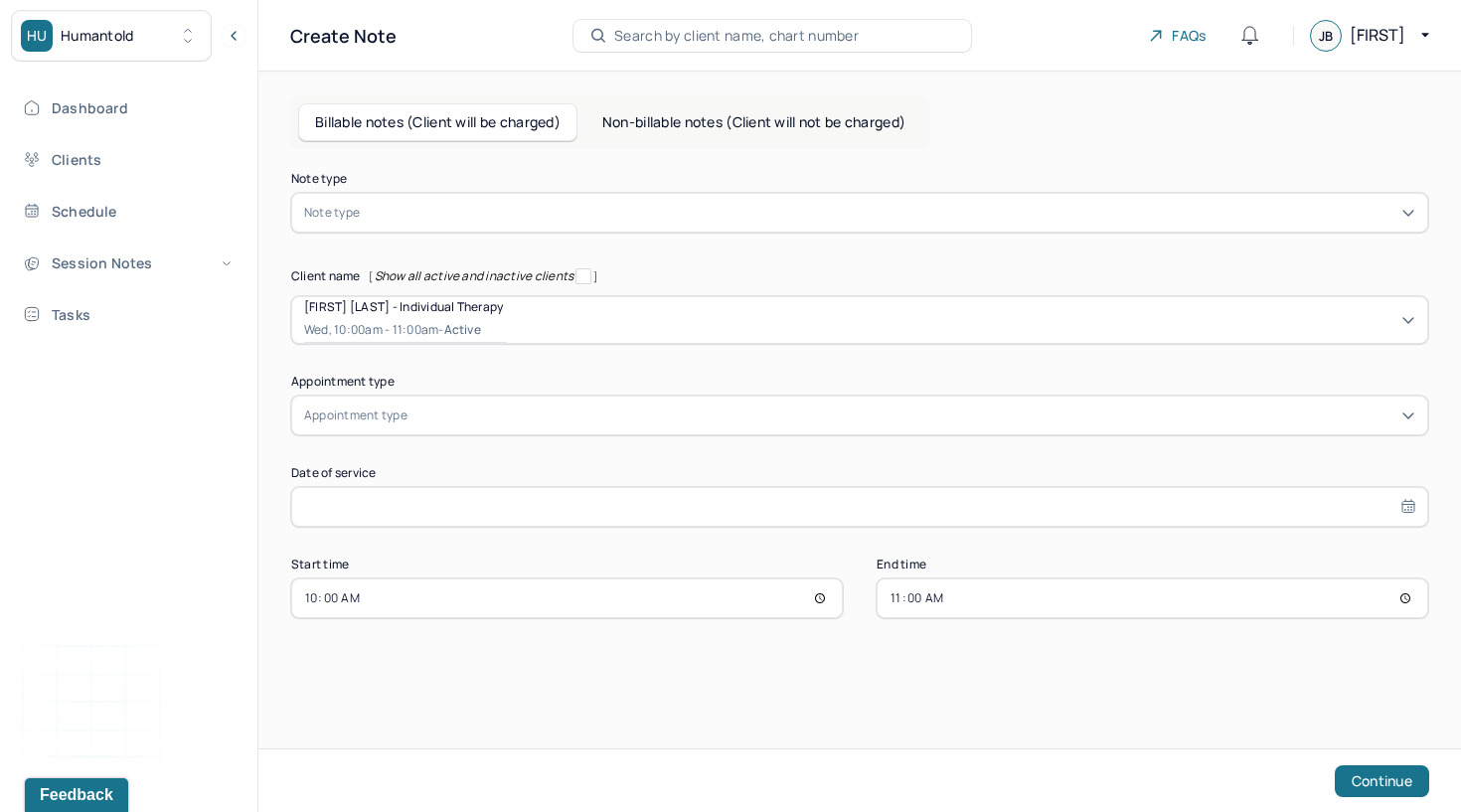 type on "Jul 16, 2025" 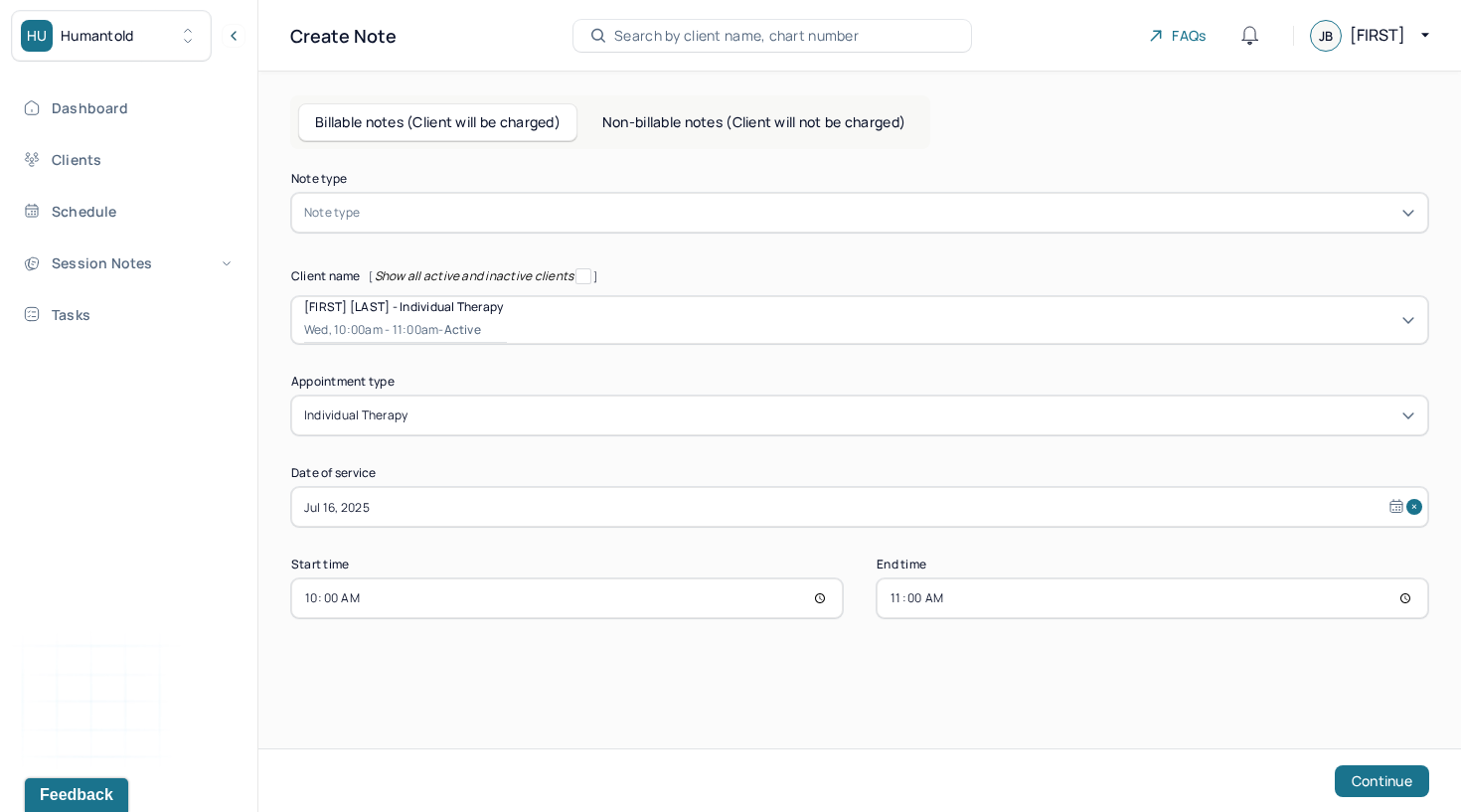 click at bounding box center [890, 213] 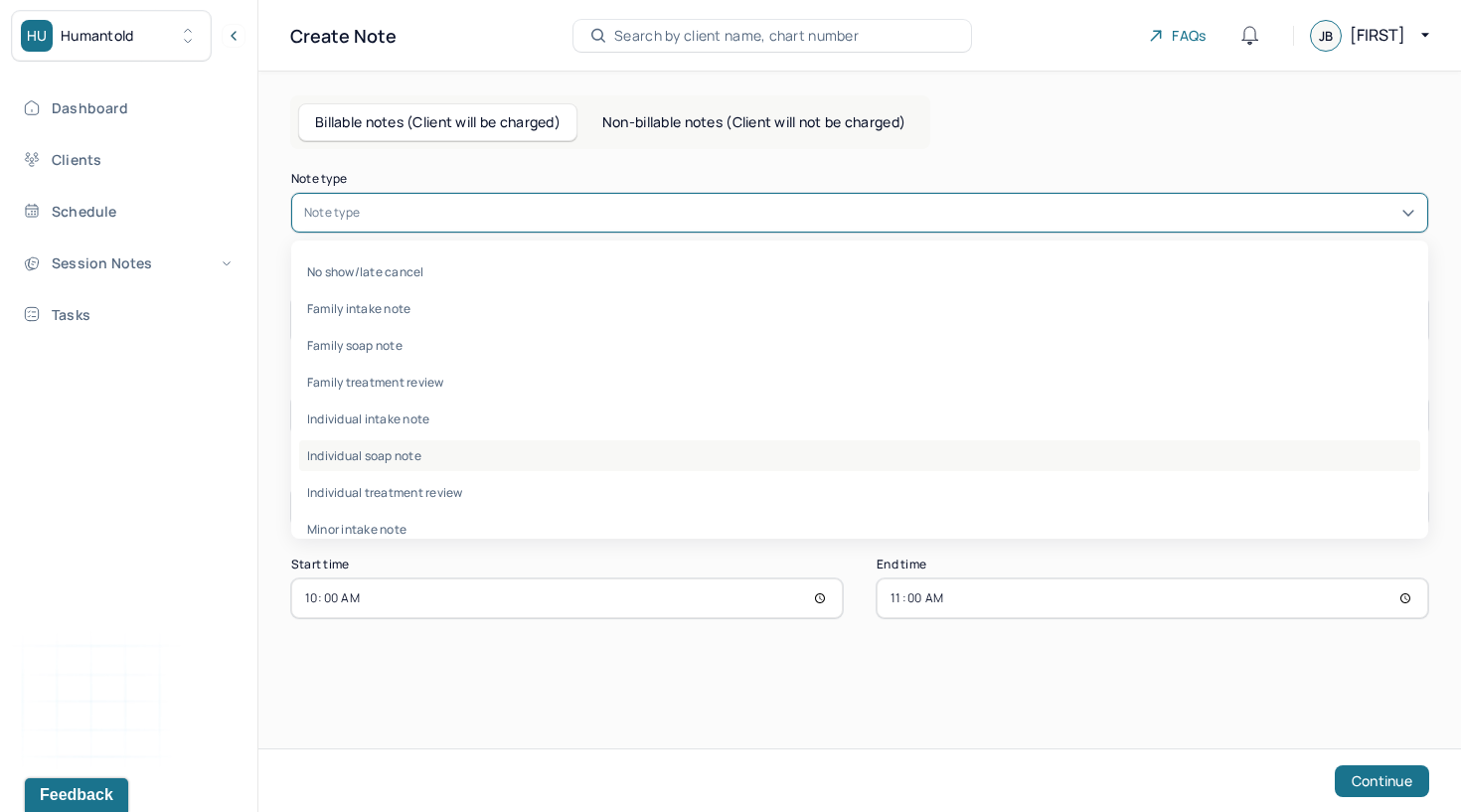 click on "Individual soap note" at bounding box center (860, 455) 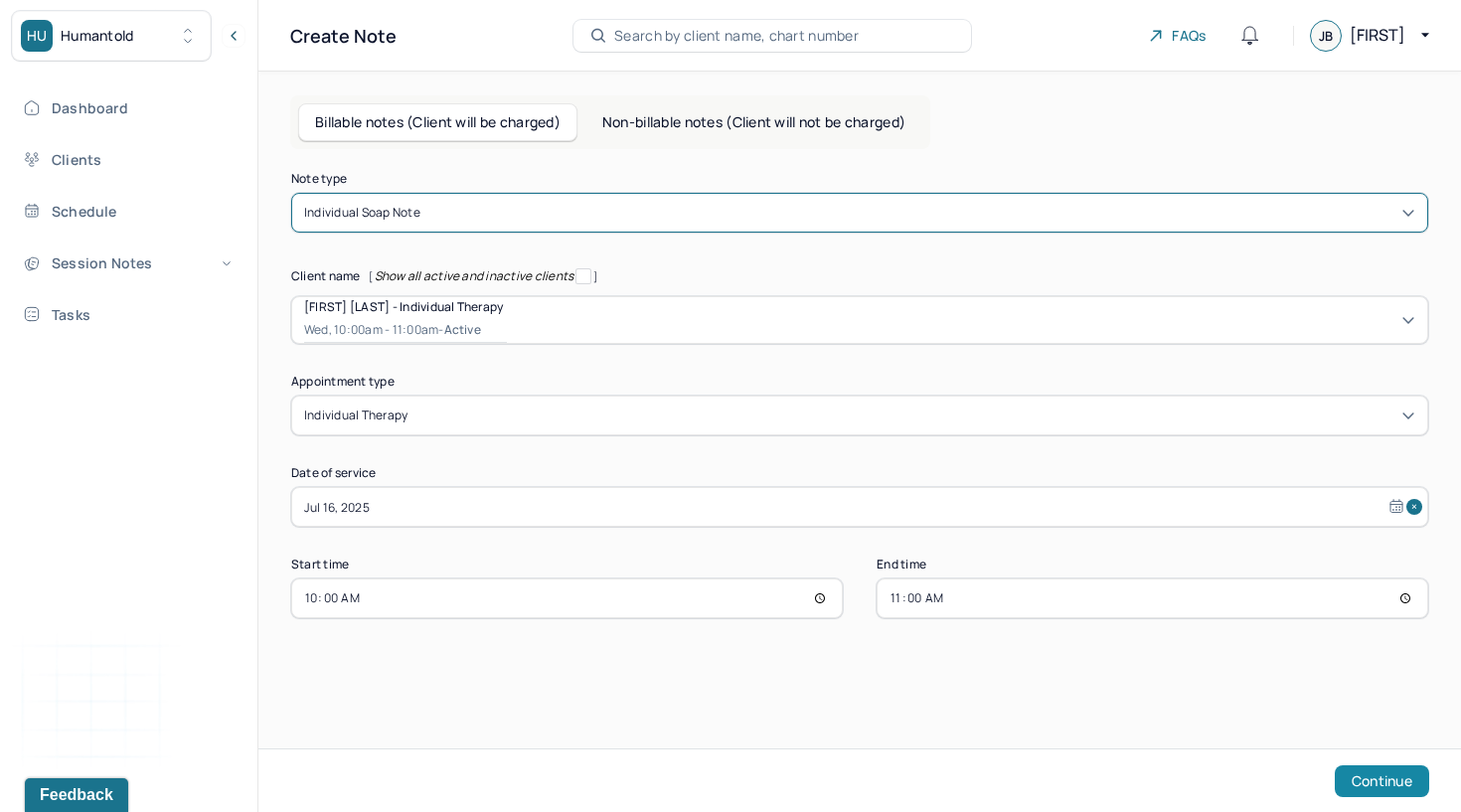 click on "Continue" at bounding box center (1381, 781) 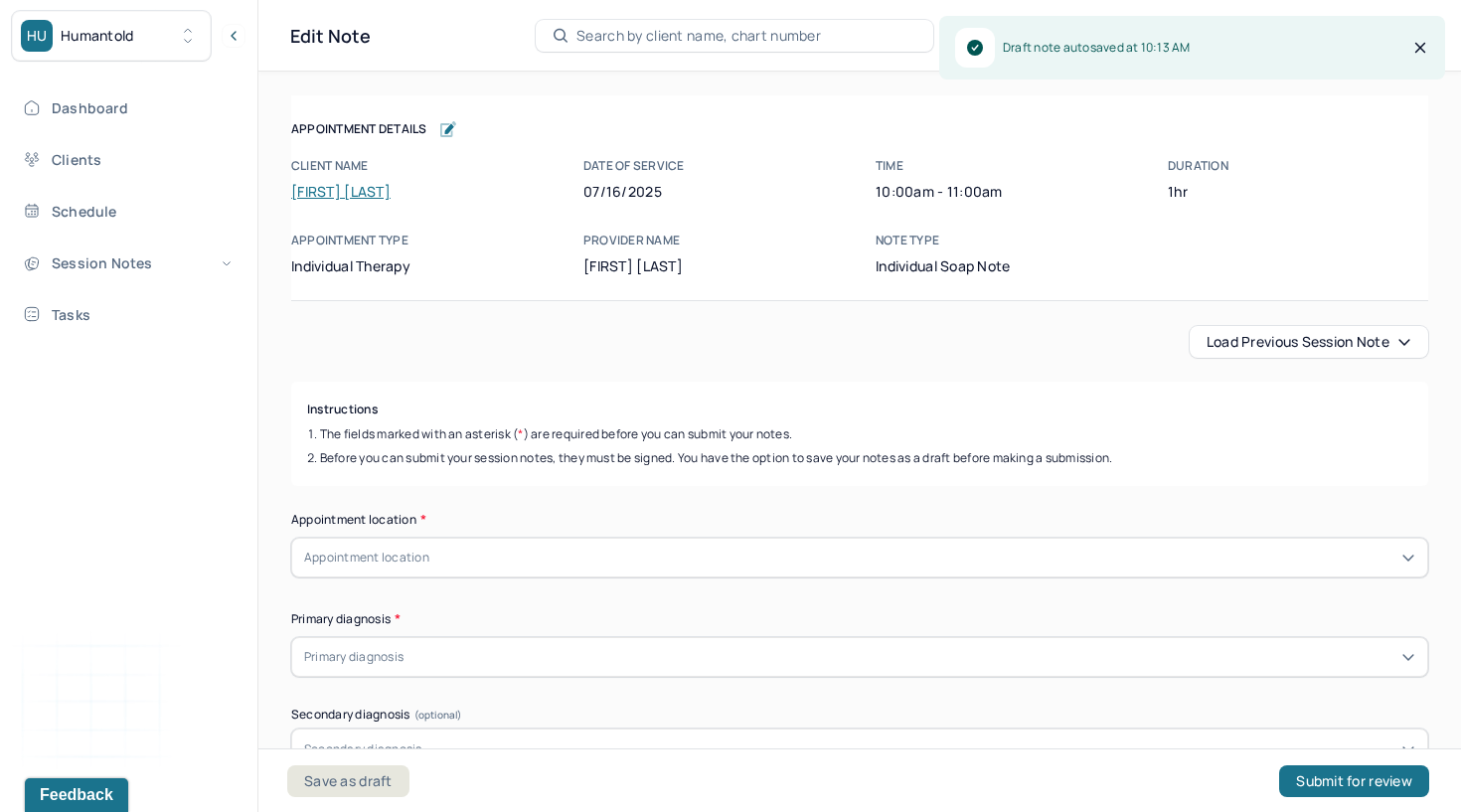 click on "Load previous session note" at bounding box center (1309, 342) 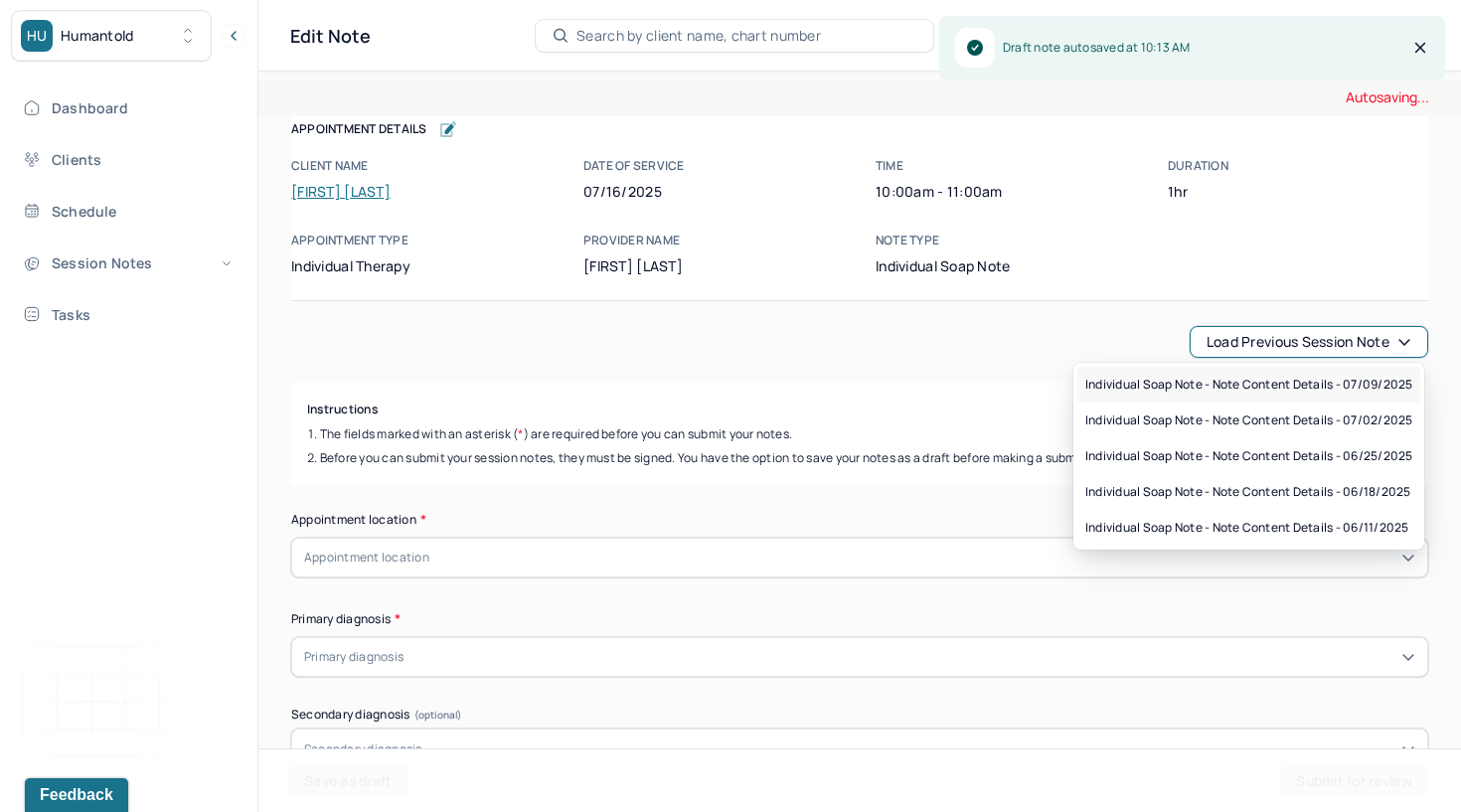 click on "Individual soap note   - Note content Details -   07/09/2025" at bounding box center [1248, 385] 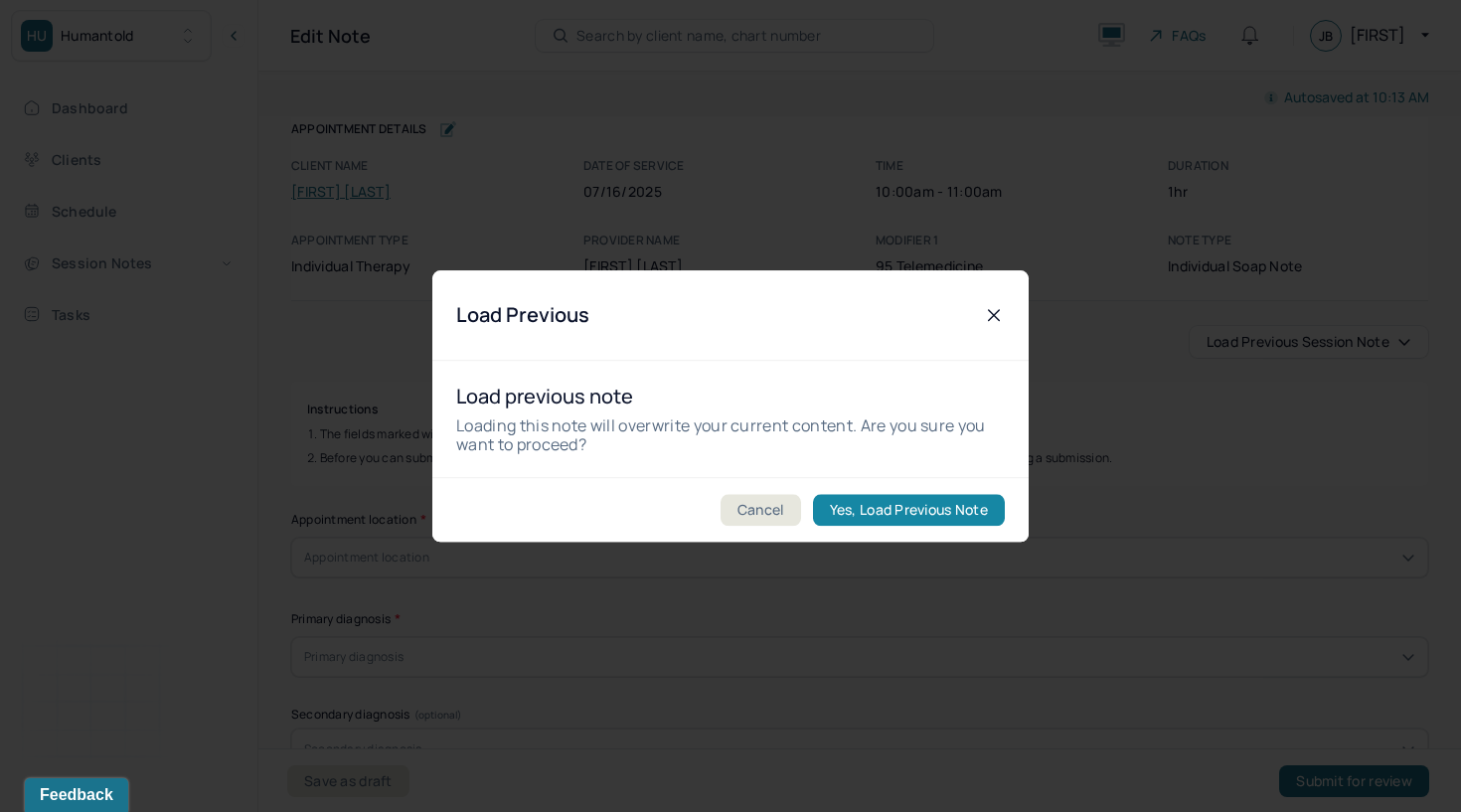 click on "Yes, Load Previous Note" at bounding box center (908, 510) 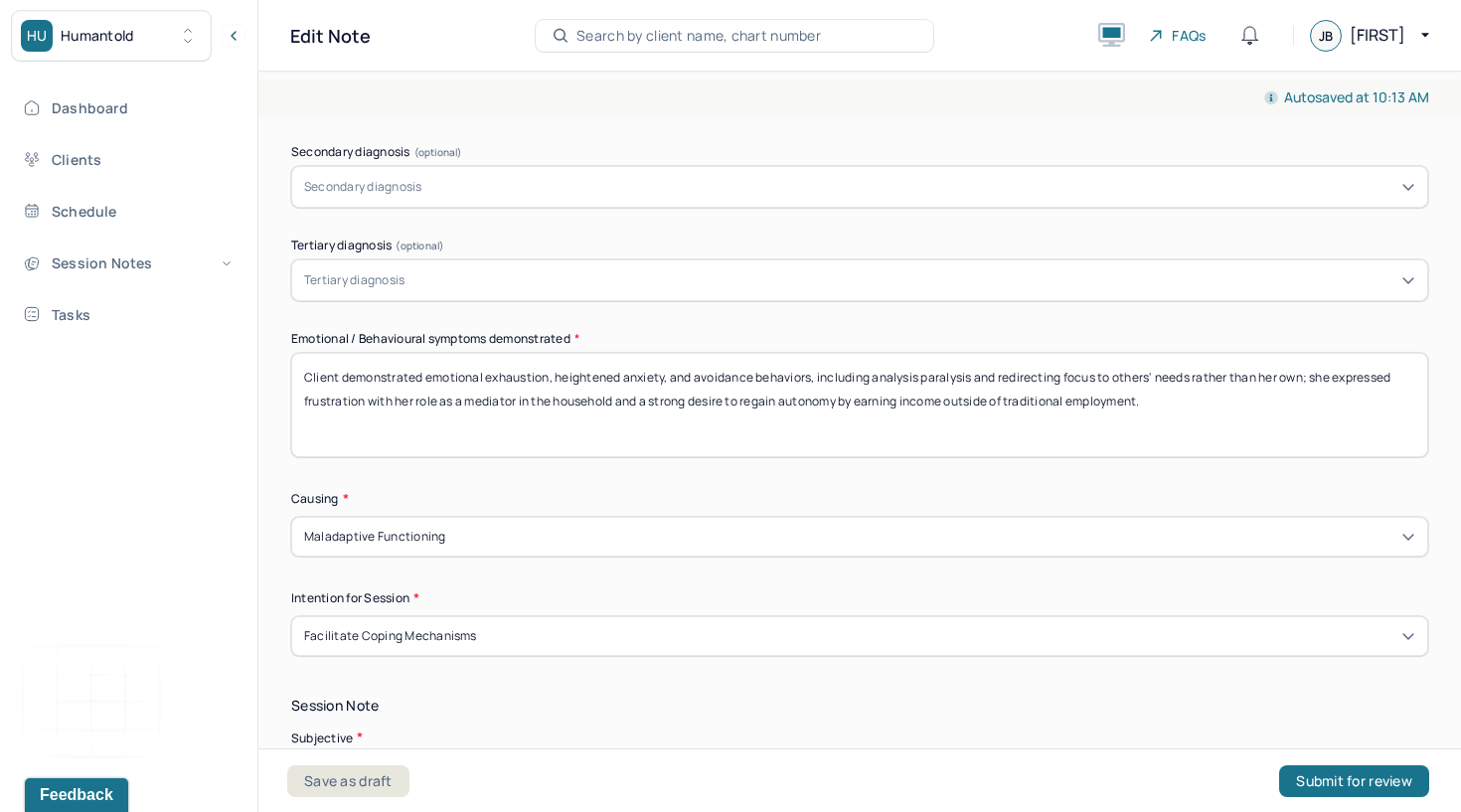 scroll, scrollTop: 846, scrollLeft: 0, axis: vertical 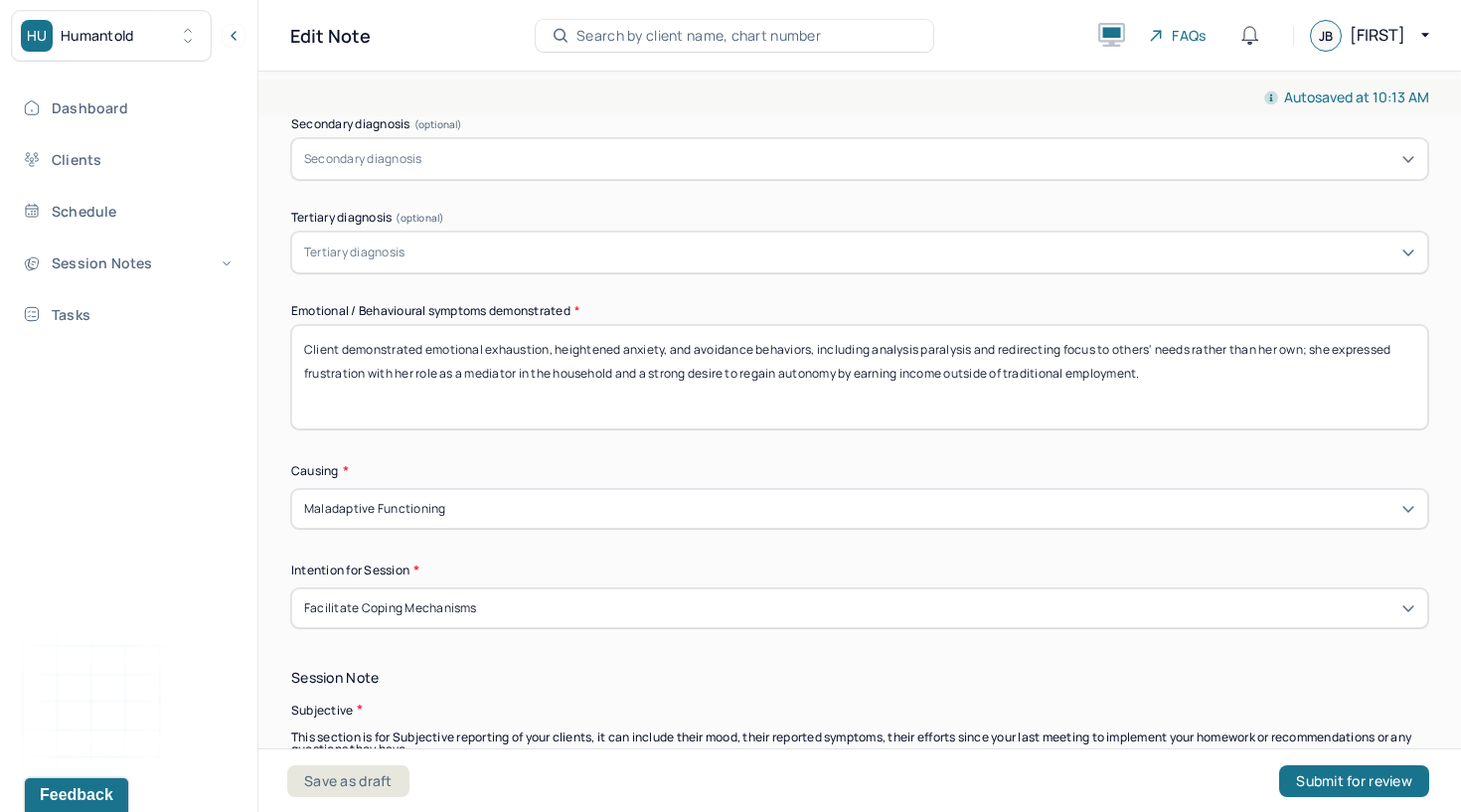 click on "Client demonstrated emotional exhaustion, heightened anxiety, and avoidance behaviors, including analysis paralysis and redirecting focus to others' needs rather than her own; she expressed frustration with her role as a mediator in the household and a strong desire to regain autonomy by earning income outside of traditional employment." at bounding box center [860, 377] 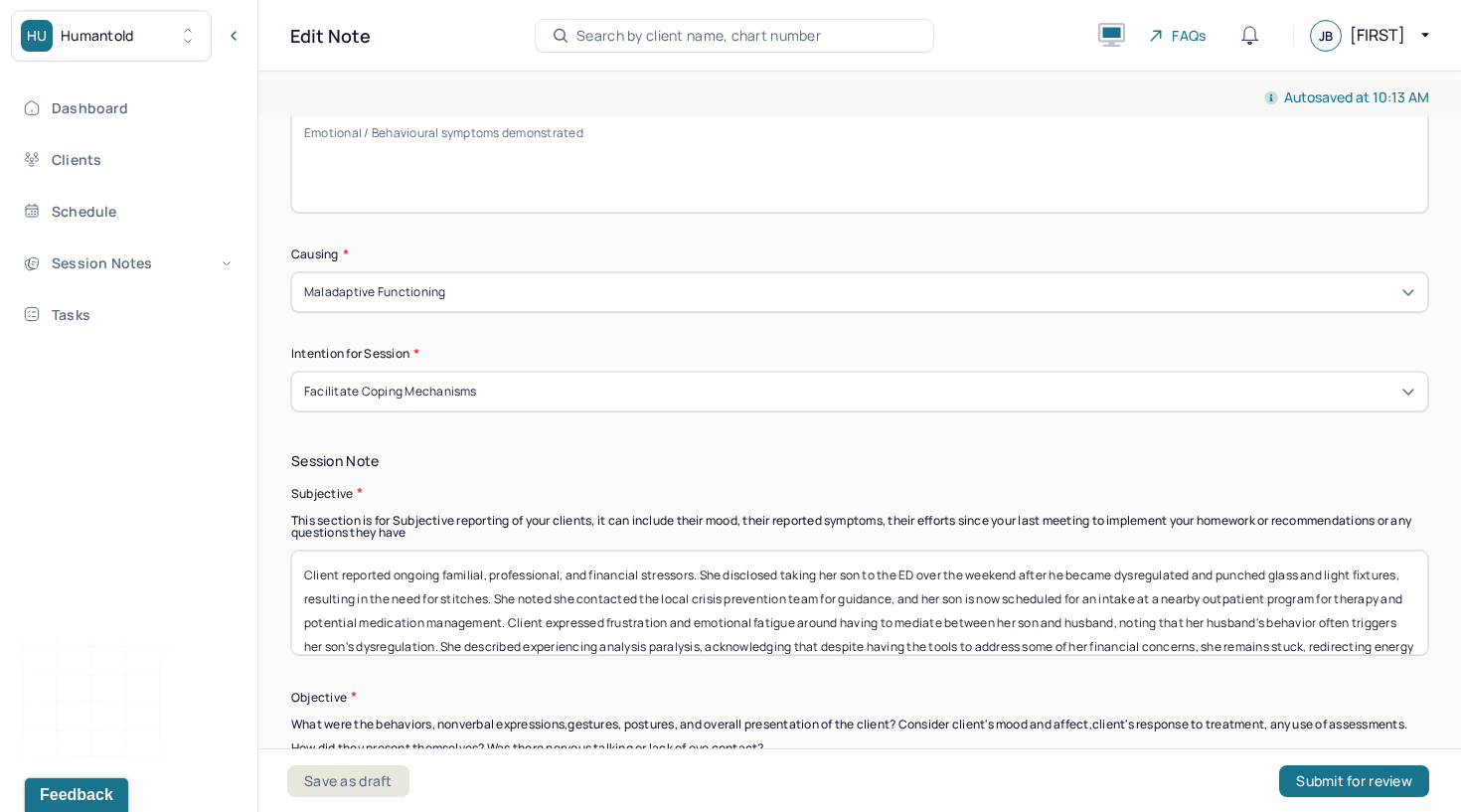 scroll, scrollTop: 1055, scrollLeft: 0, axis: vertical 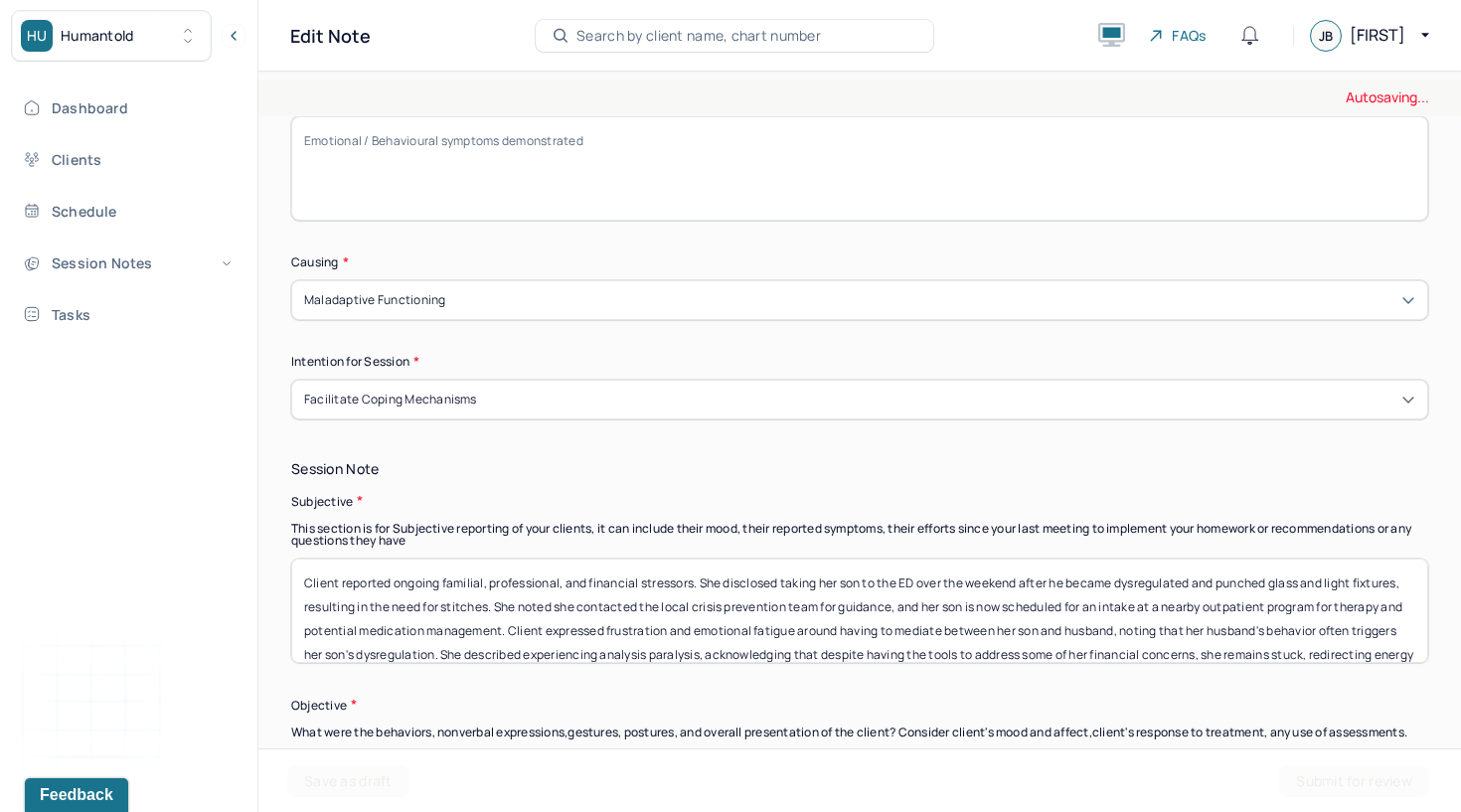 type 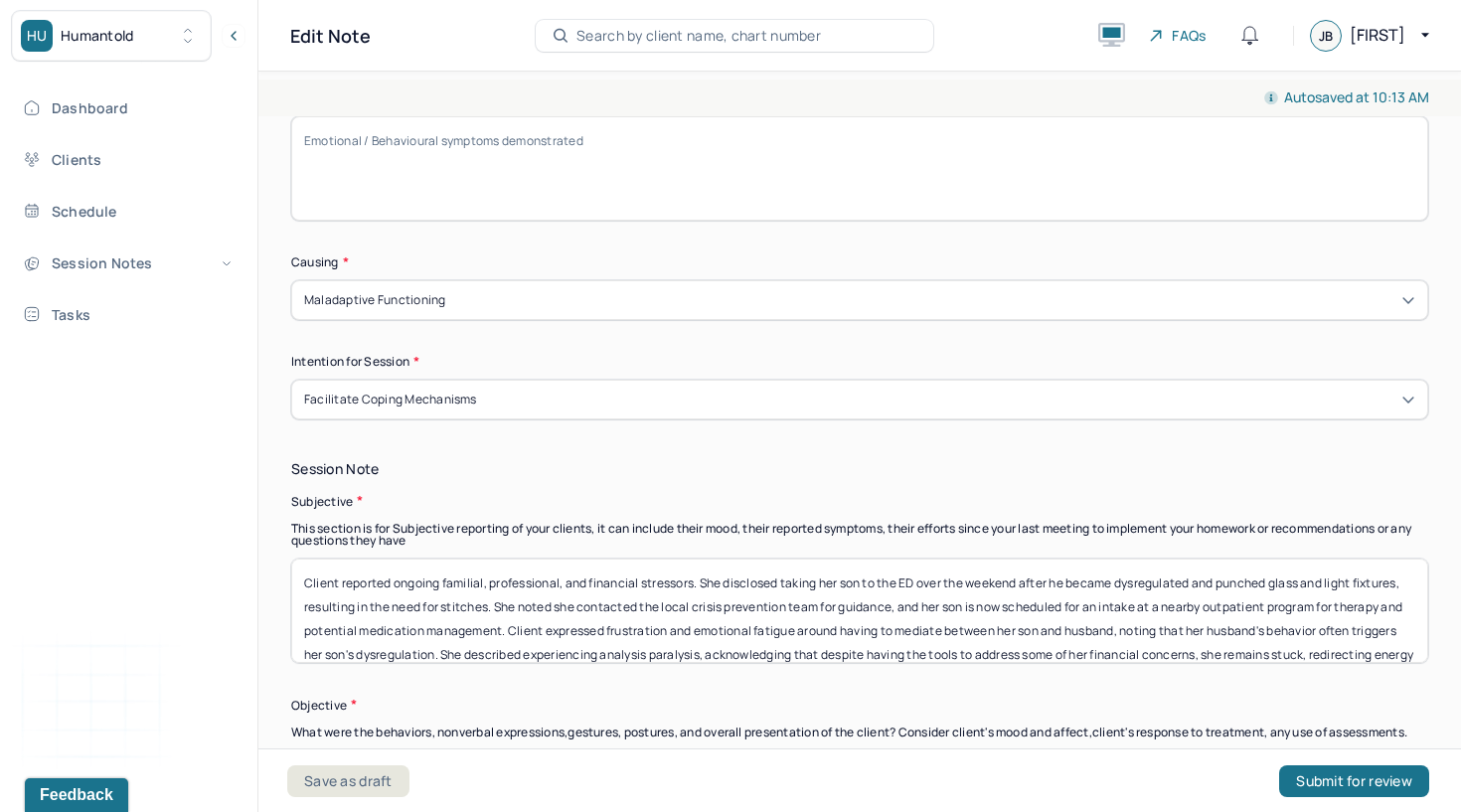 click on "Client reported ongoing familial, professional, and financial stressors. She disclosed taking her son to the ED over the weekend after he became dysregulated and punched glass and light fixtures, resulting in the need for stitches. She noted she contacted the local crisis prevention team for guidance, and her son is now scheduled for an intake at a nearby outpatient program for therapy and potential medication management. Client expressed frustration and emotional fatigue around having to mediate between her son and husband, noting that her husband's behavior often triggers her son's dysregulation. She described experiencing analysis paralysis, acknowledging that despite having the tools to address some of her financial concerns, she remains stuck, redirecting energy into less urgent tasks or assisting others, such as her sister. Client expressed a desire to earn an income but stated she does not want to work a traditional 9-5 job or use her law degree." at bounding box center (860, 610) 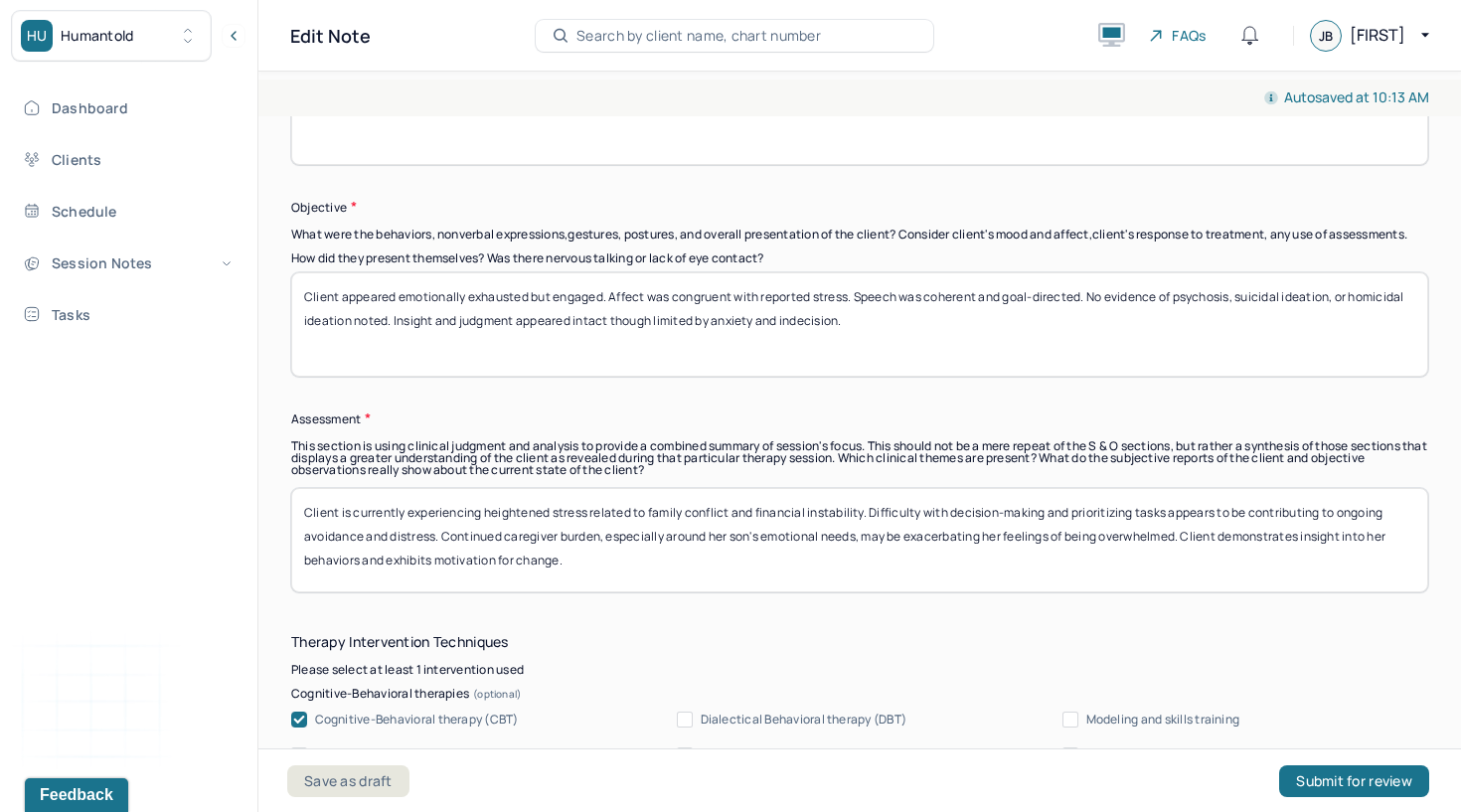 scroll, scrollTop: 1555, scrollLeft: 0, axis: vertical 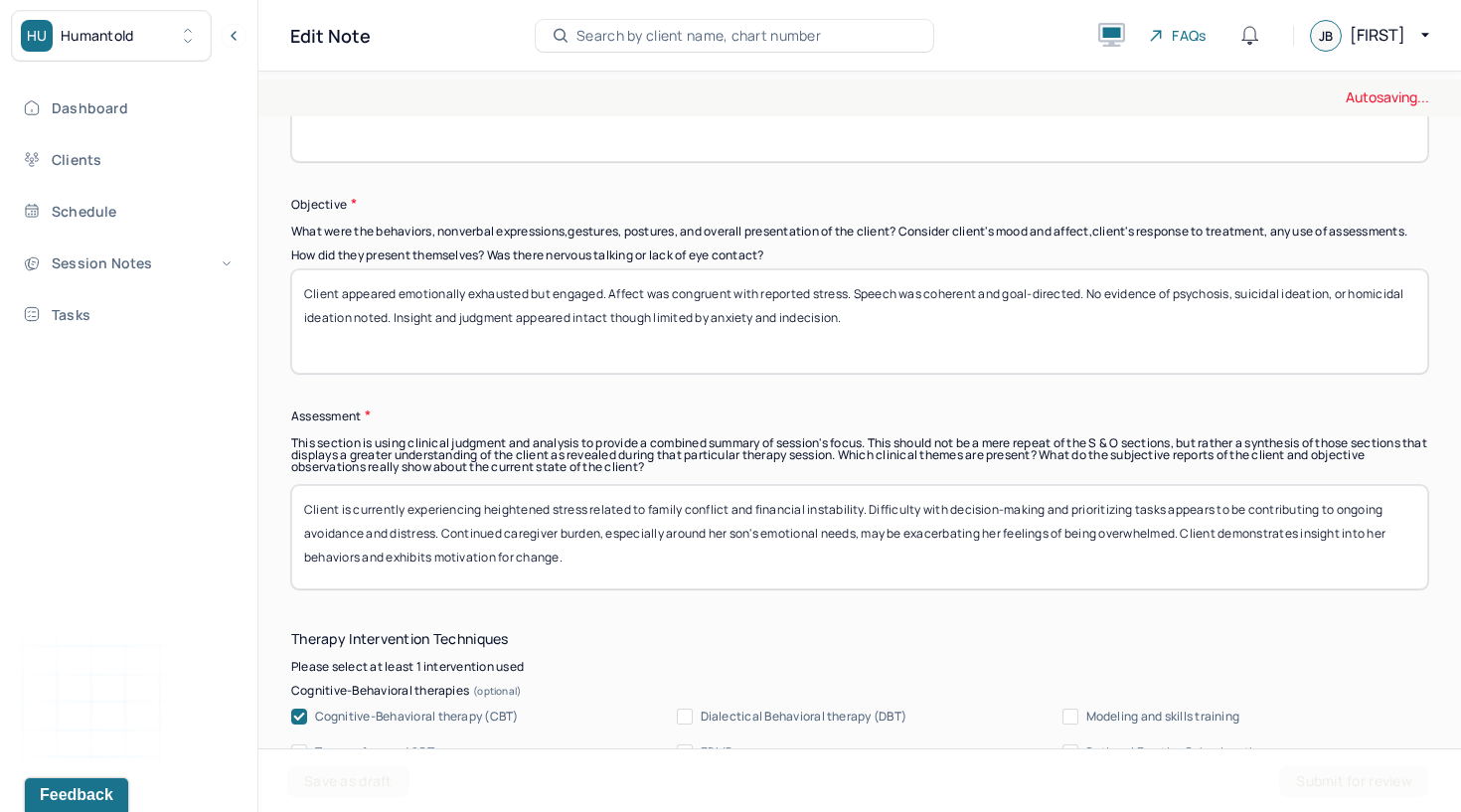 type 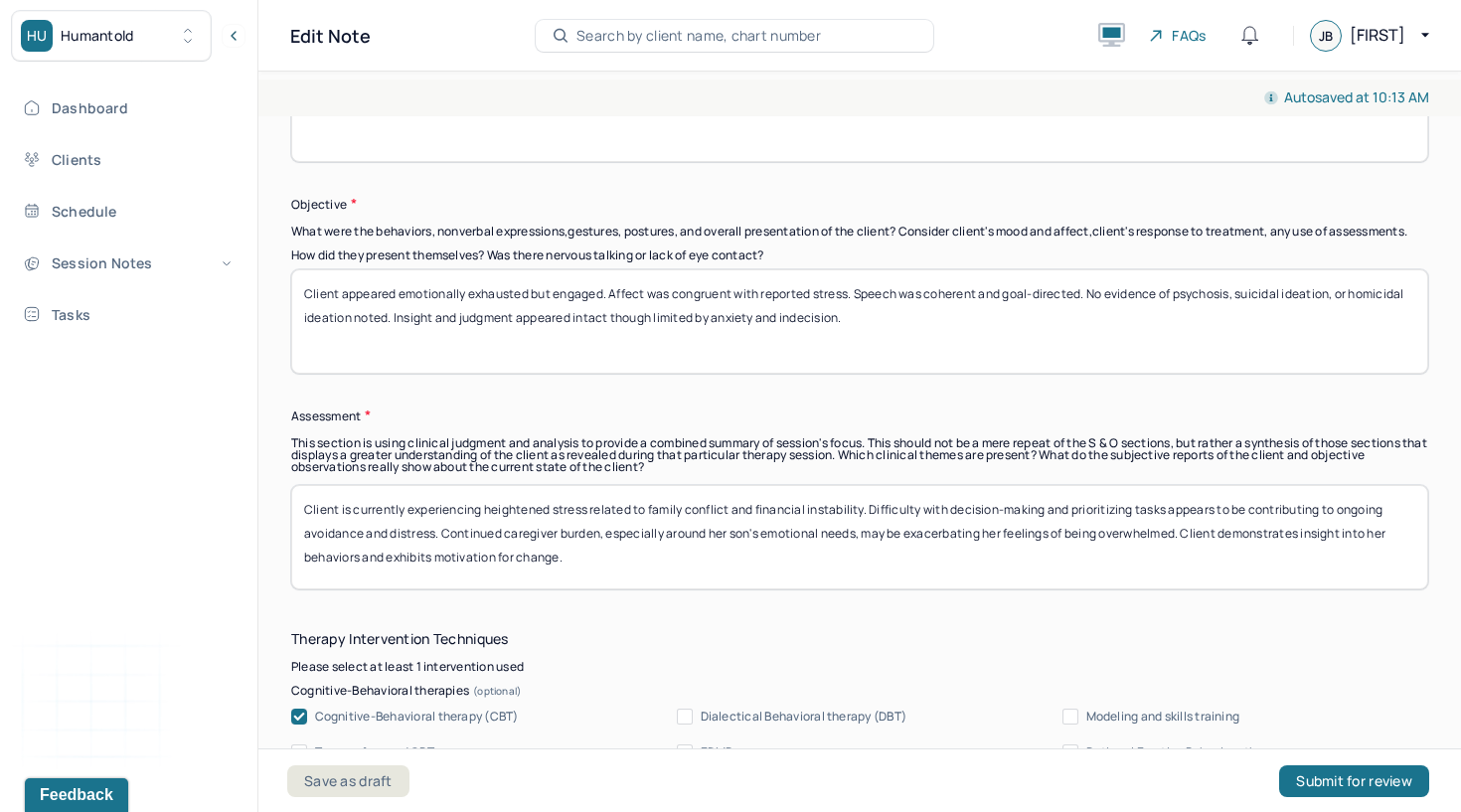 click on "Client appeared emotionally exhausted but engaged. Affect was congruent with reported stress. Speech was coherent and goal-directed. No evidence of psychosis, suicidal ideation, or homicidal ideation noted. Insight and judgment appeared intact though limited by anxiety and indecision." at bounding box center (860, 321) 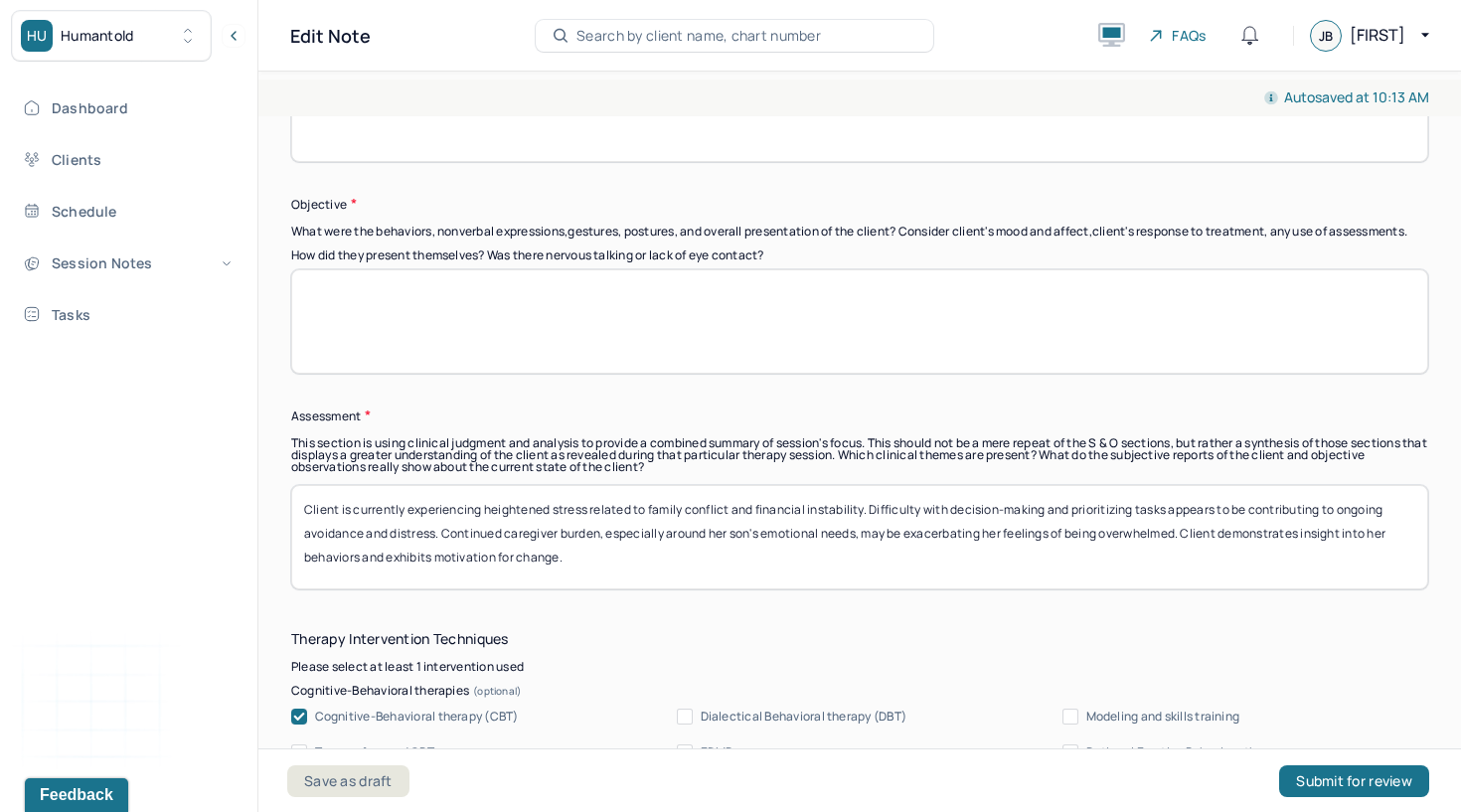 type 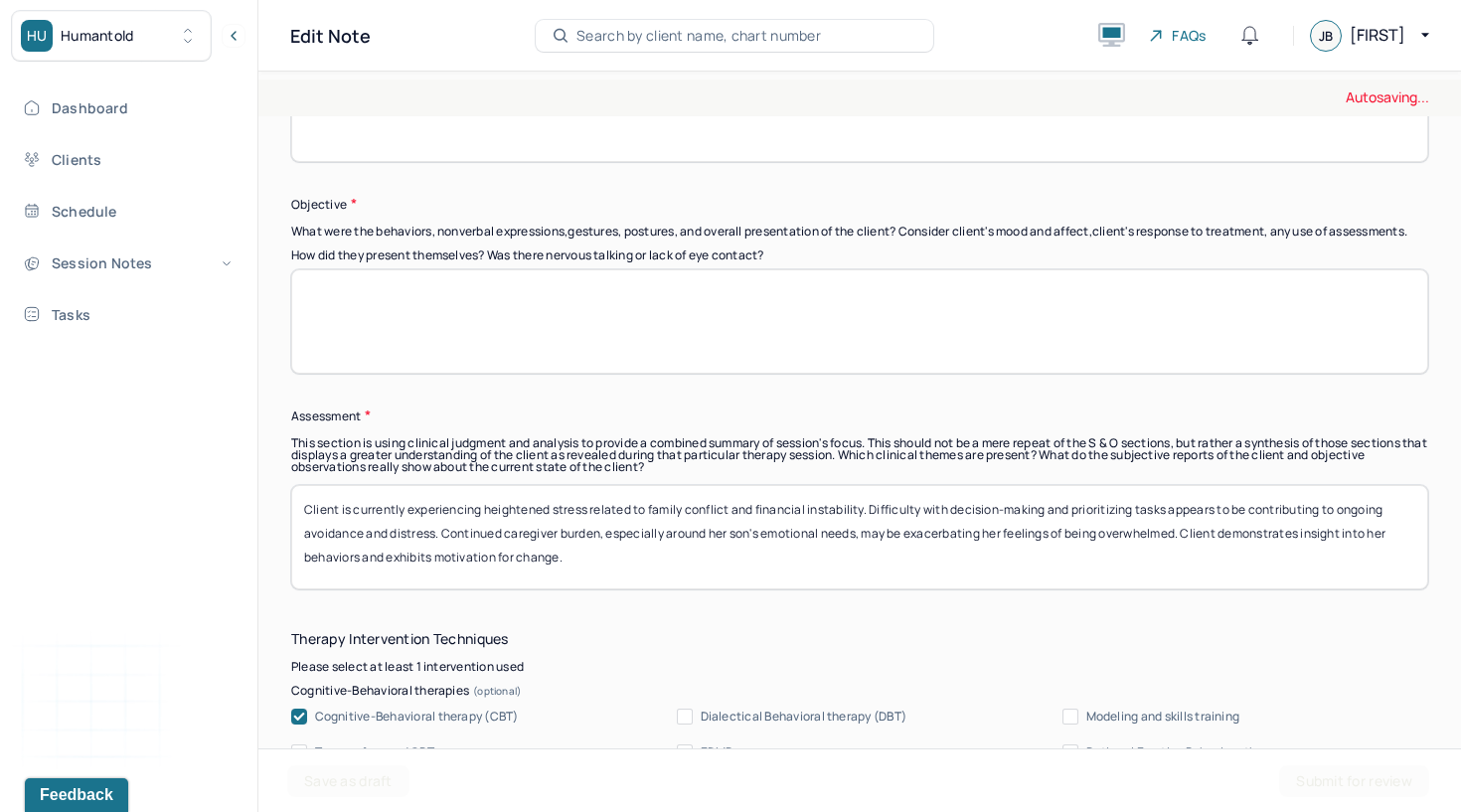 click on "Client is currently experiencing heightened stress related to family conflict and financial instability. Difficulty with decision-making and prioritizing tasks appears to be contributing to ongoing avoidance and distress. Continued caregiver burden, especially around her son's emotional needs, may be exacerbating her feelings of being overwhelmed. Client demonstrates insight into her behaviors and exhibits motivation for change." at bounding box center (860, 537) 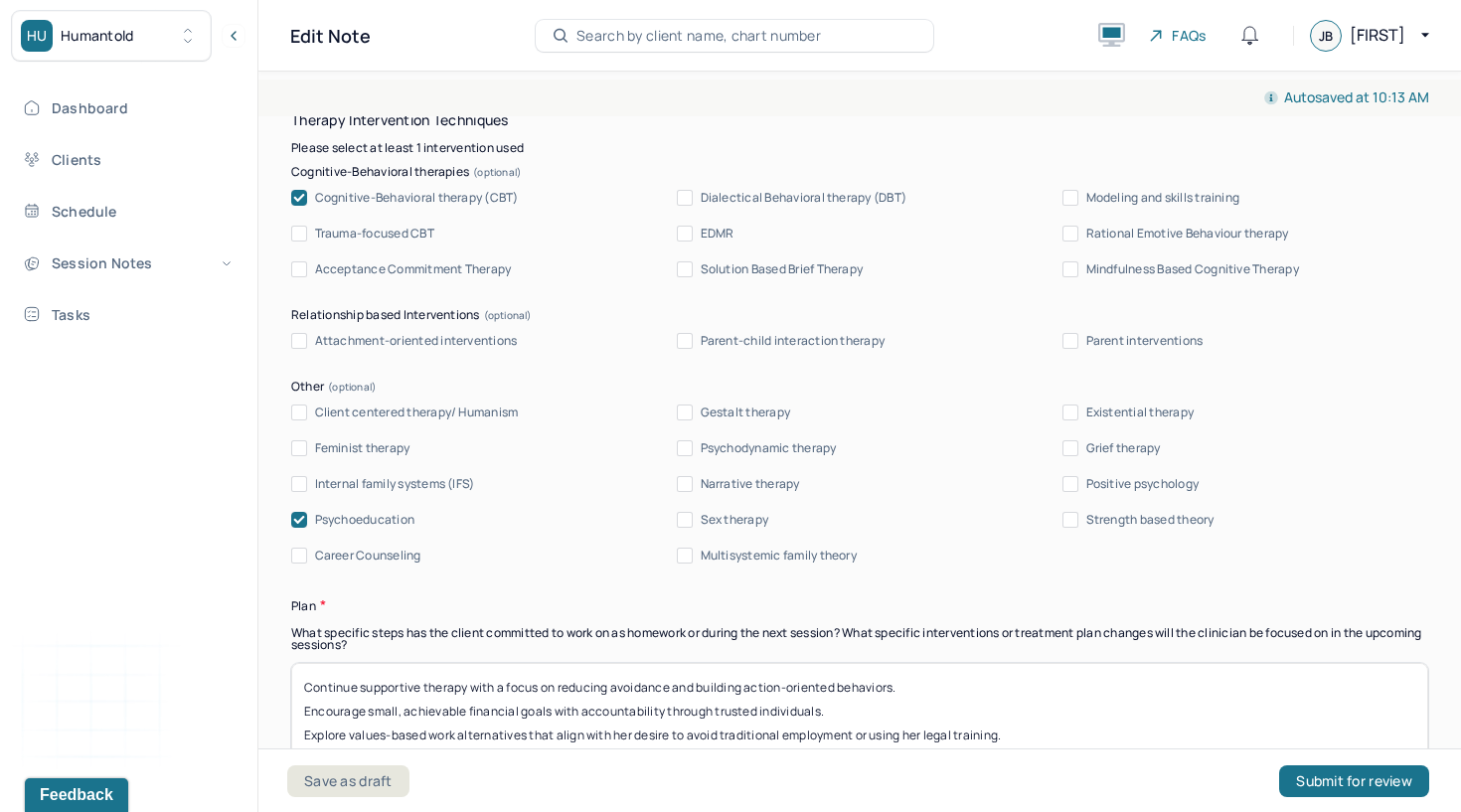 scroll, scrollTop: 2382, scrollLeft: 0, axis: vertical 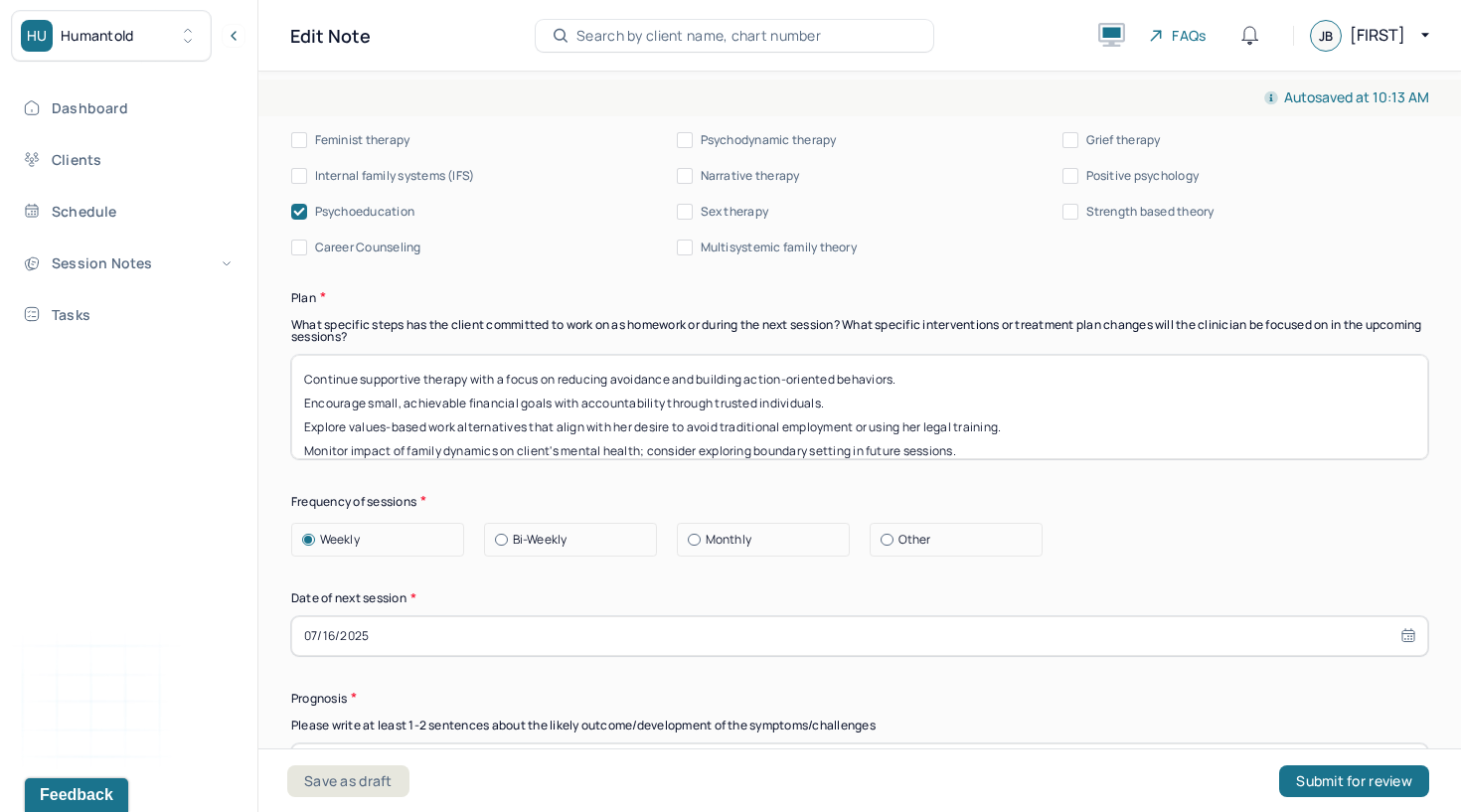 type 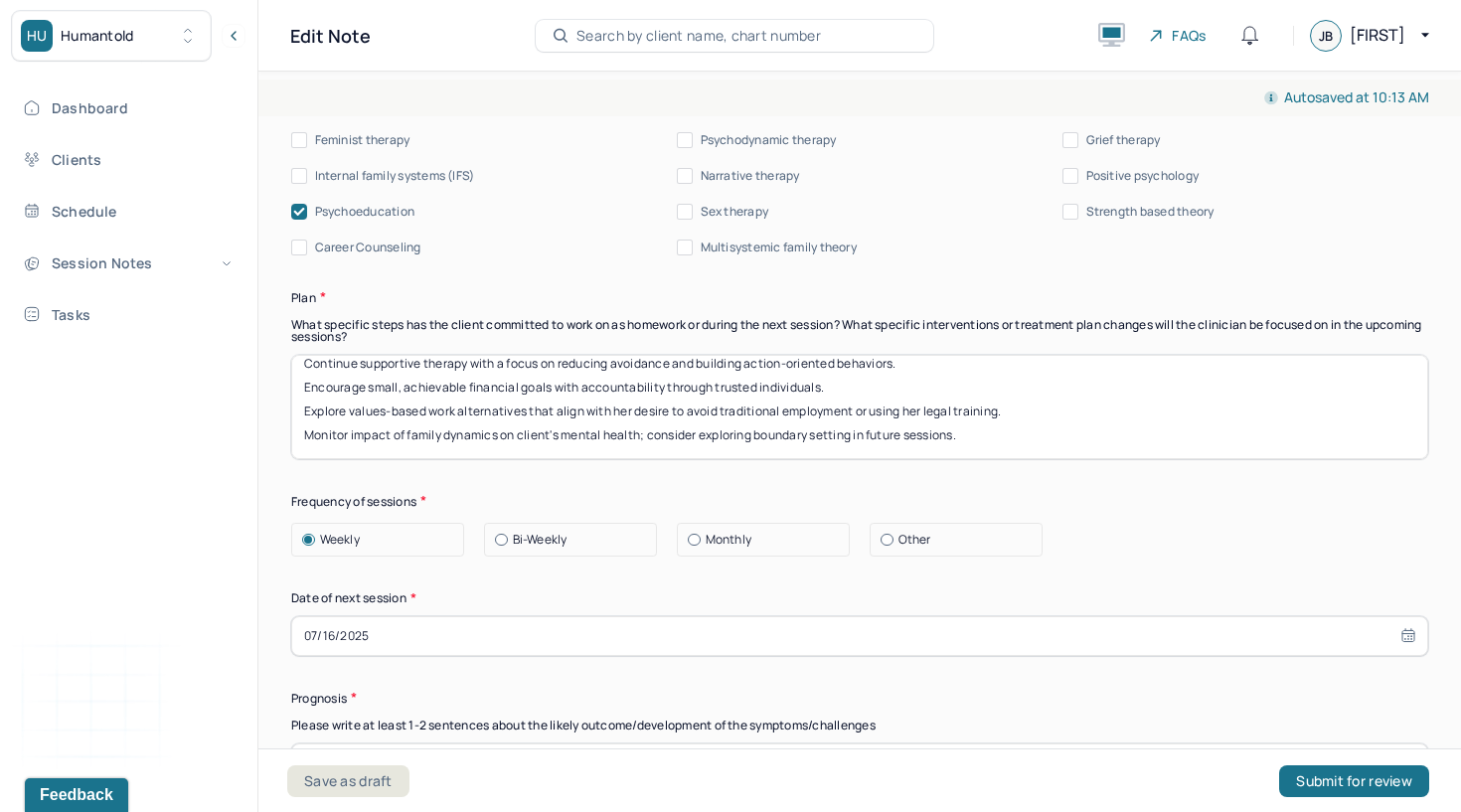 drag, startPoint x: 297, startPoint y: 389, endPoint x: 303, endPoint y: 525, distance: 136.13229 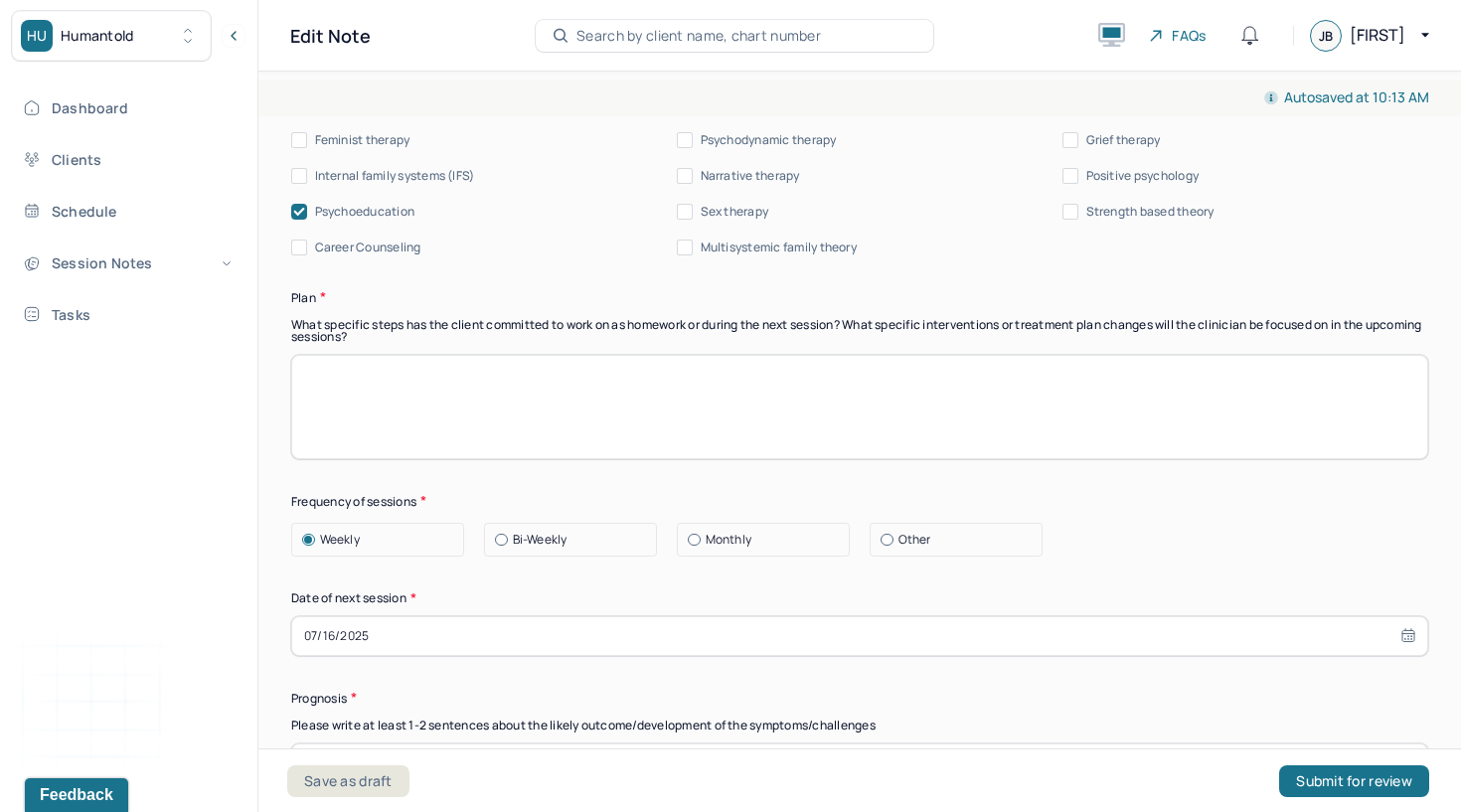 scroll, scrollTop: 0, scrollLeft: 0, axis: both 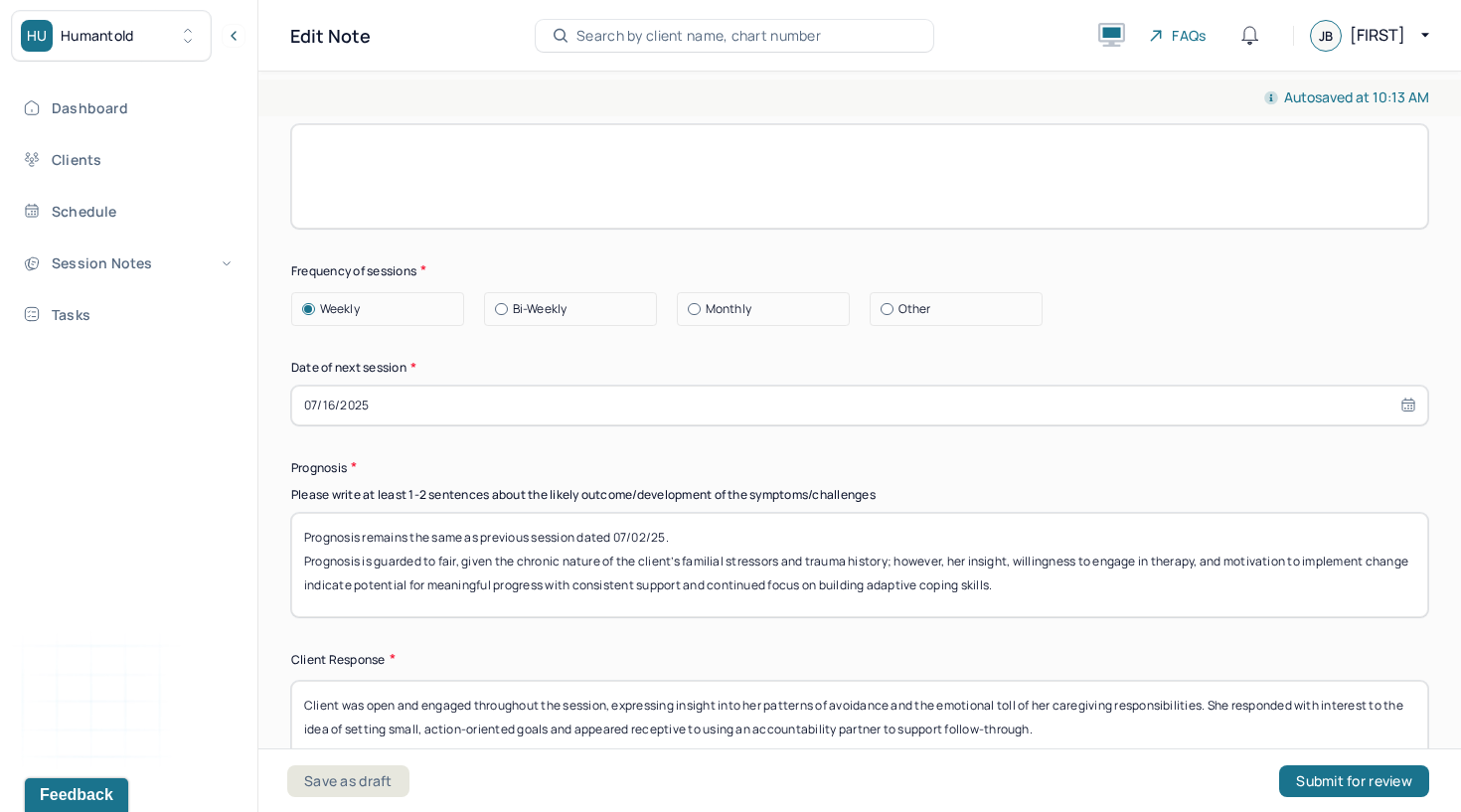 type 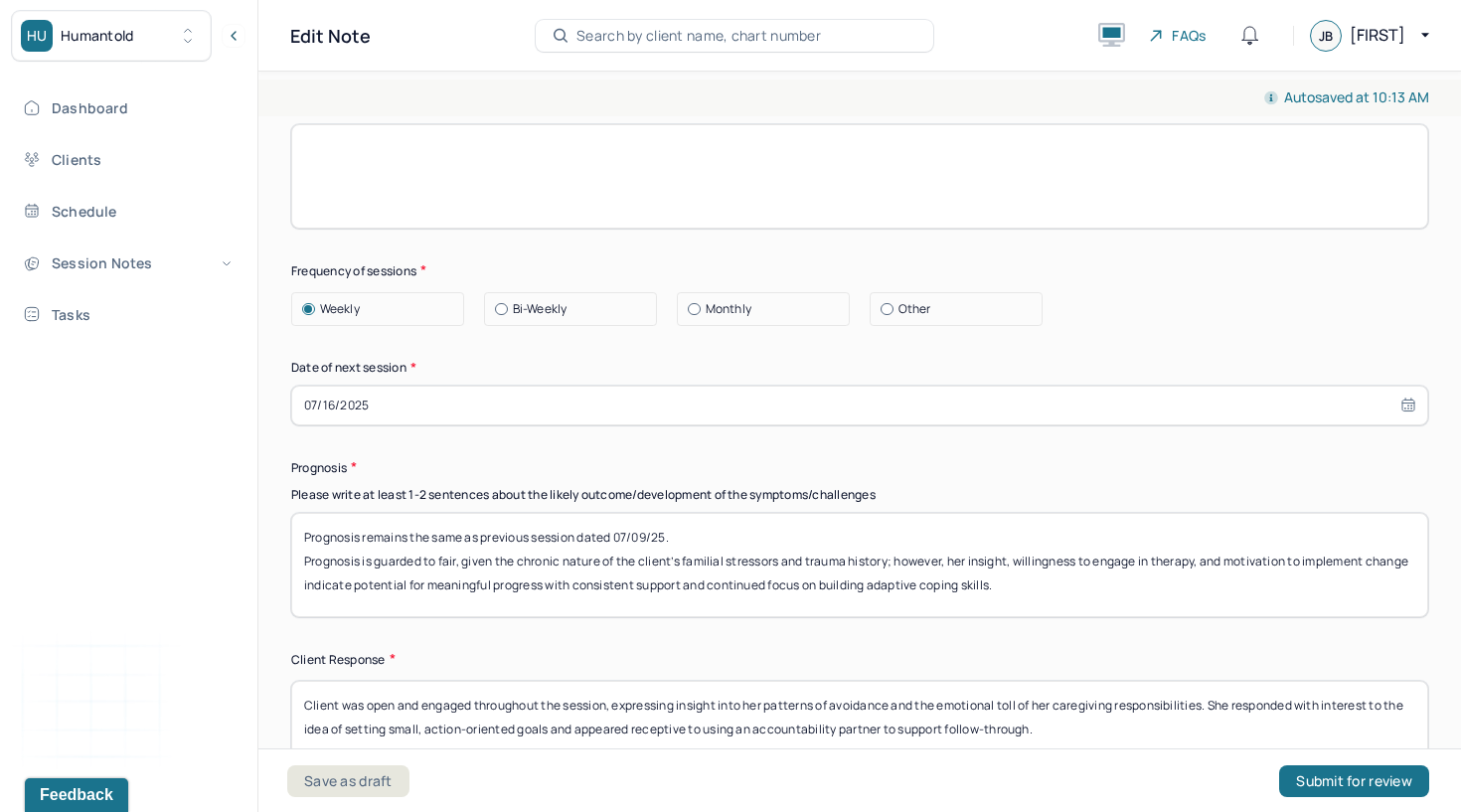 type on "Prognosis remains the same as previous session dated 07/09/25.
Prognosis is guarded to fair, given the chronic nature of the client’s familial stressors and trauma history; however, her insight, willingness to engage in therapy, and motivation to implement change indicate potential for meaningful progress with consistent support and continued focus on building adaptive coping skills." 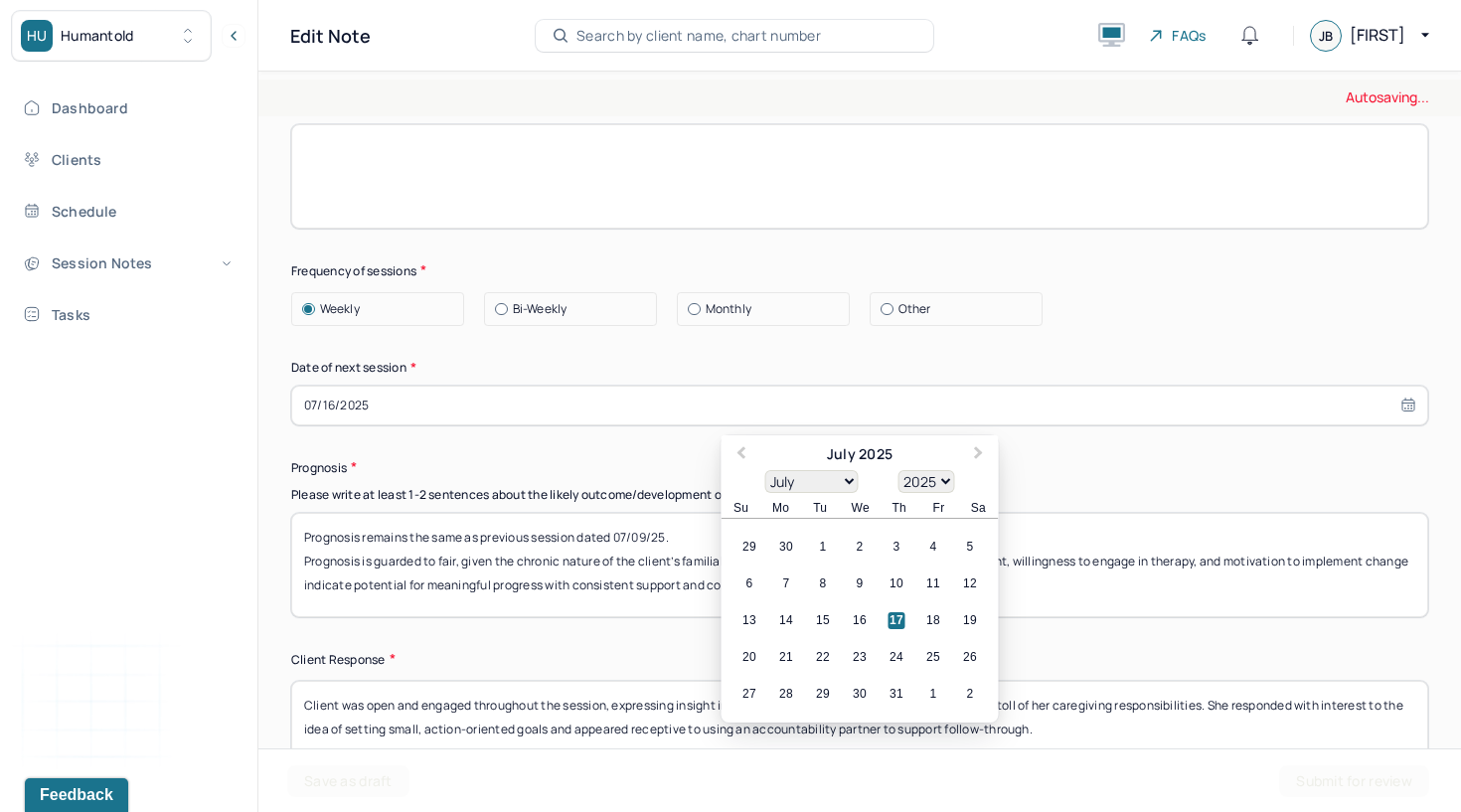 click on "07/16/2025" at bounding box center [860, 406] 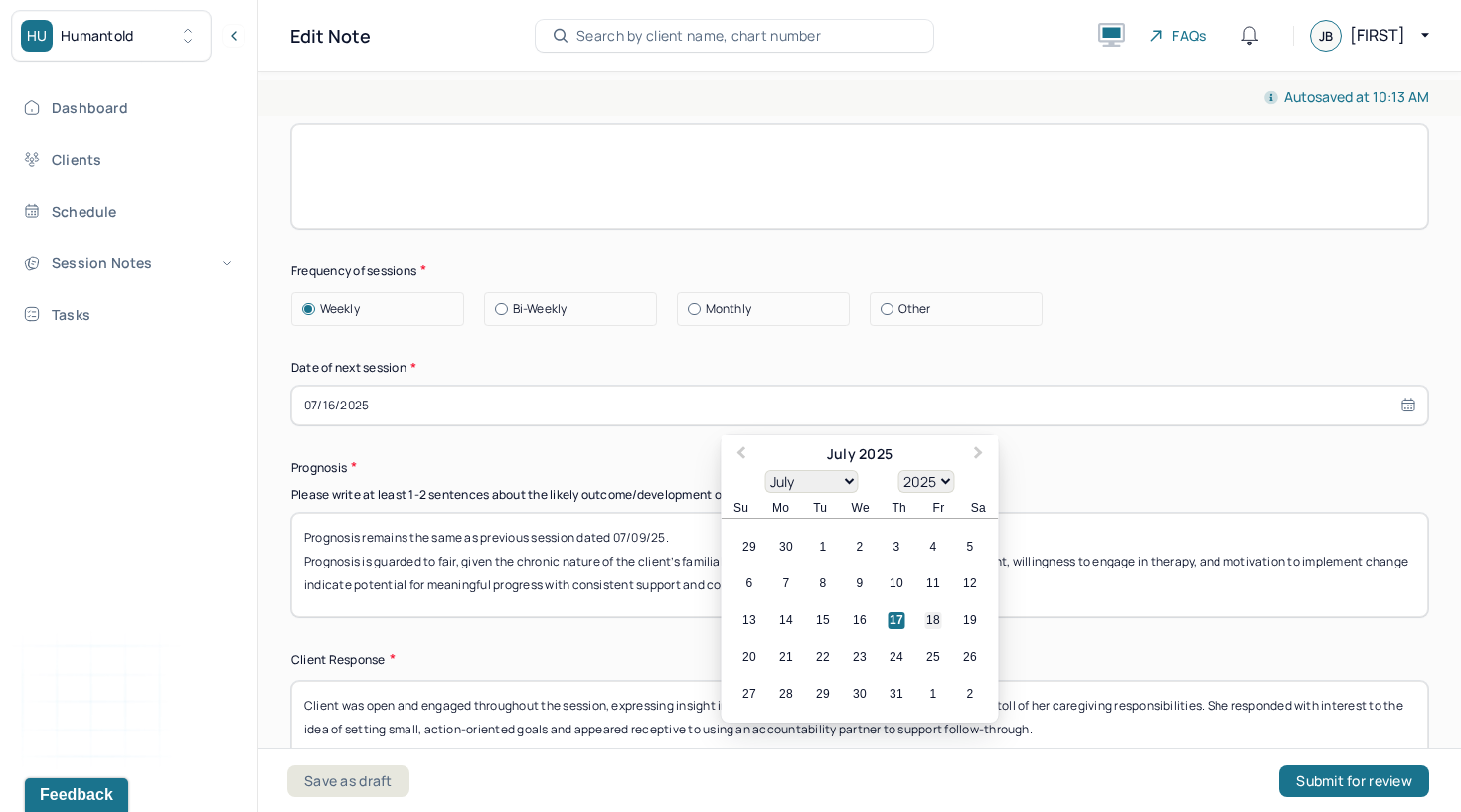 click on "18" at bounding box center (933, 620) 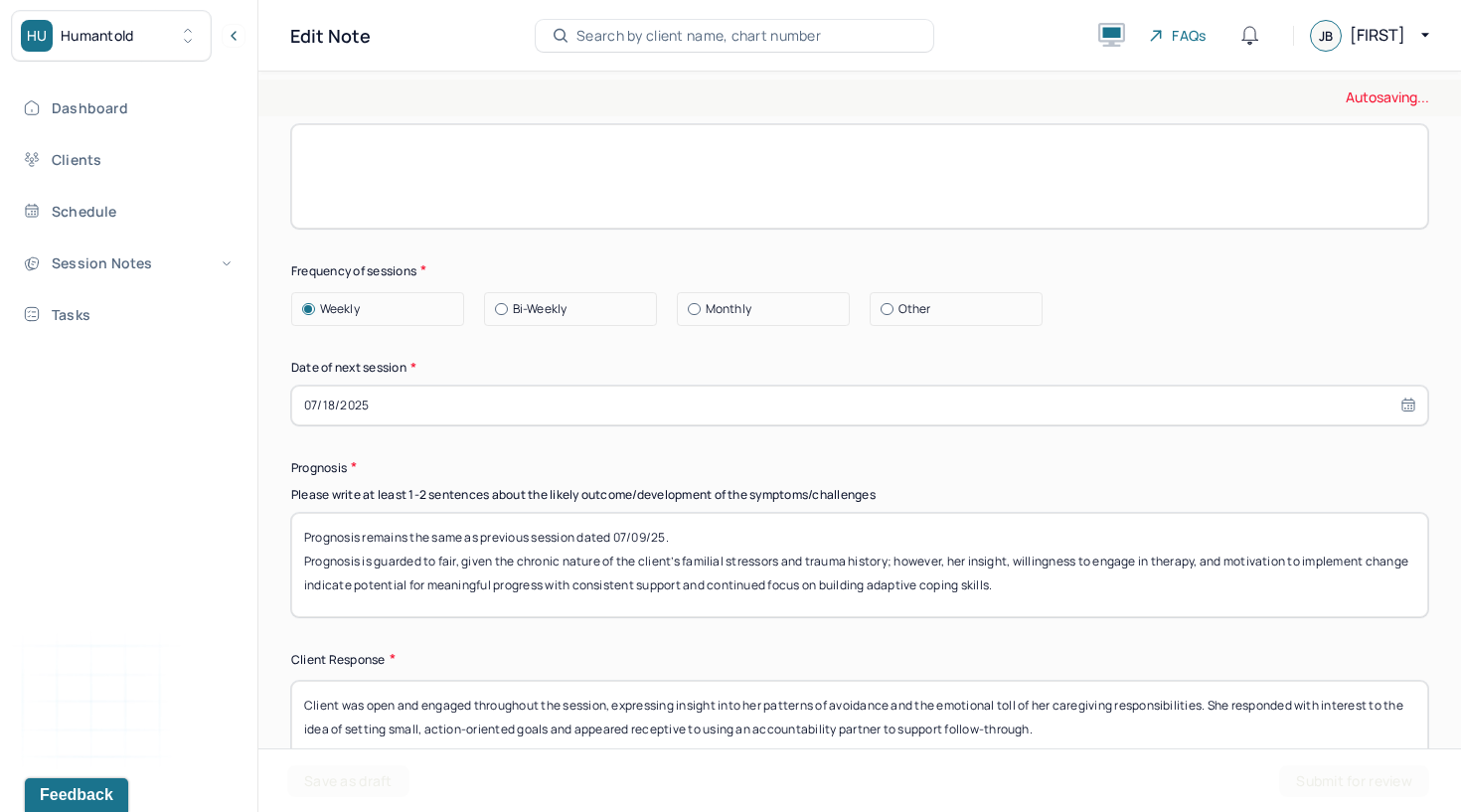 click at bounding box center (887, 309) 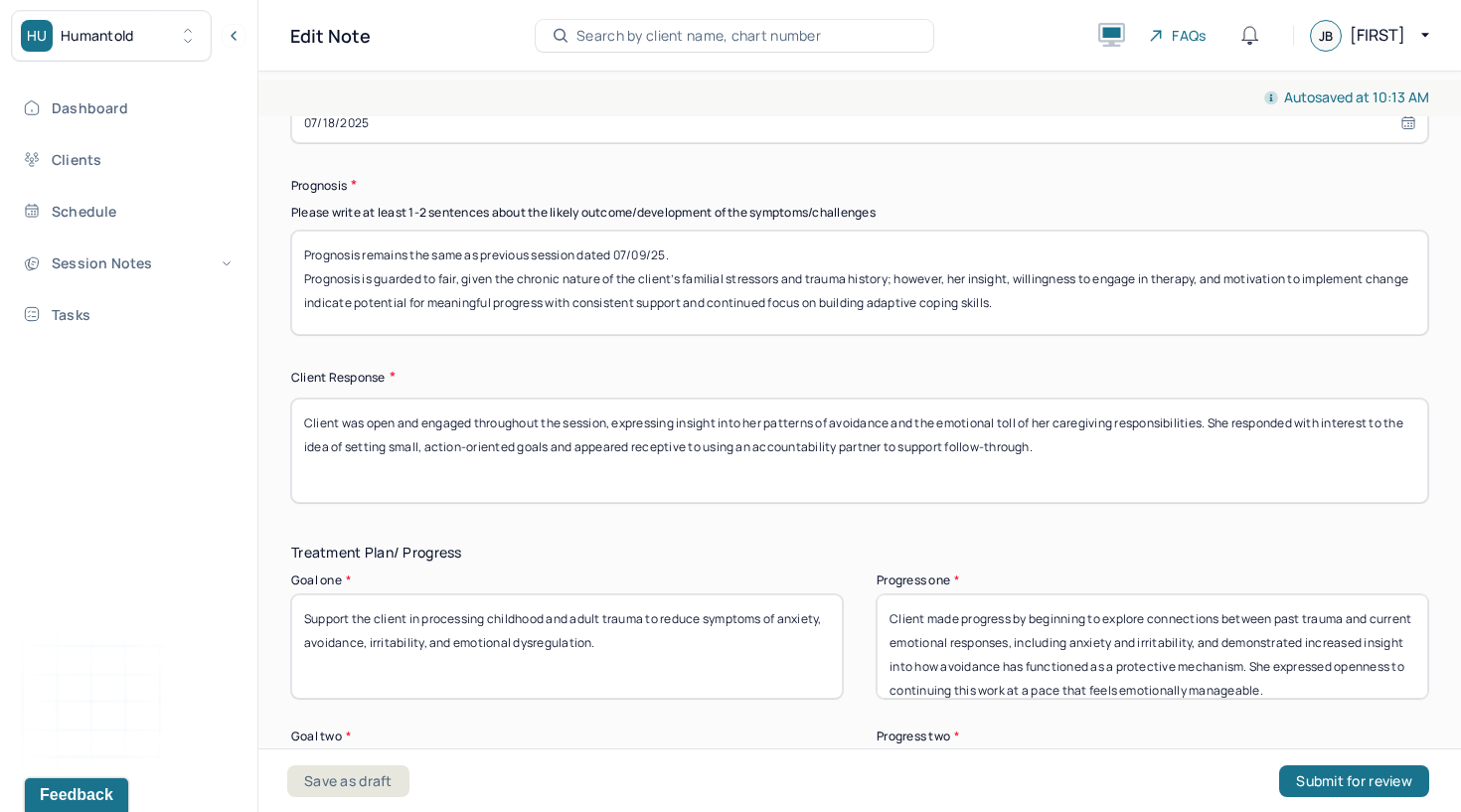 scroll, scrollTop: 3033, scrollLeft: 0, axis: vertical 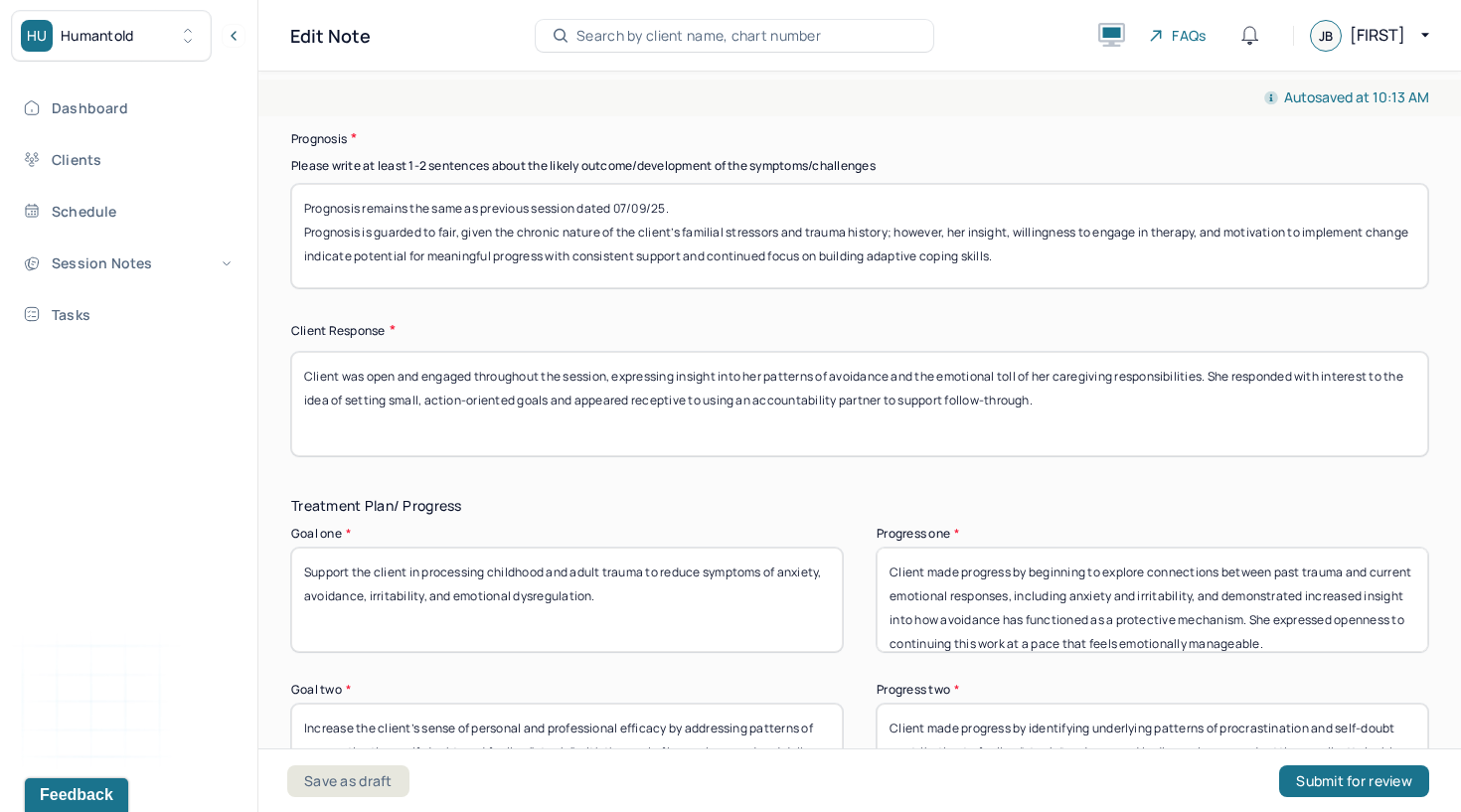 click on "Client was open and engaged throughout the session, expressing insight into her patterns of avoidance and the emotional toll of her caregiving responsibilities. She responded with interest to the idea of setting small, action-oriented goals and appeared receptive to using an accountability partner to support follow-through." at bounding box center [860, 404] 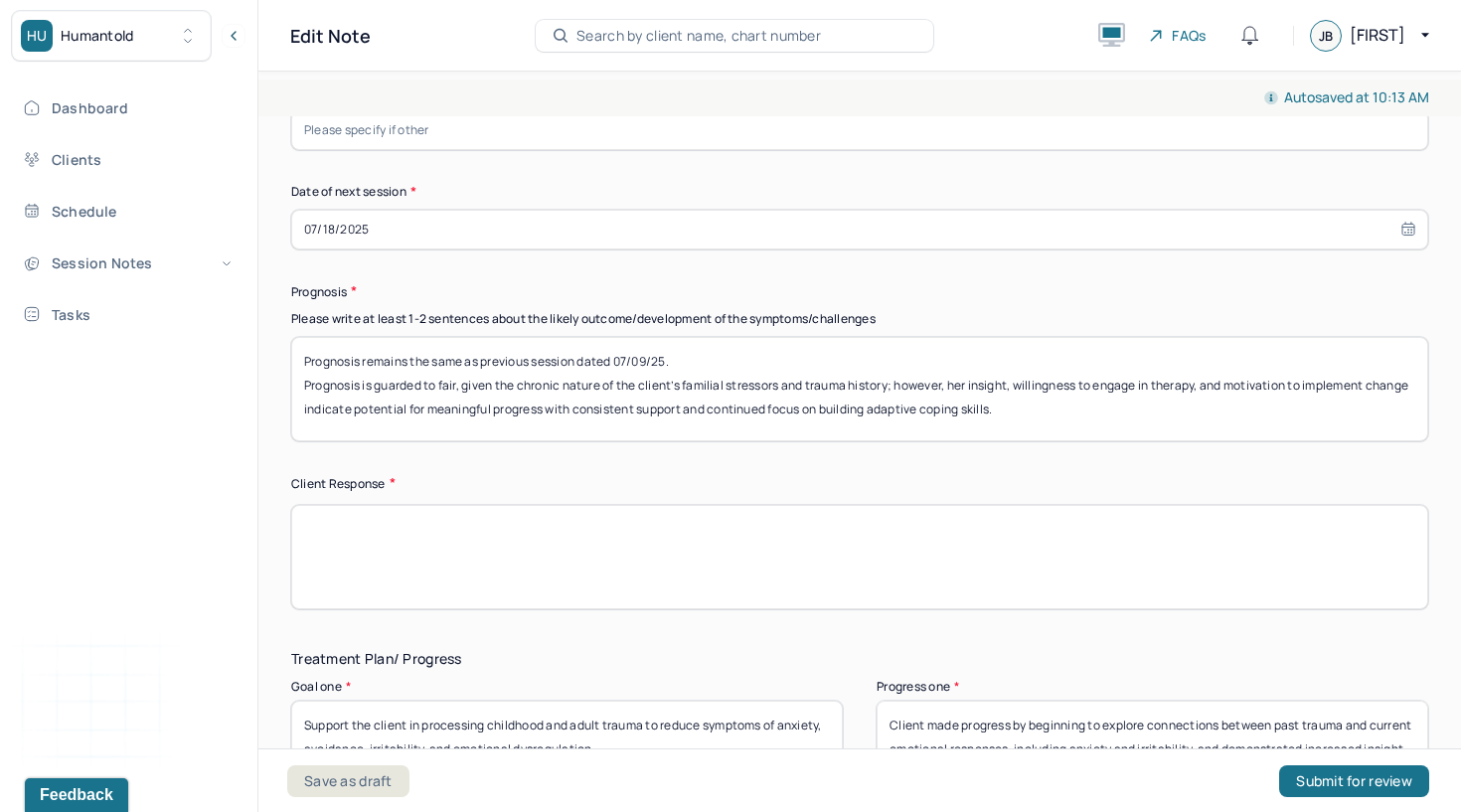 scroll, scrollTop: 2775, scrollLeft: 0, axis: vertical 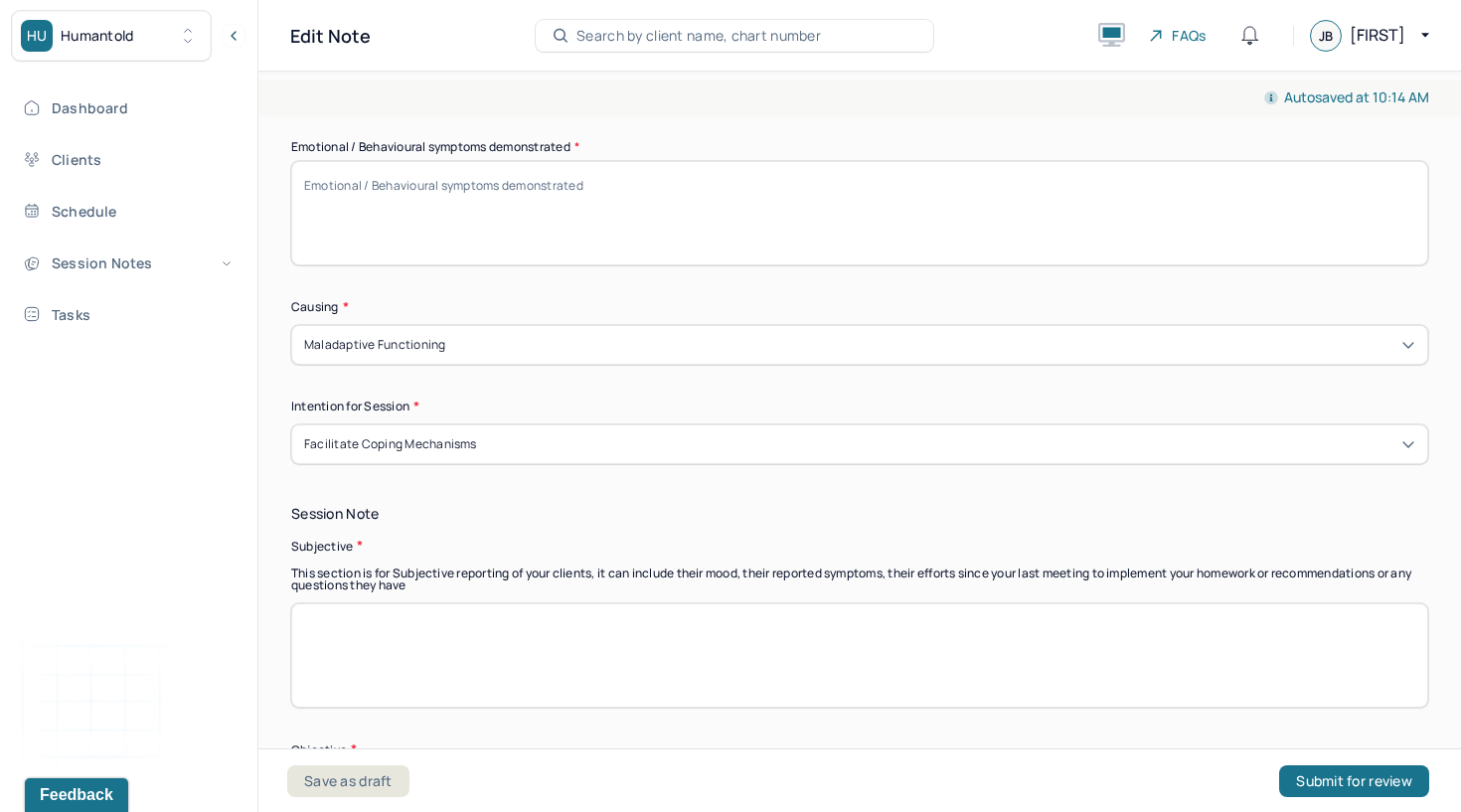 type 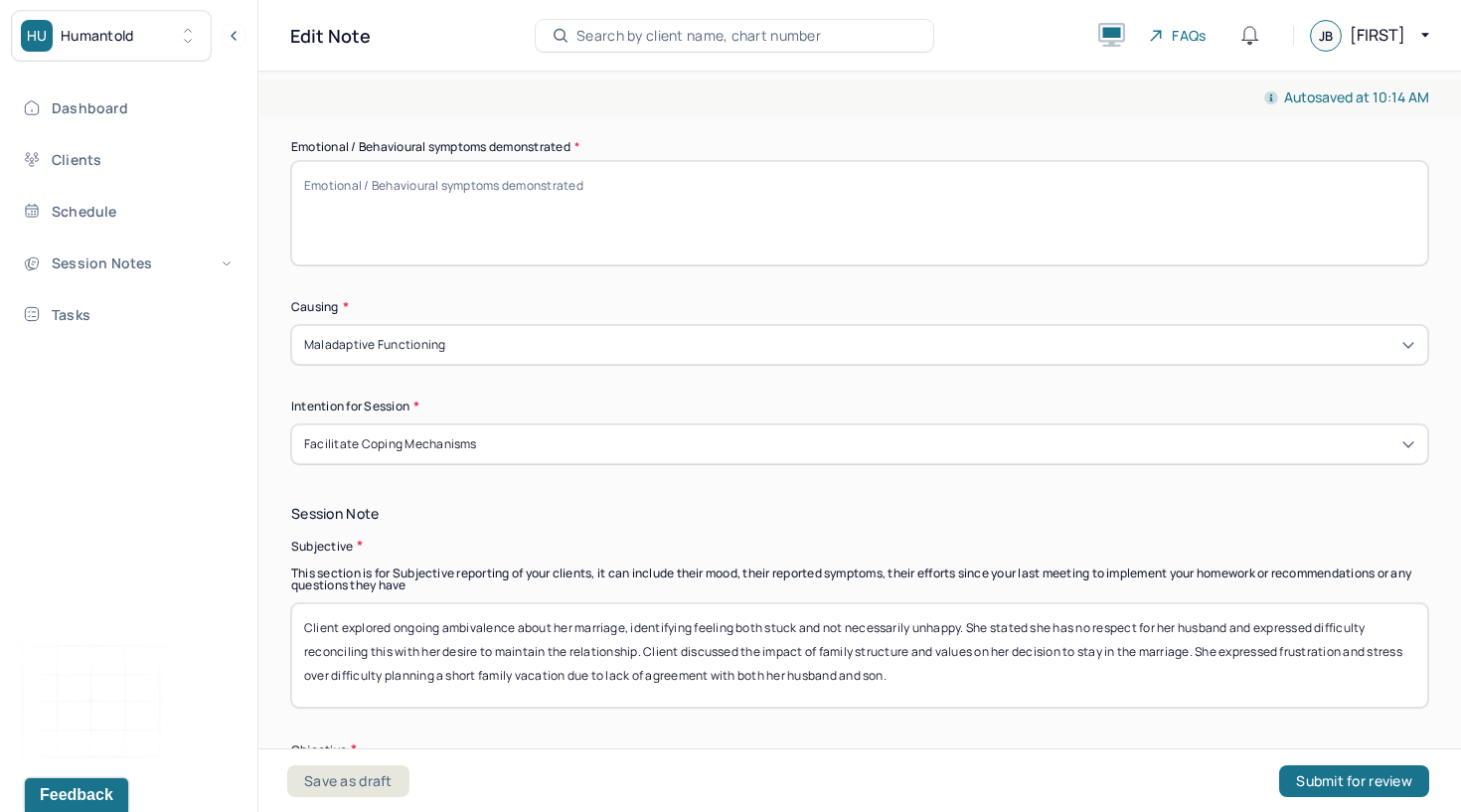 scroll, scrollTop: 1399, scrollLeft: 0, axis: vertical 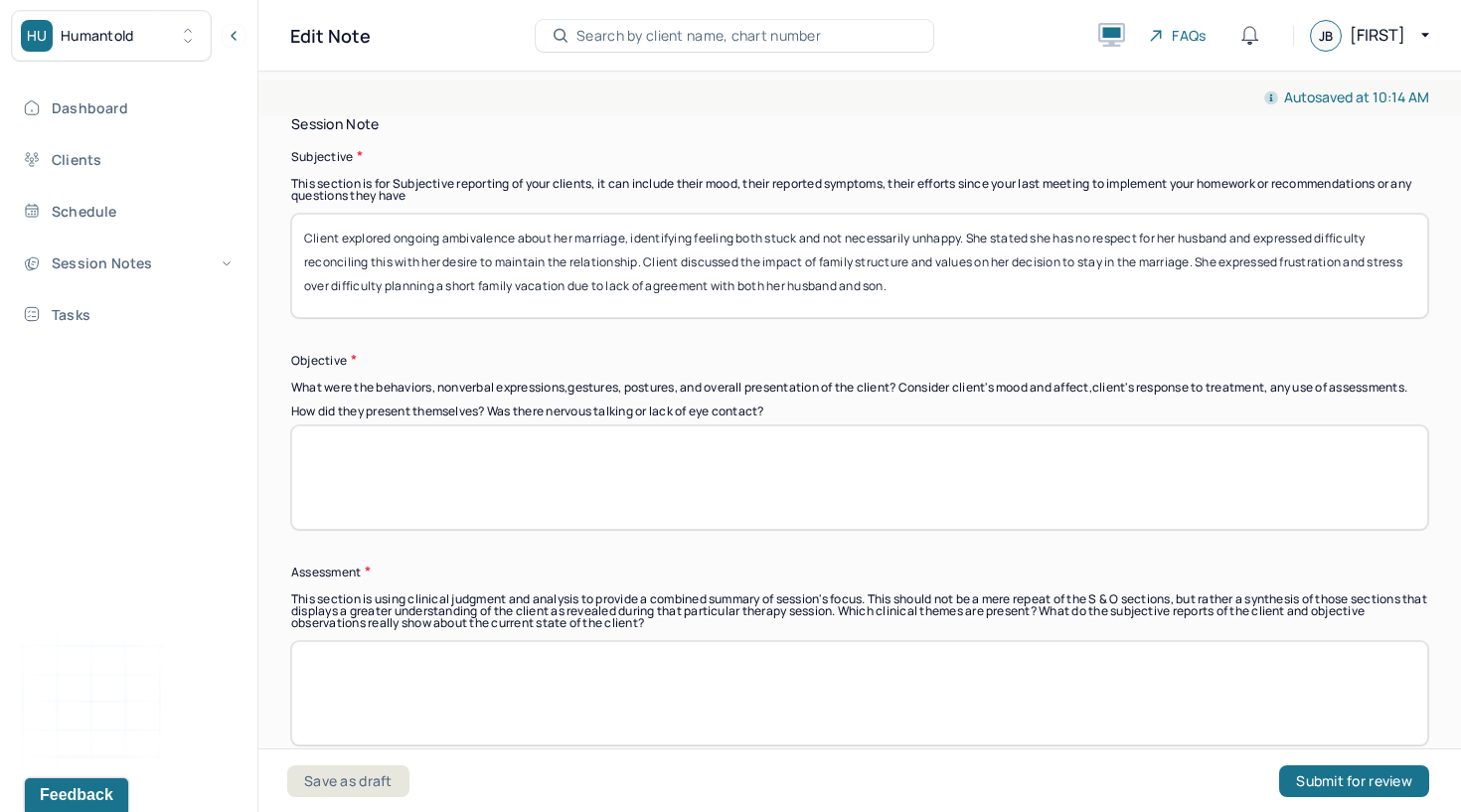 type on "Client explored ongoing ambivalence about her marriage, identifying feeling both stuck and not necessarily unhappy. She stated she has no respect for her husband and expressed difficulty reconciling this with her desire to maintain the relationship. Client discussed the impact of family structure and values on her decision to stay in the marriage. She expressed frustration and stress over difficulty planning a short family vacation due to lack of agreement with both her husband and son." 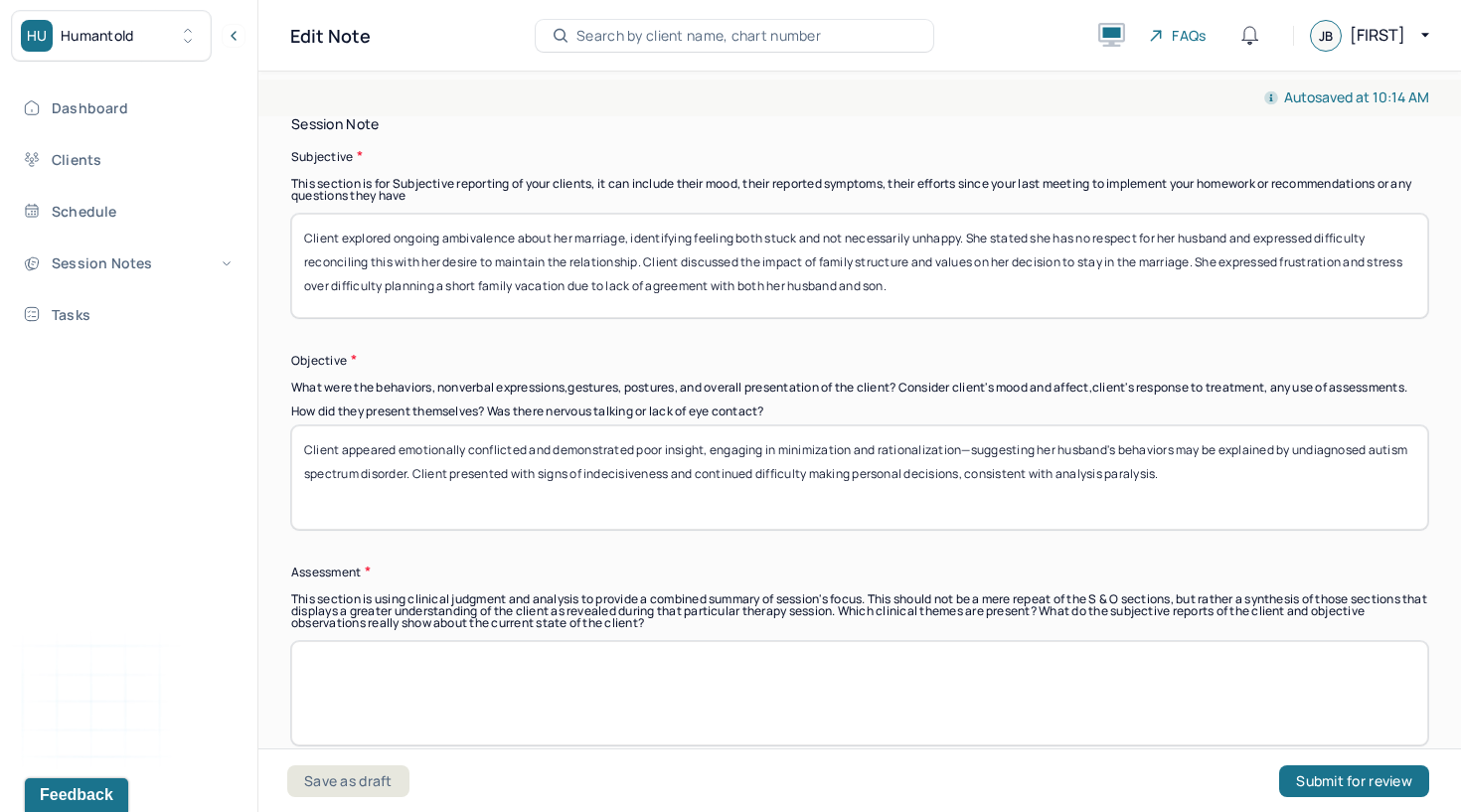 click on "How did they present themselves? Was there nervous talking or lack of eye contact?" at bounding box center [860, 477] 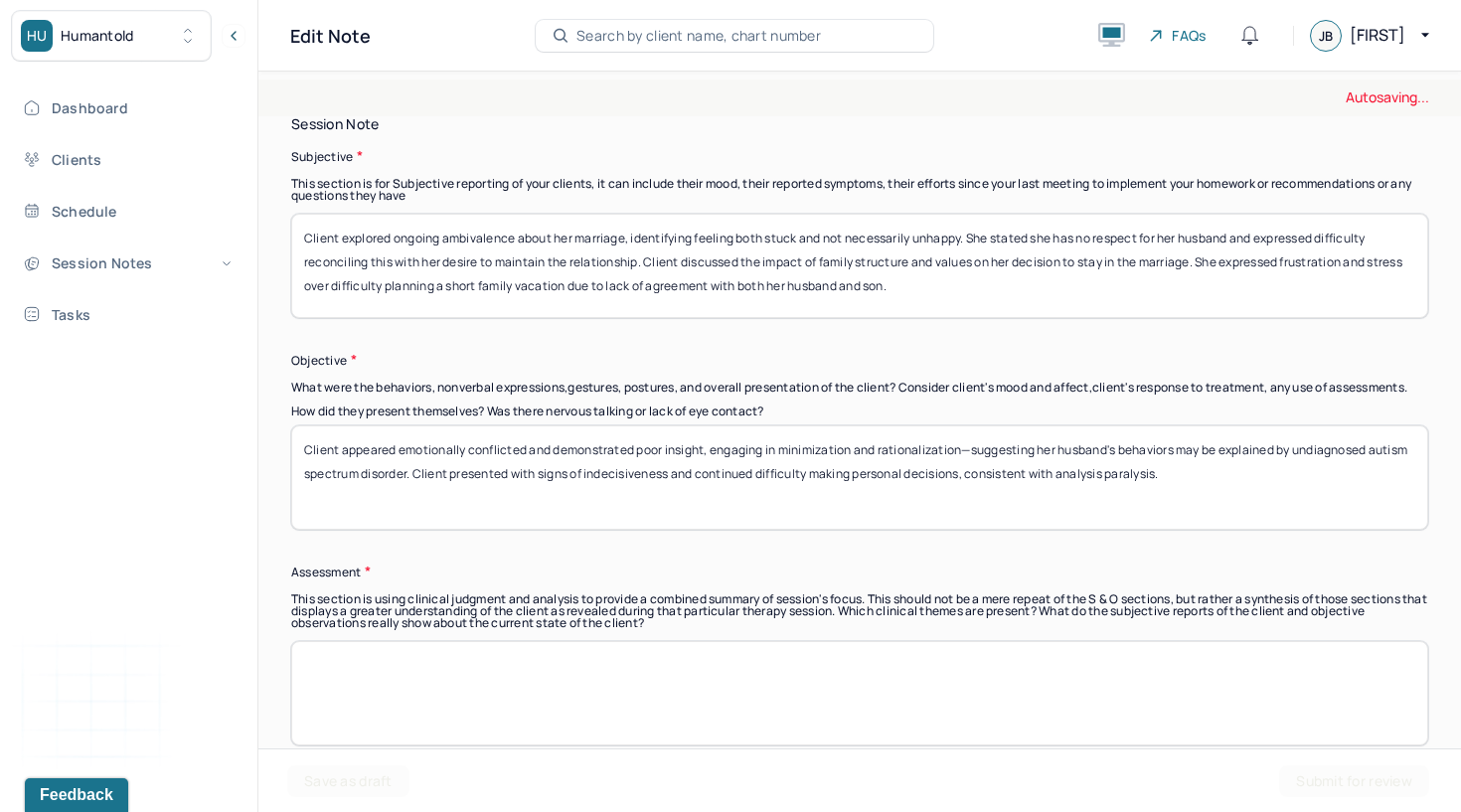 type on "Client appeared emotionally conflicted and demonstrated poor insight, engaging in minimization and rationalization—suggesting her husband's behaviors may be explained by undiagnosed autism spectrum disorder. Client presented with signs of indecisiveness and continued difficulty making personal decisions, consistent with analysis paralysis." 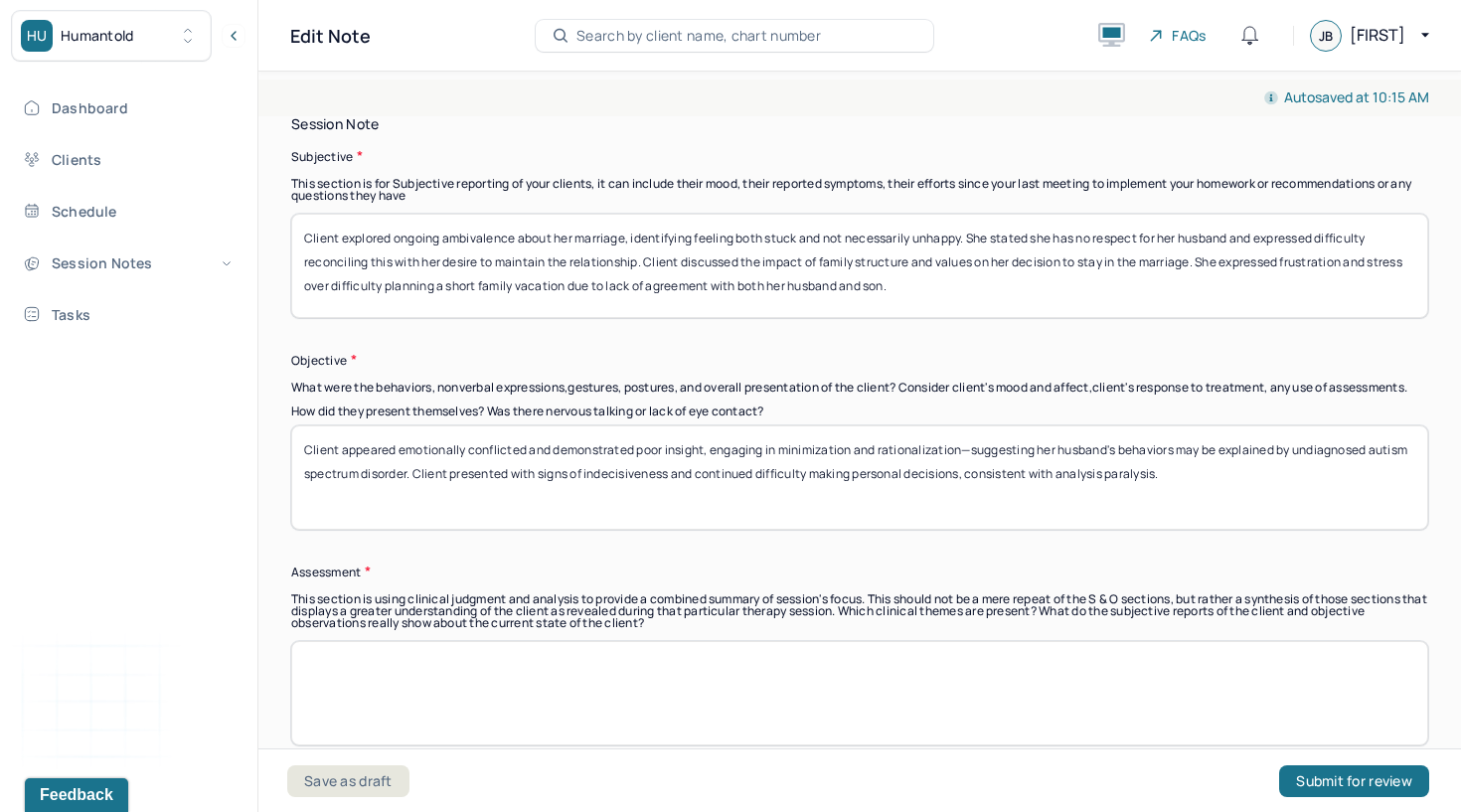 click at bounding box center (860, 693) 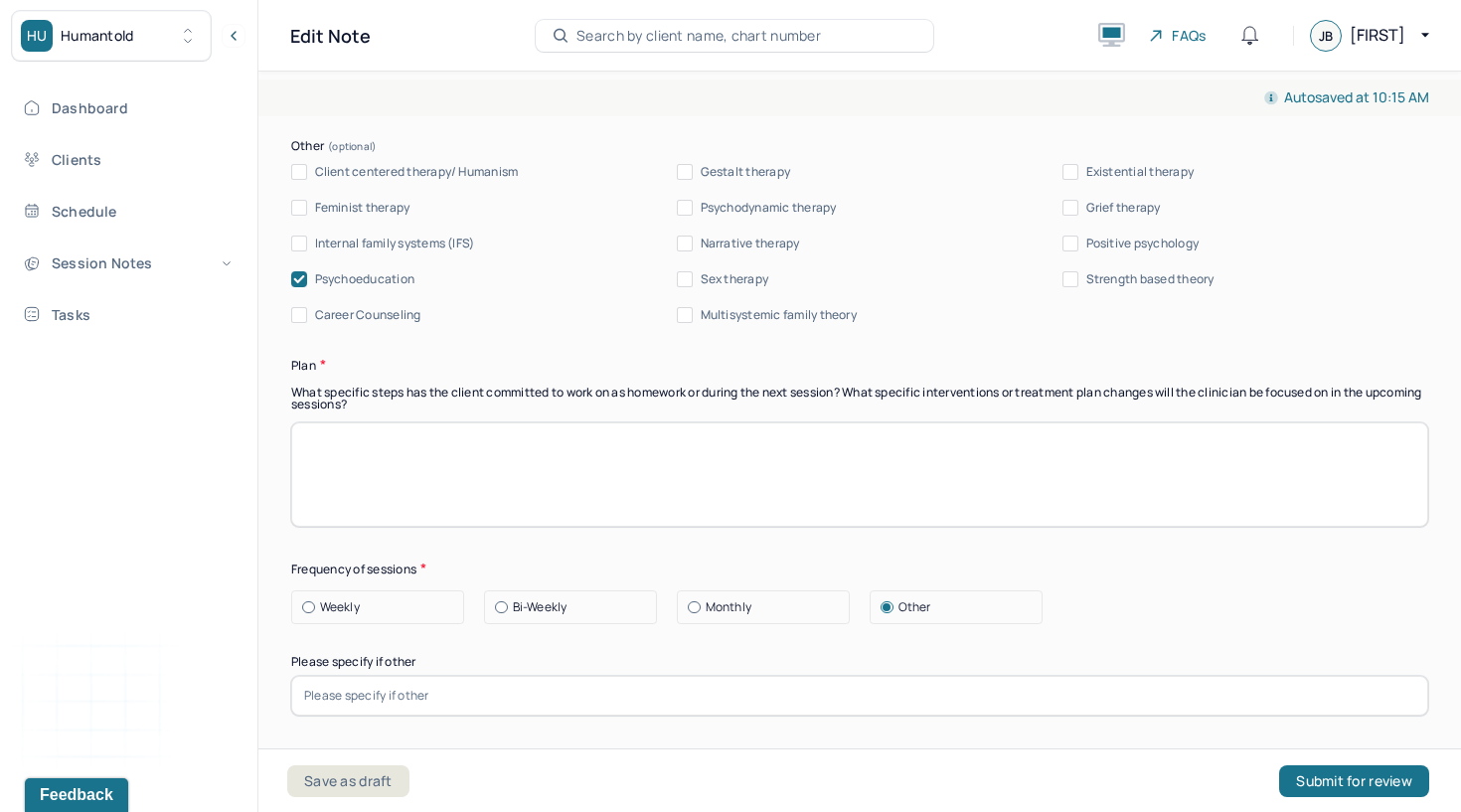 scroll, scrollTop: 2354, scrollLeft: 0, axis: vertical 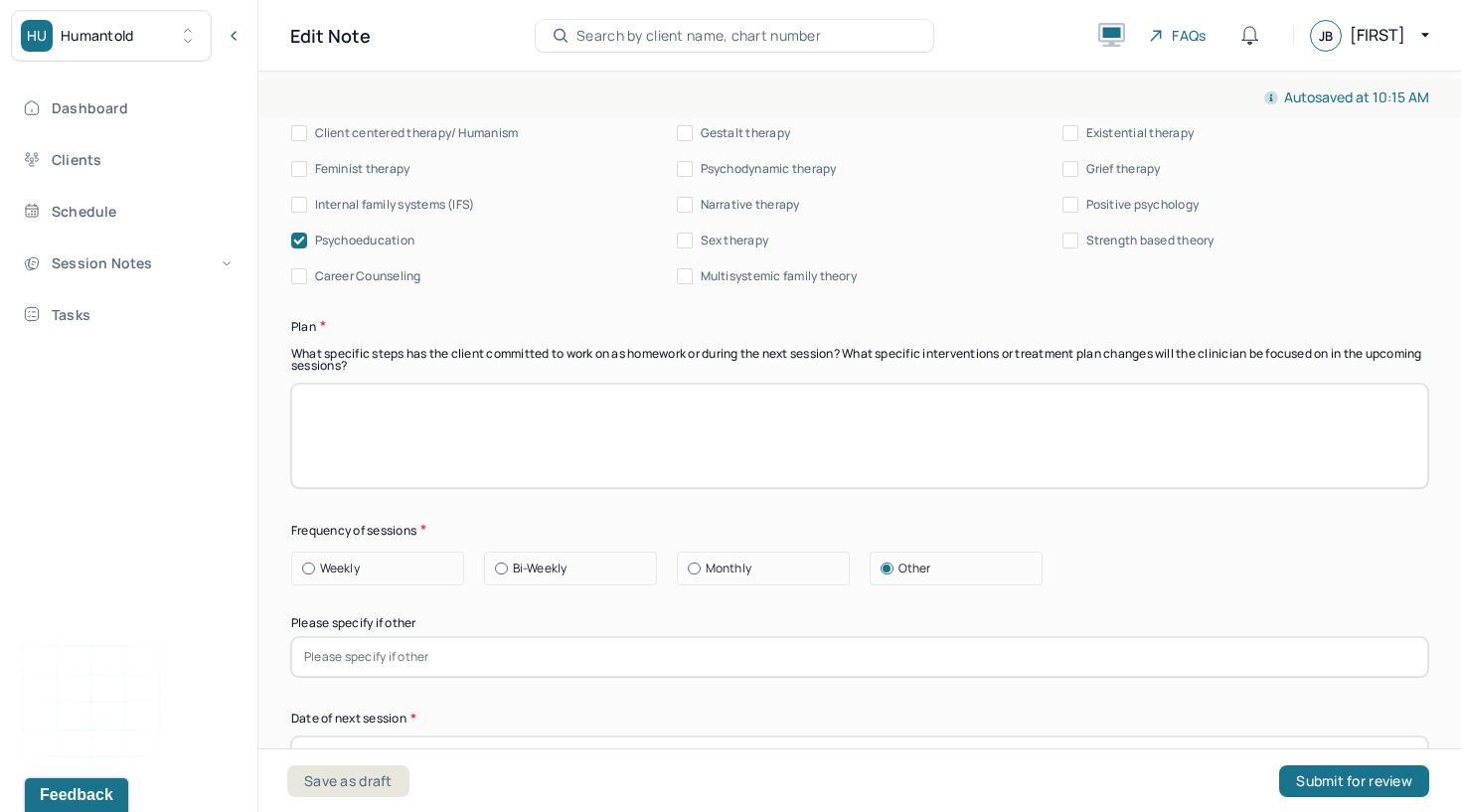 type on "Client is experiencing cognitive dissonance in her relationship, complicated by unresolved feelings of dissatisfaction, lack of respect for her partner, and elevated stress. Patterns of avoidance, rationalization, and poor insight into her own needs and values remain prominent. Family structure and cohesion continue to influence her decision-making despite ongoing relational strain." 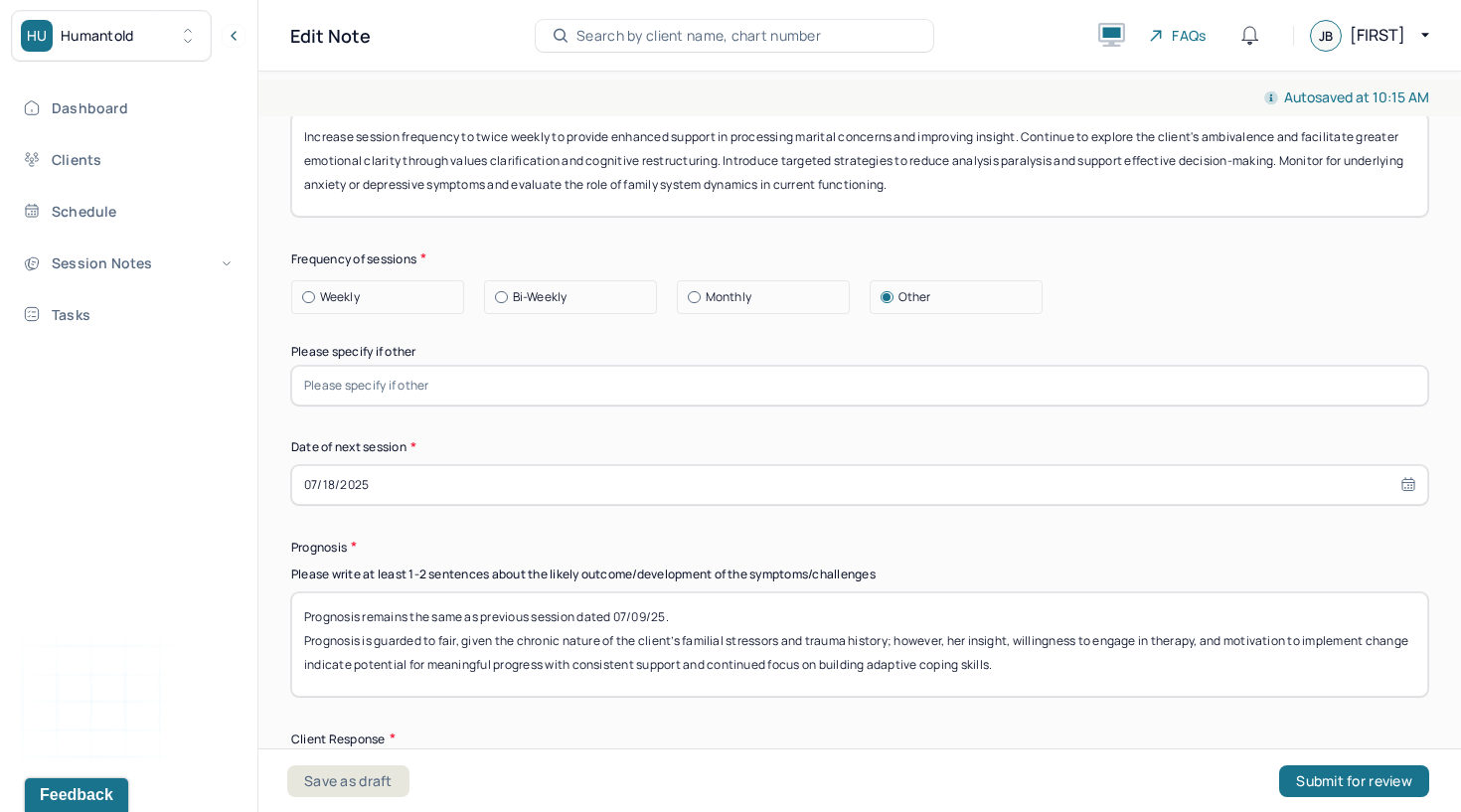scroll, scrollTop: 2669, scrollLeft: 0, axis: vertical 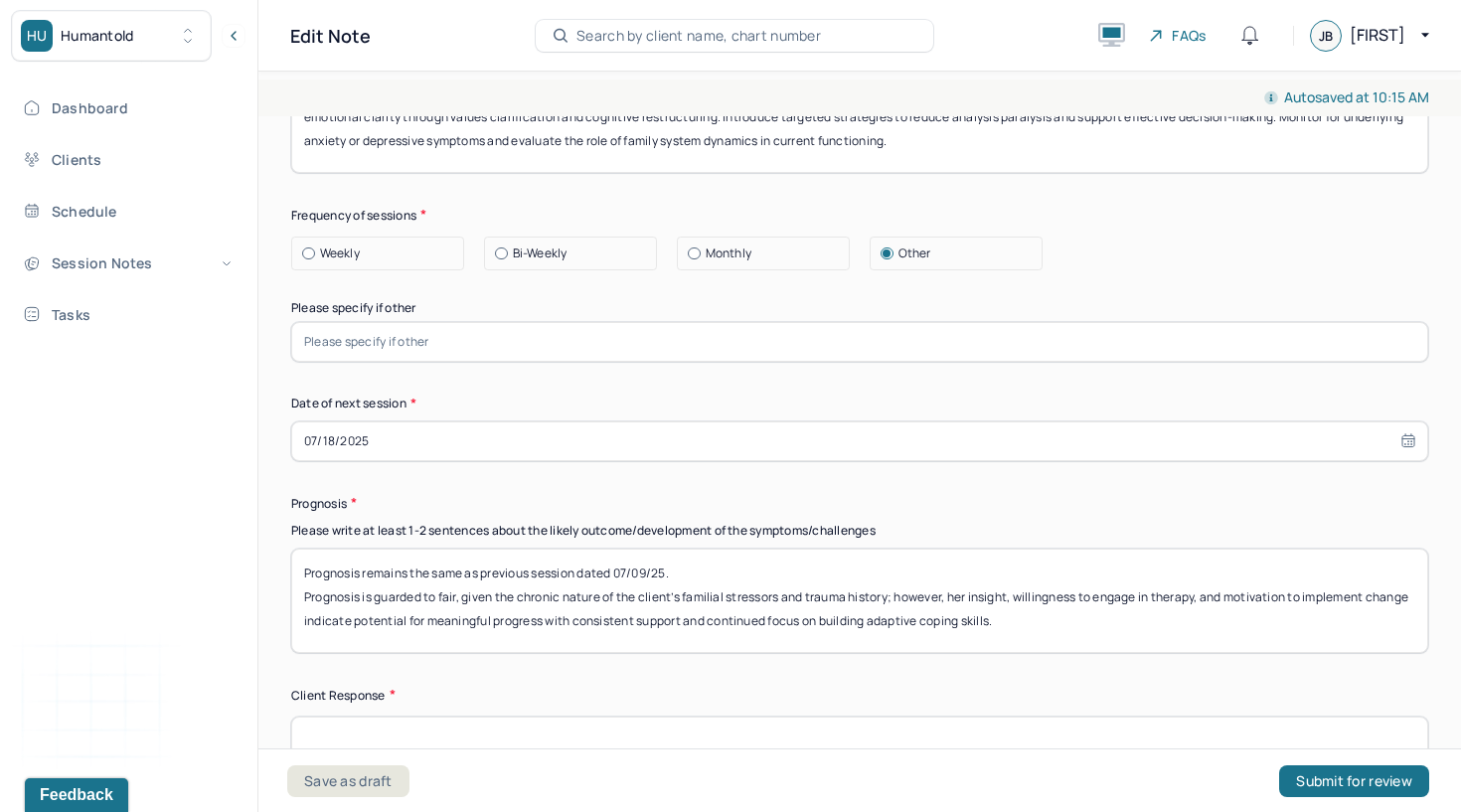 type on "Increase session frequency to twice weekly to provide enhanced support in processing marital concerns and improving insight. Continue to explore the client's ambivalence and facilitate greater emotional clarity through values clarification and cognitive restructuring. Introduce targeted strategies to reduce analysis paralysis and support effective decision-making. Monitor for underlying anxiety or depressive symptoms and evaluate the role of family system dynamics in current functioning." 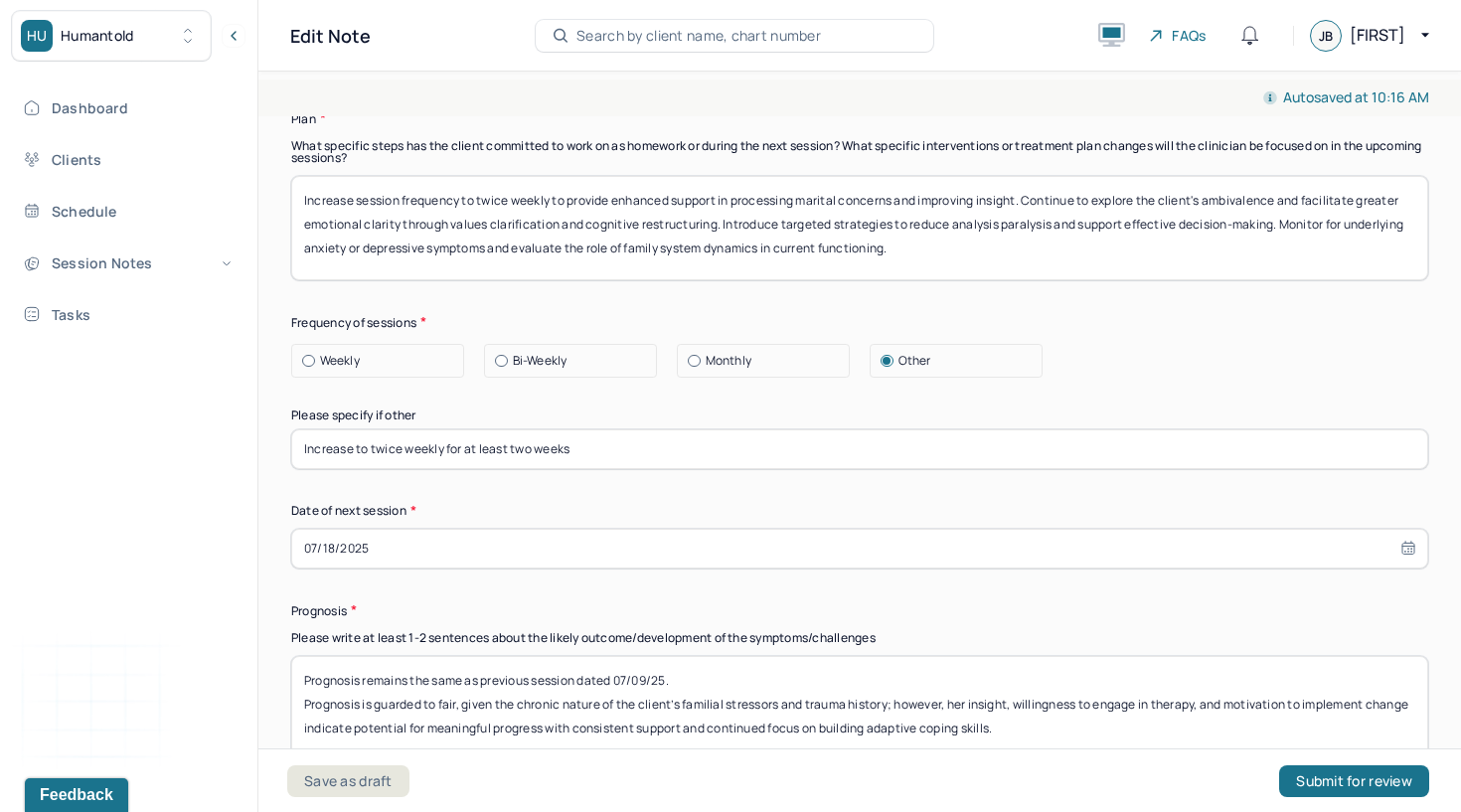 scroll, scrollTop: 2564, scrollLeft: 0, axis: vertical 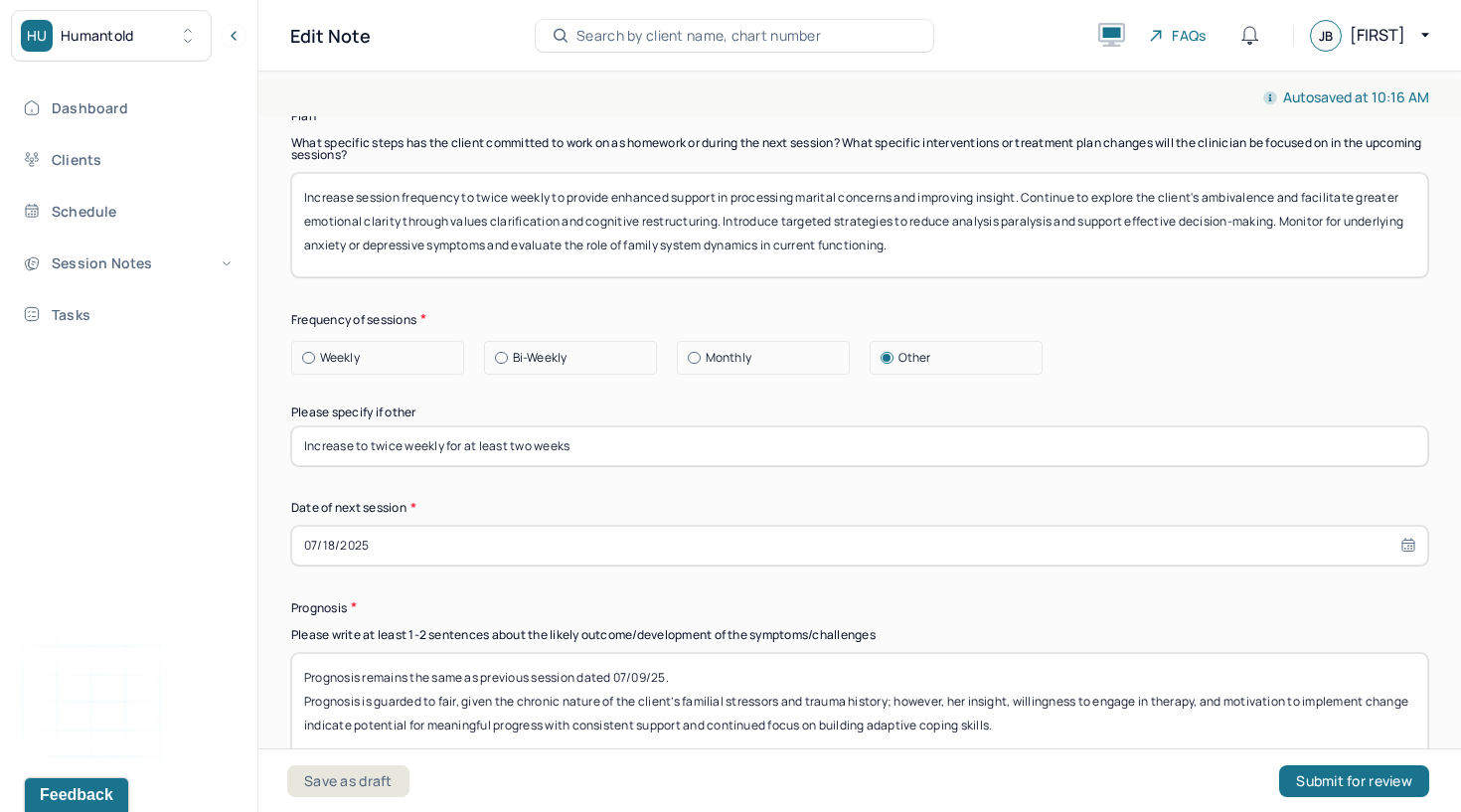 drag, startPoint x: 553, startPoint y: 203, endPoint x: 1026, endPoint y: 200, distance: 473.00951 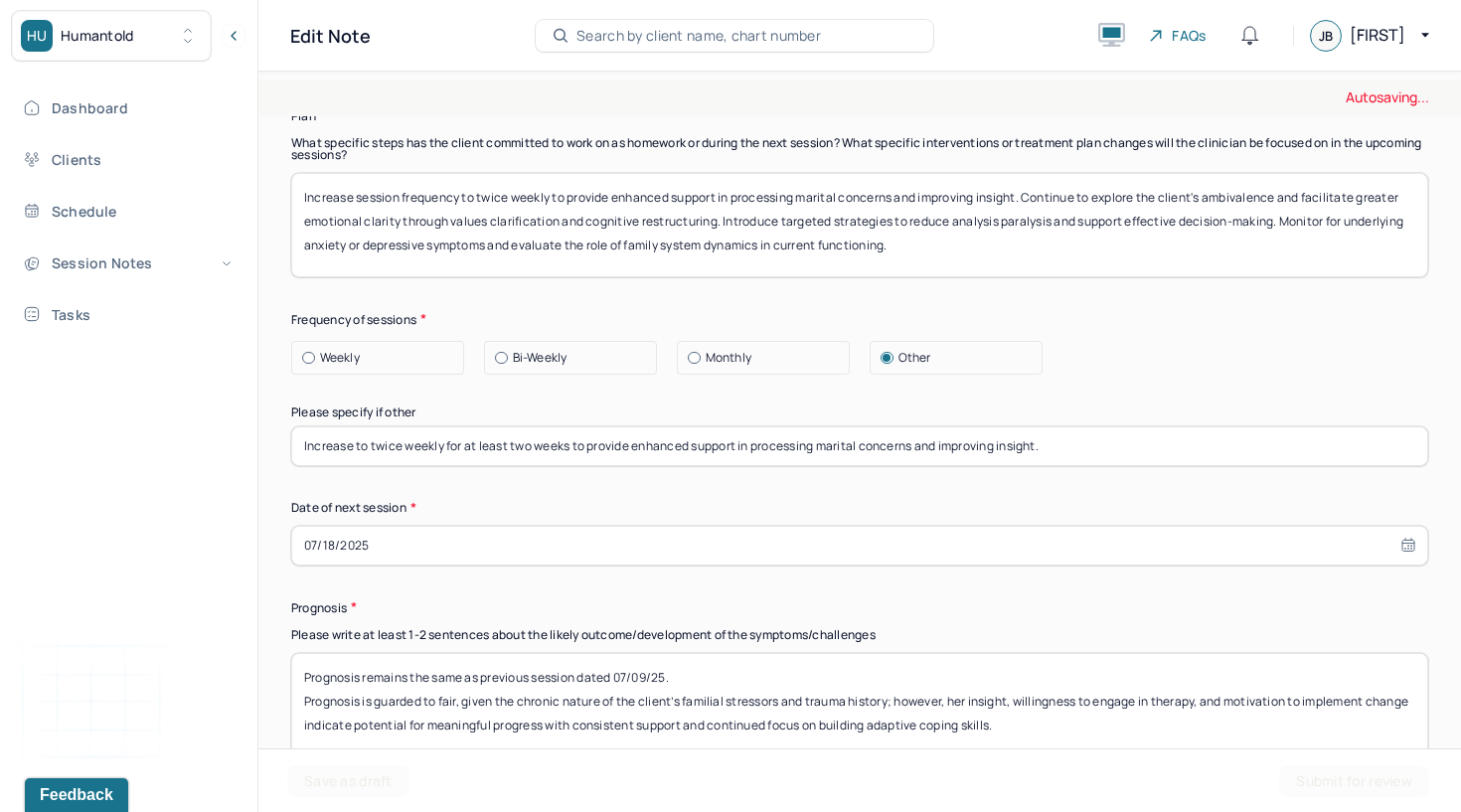 click on "Increase to twice weekly for at least two weeks to provide enhanced support in processing marital concerns and improving insight." at bounding box center [860, 446] 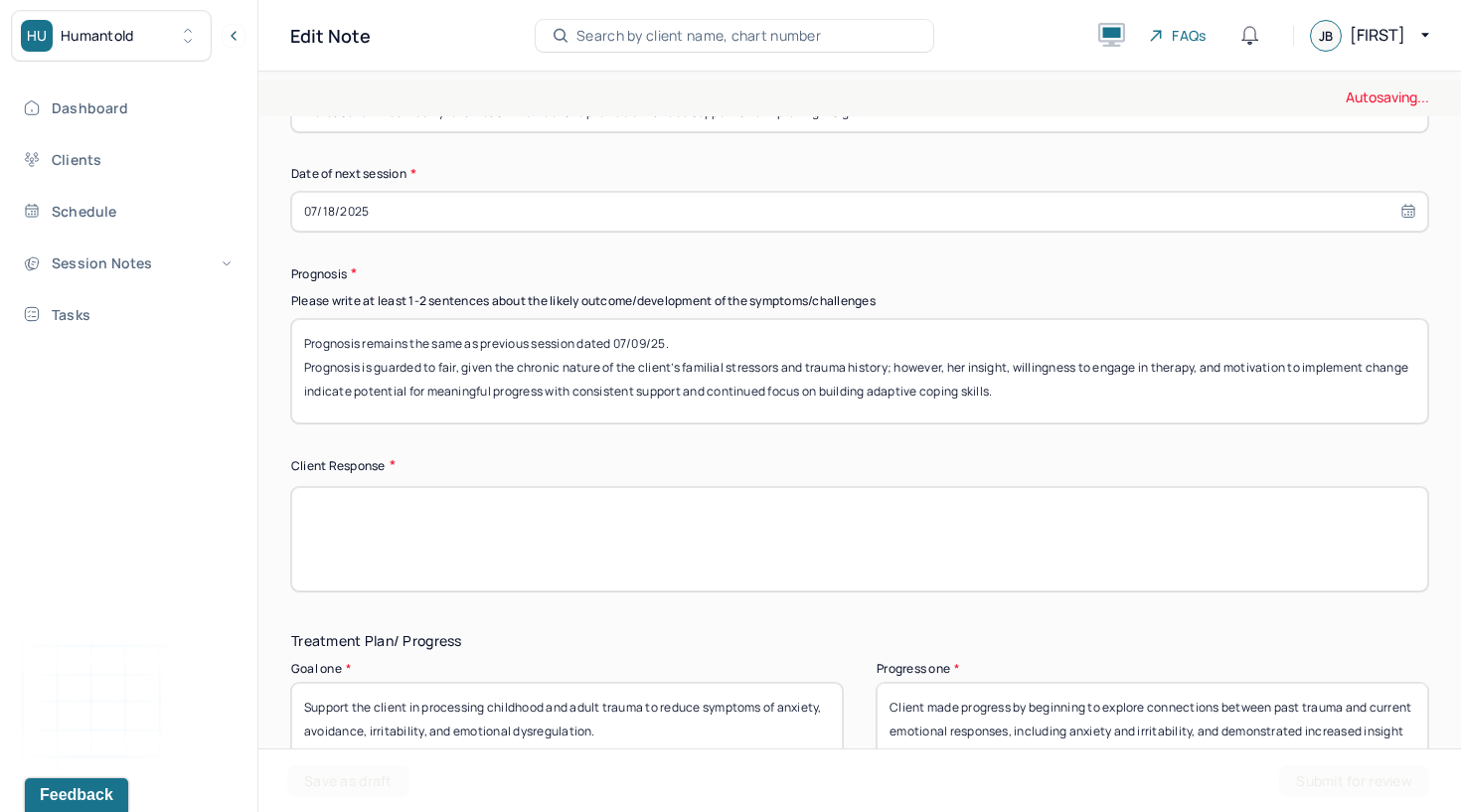 scroll, scrollTop: 2923, scrollLeft: 0, axis: vertical 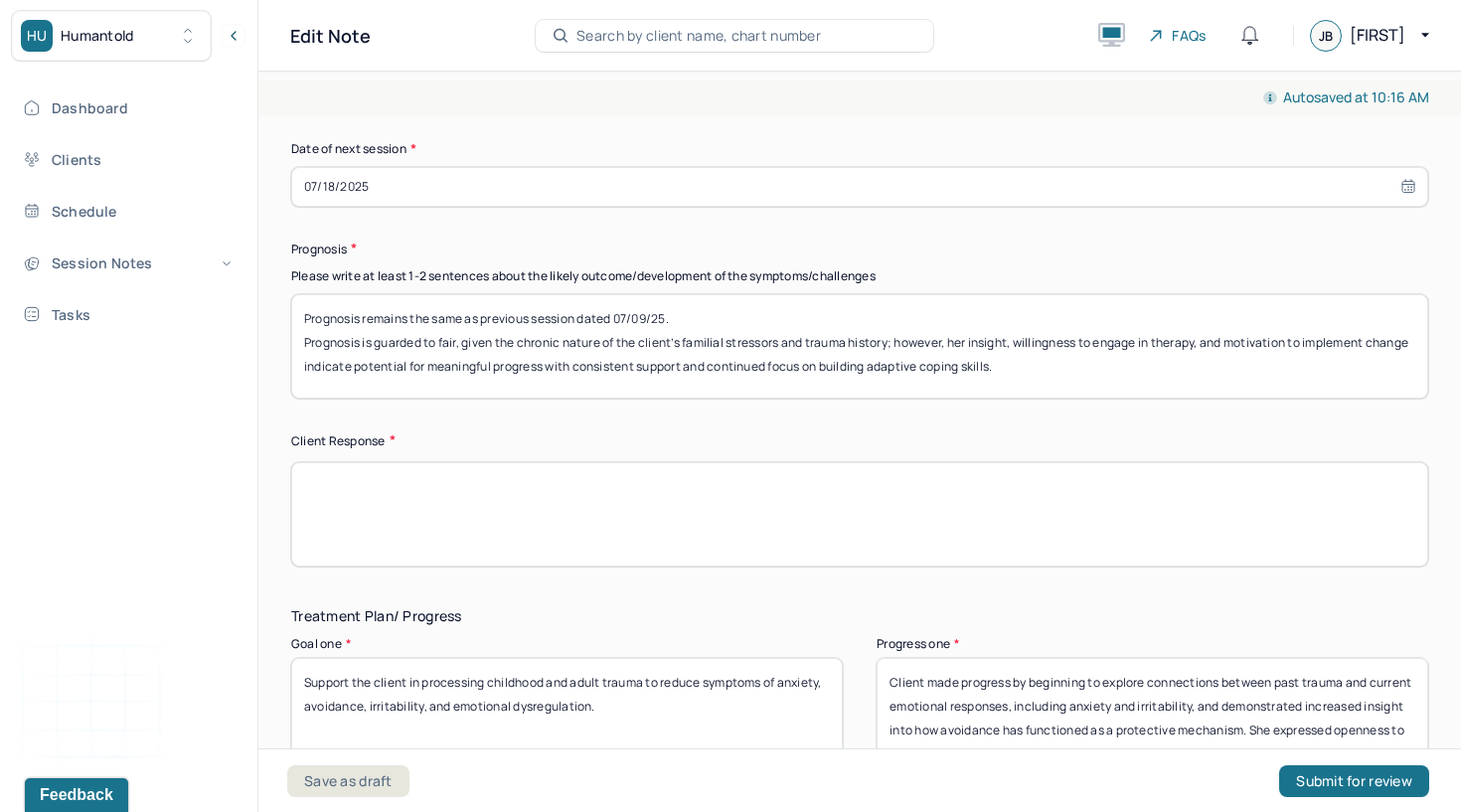 type on "Increase to twice weekly for at least two weeks to provide enhanced support  and improving insight." 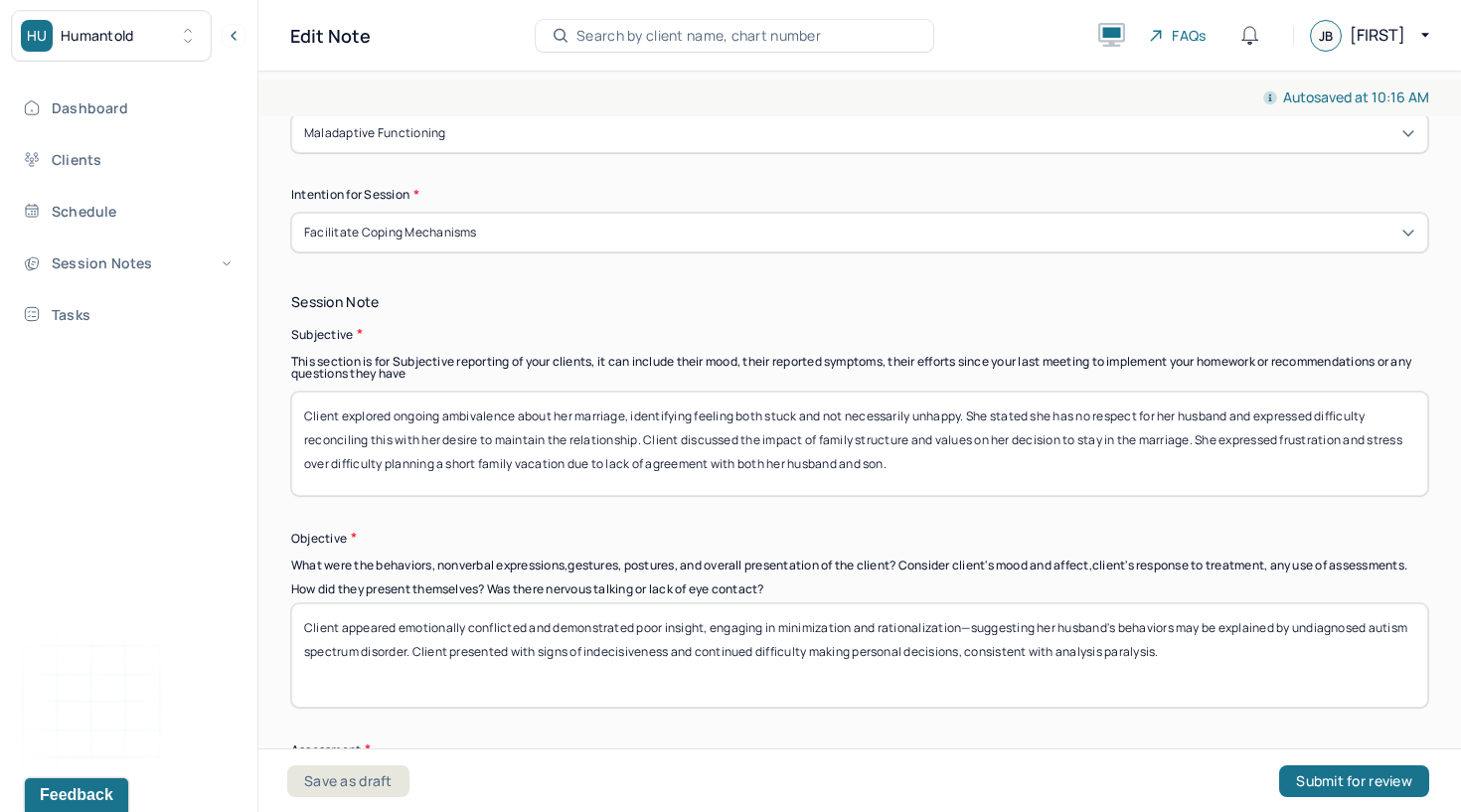 scroll, scrollTop: 997, scrollLeft: 0, axis: vertical 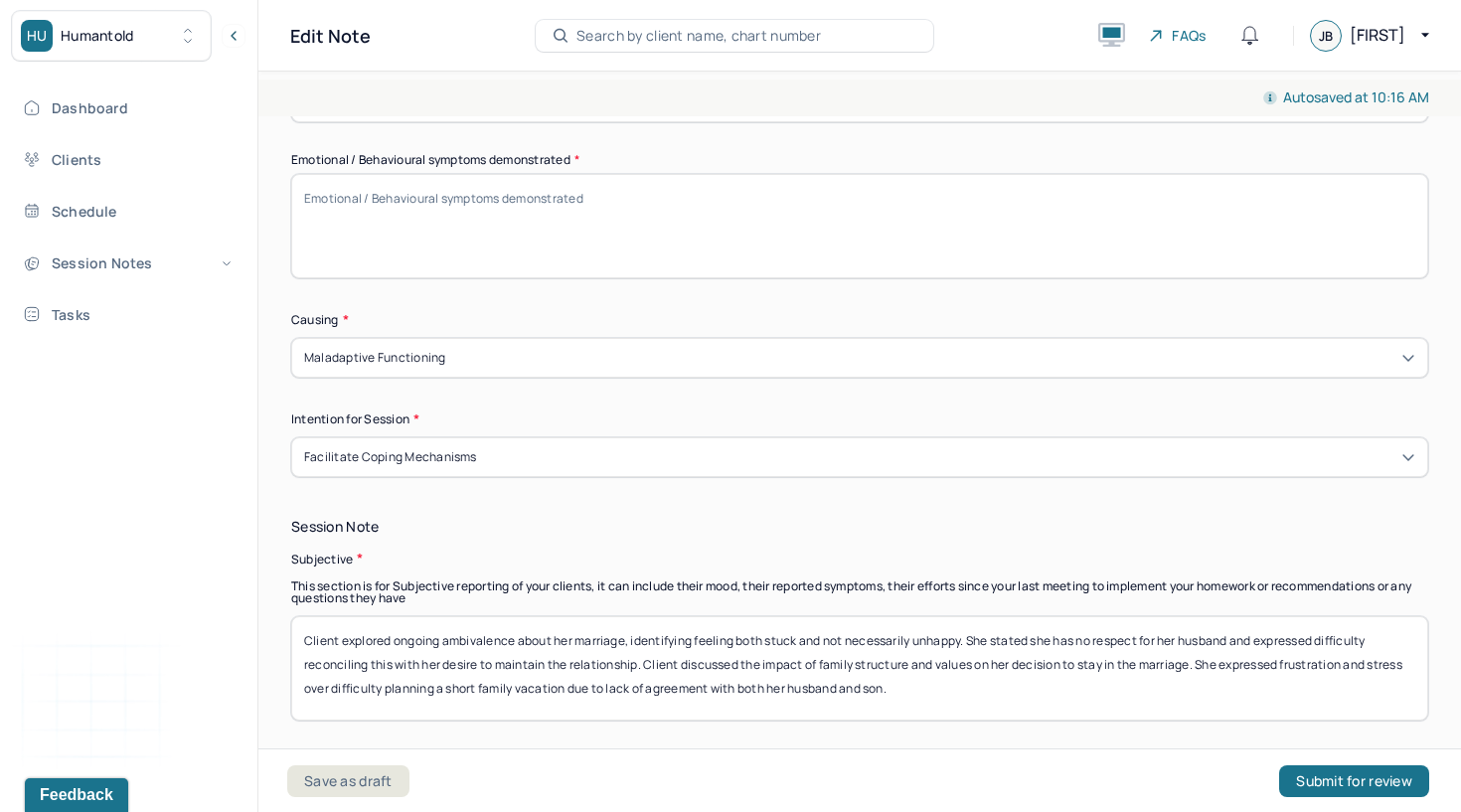 type on "Client responded to the session with openness and a willingness to continue exploring her thoughts and feelings around the relationship." 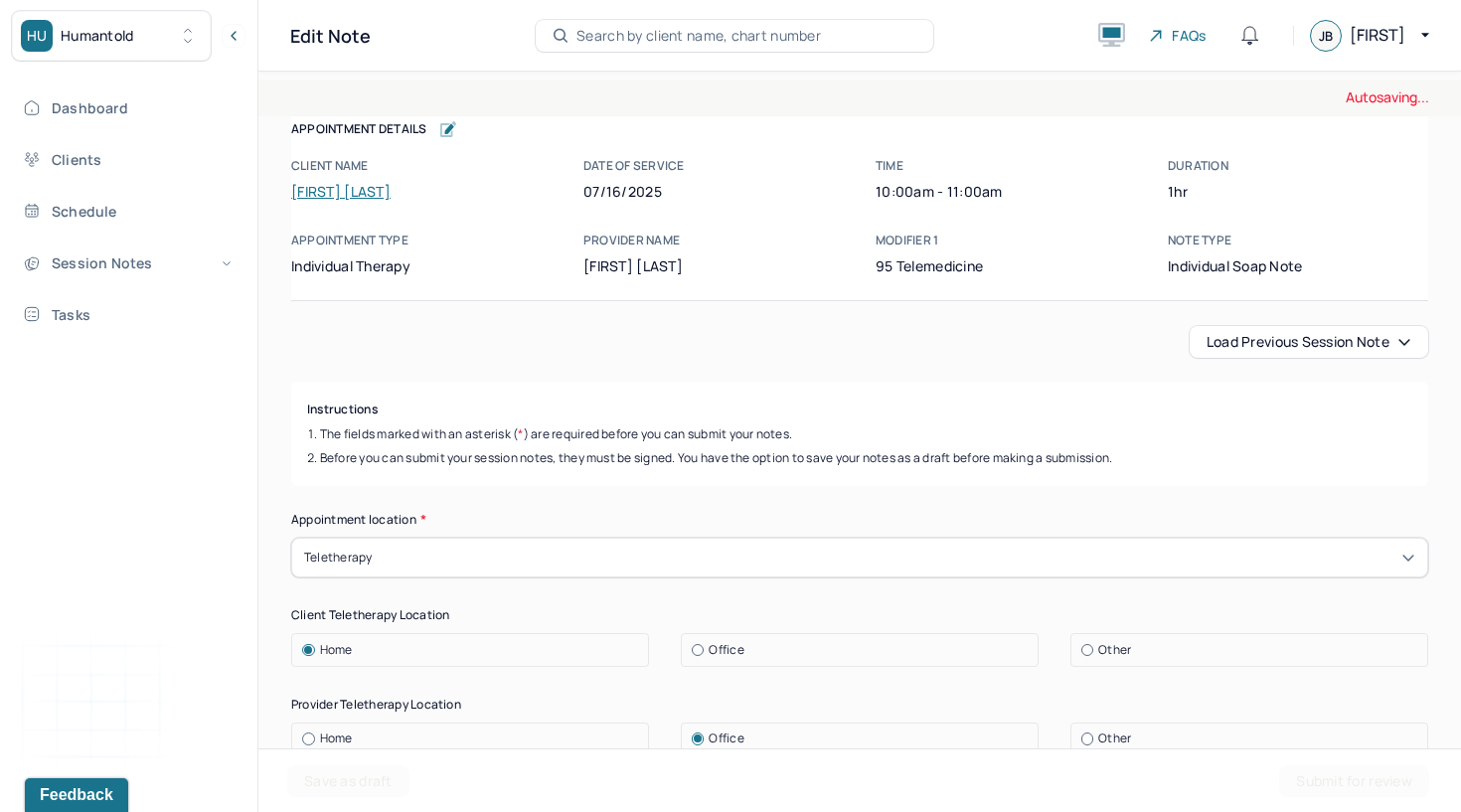 scroll, scrollTop: 0, scrollLeft: 0, axis: both 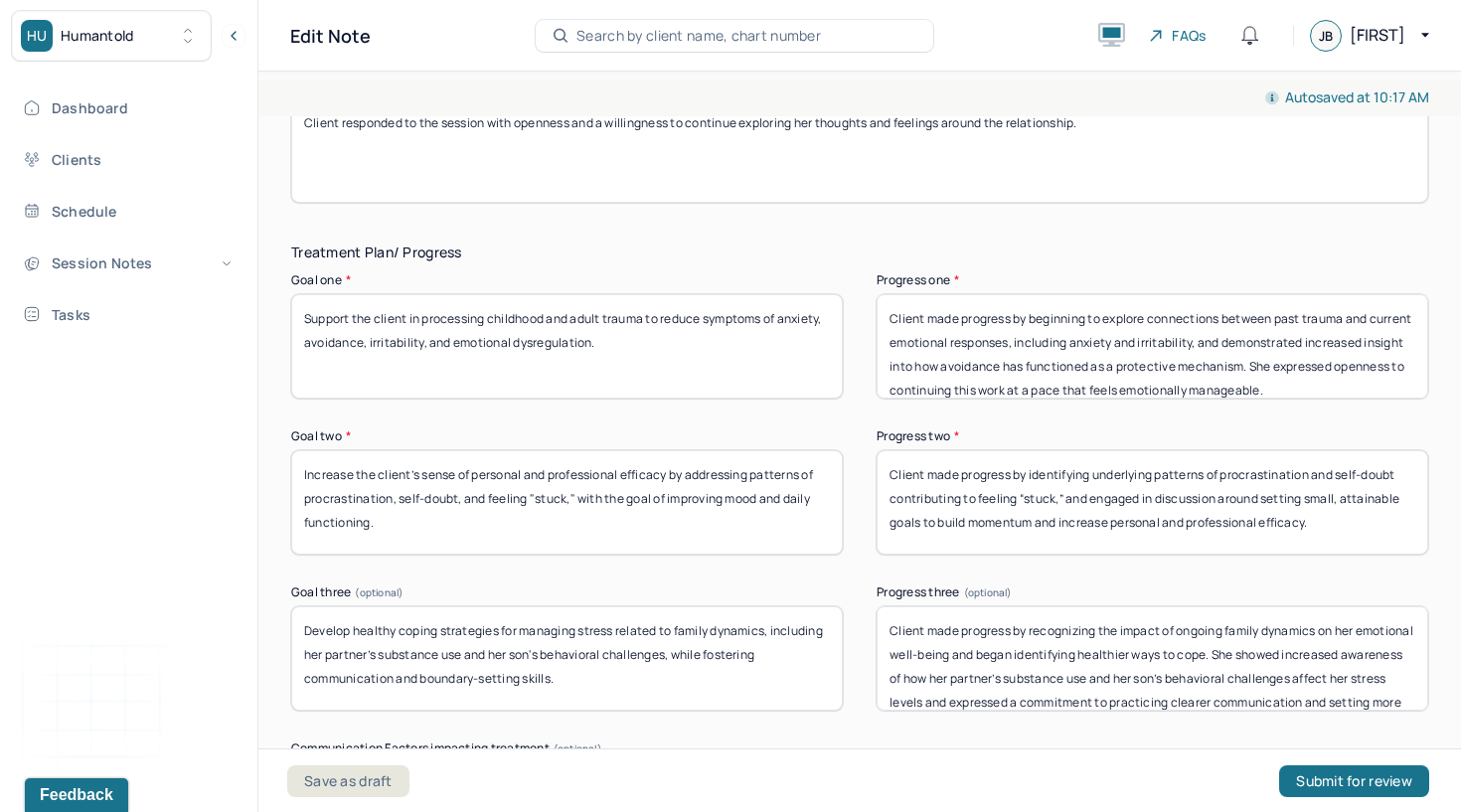 type on "Client demonstrated confusion, frustration, and emotional ambivalence, engaging in minimization and rationalization regarding her marital concerns." 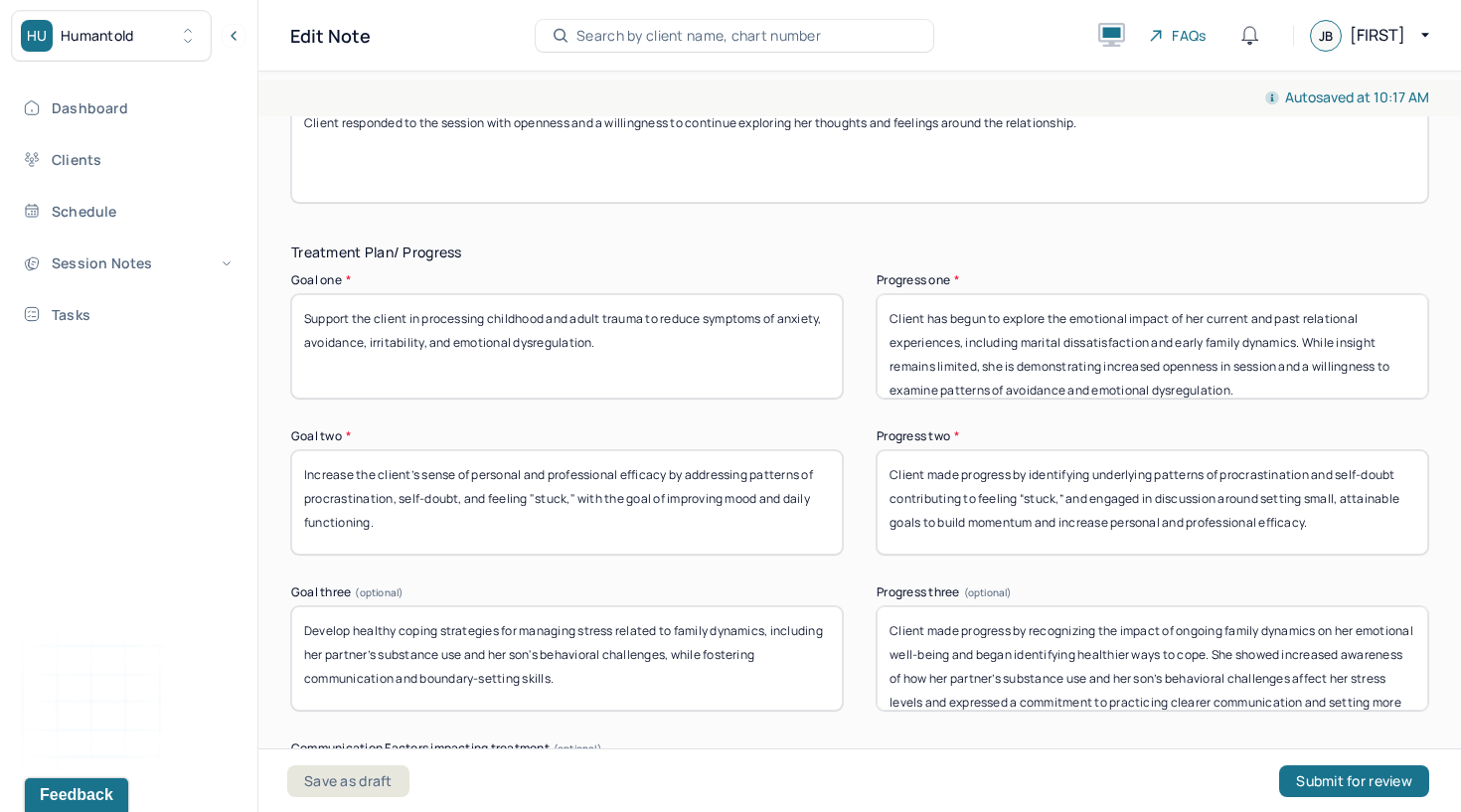 type on "Client has begun to explore the emotional impact of her current and past relational experiences, including marital dissatisfaction and early family dynamics. While insight remains limited, she is demonstrating increased openness in session and a willingness to examine patterns of avoidance and emotional dysregulation." 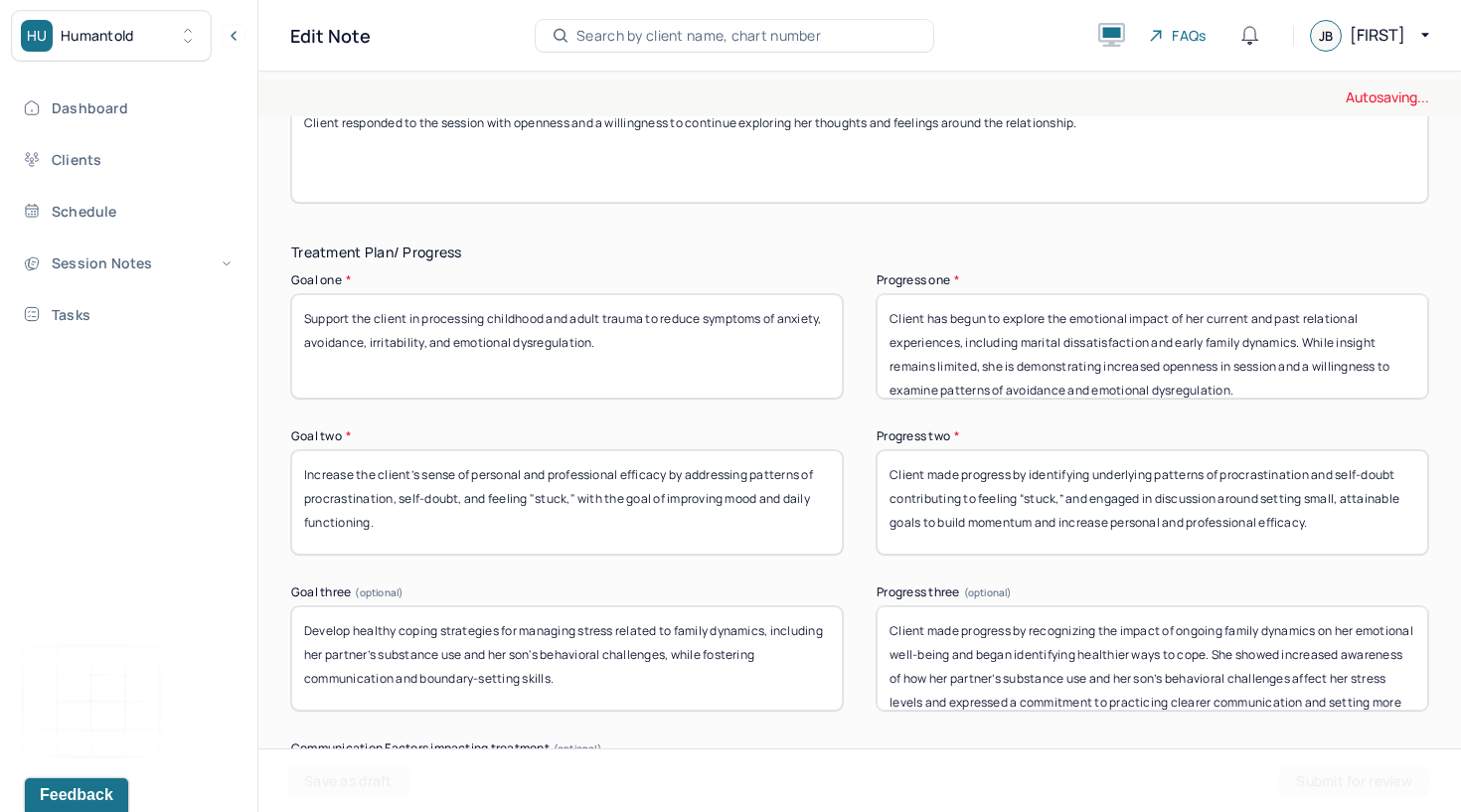click on "Increase the client’s sense of personal and professional efficacy by addressing patterns of procrastination, self-doubt, and feeling "stuck," with the goal of improving mood and daily functioning." at bounding box center (567, 502) 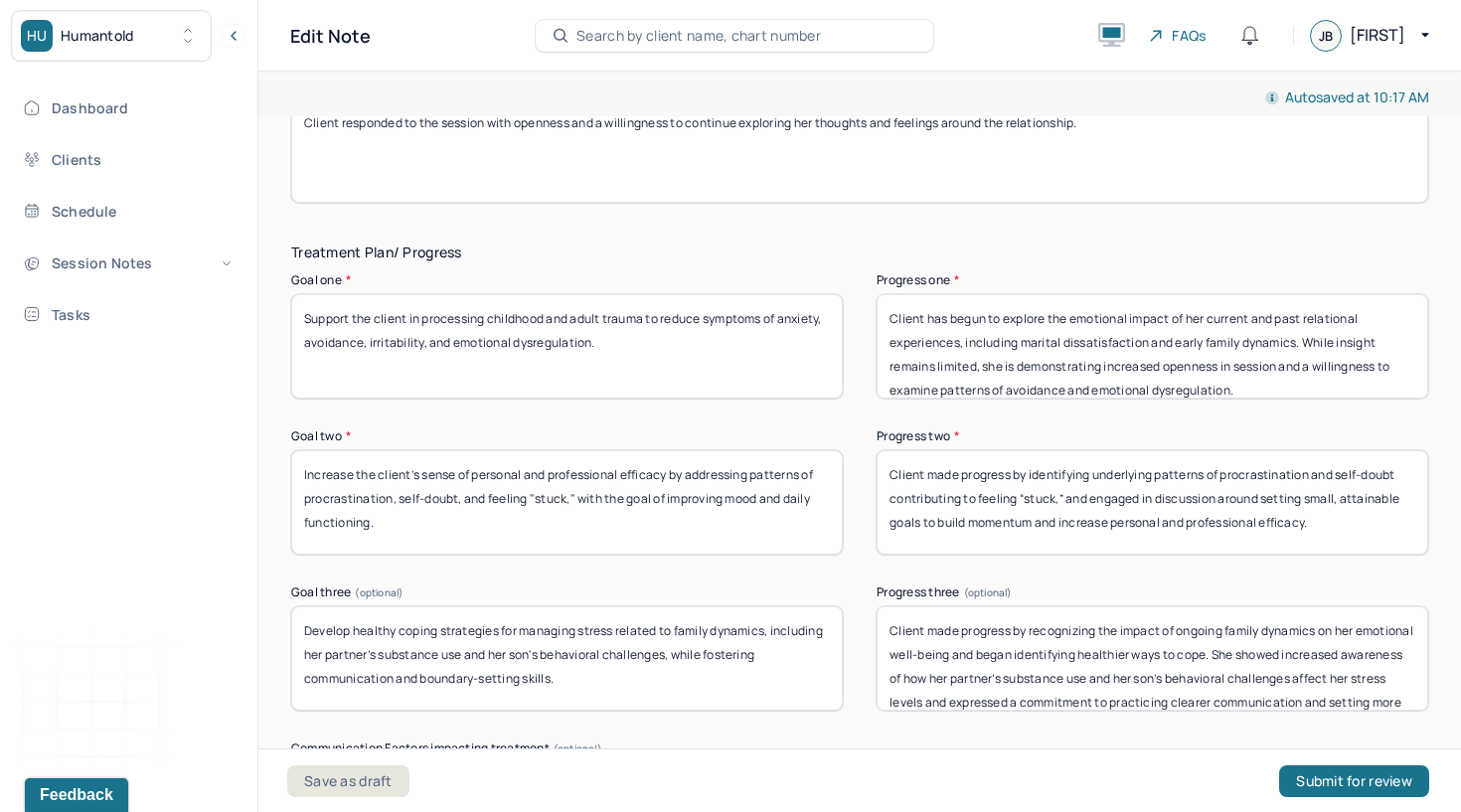 click on "Client made progress by identifying underlying patterns of procrastination and self-doubt contributing to feeling “stuck,” and engaged in discussion around setting small, attainable goals to build momentum and increase personal and professional efficacy." at bounding box center (1152, 502) 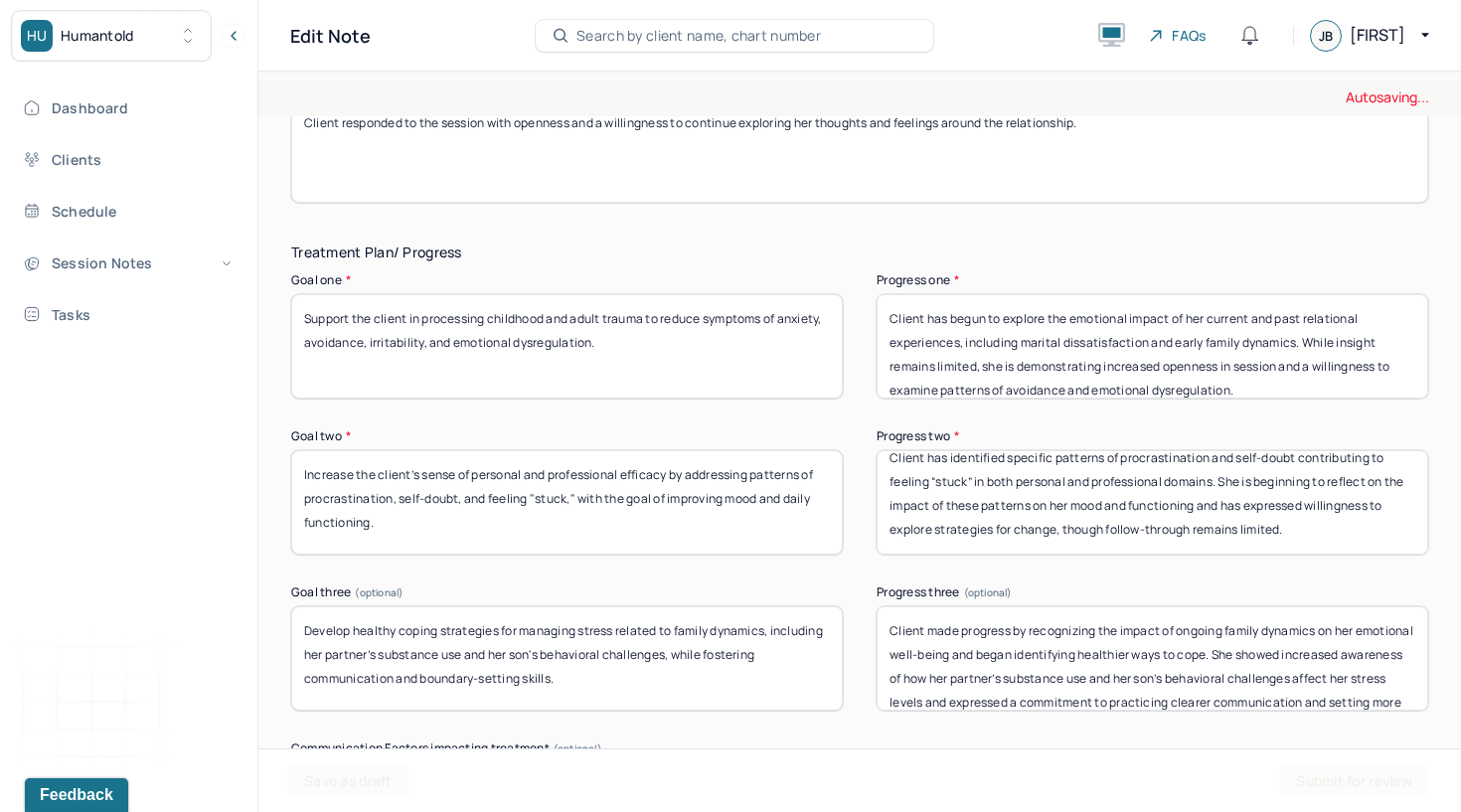 scroll, scrollTop: 16, scrollLeft: 0, axis: vertical 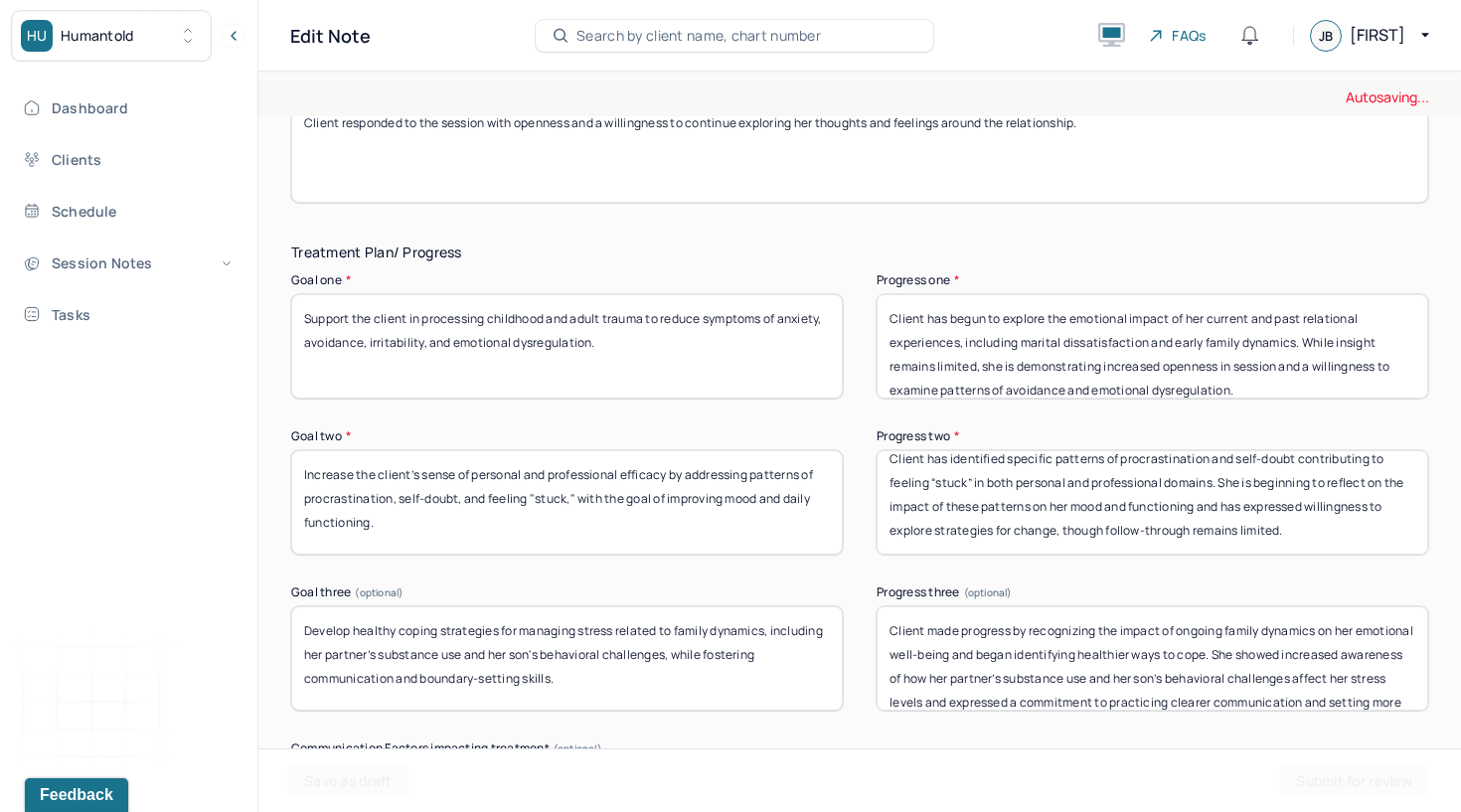 type on "Client has identified specific patterns of procrastination and self-doubt contributing to feeling “stuck” in both personal and professional domains. She is beginning to reflect on the impact of these patterns on her mood and functioning and has expressed willingness to explore strategies for change, though follow-through remains limited." 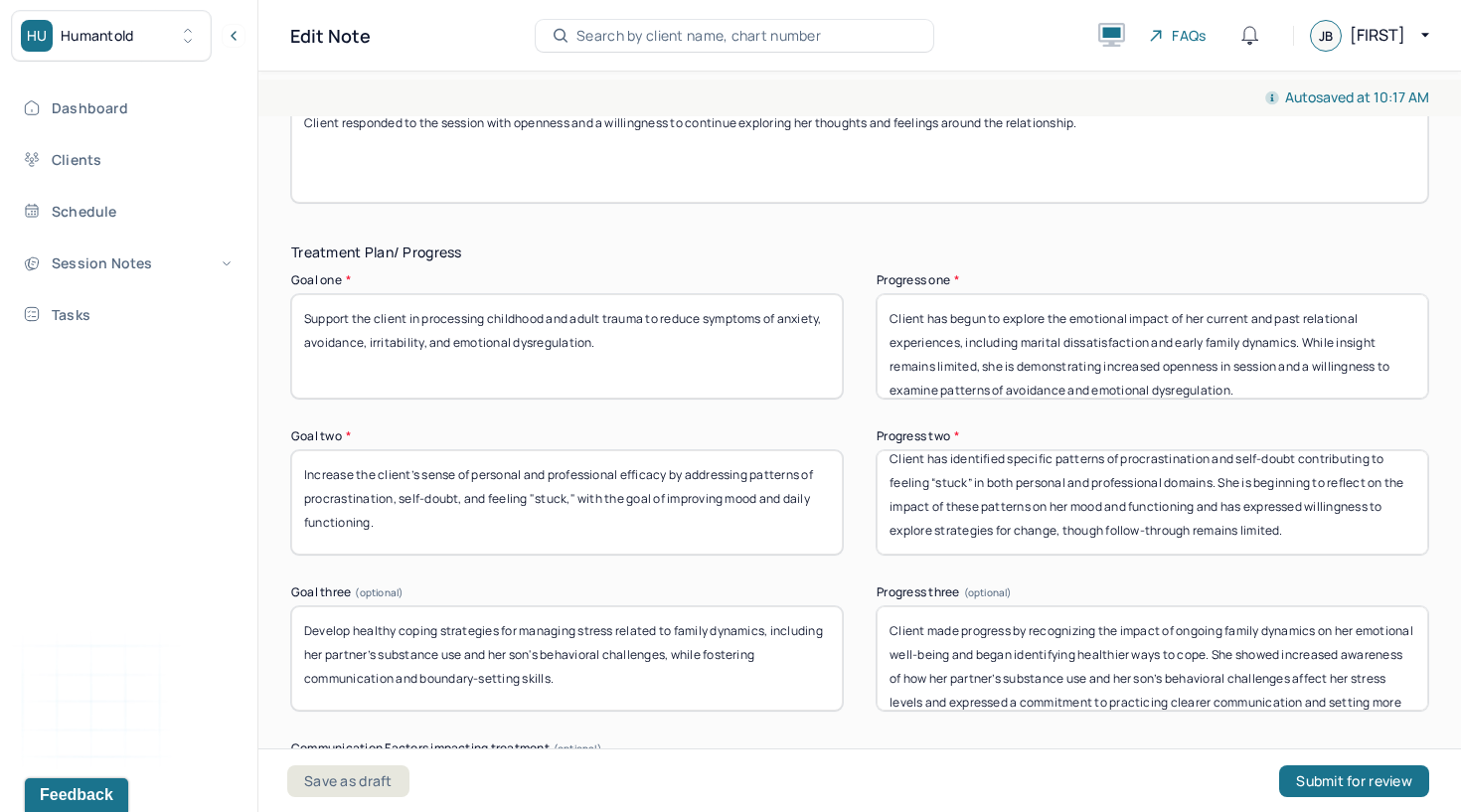 click on "Develop healthy coping strategies for managing stress related to family dynamics, including her partner’s substance use and her son's behavioral challenges, while fostering communication and boundary-setting skills." at bounding box center [567, 658] 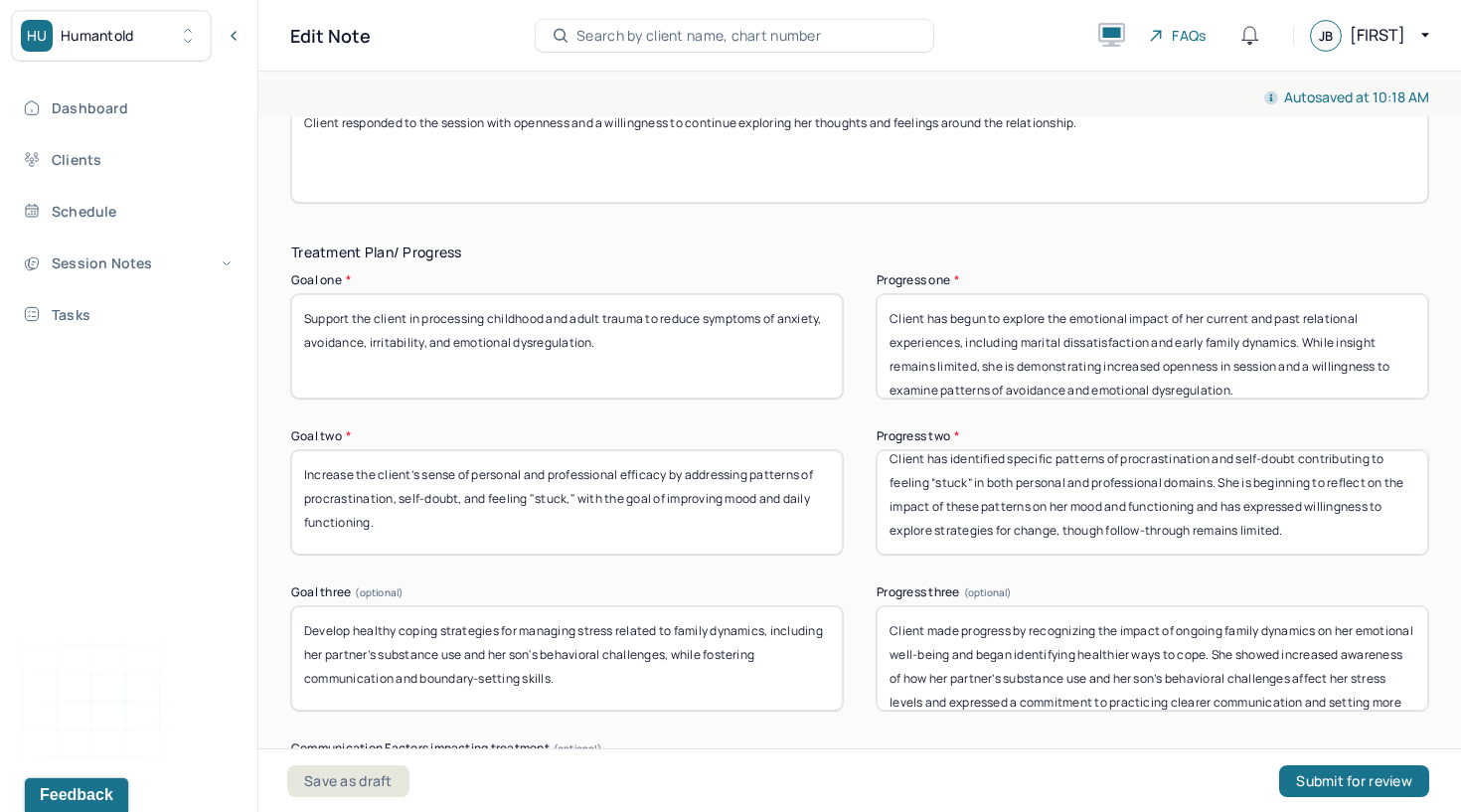 click on "Client made progress by recognizing the impact of ongoing family dynamics on her emotional well-being and began identifying healthier ways to cope. She showed increased awareness of how her partner’s substance use and her son’s behavioral challenges affect her stress levels and expressed a commitment to practicing clearer communication and setting more effective boundaries." at bounding box center (1152, 658) 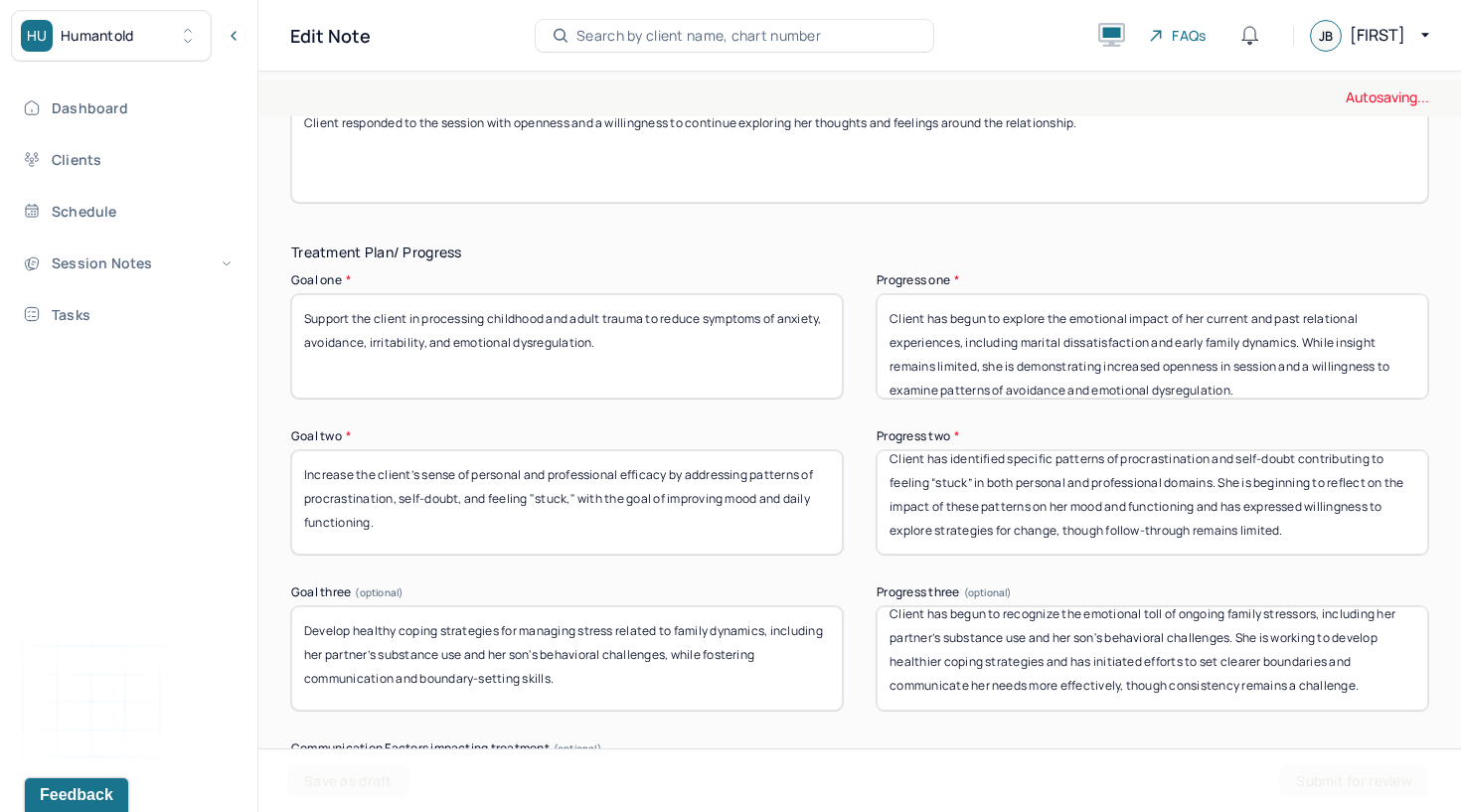 scroll, scrollTop: 16, scrollLeft: 0, axis: vertical 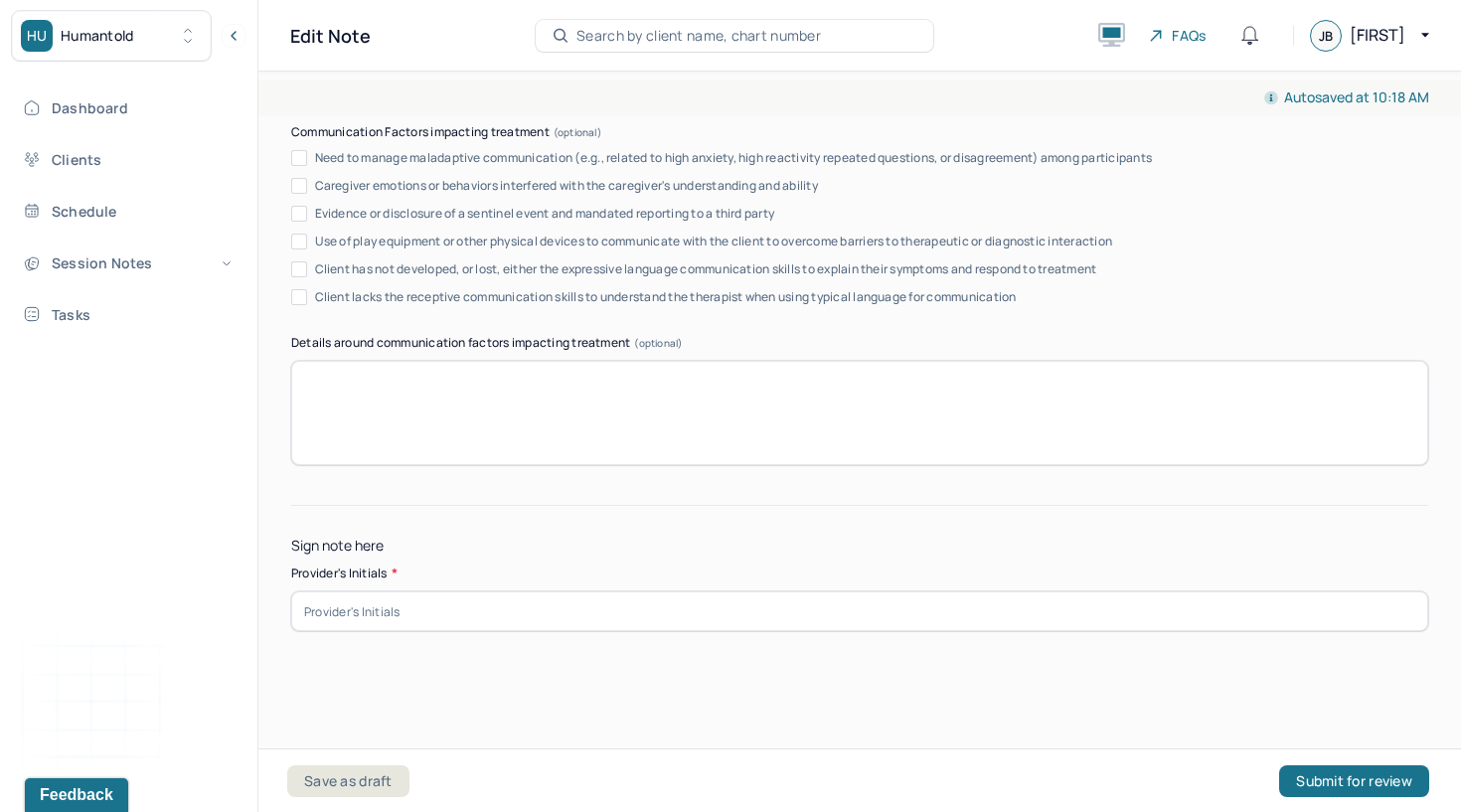 type on "Client has begun to recognize the emotional toll of ongoing family stressors, including her partner’s substance use and her son's behavioral challenges. She is working to develop healthier coping strategies and has initiated efforts to set clearer boundaries and communicate her needs more effectively, though consistency remains a challenge." 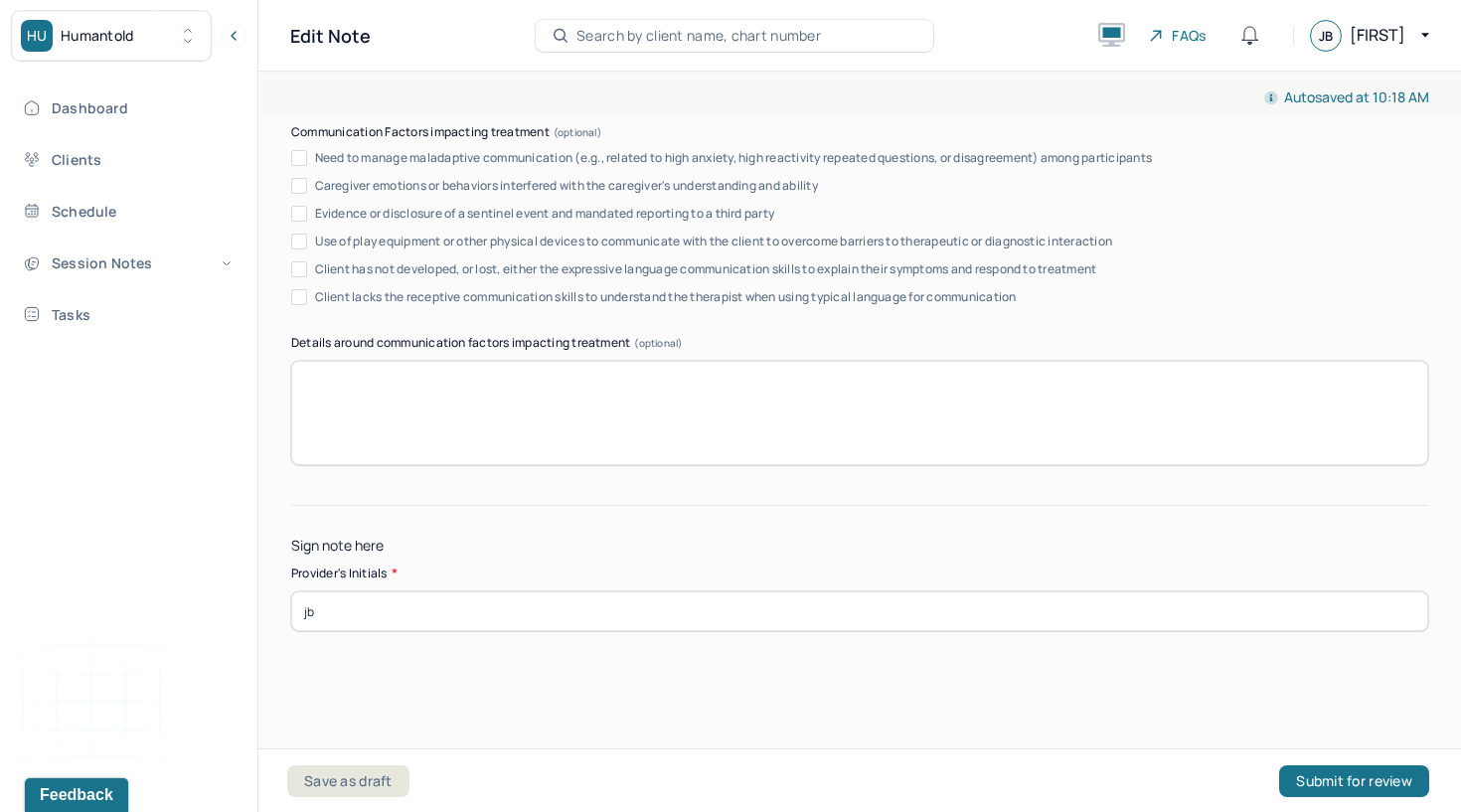 type on "jb" 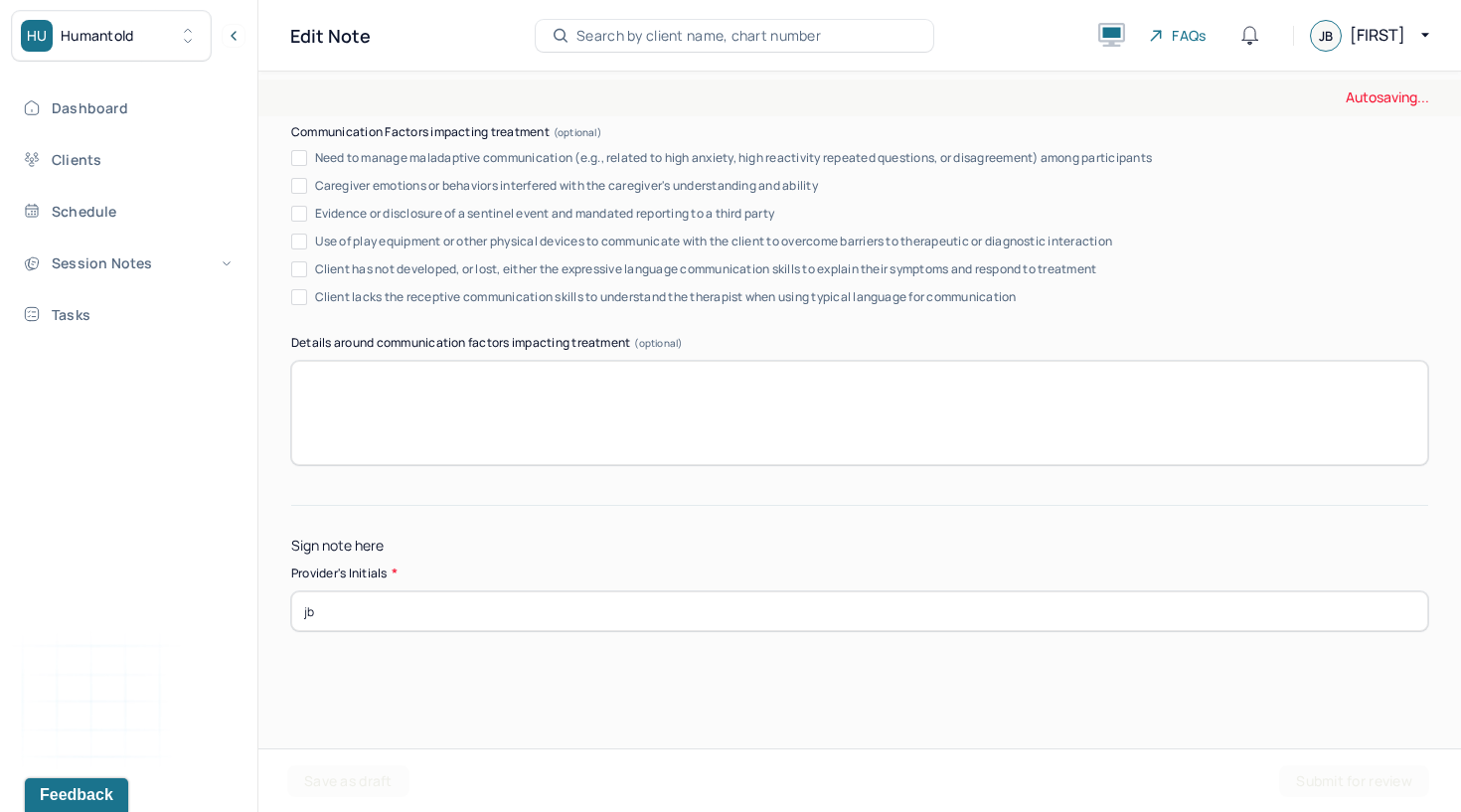 click on "Sign note here Provider's Initials * jb" at bounding box center (860, 568) 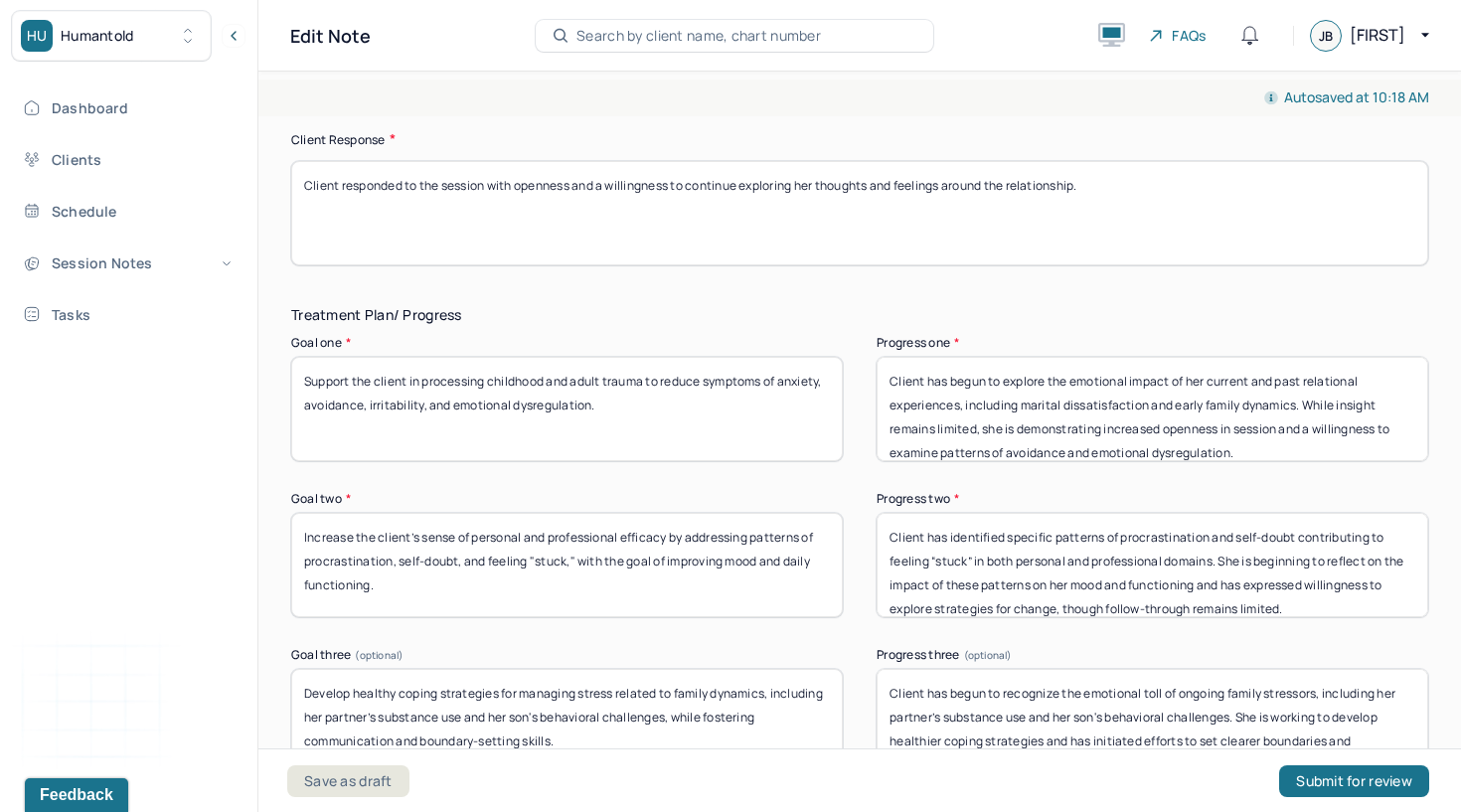 scroll, scrollTop: 3015, scrollLeft: 0, axis: vertical 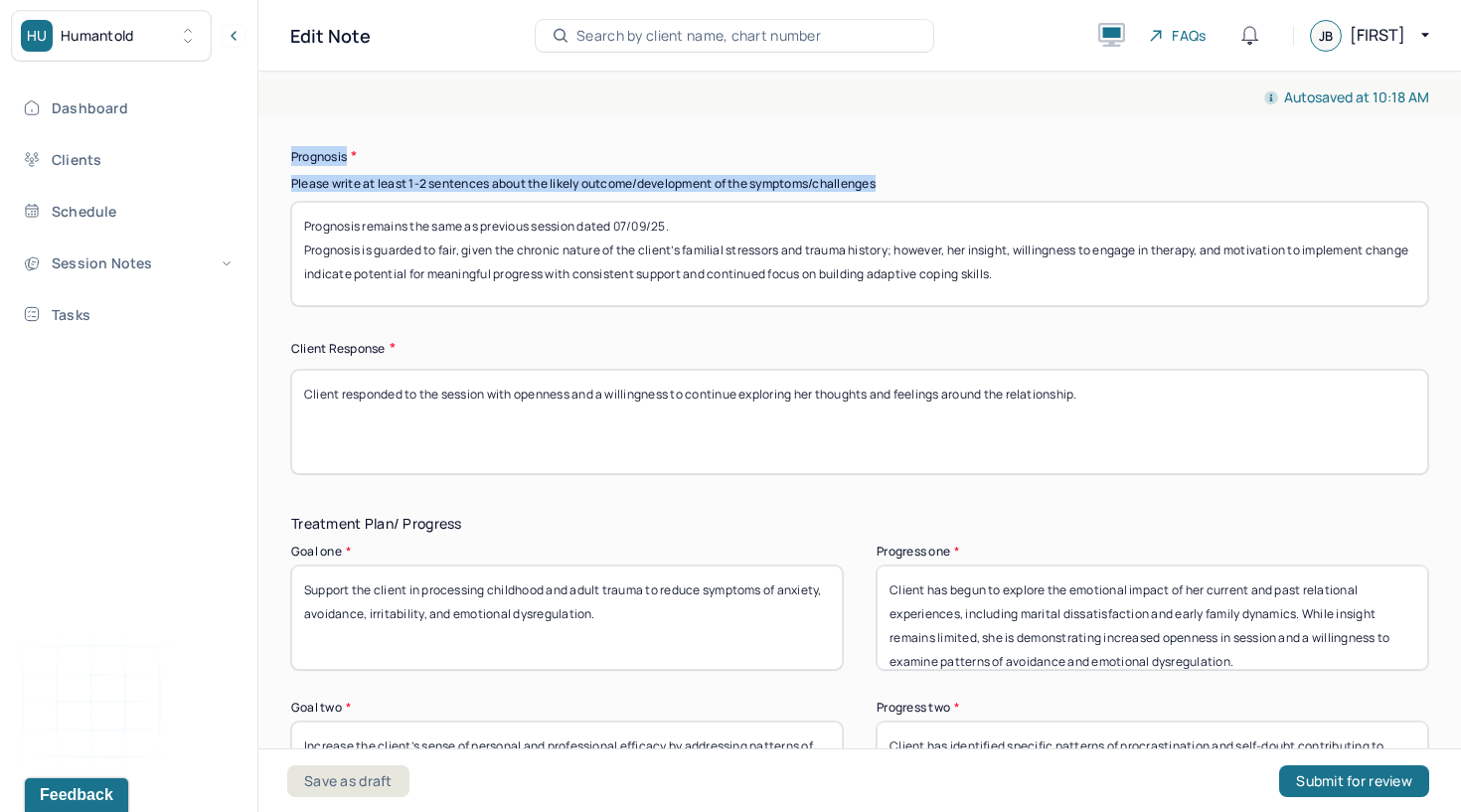 drag, startPoint x: 291, startPoint y: 162, endPoint x: 904, endPoint y: 191, distance: 613.68559 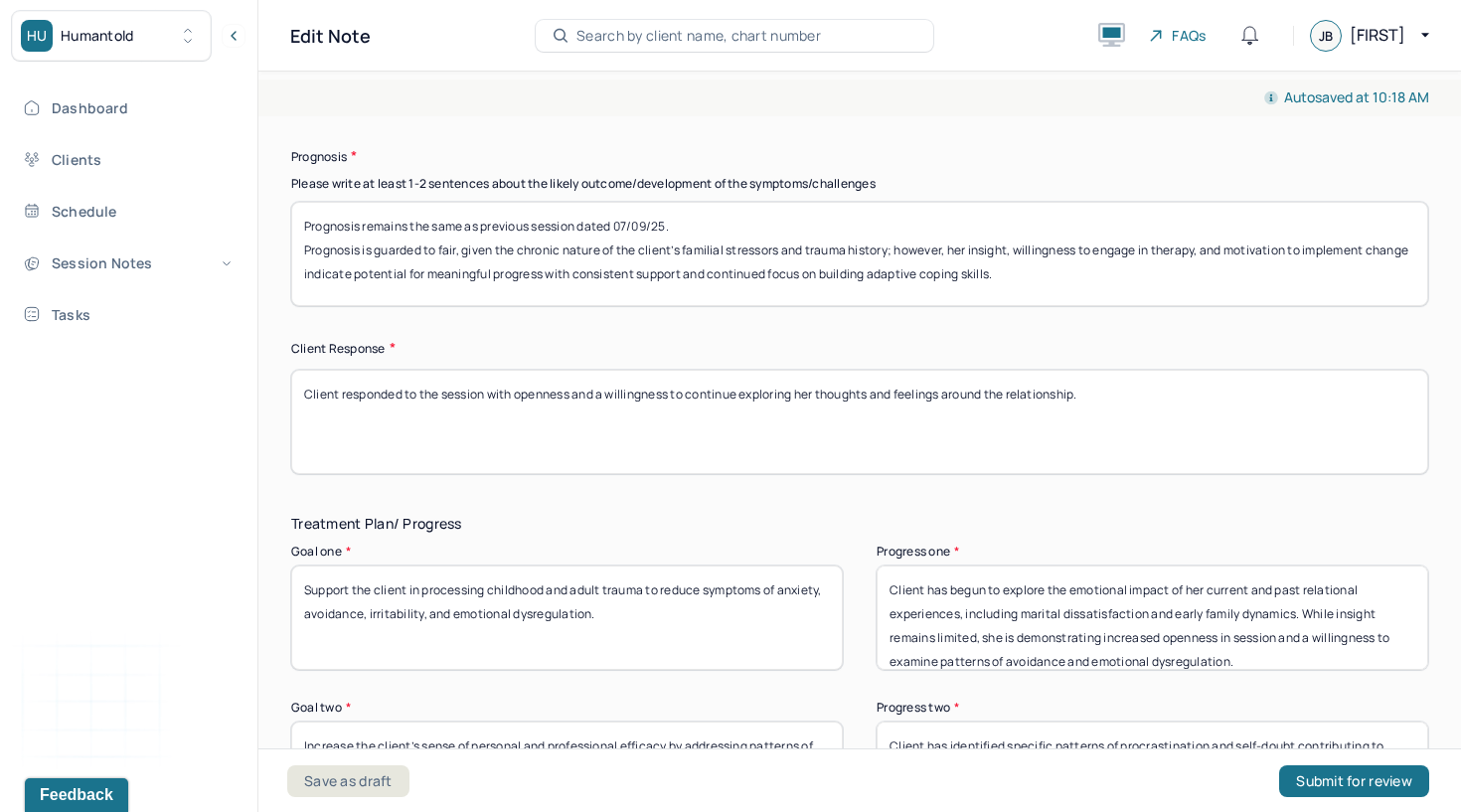 click on "Client responded to the session with openness and a willingness to continue exploring her thoughts and feelings around the relationship." at bounding box center (860, 421) 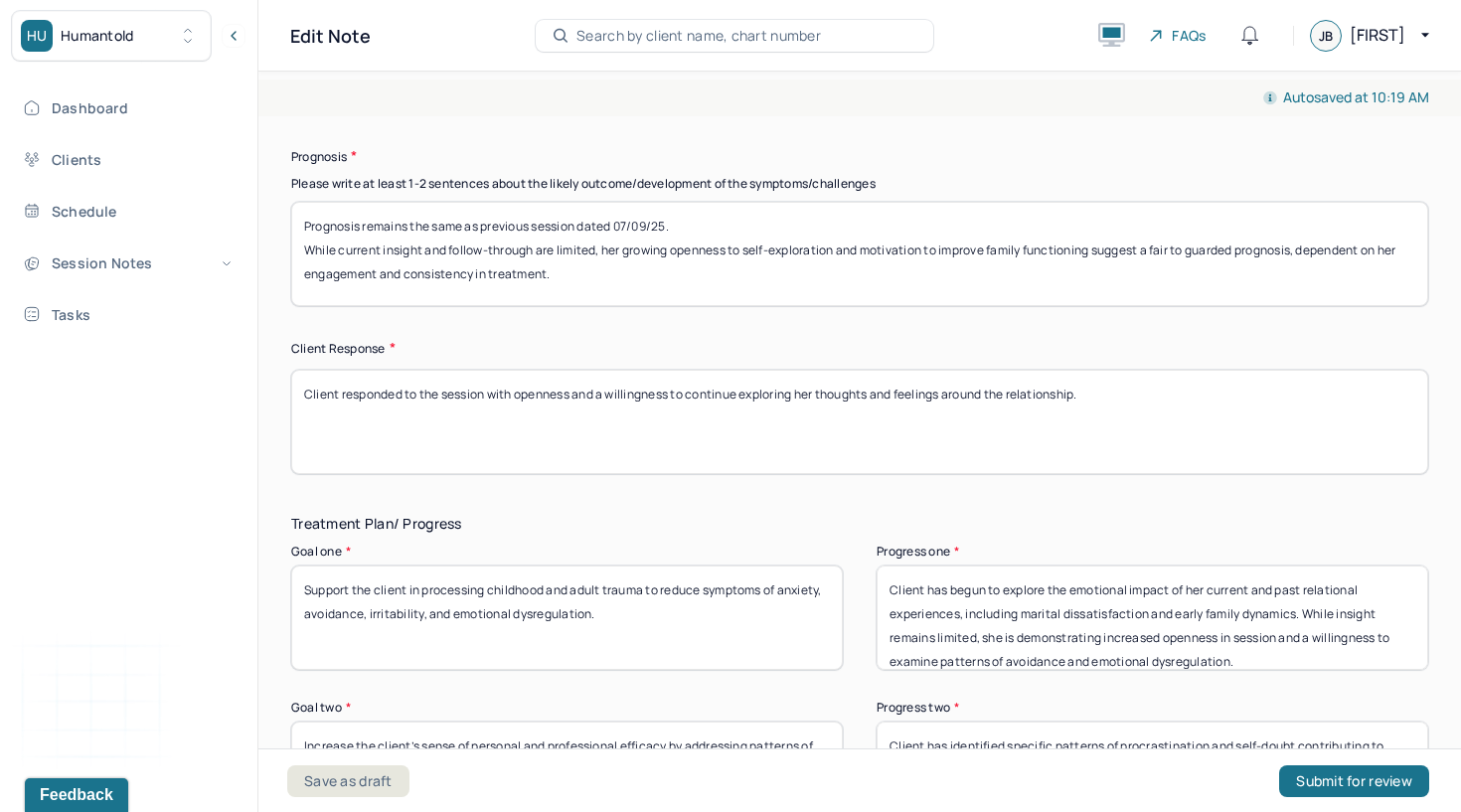 type on "Prognosis remains the same as previous session dated 07/09/25.
While current insight and follow-through are limited, her growing openness to self-exploration and motivation to improve family functioning suggest a fair to guarded prognosis, dependent on her engagement and consistency in treatment." 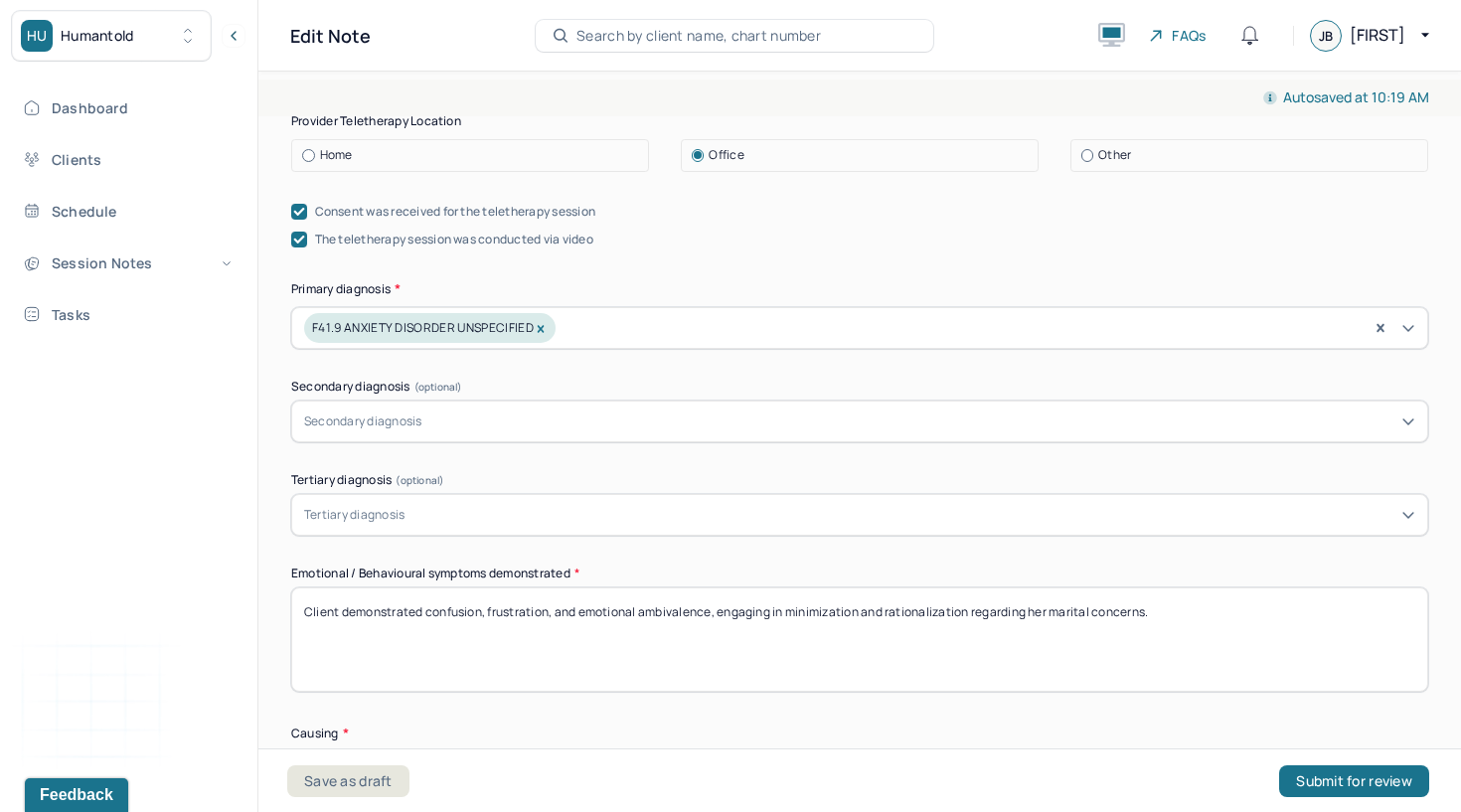scroll, scrollTop: 504, scrollLeft: 0, axis: vertical 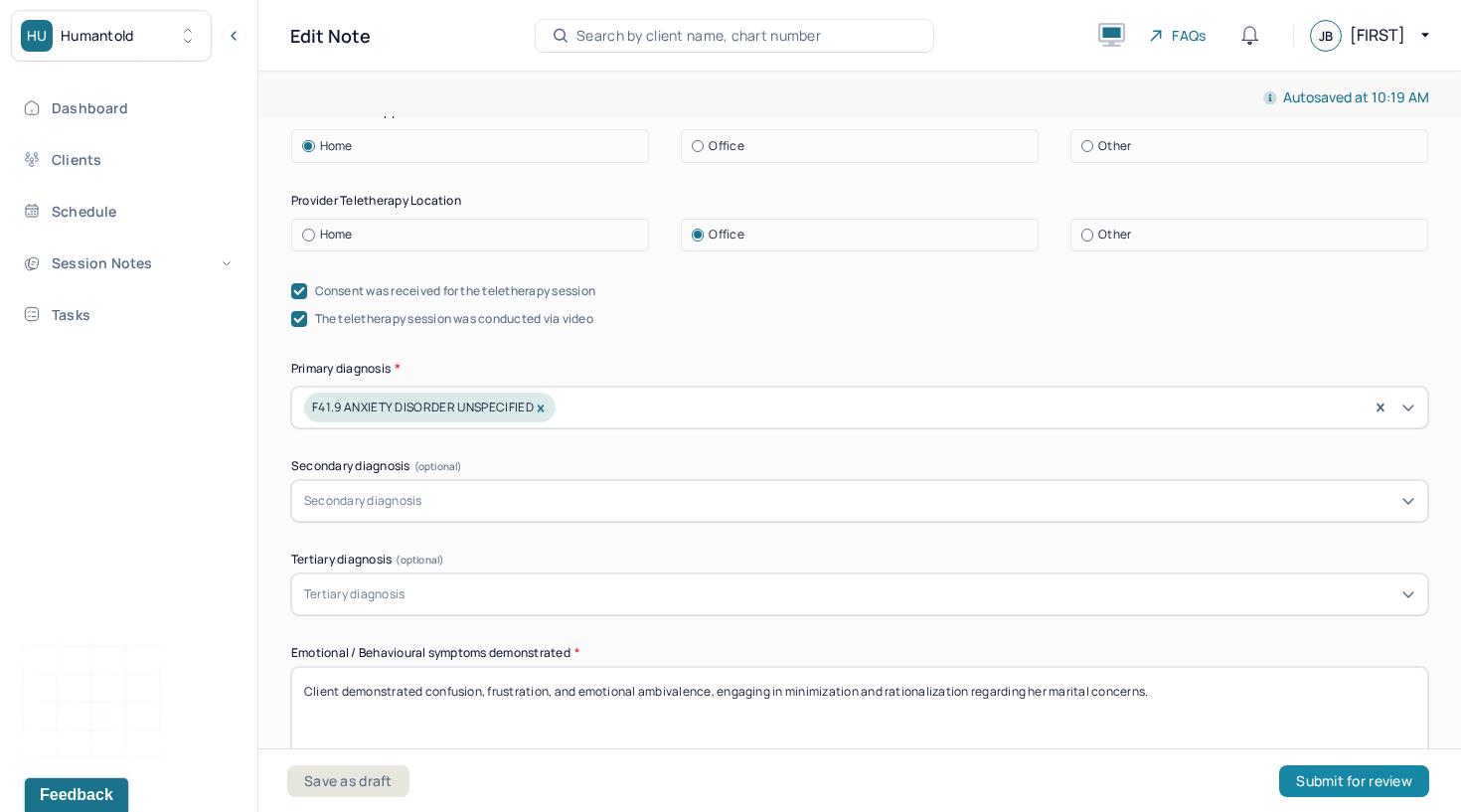 click on "Submit for review" at bounding box center [1354, 781] 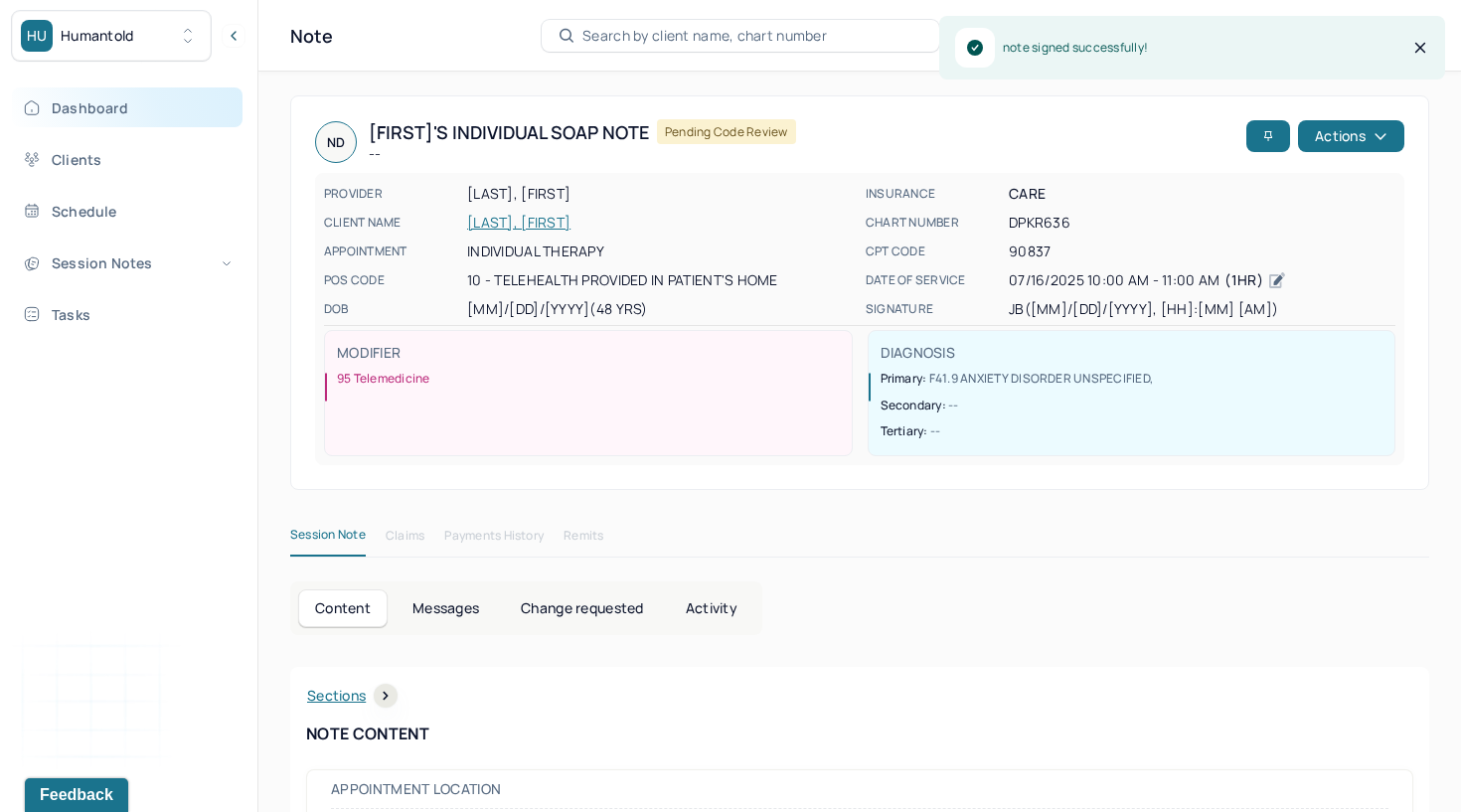 click on "Dashboard" at bounding box center (127, 107) 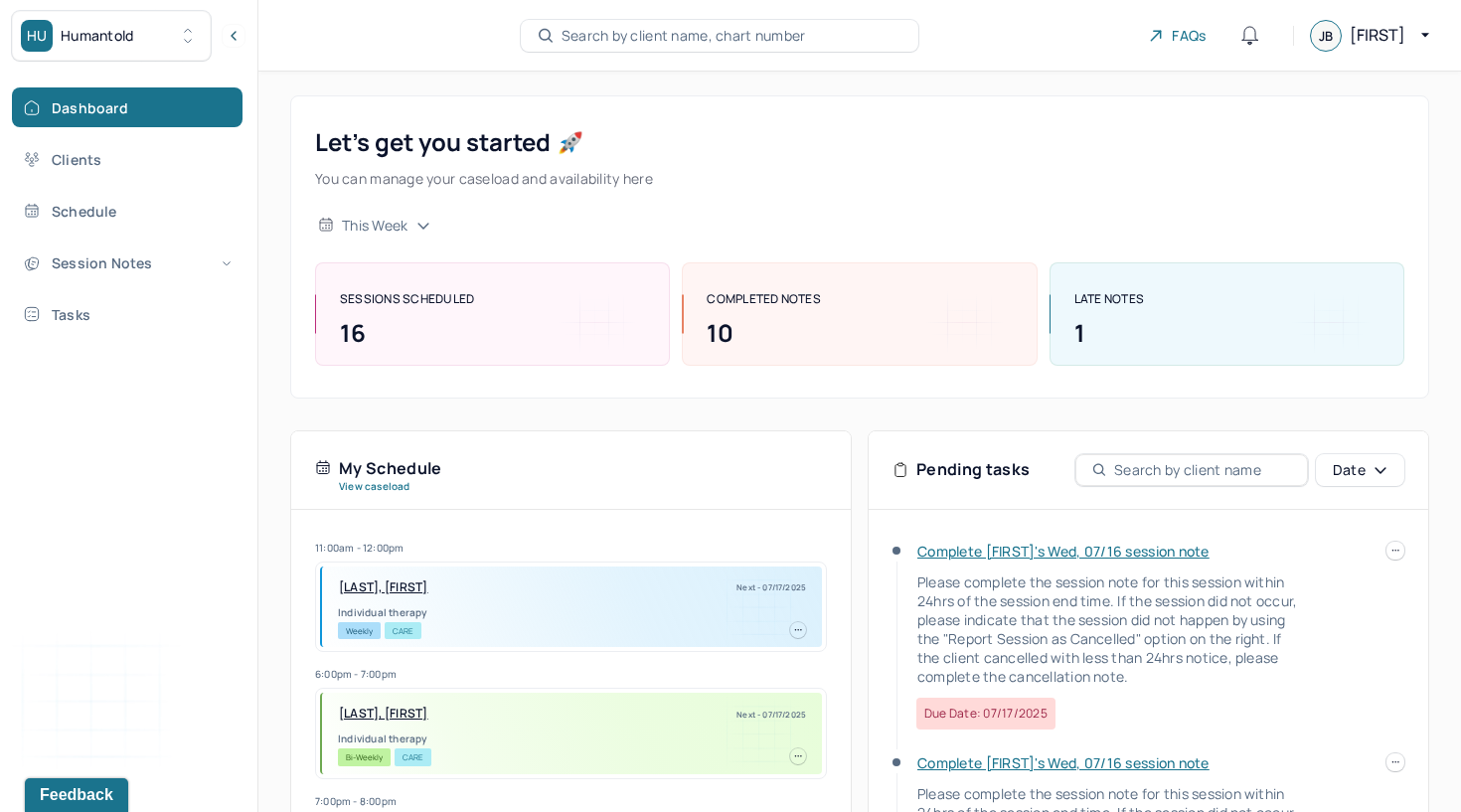 click on "Complete [FIRST]'s Wed, 07/16 session note" at bounding box center (1063, 551) 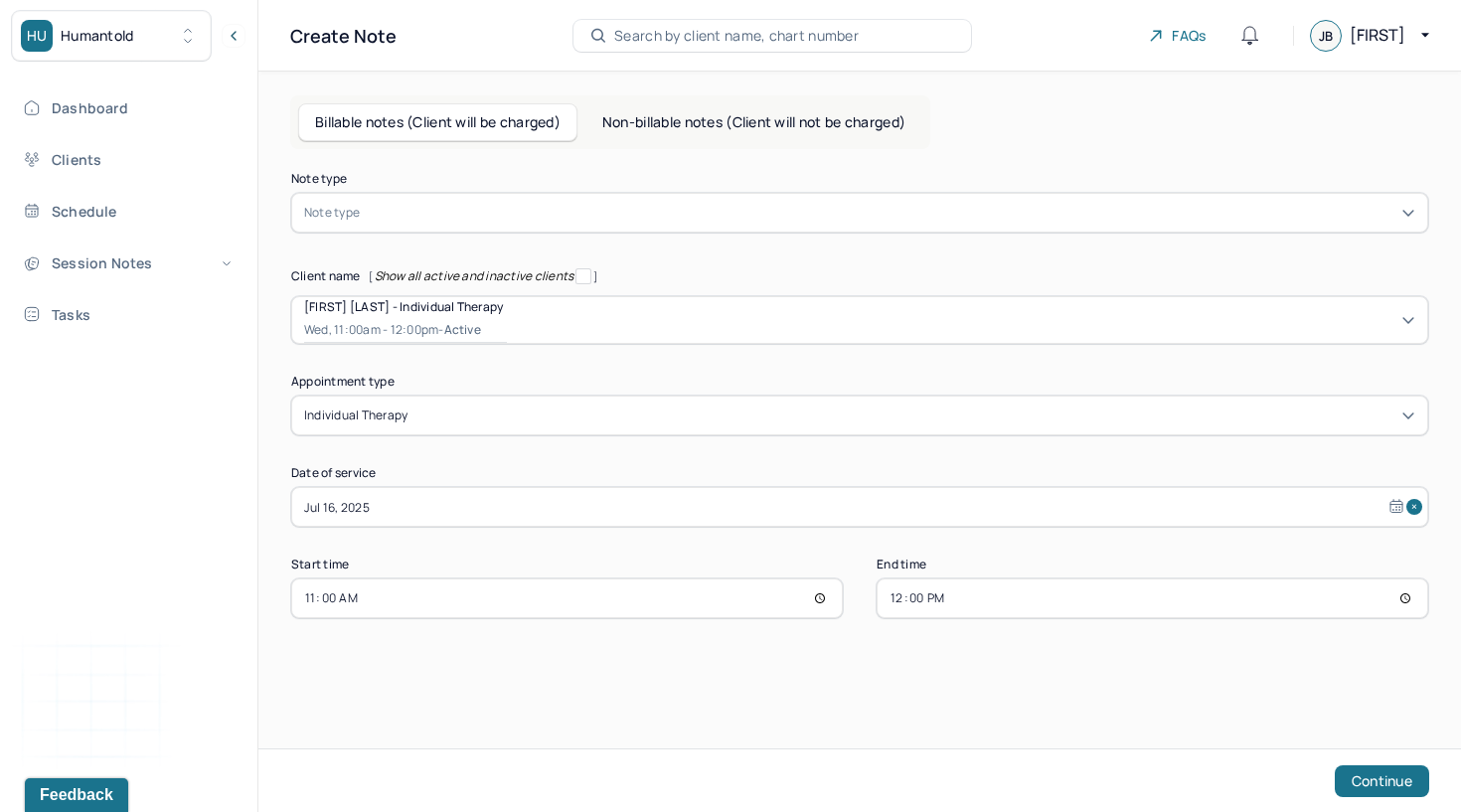 click at bounding box center [890, 213] 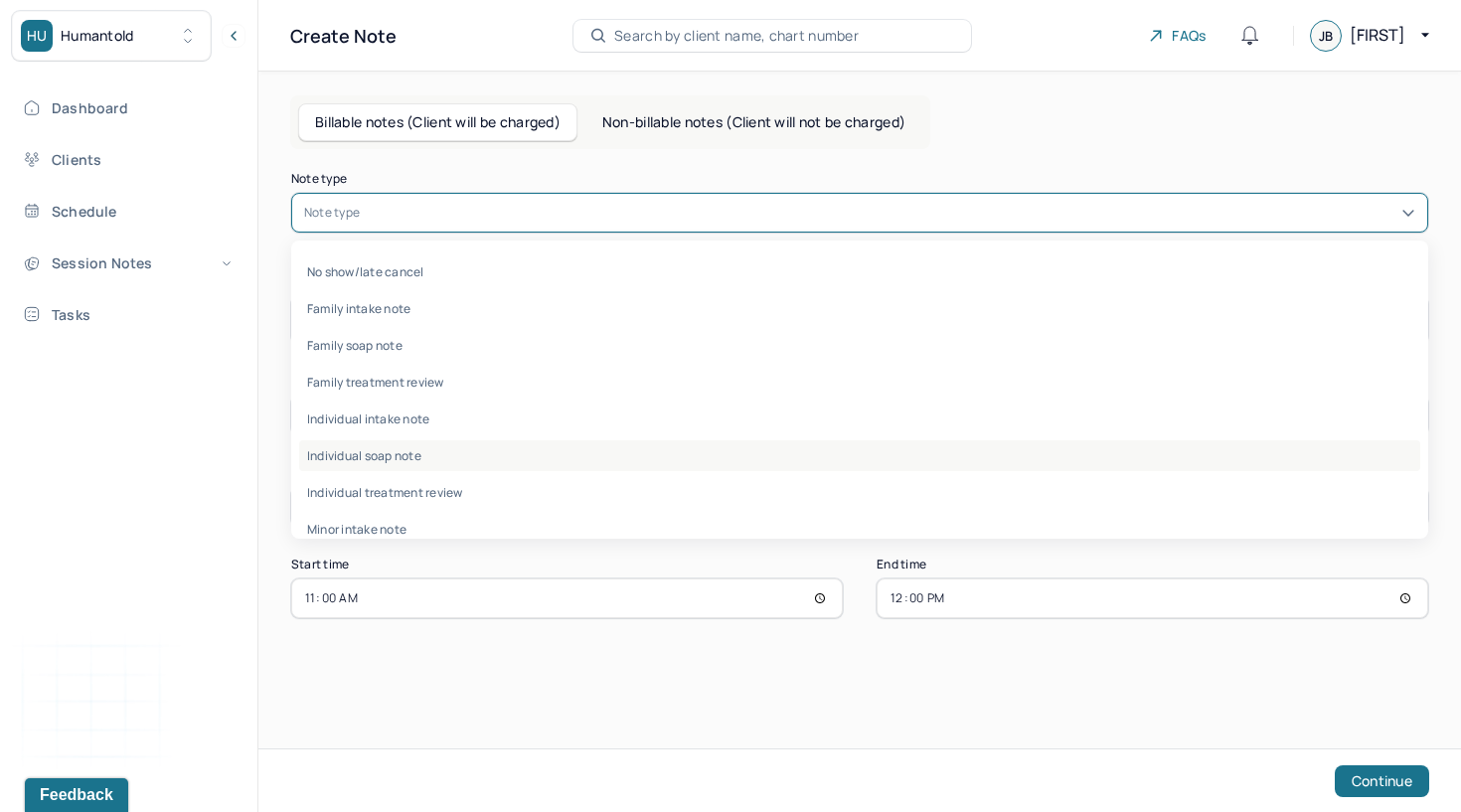 click on "Individual soap note" at bounding box center (860, 455) 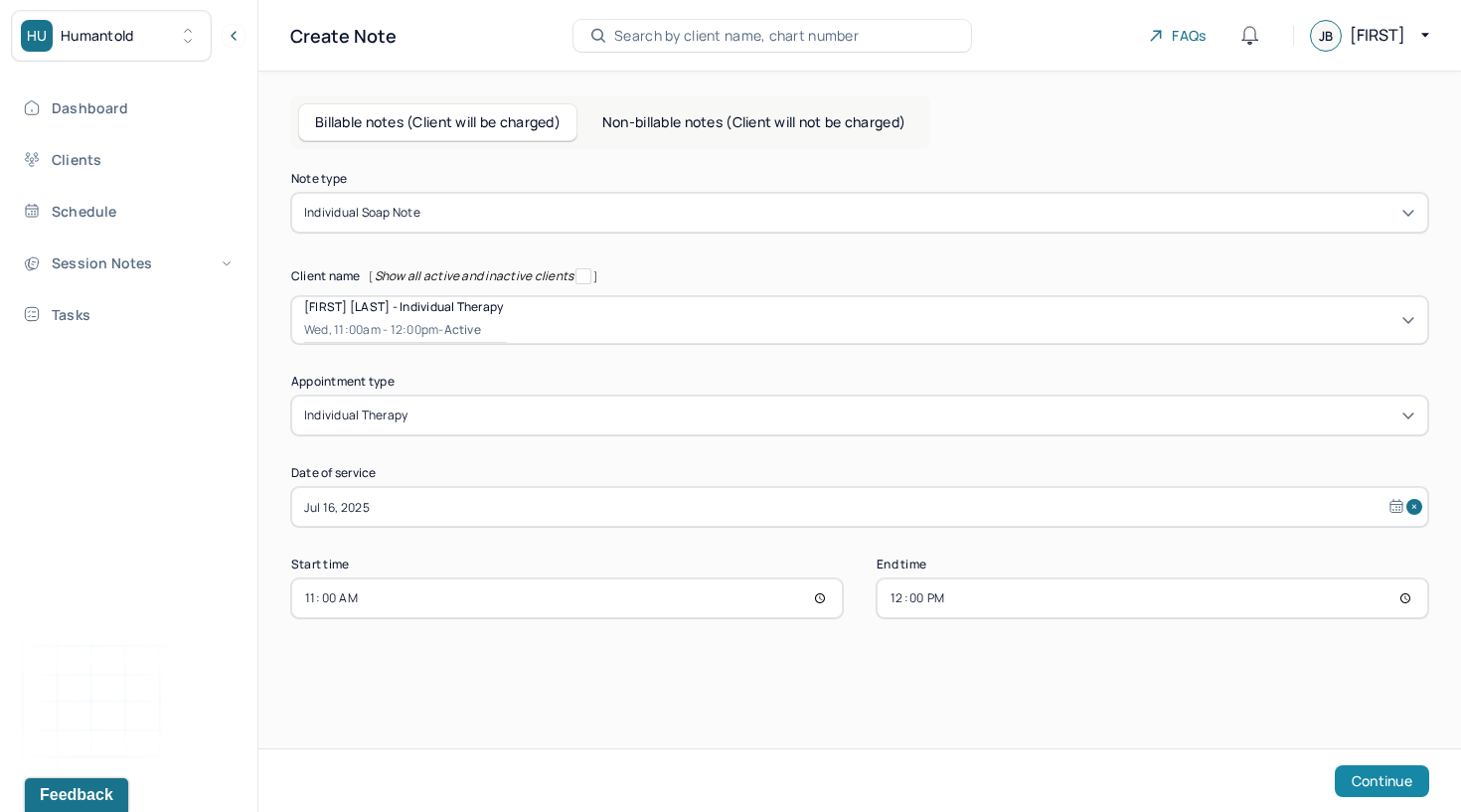 click on "Continue" at bounding box center [1381, 781] 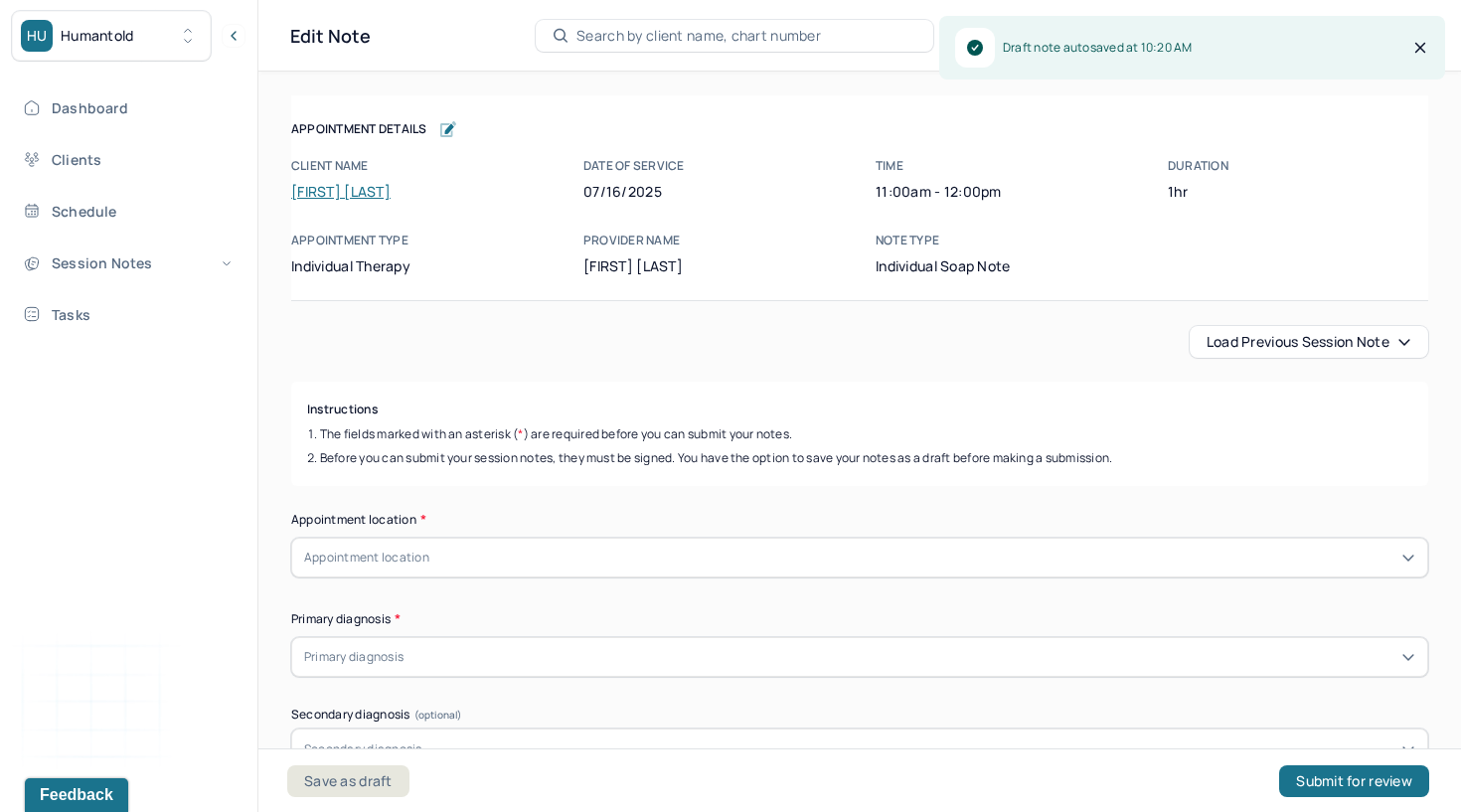 click on "Load previous session note" at bounding box center [1309, 342] 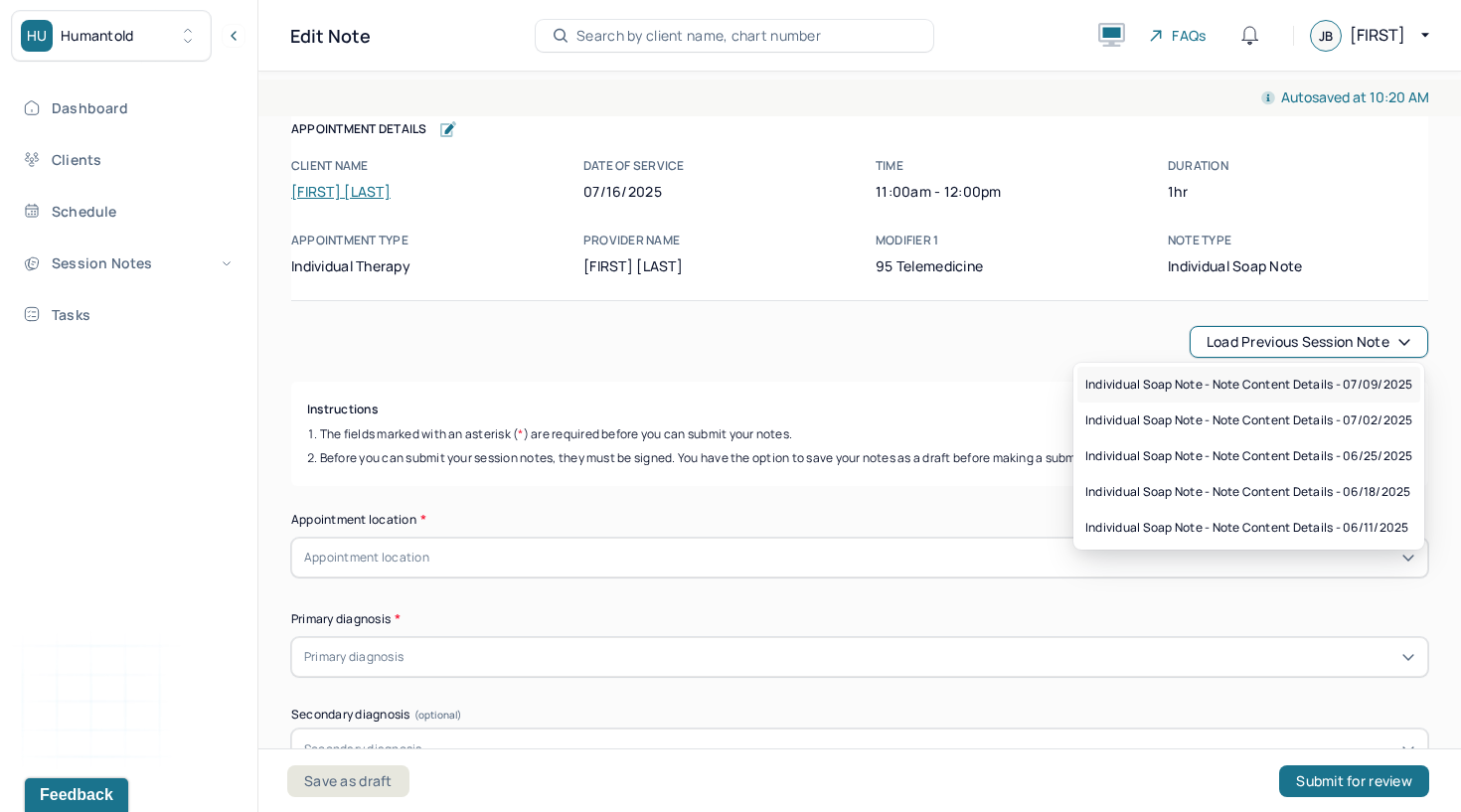 click on "Individual soap note   - Note content Details -   07/09/2025" at bounding box center [1248, 385] 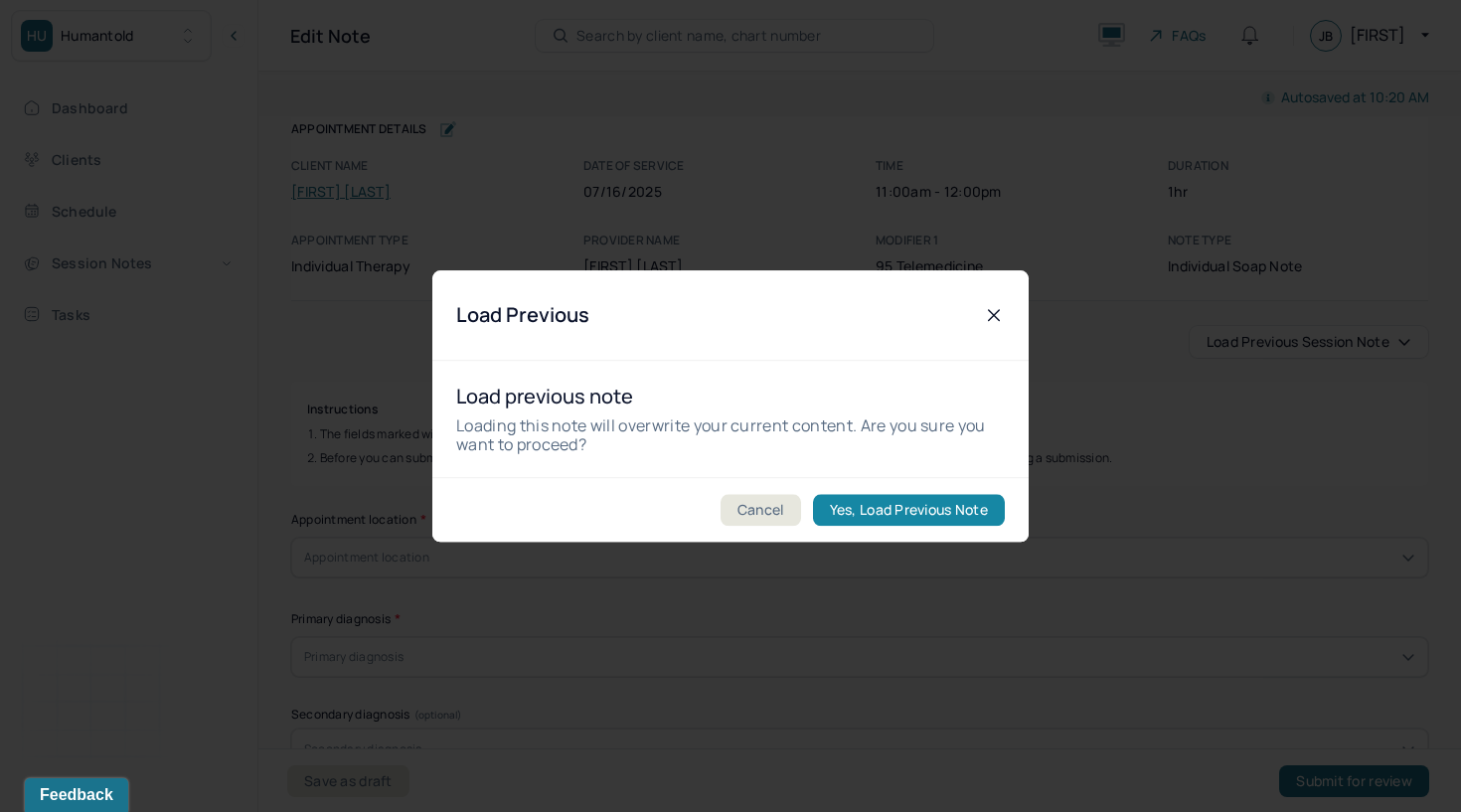 click on "Yes, Load Previous Note" at bounding box center (908, 510) 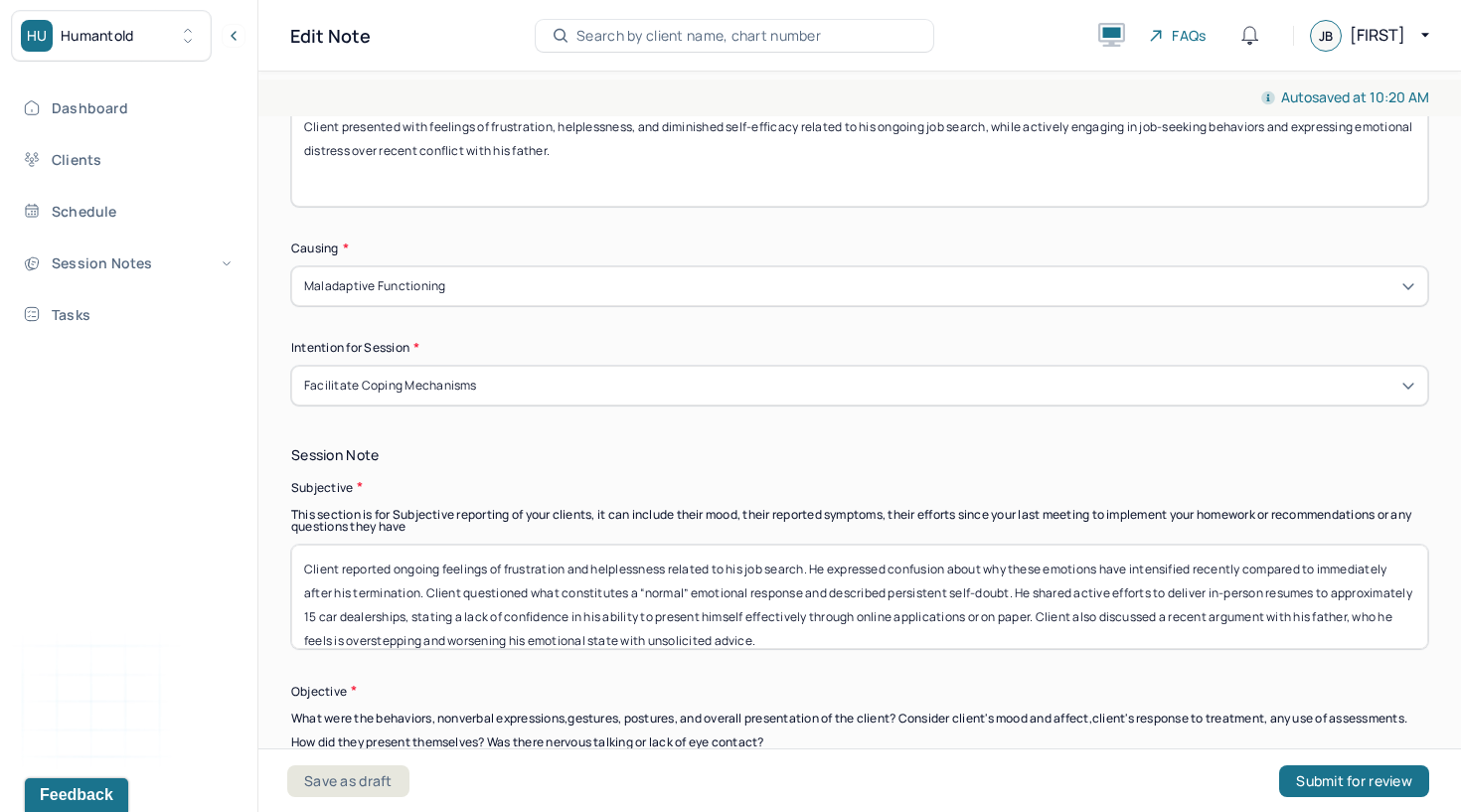 scroll, scrollTop: 563, scrollLeft: 0, axis: vertical 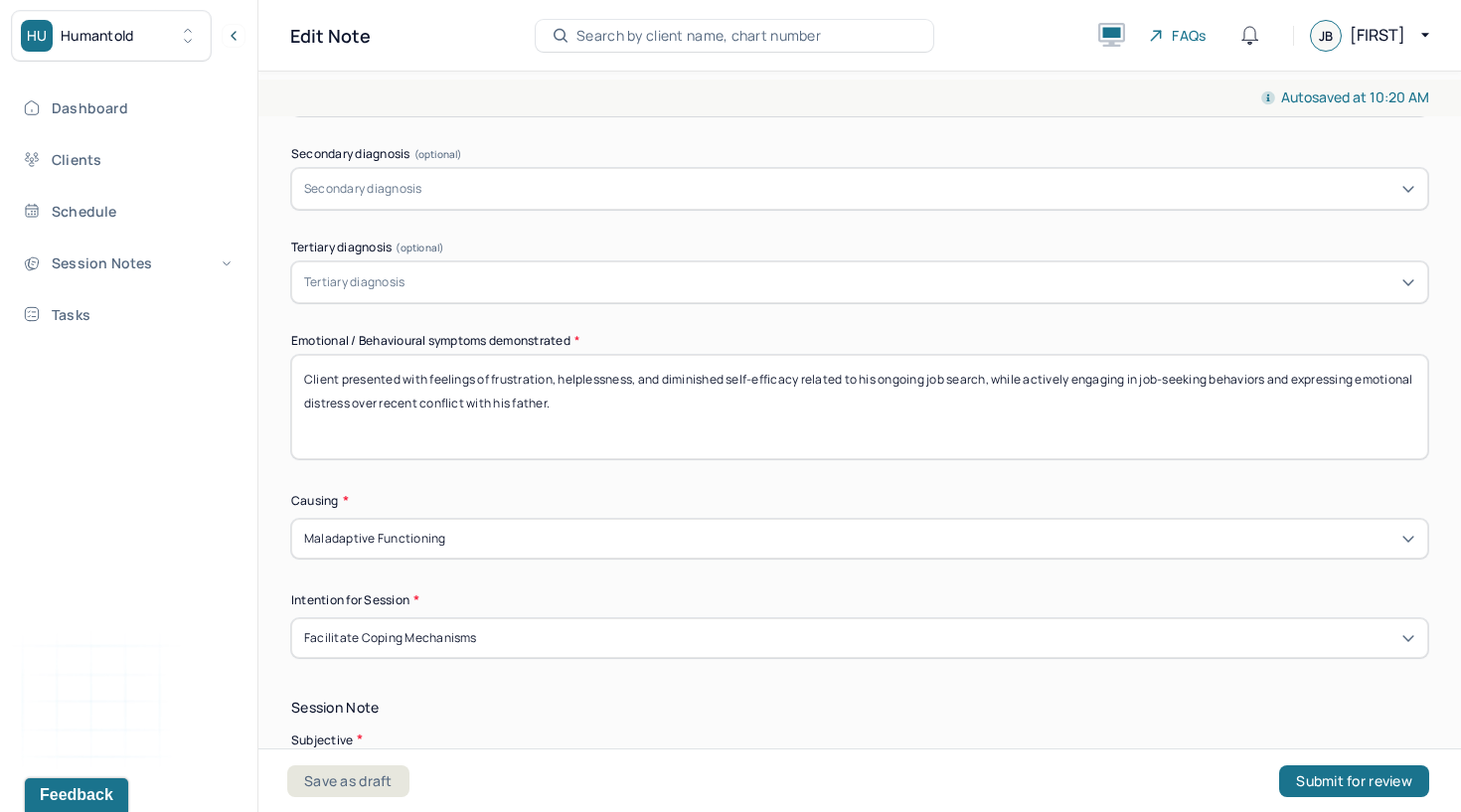 click on "Client presented with feelings of frustration, helplessness, and diminished self-efficacy related to his ongoing job search, while actively engaging in job-seeking behaviors and expressing emotional distress over recent conflict with his father." at bounding box center (860, 406) 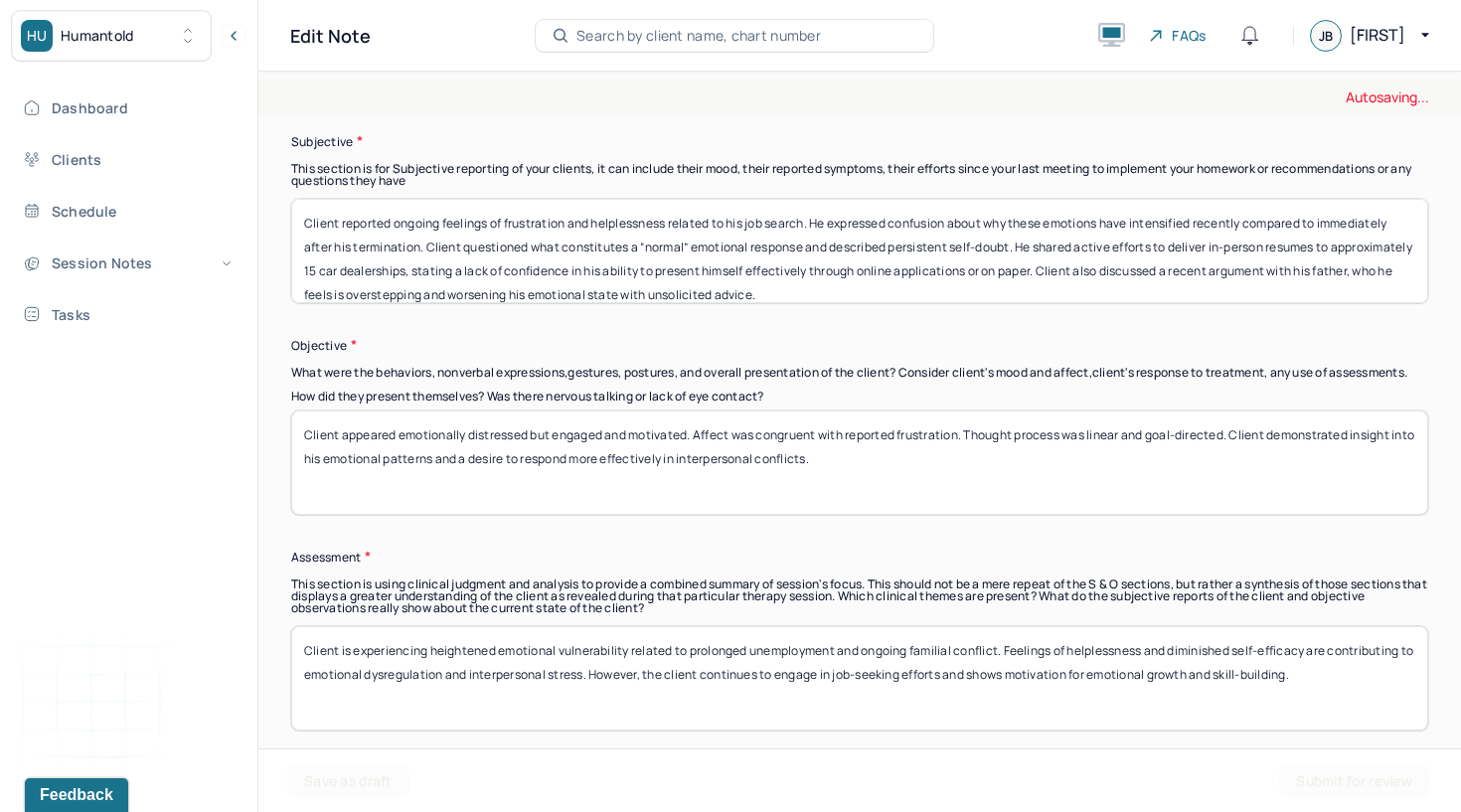 scroll, scrollTop: 1161, scrollLeft: 0, axis: vertical 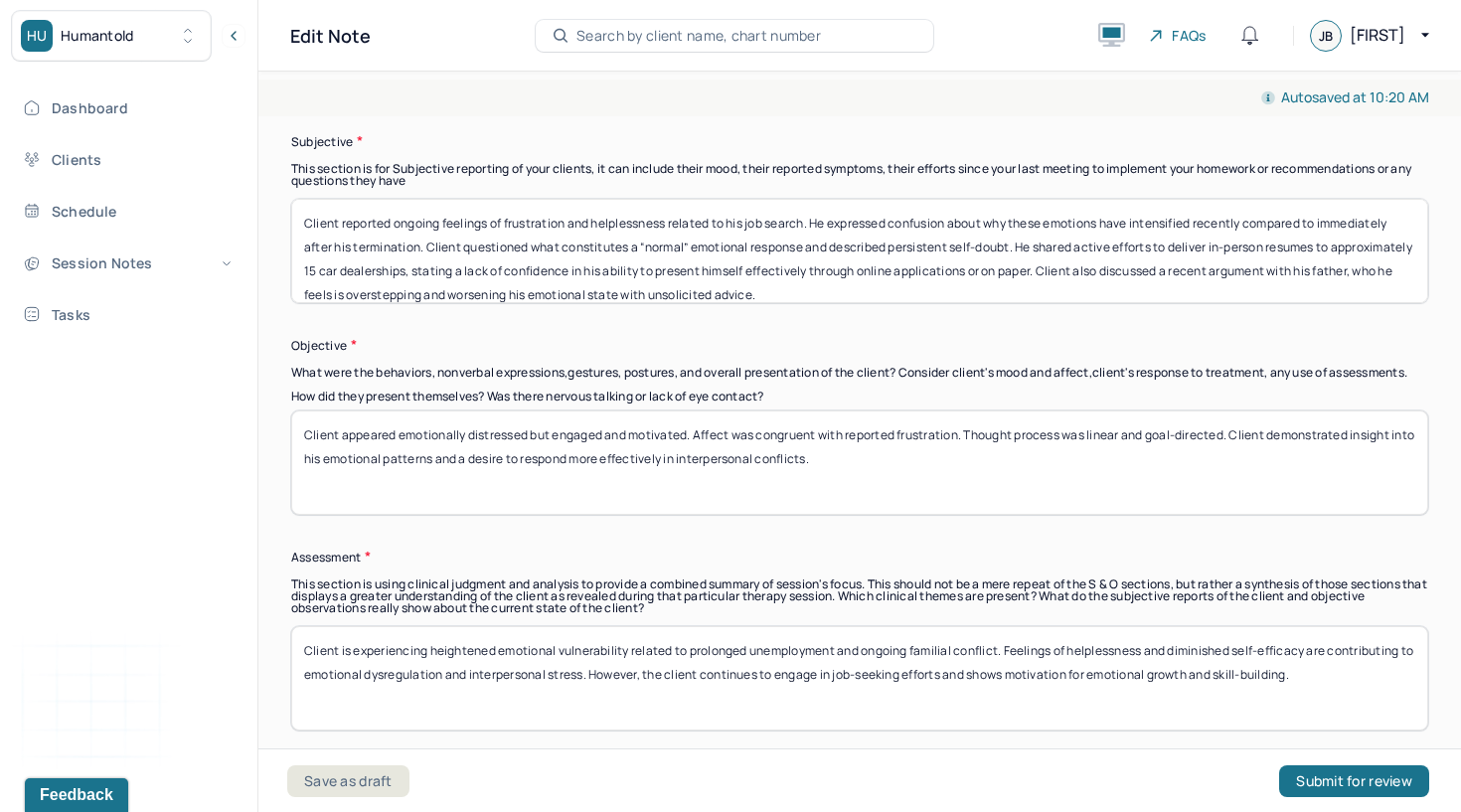 type 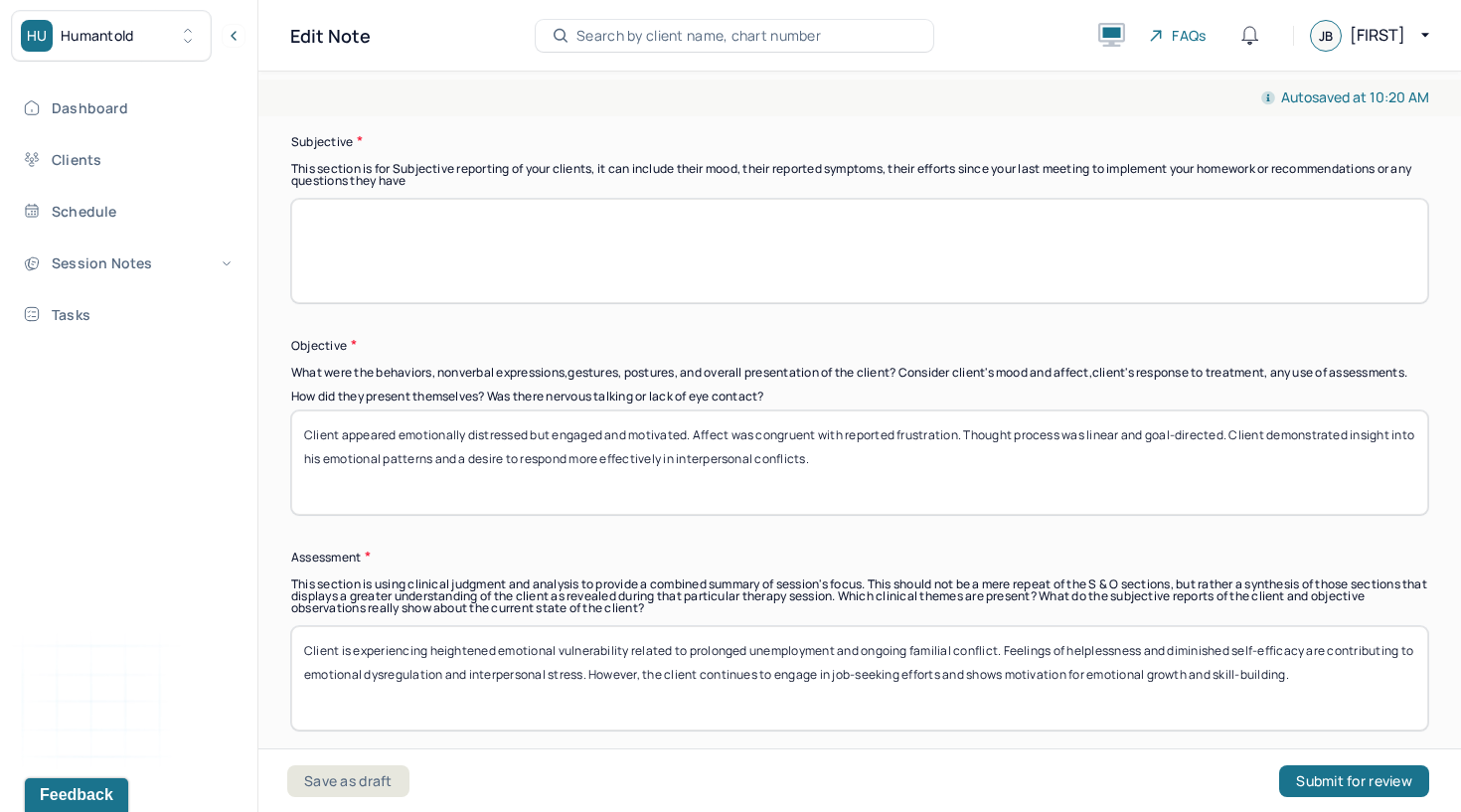 type 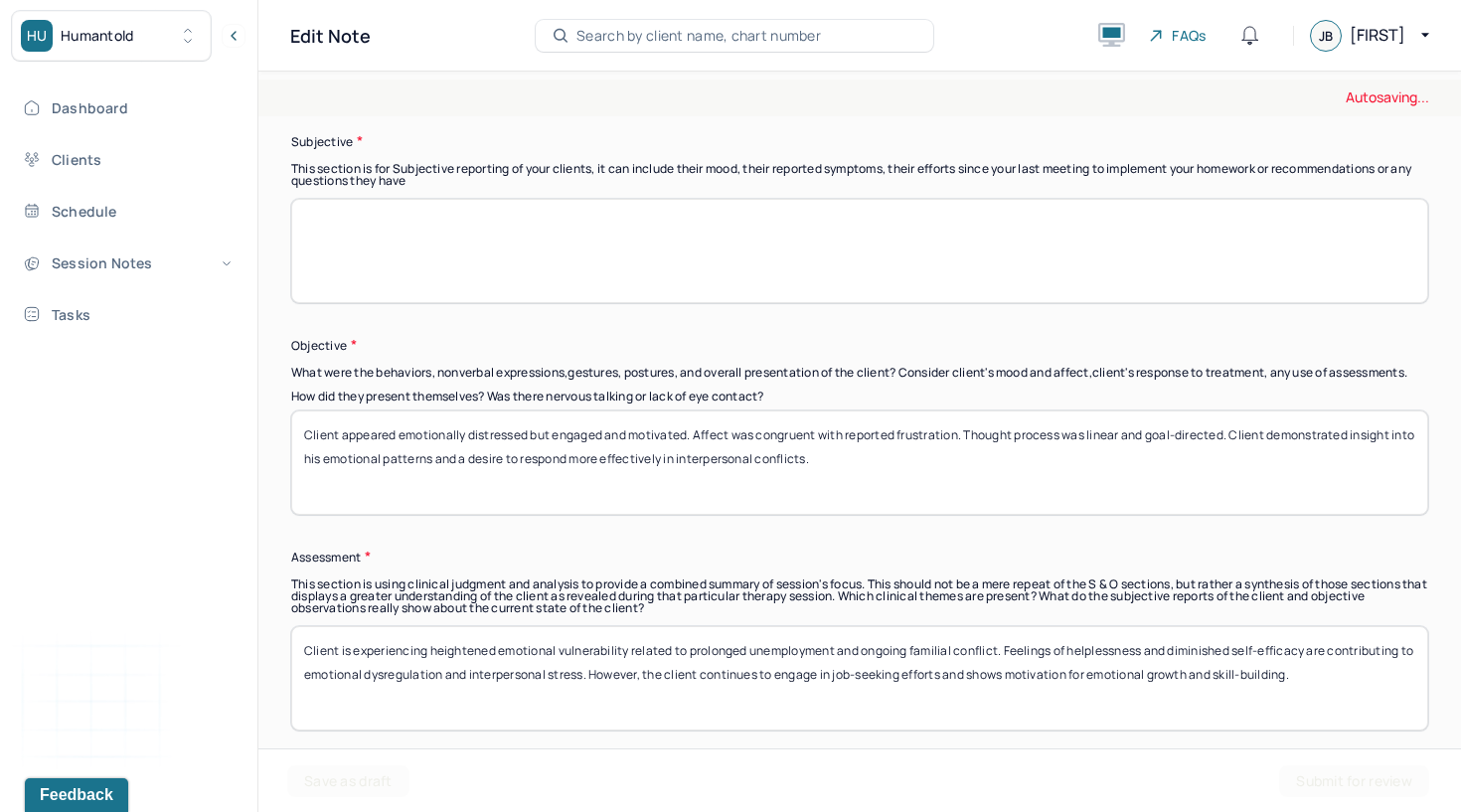 click on "Client appeared emotionally distressed but engaged and motivated. Affect was congruent with reported frustration. Thought process was linear and goal-directed. Client demonstrated insight into his emotional patterns and a desire to respond more effectively in interpersonal conflicts." at bounding box center (860, 462) 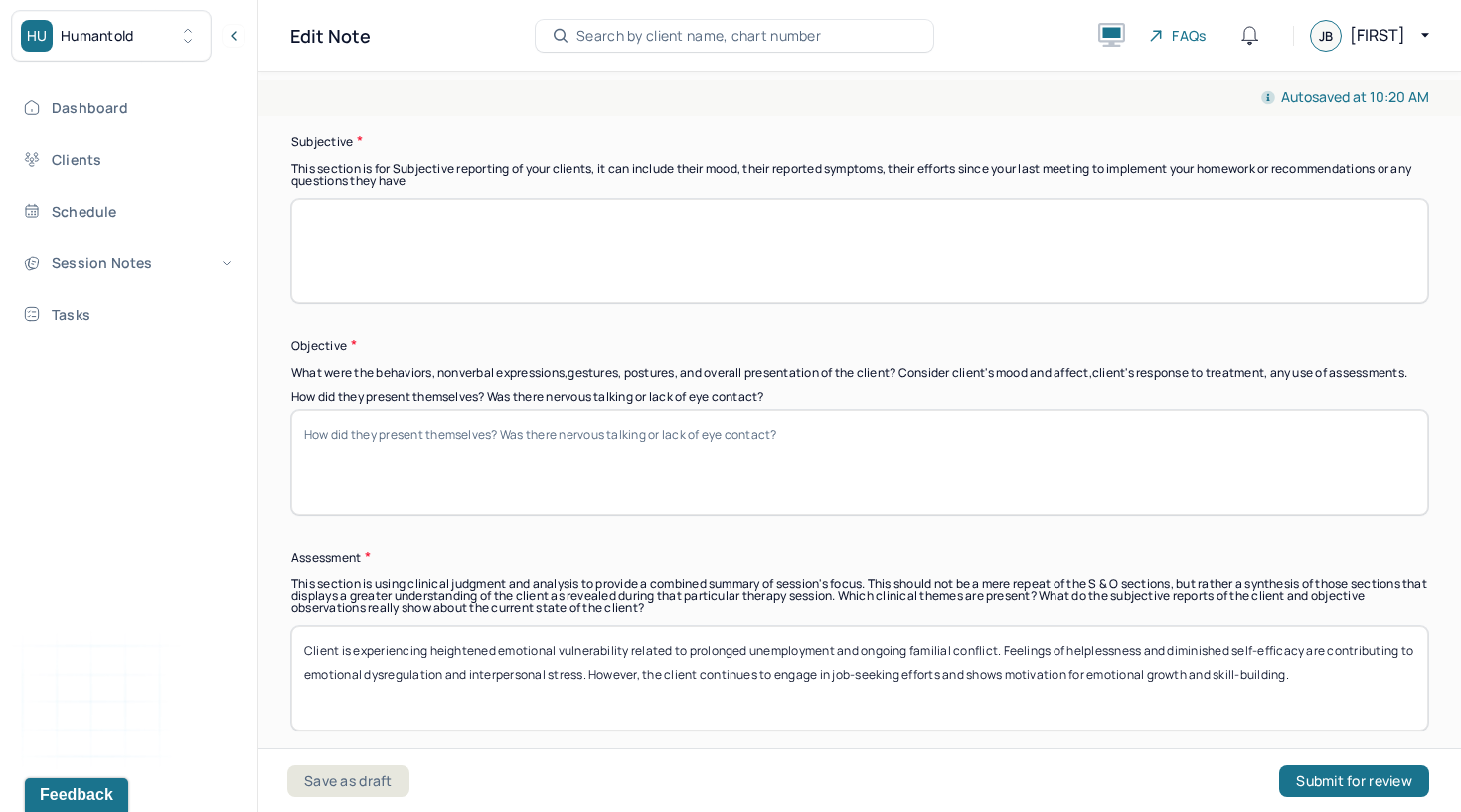 type 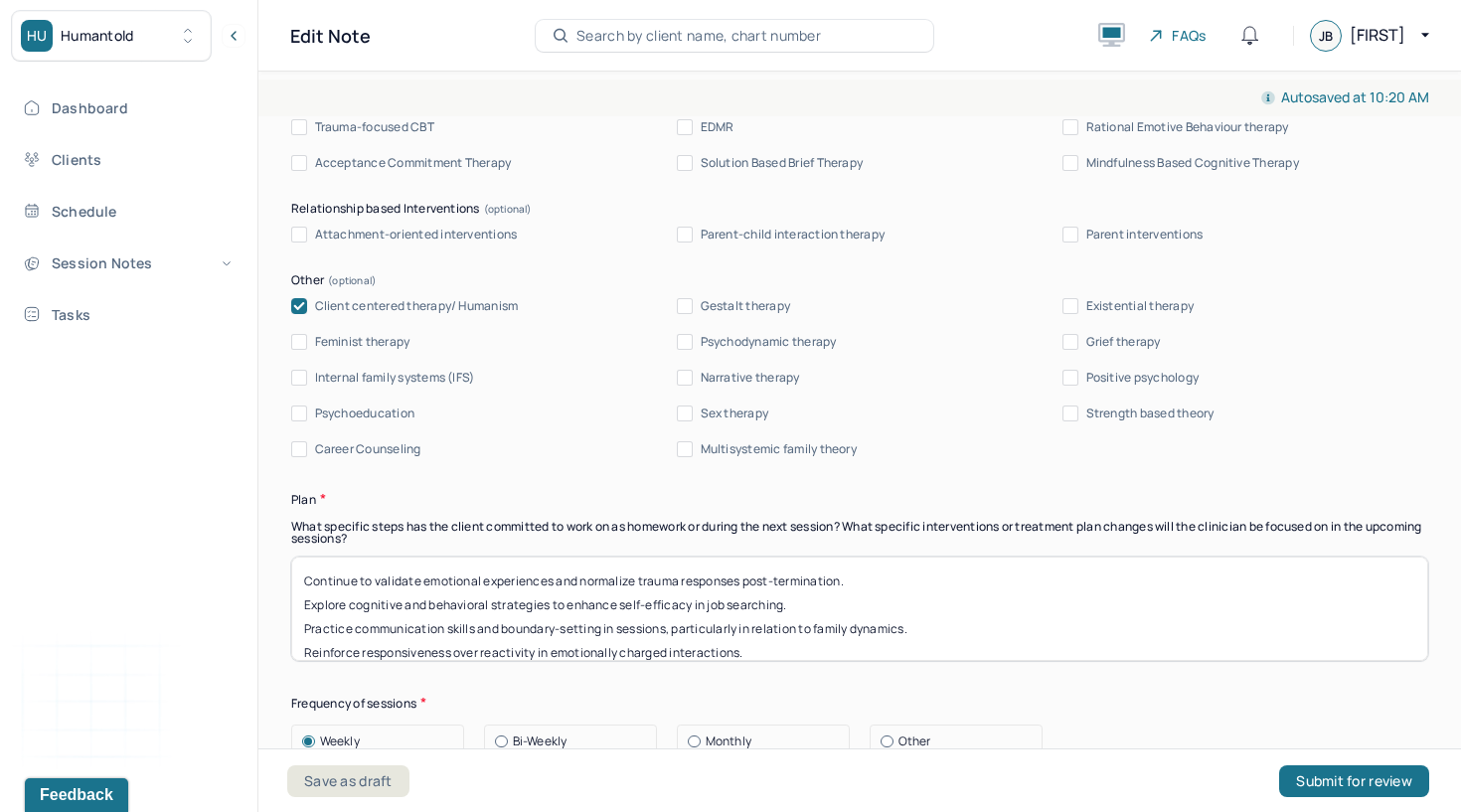 scroll, scrollTop: 2137, scrollLeft: 0, axis: vertical 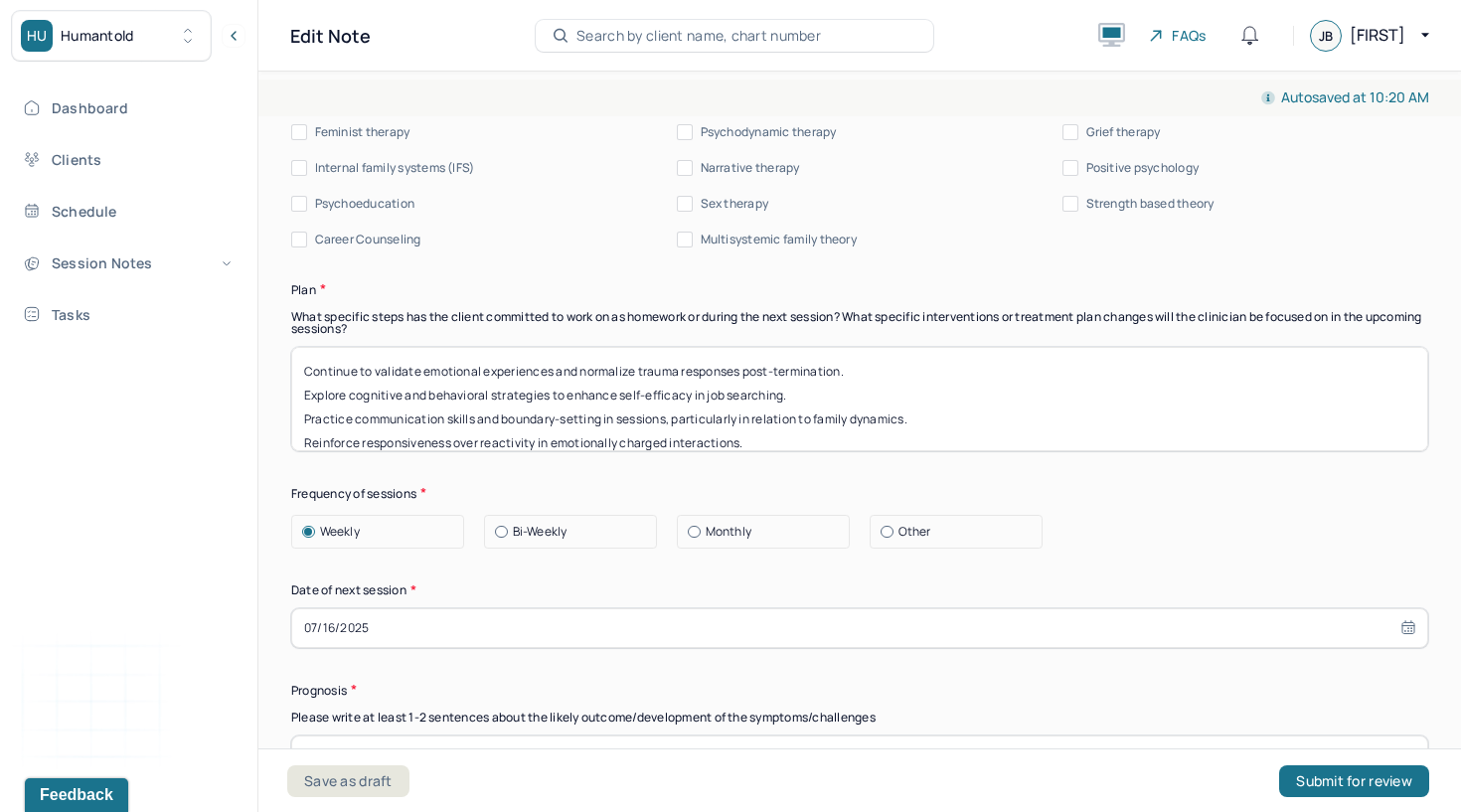 type 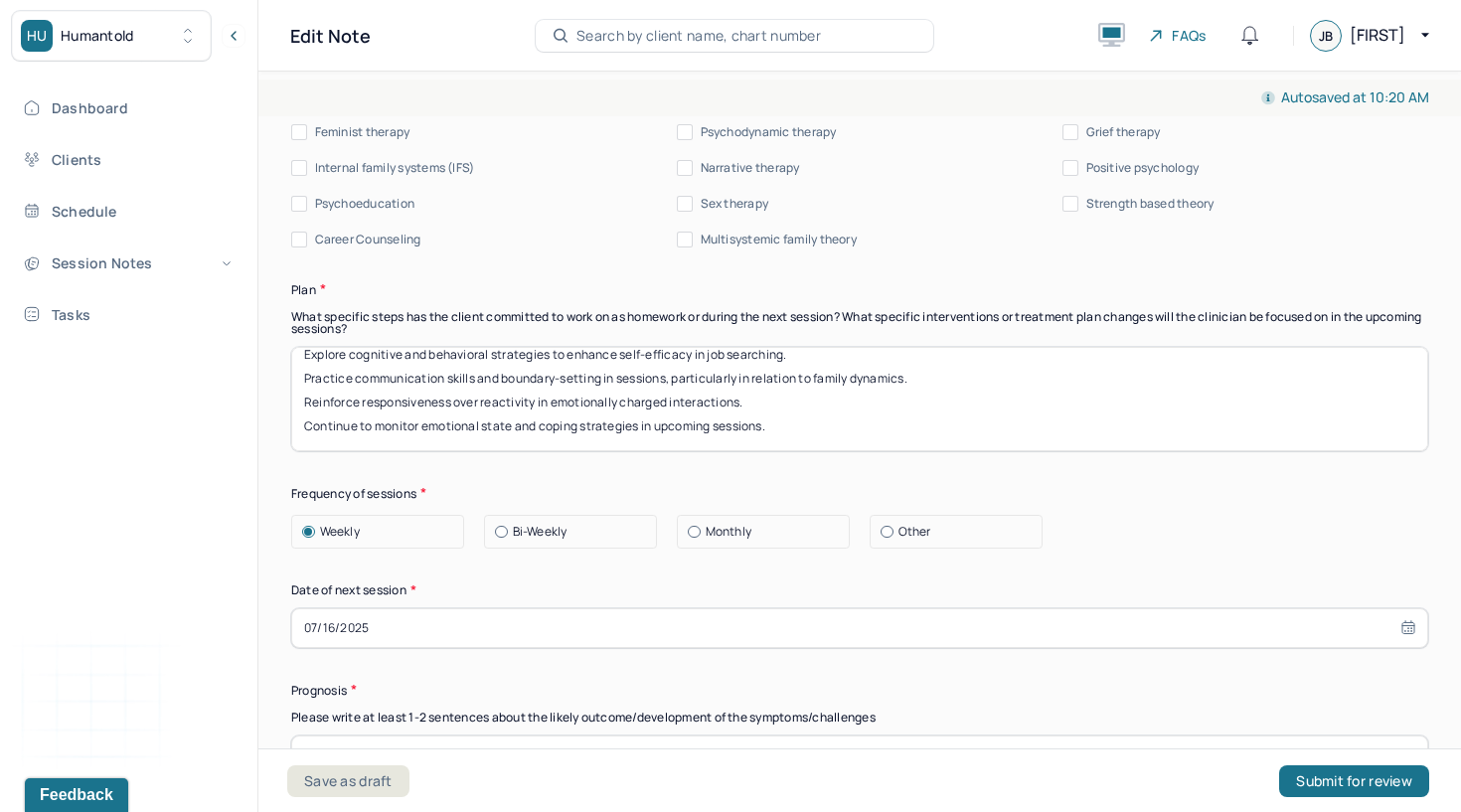 drag, startPoint x: 304, startPoint y: 377, endPoint x: 325, endPoint y: 554, distance: 178.24141 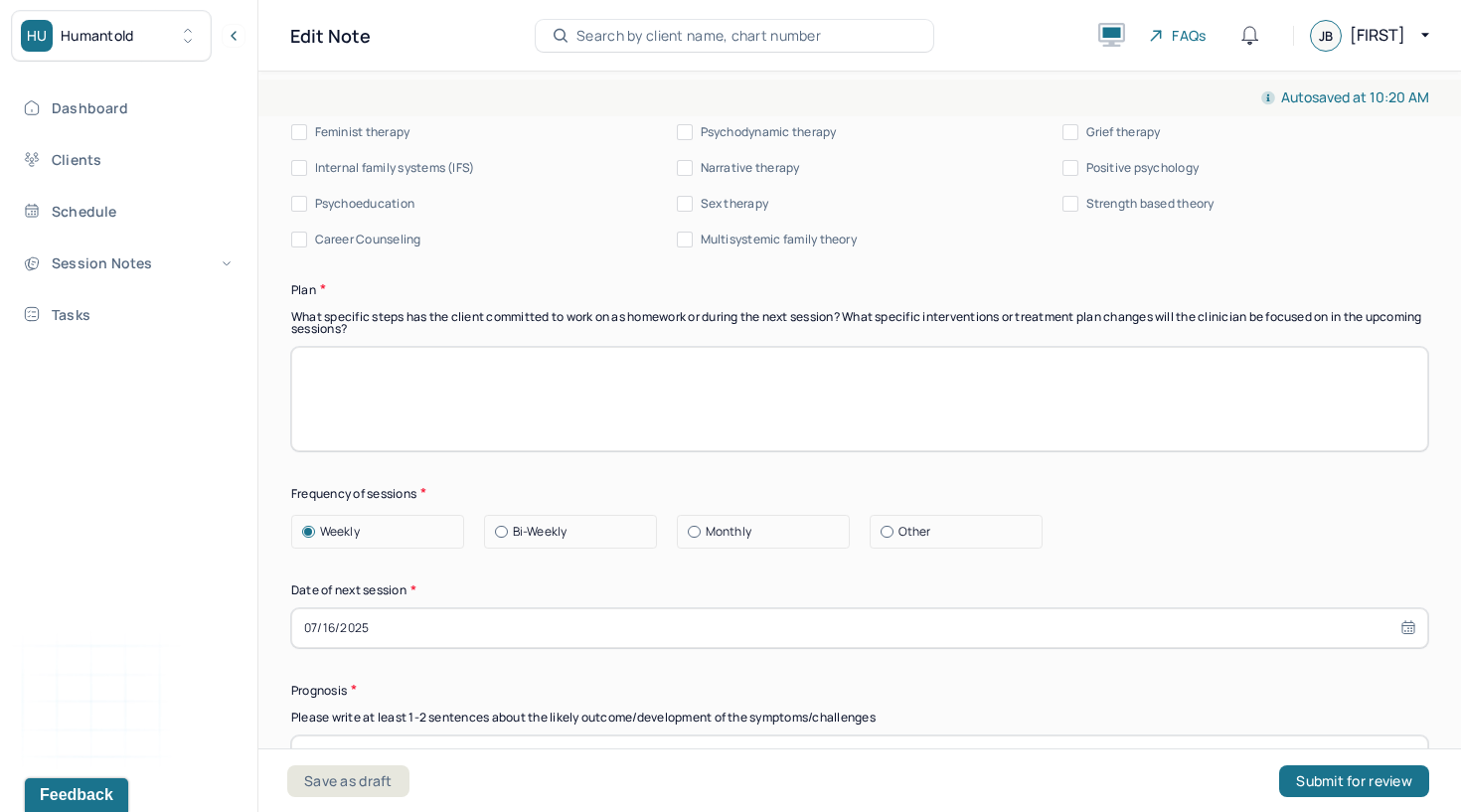 scroll, scrollTop: 0, scrollLeft: 0, axis: both 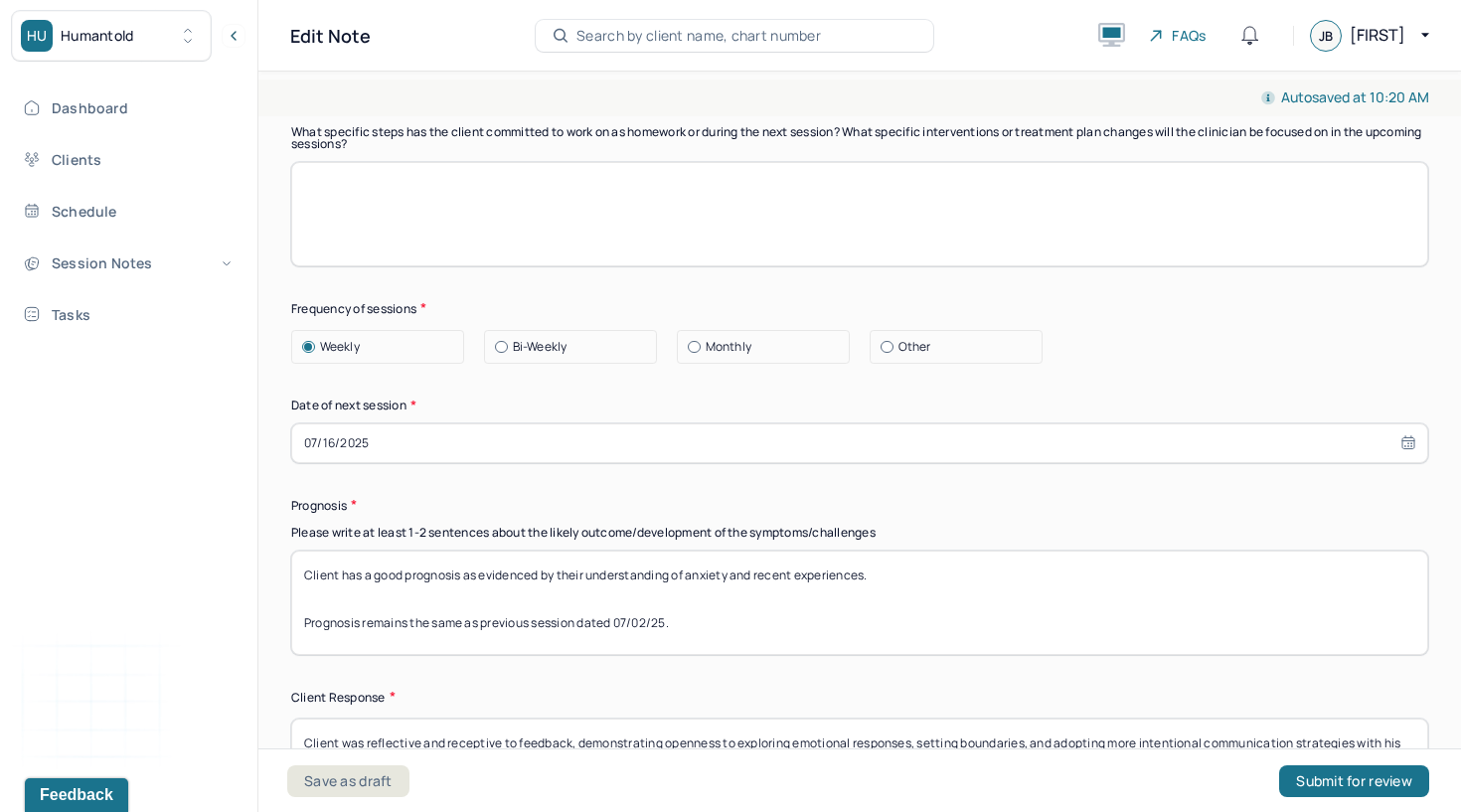 type 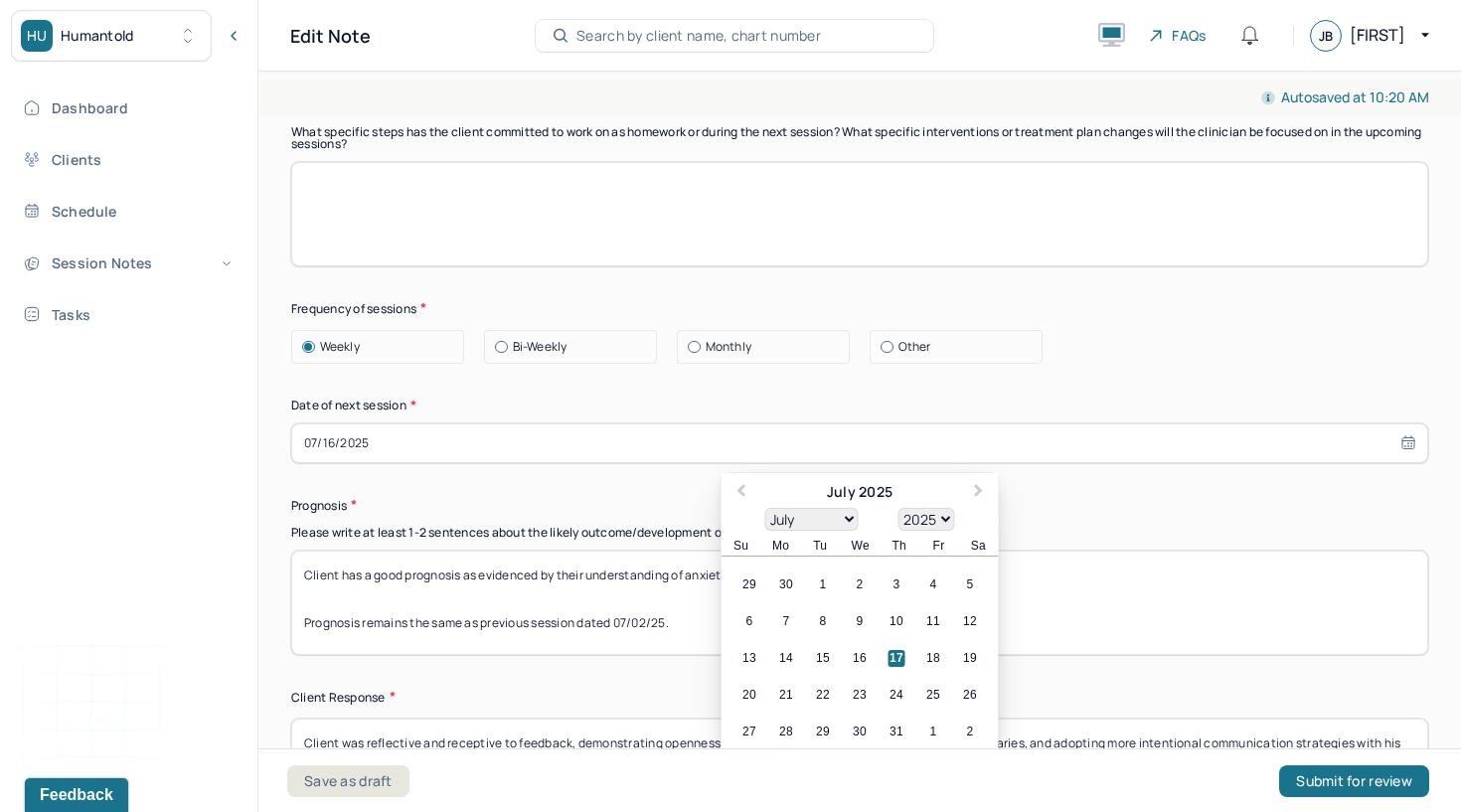 click on "07/16/2025" at bounding box center (860, 443) 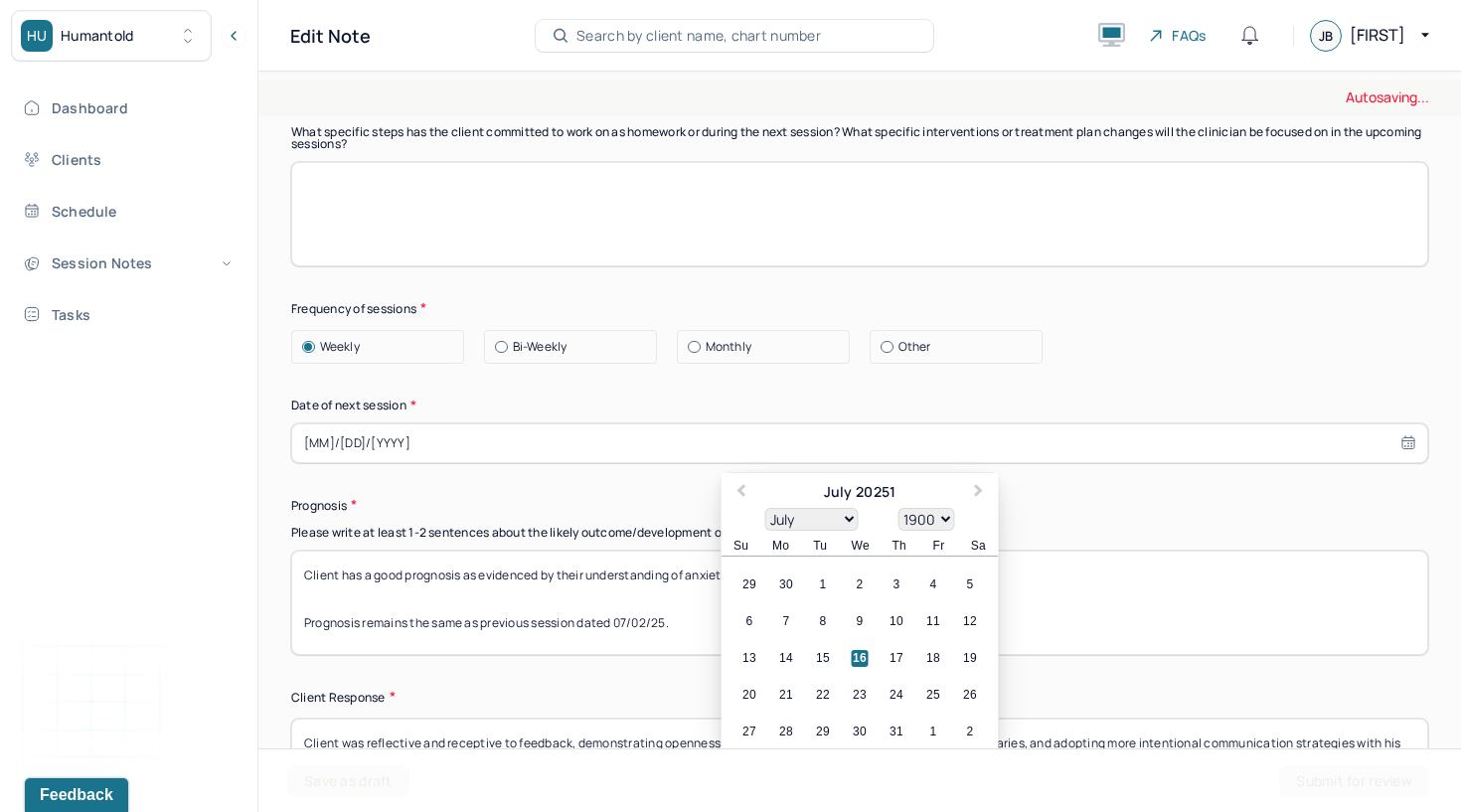 type on "07/16/2025" 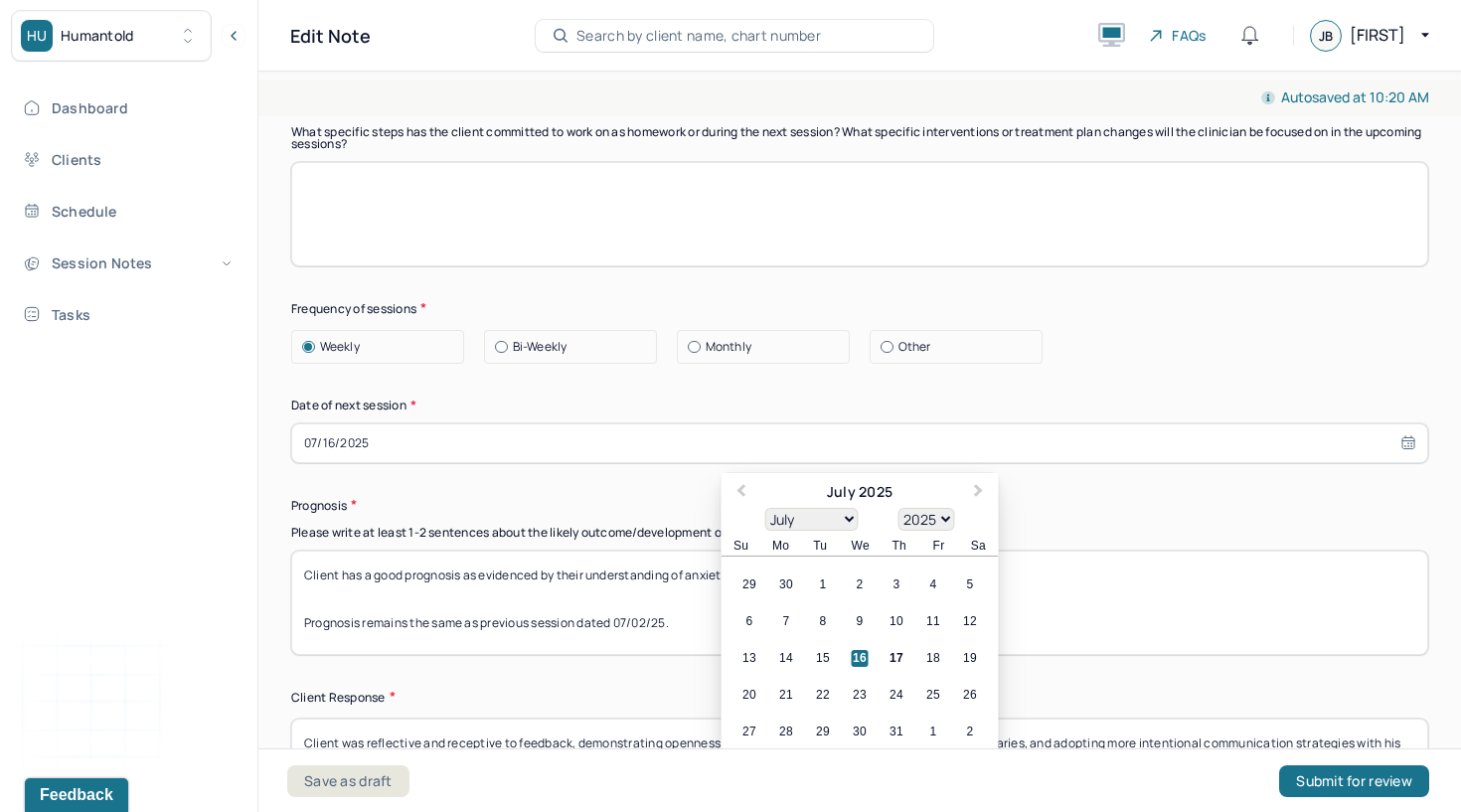 click on "07/16/2025" at bounding box center (860, 443) 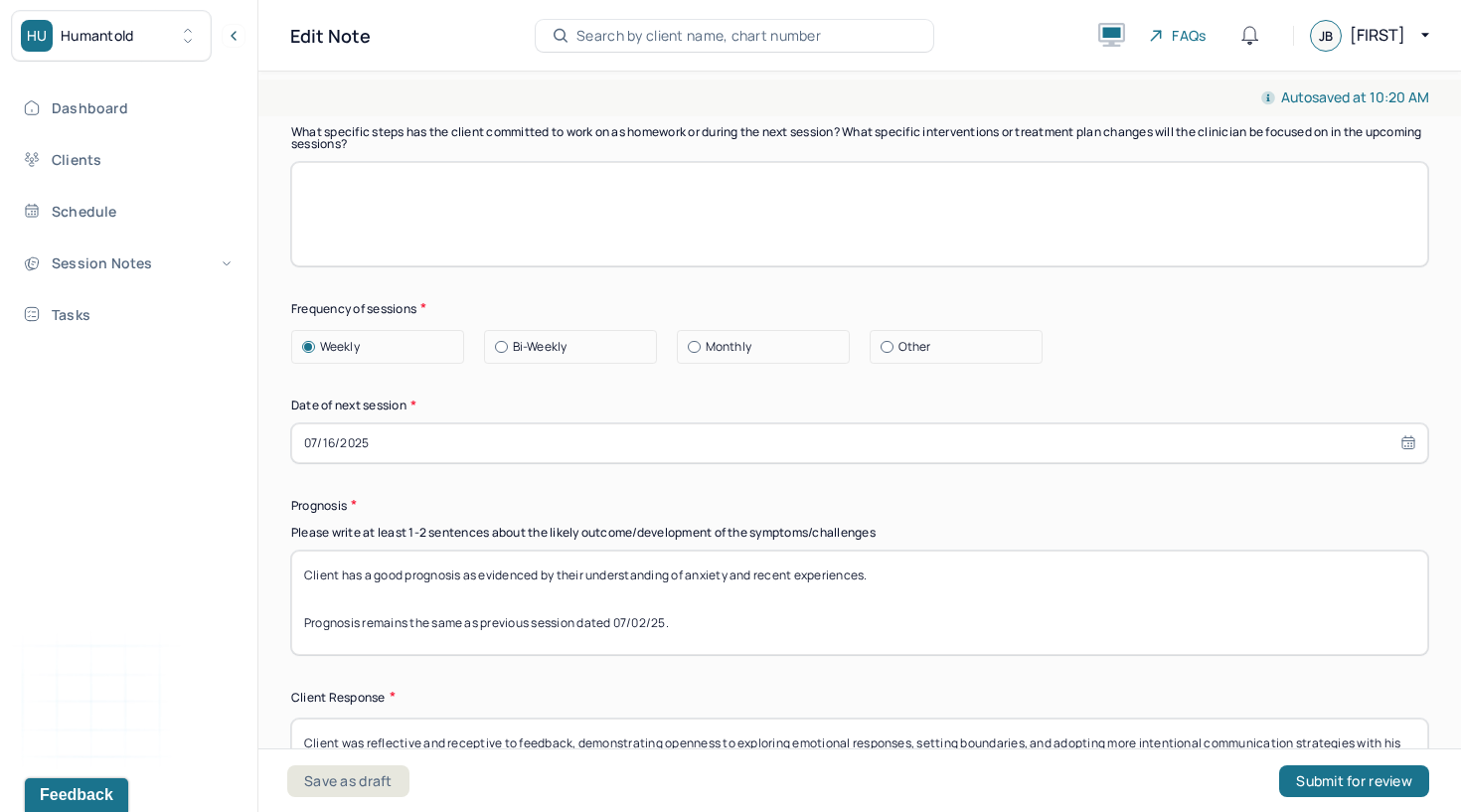 click at bounding box center [887, 347] 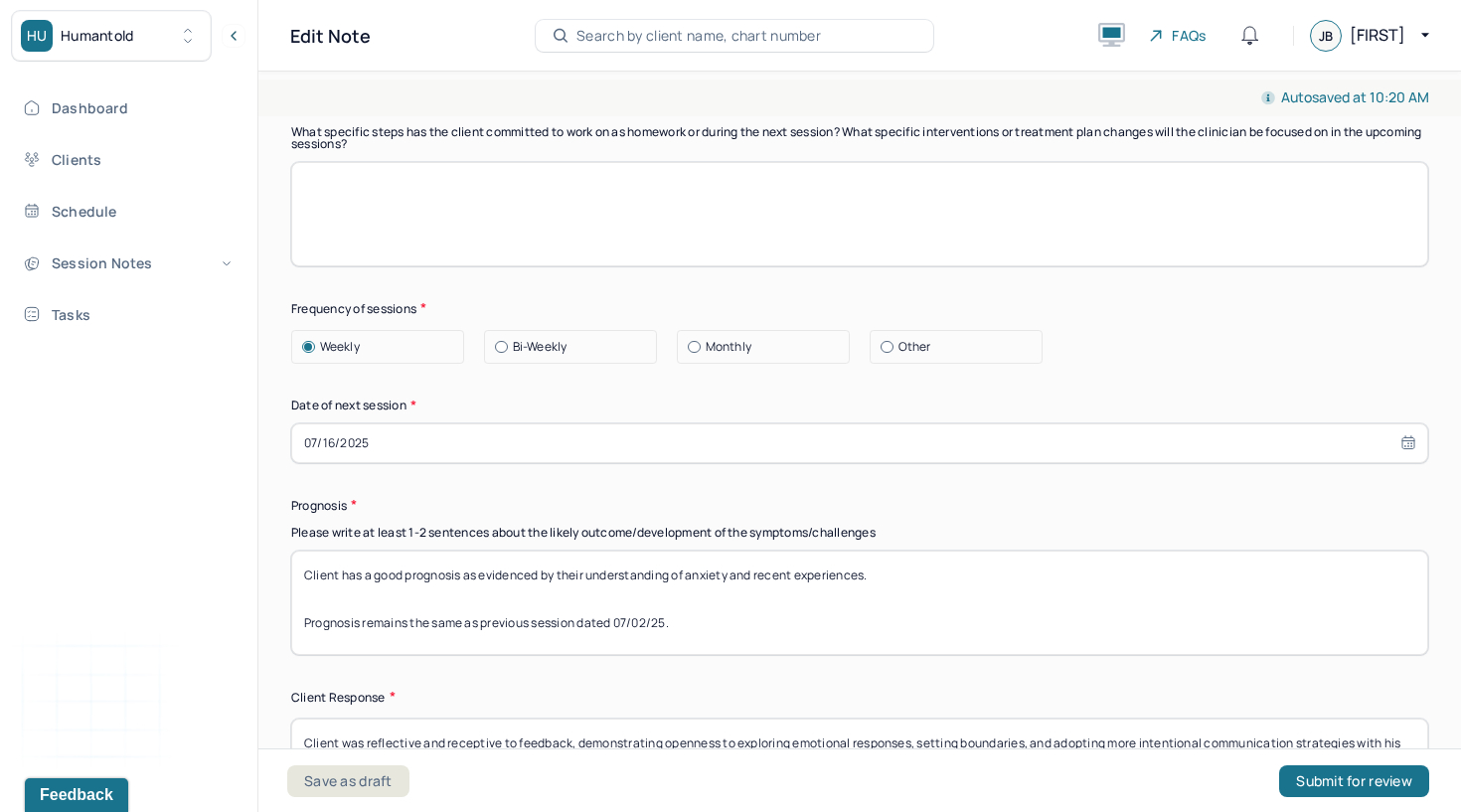 click on "Other" at bounding box center (881, 347) 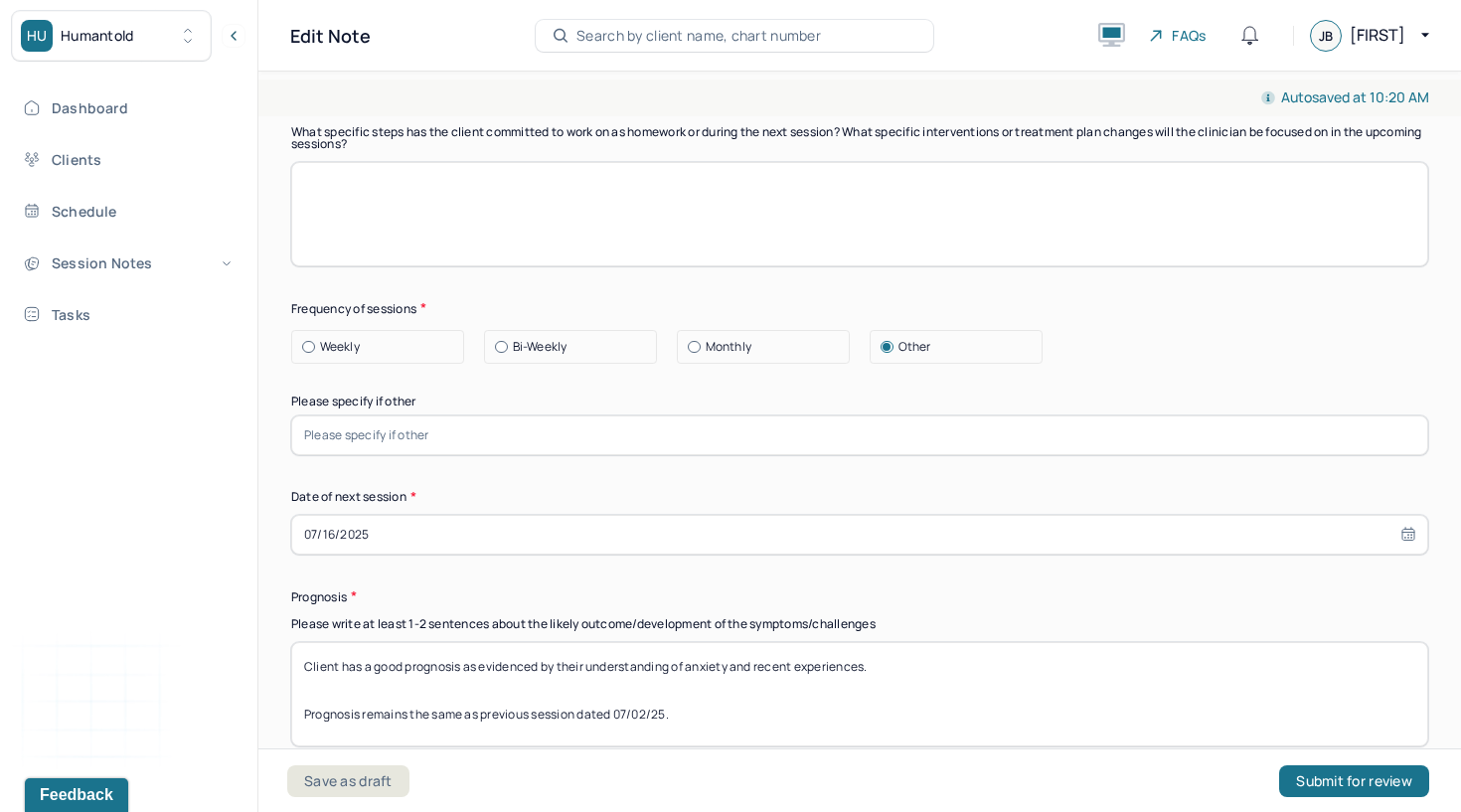 click at bounding box center (860, 435) 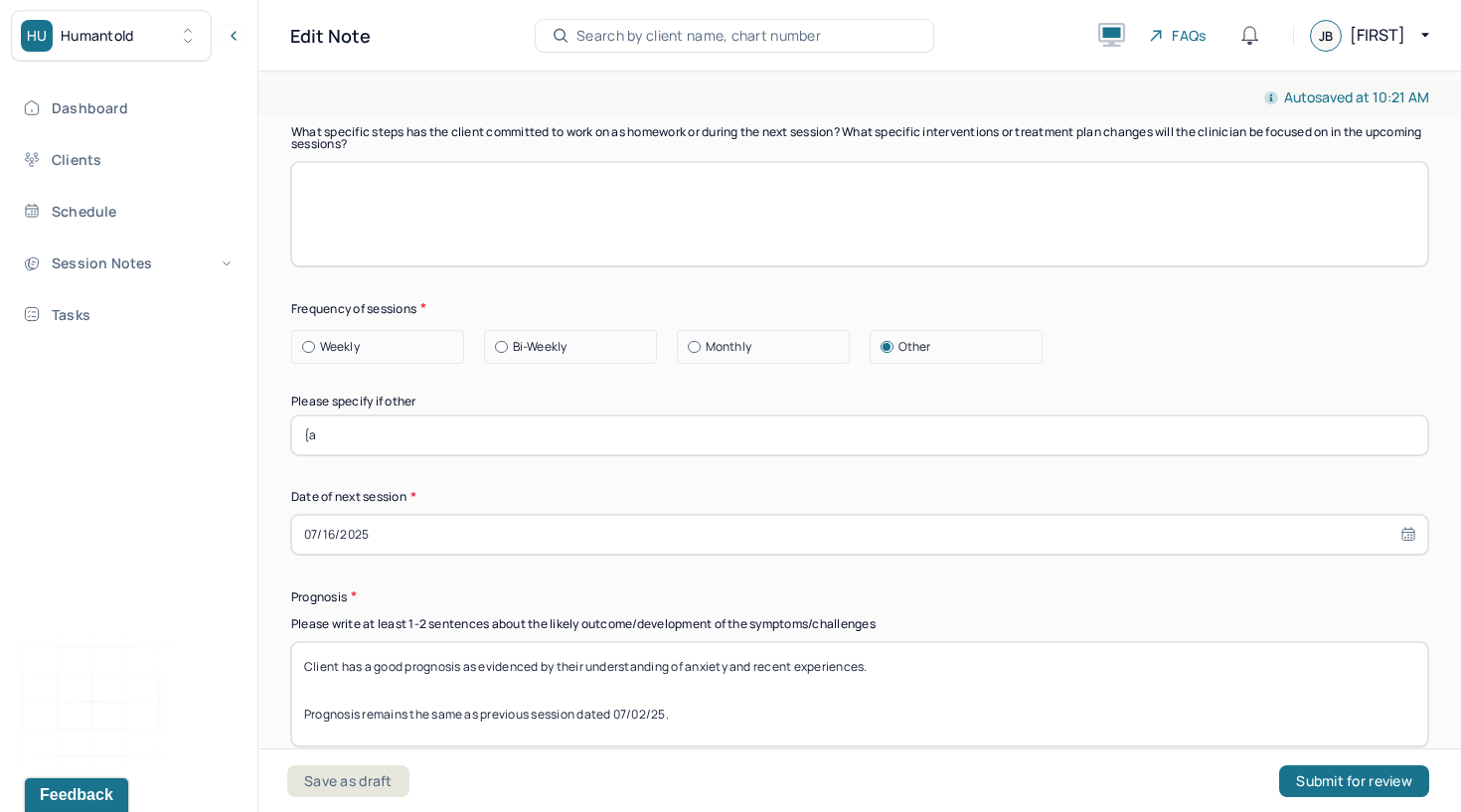 type on "{" 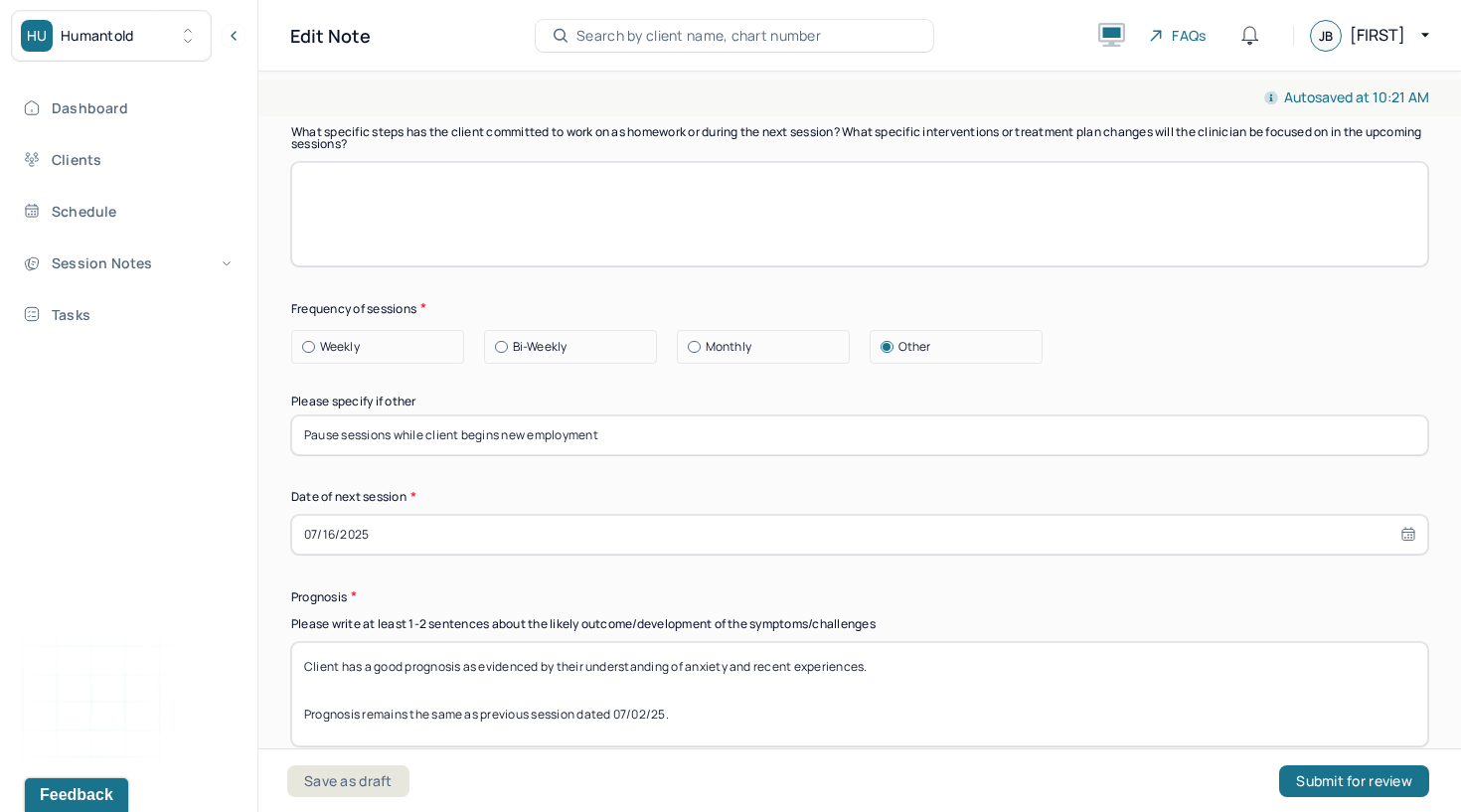 type on "Pause sessions while client begins new employment" 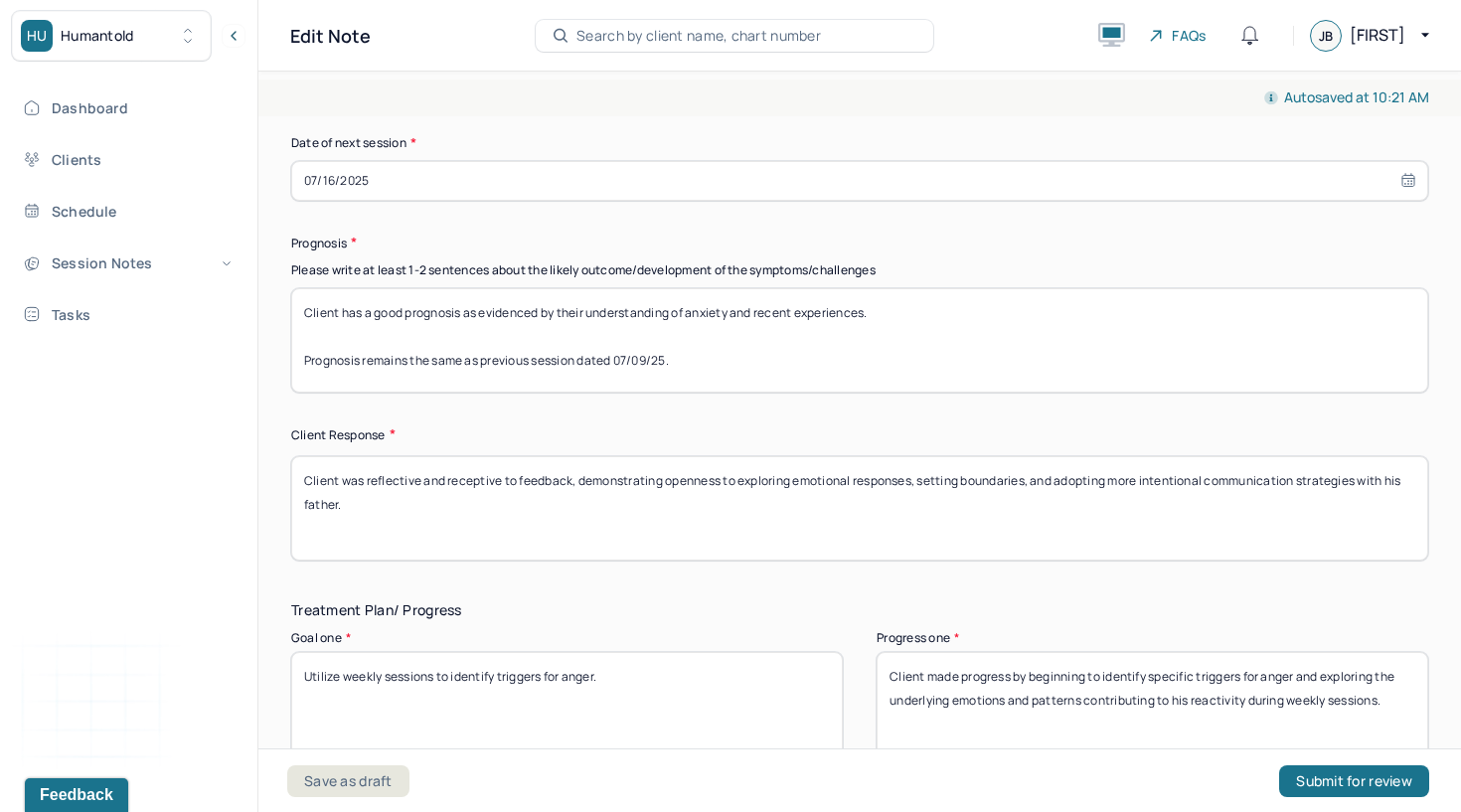 scroll, scrollTop: 2706, scrollLeft: 0, axis: vertical 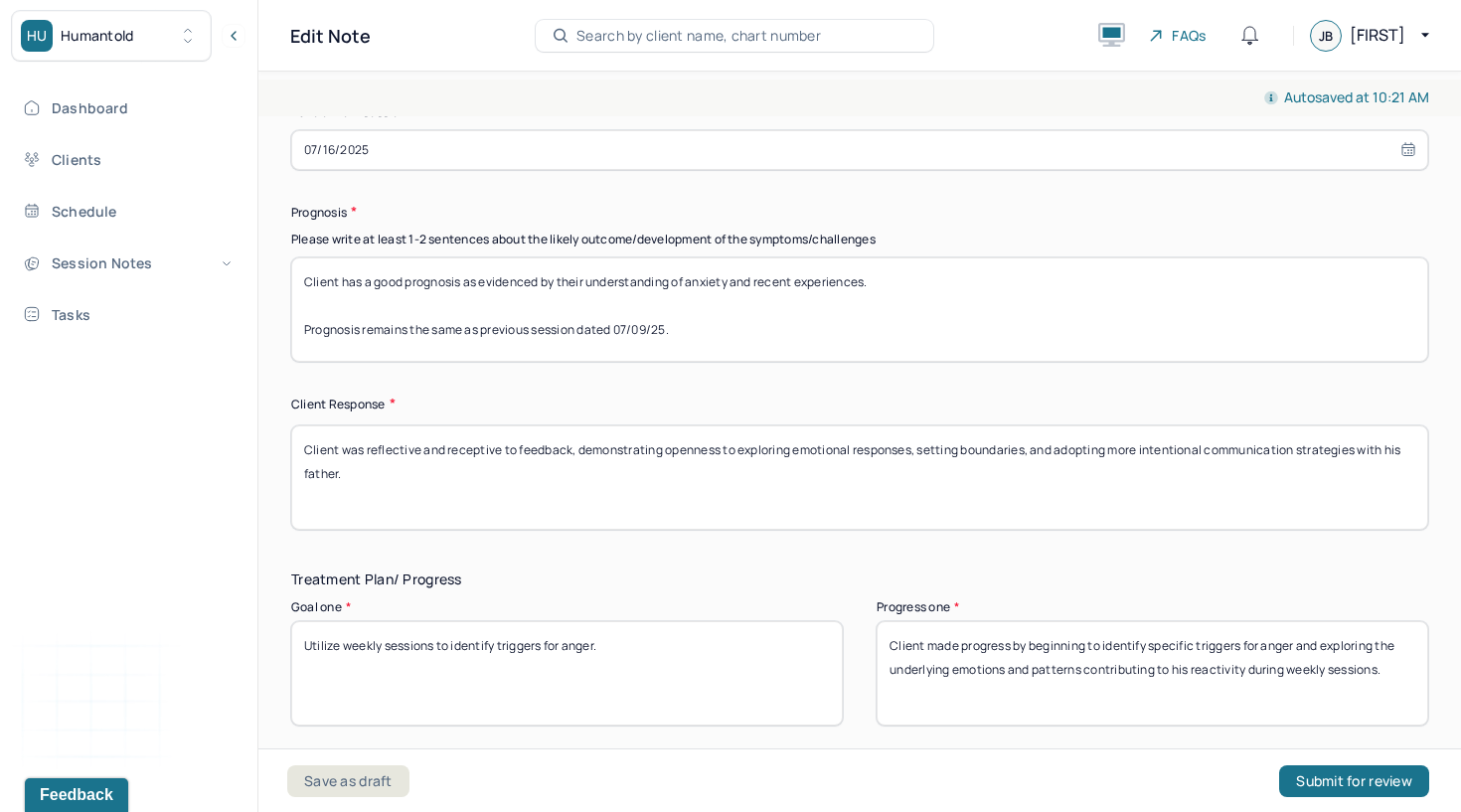 type on "Client has a good prognosis as evidenced by their understanding of anxiety and recent experiences.
Prognosis remains the same as previous session dated 07/09/25." 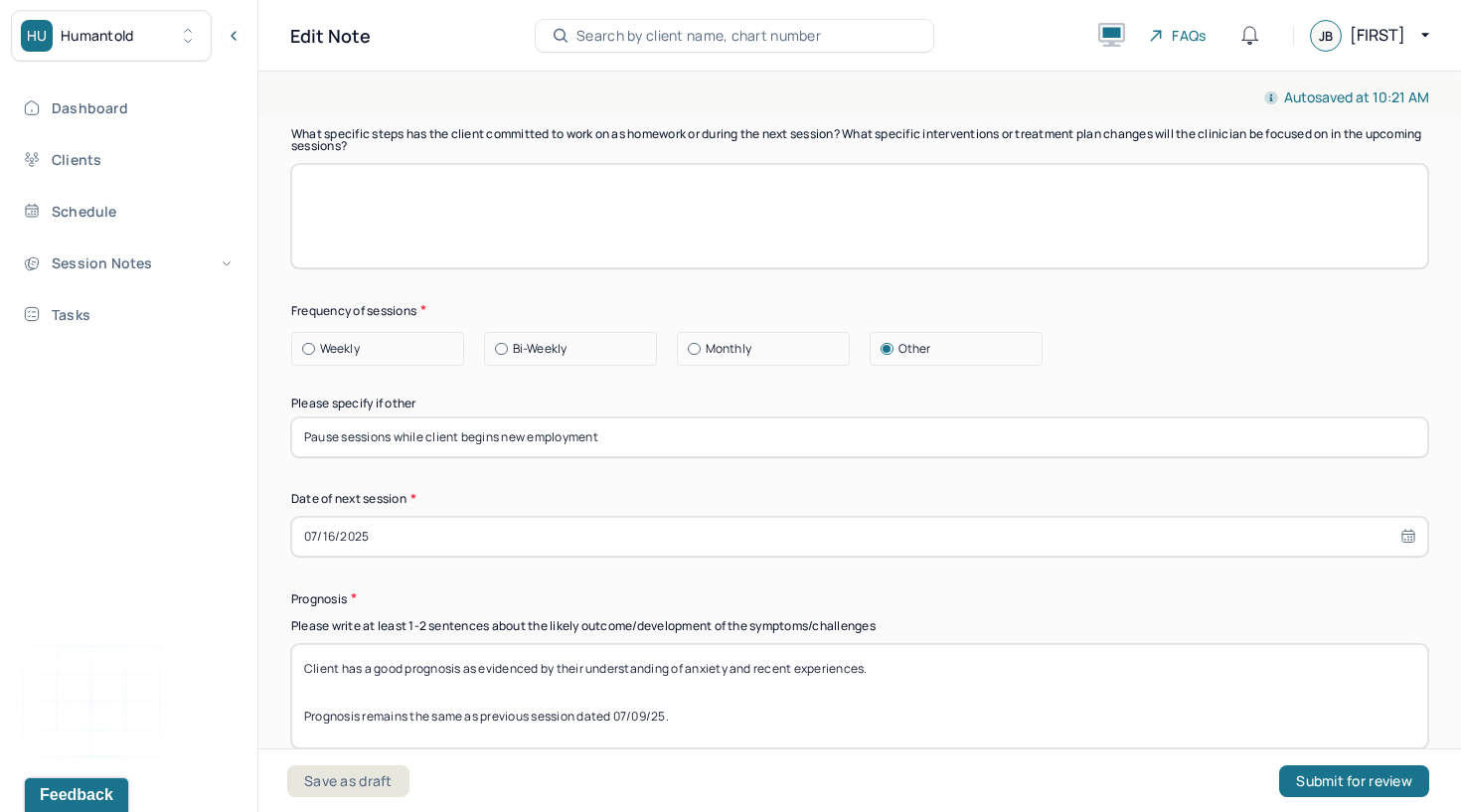 scroll, scrollTop: 1990, scrollLeft: 0, axis: vertical 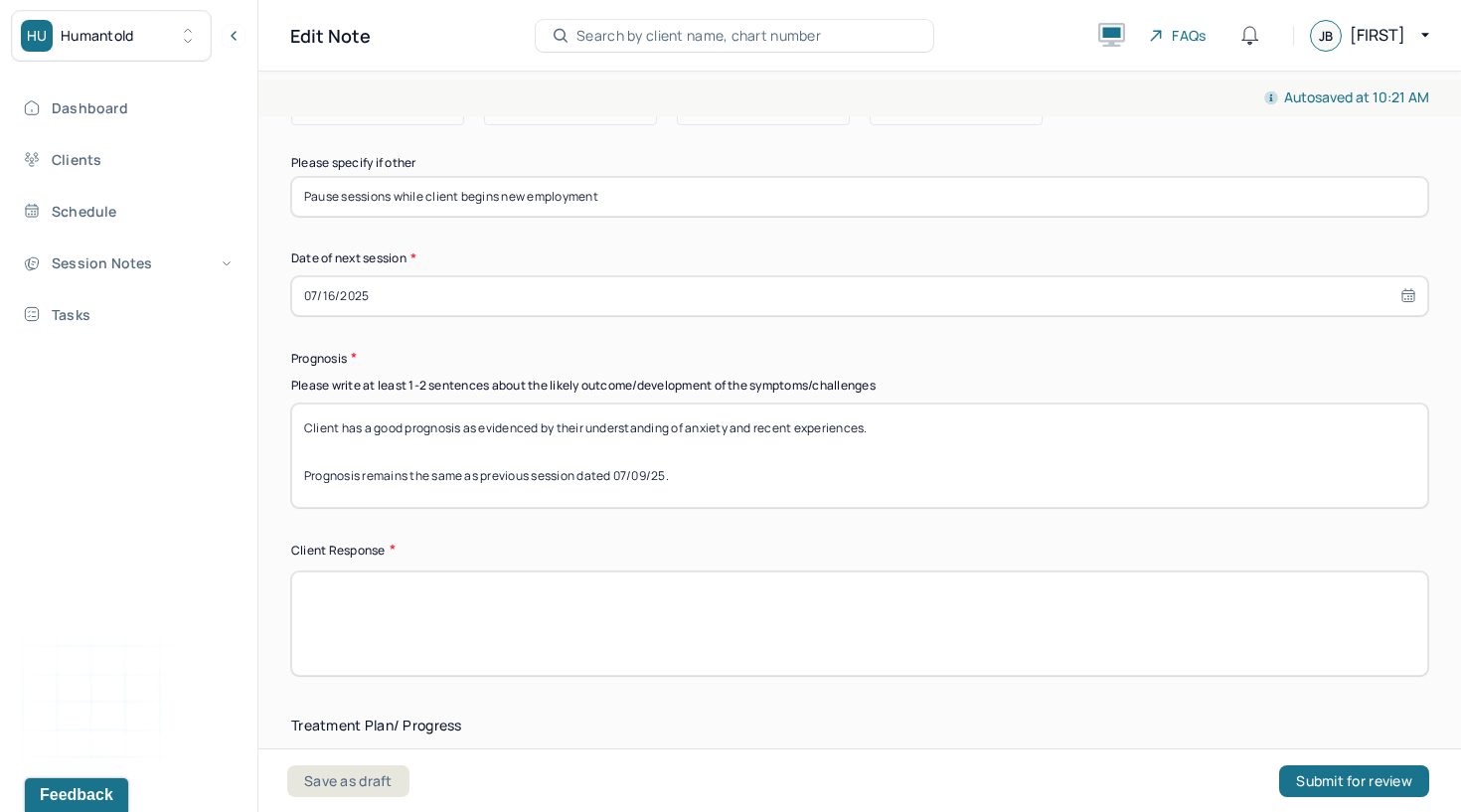 paste on "The client expressed pride in overcoming anxiety related to job applications and demonstrated insight into his emotional growth and boundary-setting efforts." 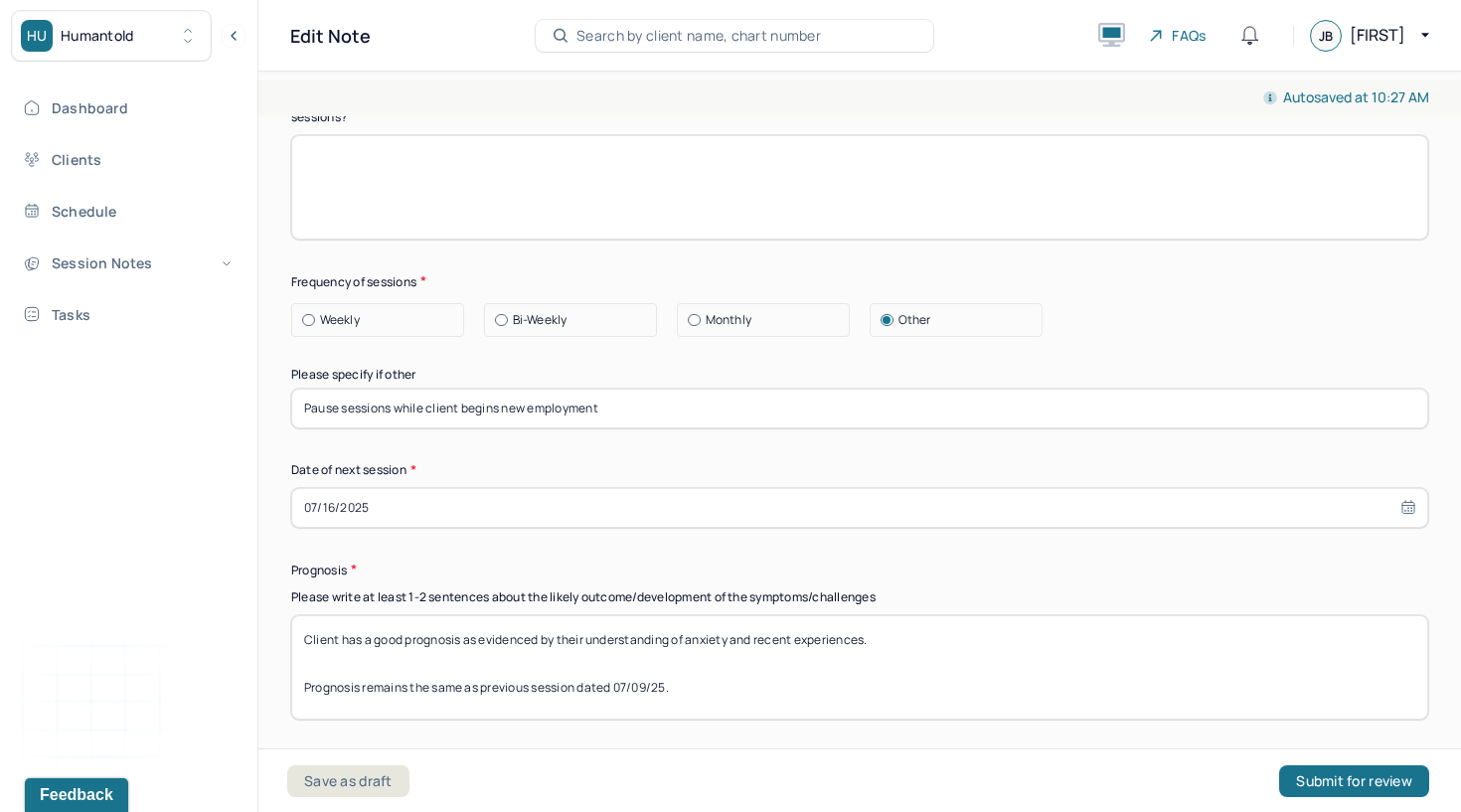 scroll, scrollTop: 2229, scrollLeft: 0, axis: vertical 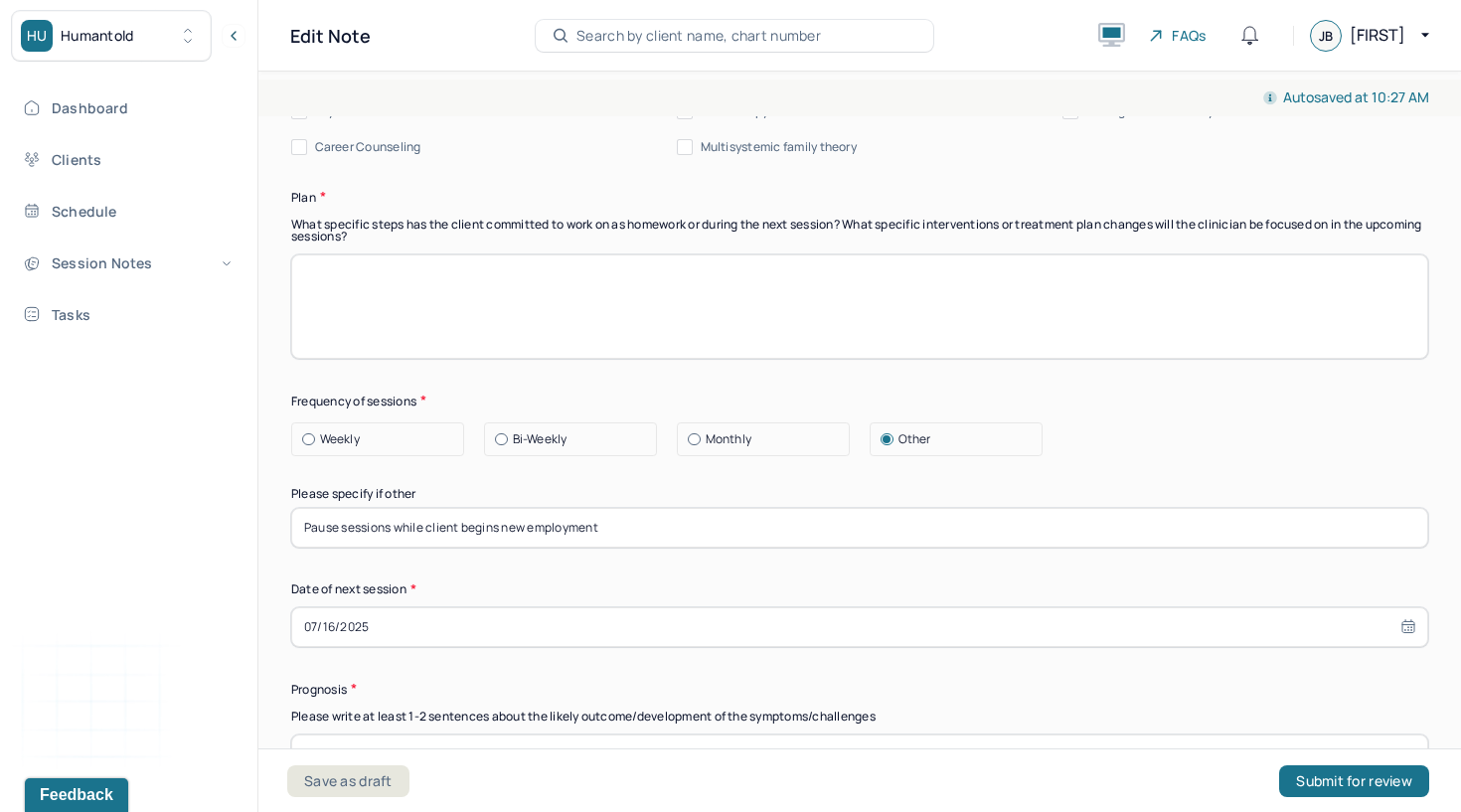 type on "The client expressed pride in overcoming anxiety related to job applications and demonstrated insight into his emotional growth and boundary-setting efforts." 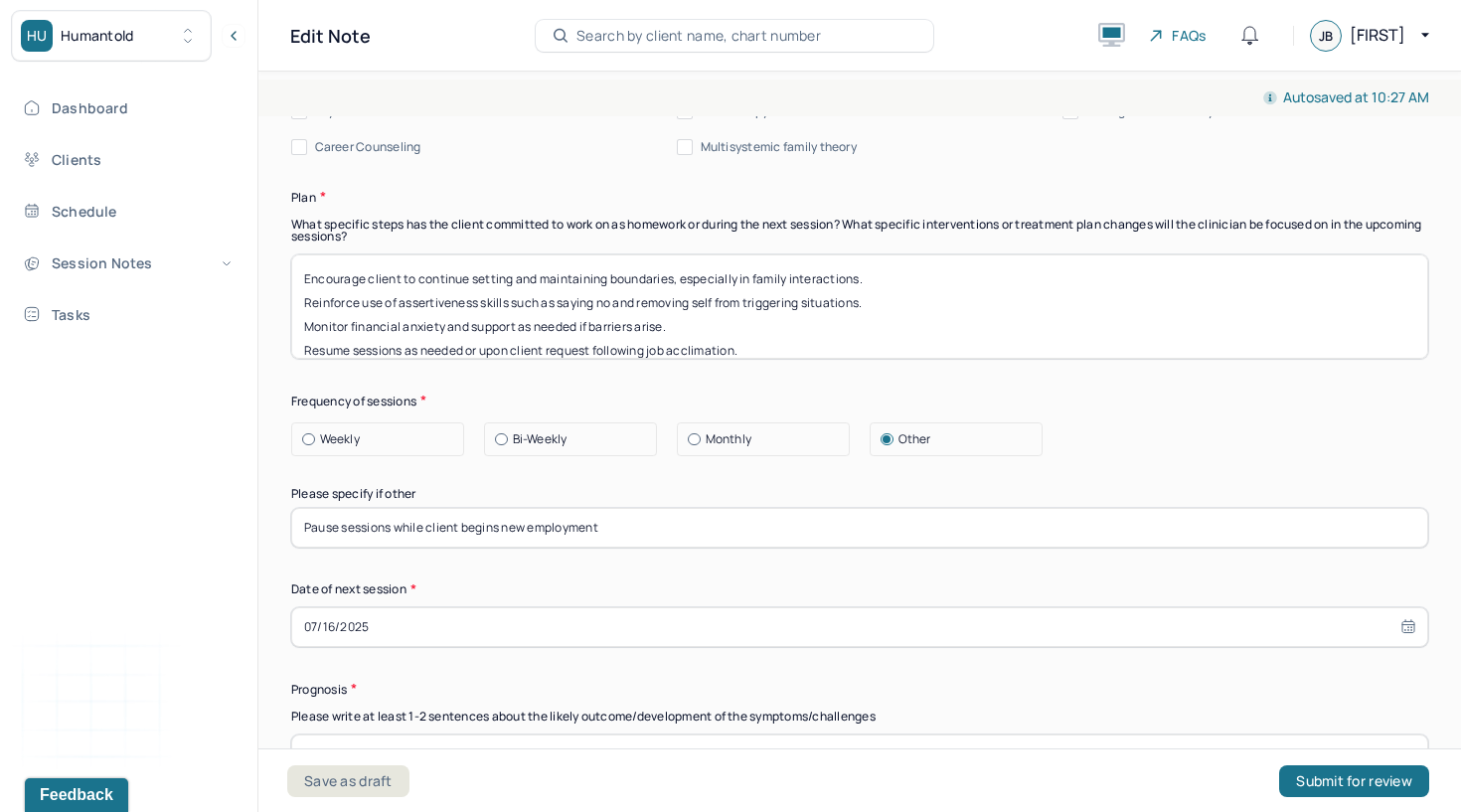 scroll, scrollTop: 0, scrollLeft: 0, axis: both 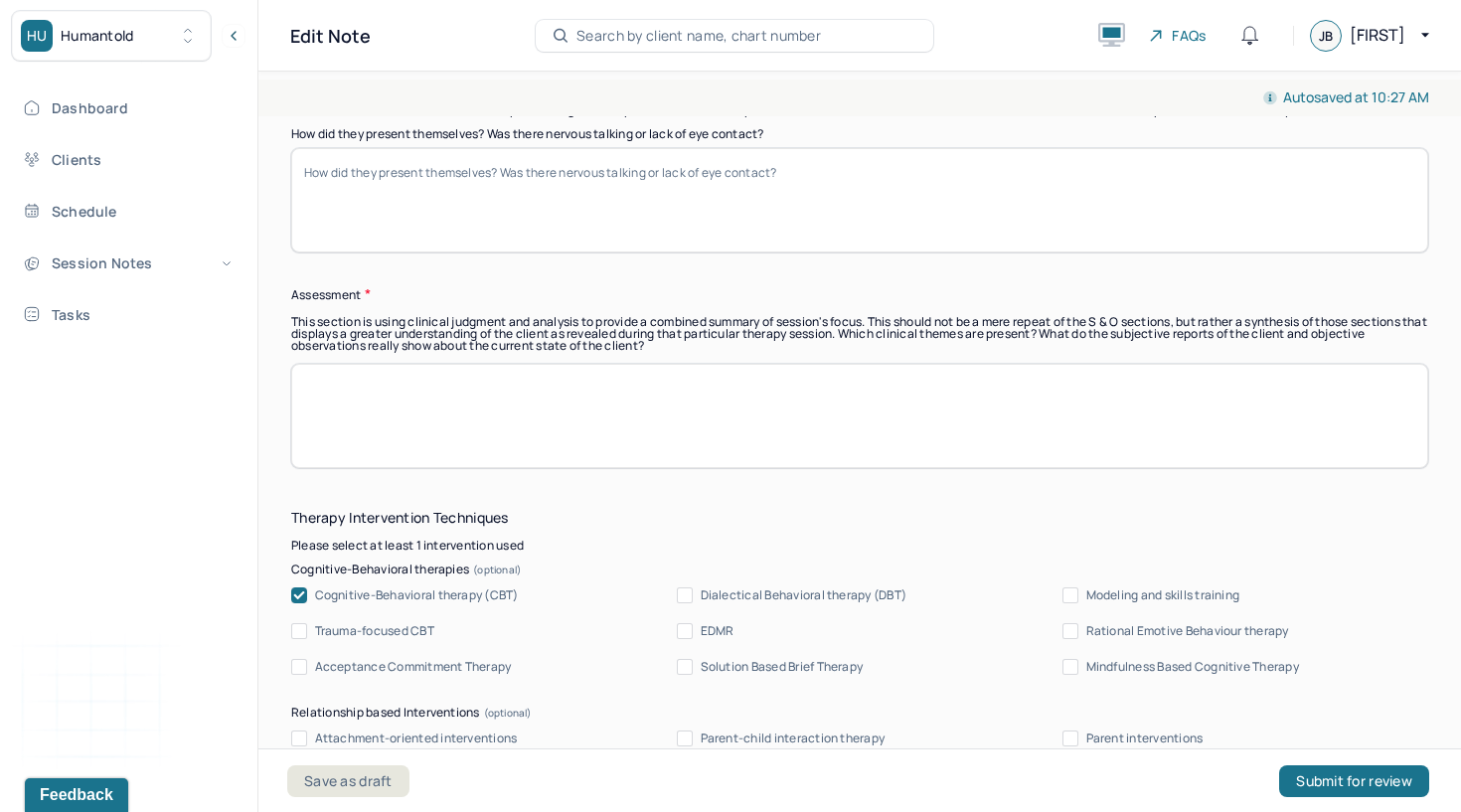 type on "Encourage client to continue setting and maintaining boundaries, especially in family interactions.
Reinforce use of assertiveness skills such as saying no and removing self from triggering situations.
Monitor financial anxiety and support as needed if barriers arise.
Resume sessions as needed or upon client request following job acclimation." 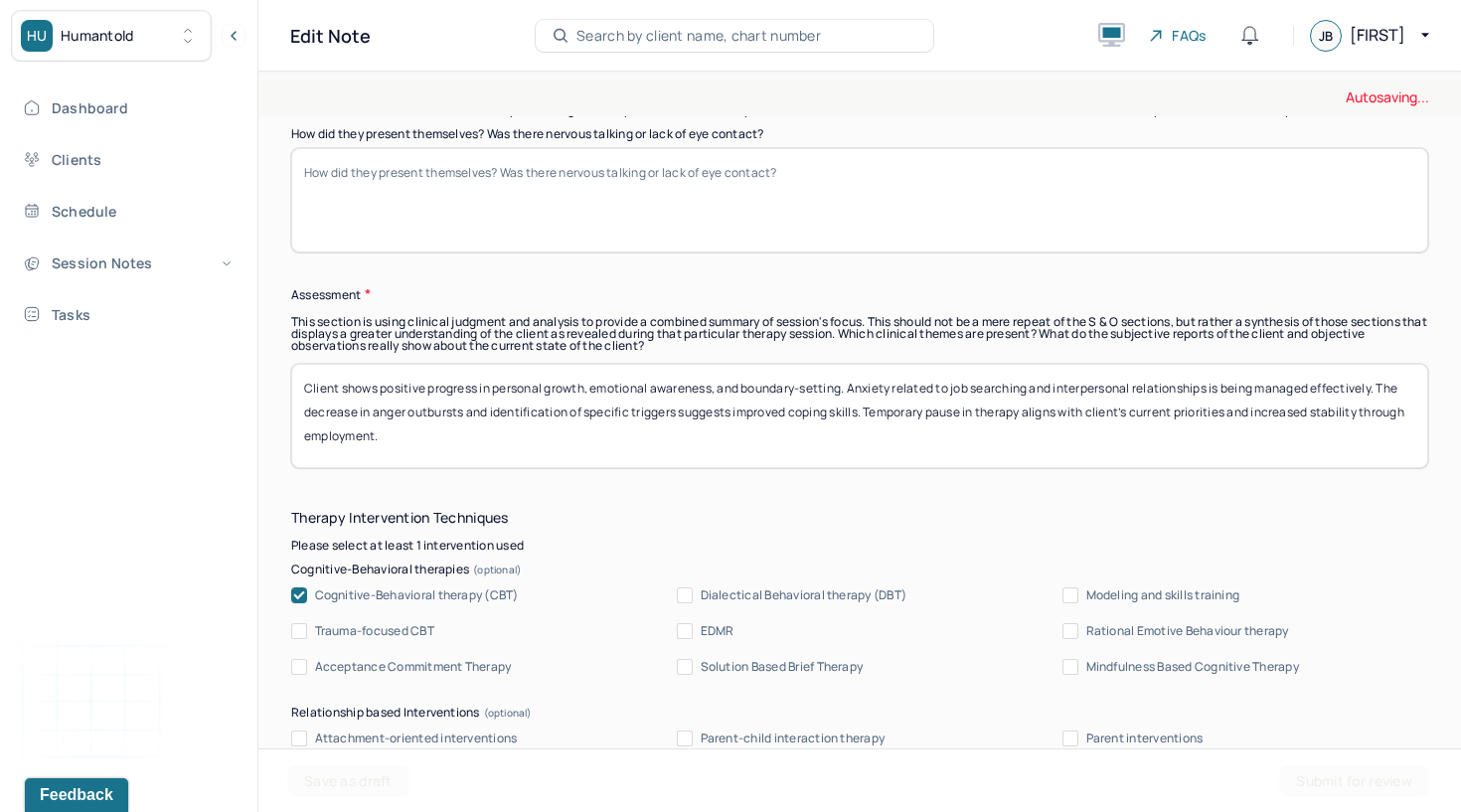 type on "Client shows positive progress in personal growth, emotional awareness, and boundary-setting. Anxiety related to job searching and interpersonal relationships is being managed effectively. The decrease in anger outbursts and identification of specific triggers suggests improved coping skills. Temporary pause in therapy aligns with client’s current priorities and increased stability through employment." 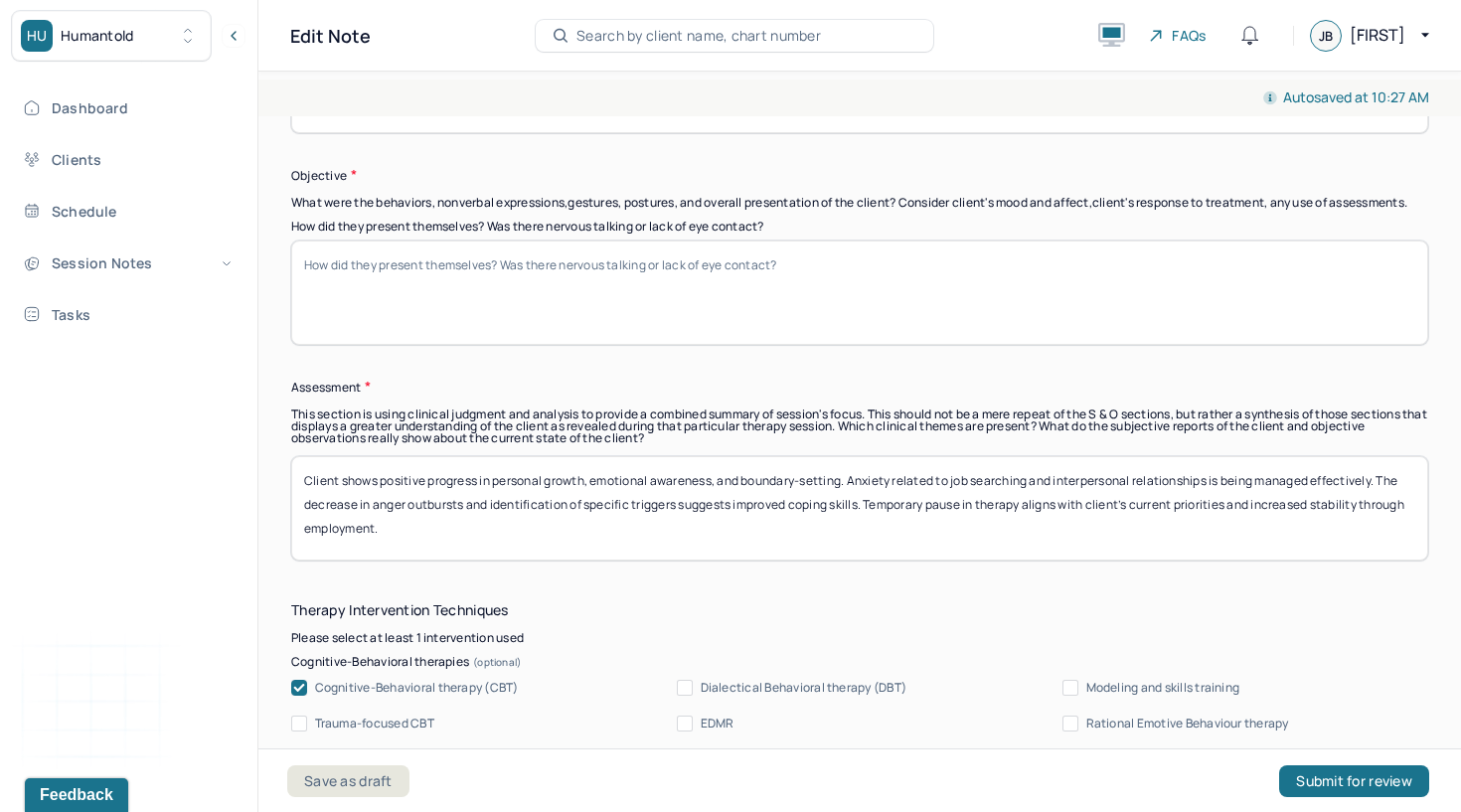 scroll, scrollTop: 1320, scrollLeft: 0, axis: vertical 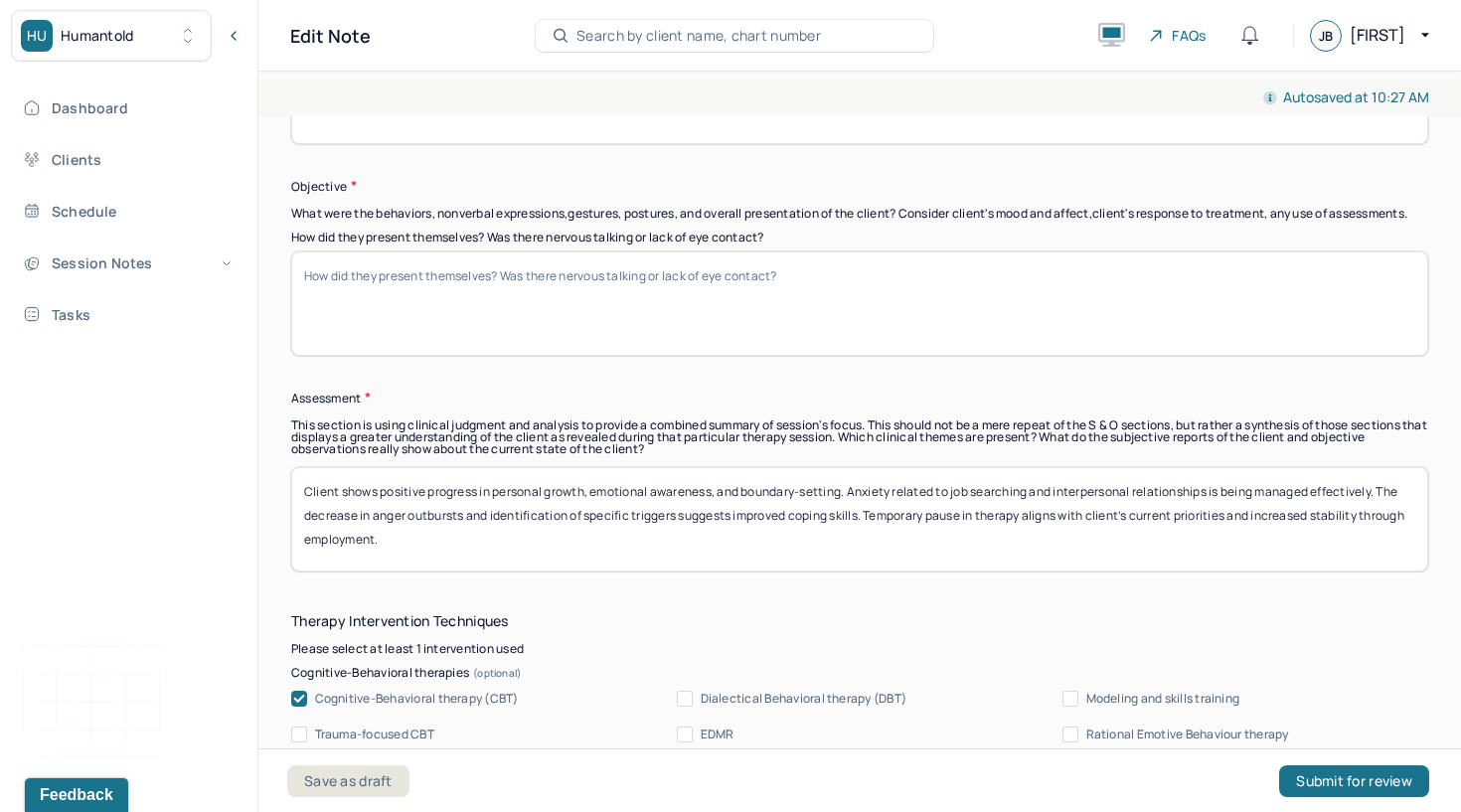 paste on "Client appears engaged and reflective during the session. Emotional regulation has improved, with fewer angry outbursts reported. Client demonstrates insight into family dynamics and interpersonal boundaries. Client plans to pause therapy sessions temporarily to acclimate to new employment, signaling progress toward autonomy and self-management." 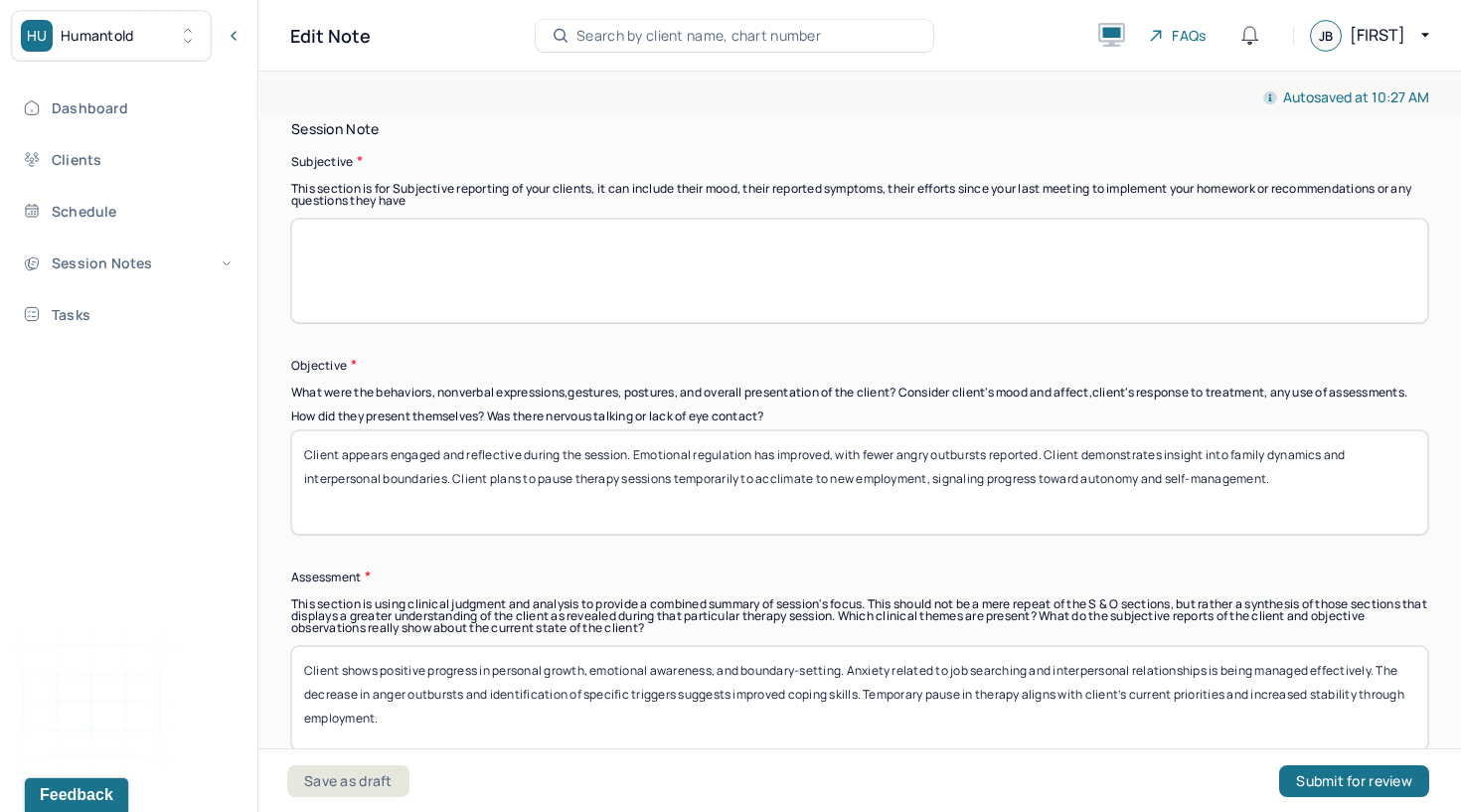 scroll, scrollTop: 1127, scrollLeft: 0, axis: vertical 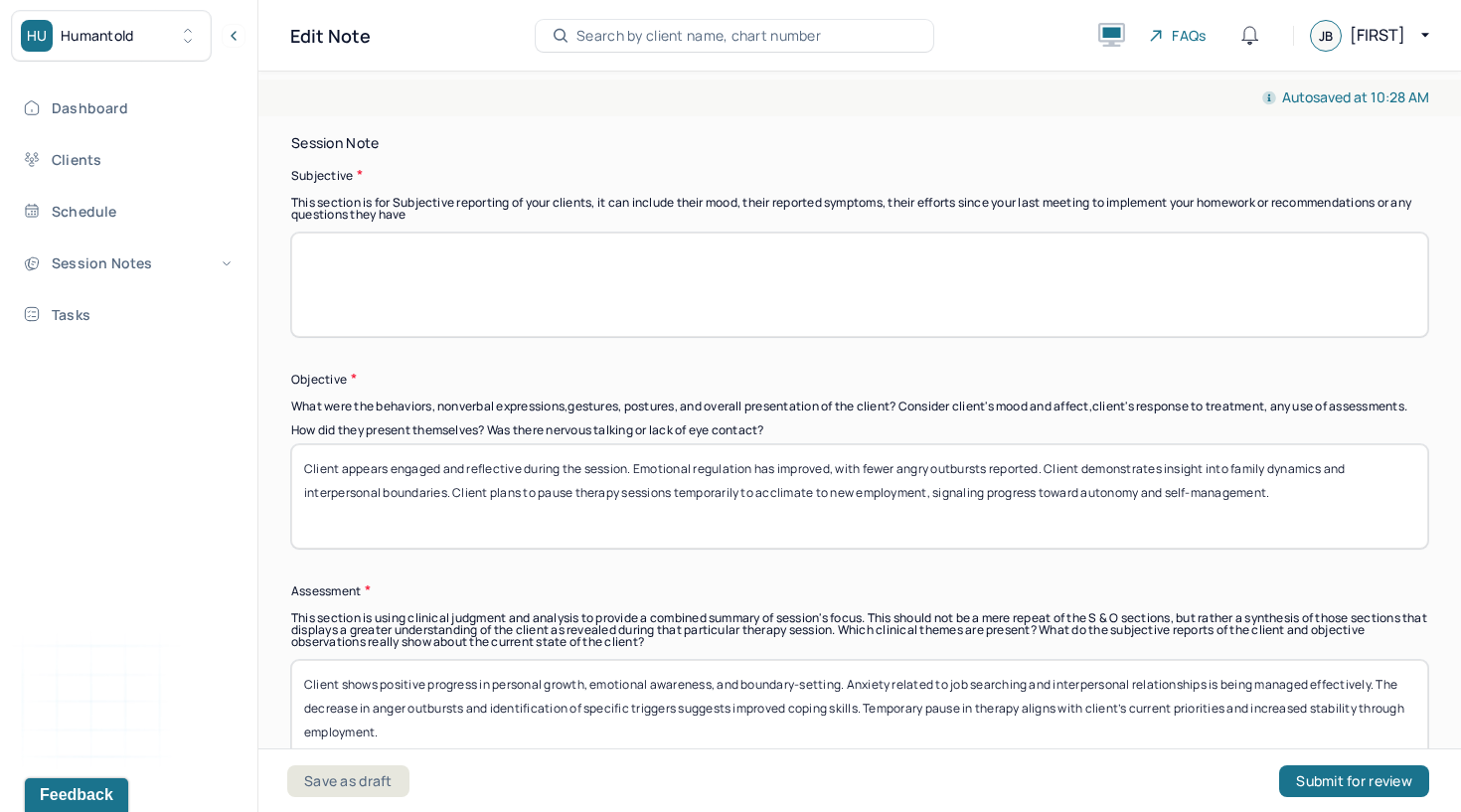 type on "Client appears engaged and reflective during the session. Emotional regulation has improved, with fewer angry outbursts reported. Client demonstrates insight into family dynamics and interpersonal boundaries. Client plans to pause therapy sessions temporarily to acclimate to new employment, signaling progress toward autonomy and self-management." 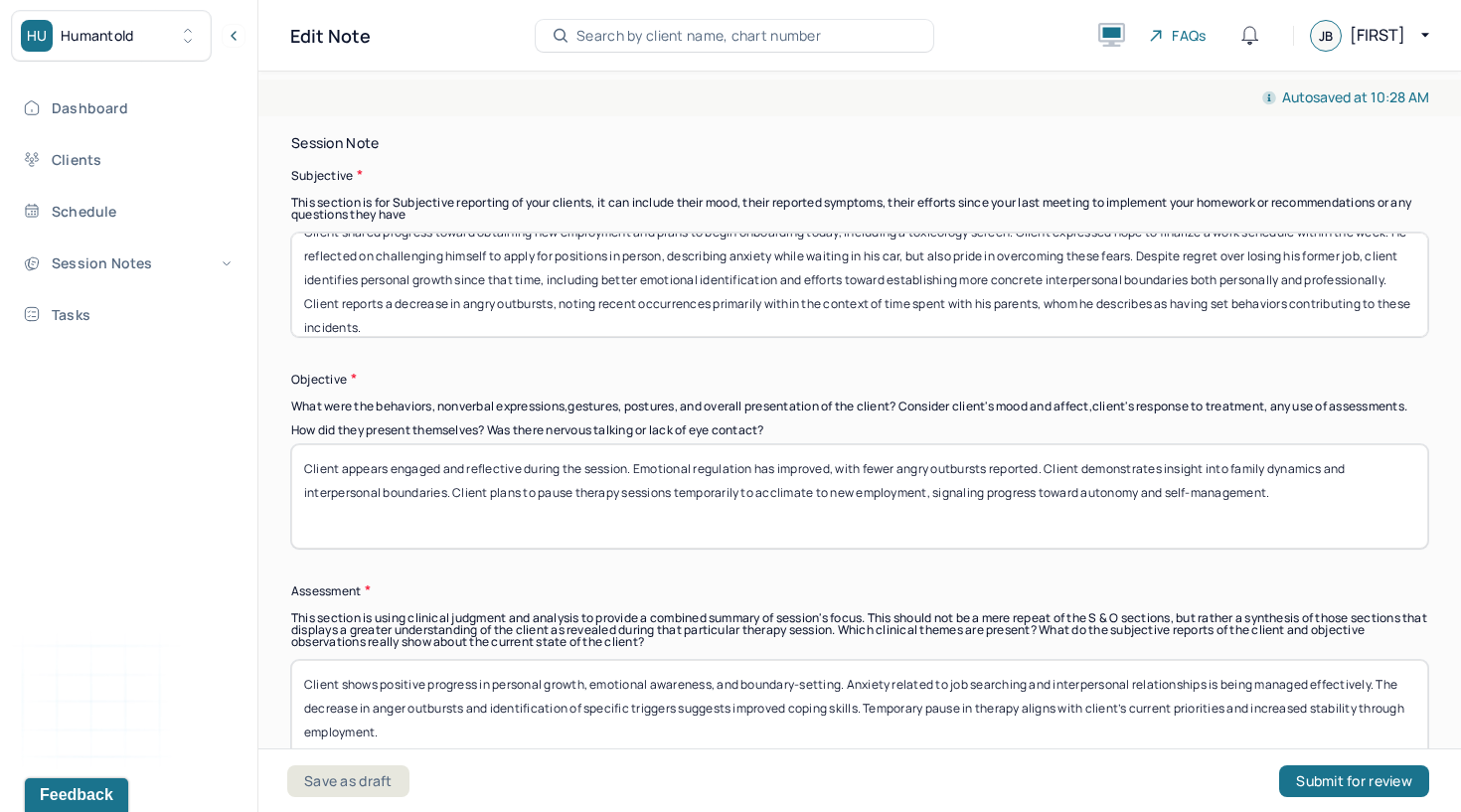 scroll, scrollTop: -1, scrollLeft: 0, axis: vertical 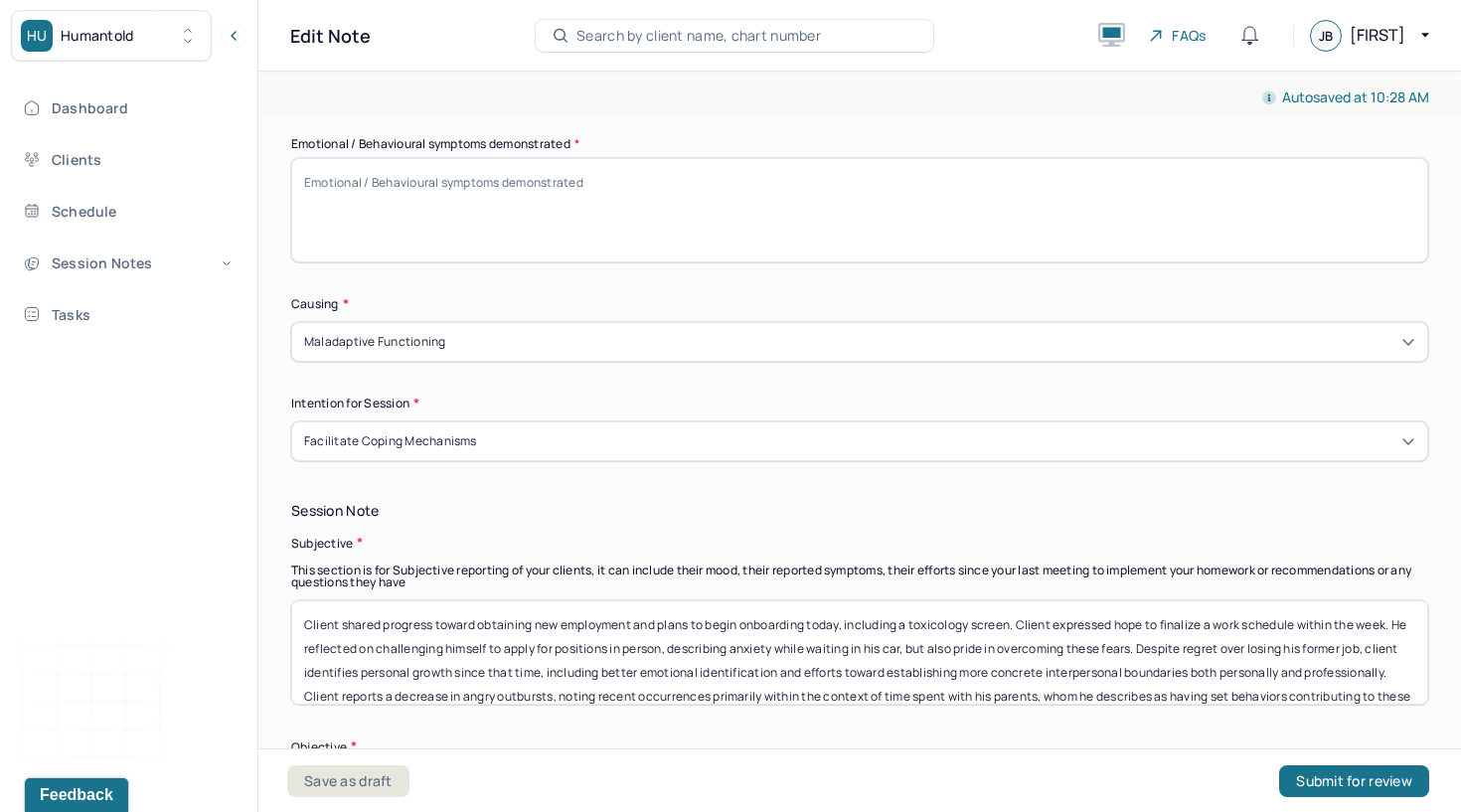 type on "Client shared progress toward obtaining new employment and plans to begin onboarding today, including a toxicology screen. Client expressed hope to finalize a work schedule within the week. He reflected on challenging himself to apply for positions in person, describing anxiety while waiting in his car, but also pride in overcoming these fears. Despite regret over losing his former job, client identifies personal growth since that time, including better emotional identification and efforts toward establishing more concrete interpersonal boundaries both personally and professionally. Client reports a decrease in angry outbursts, noting recent occurrences primarily within the context of time spent with his parents, whom he describes as having set behaviors contributing to these incidents." 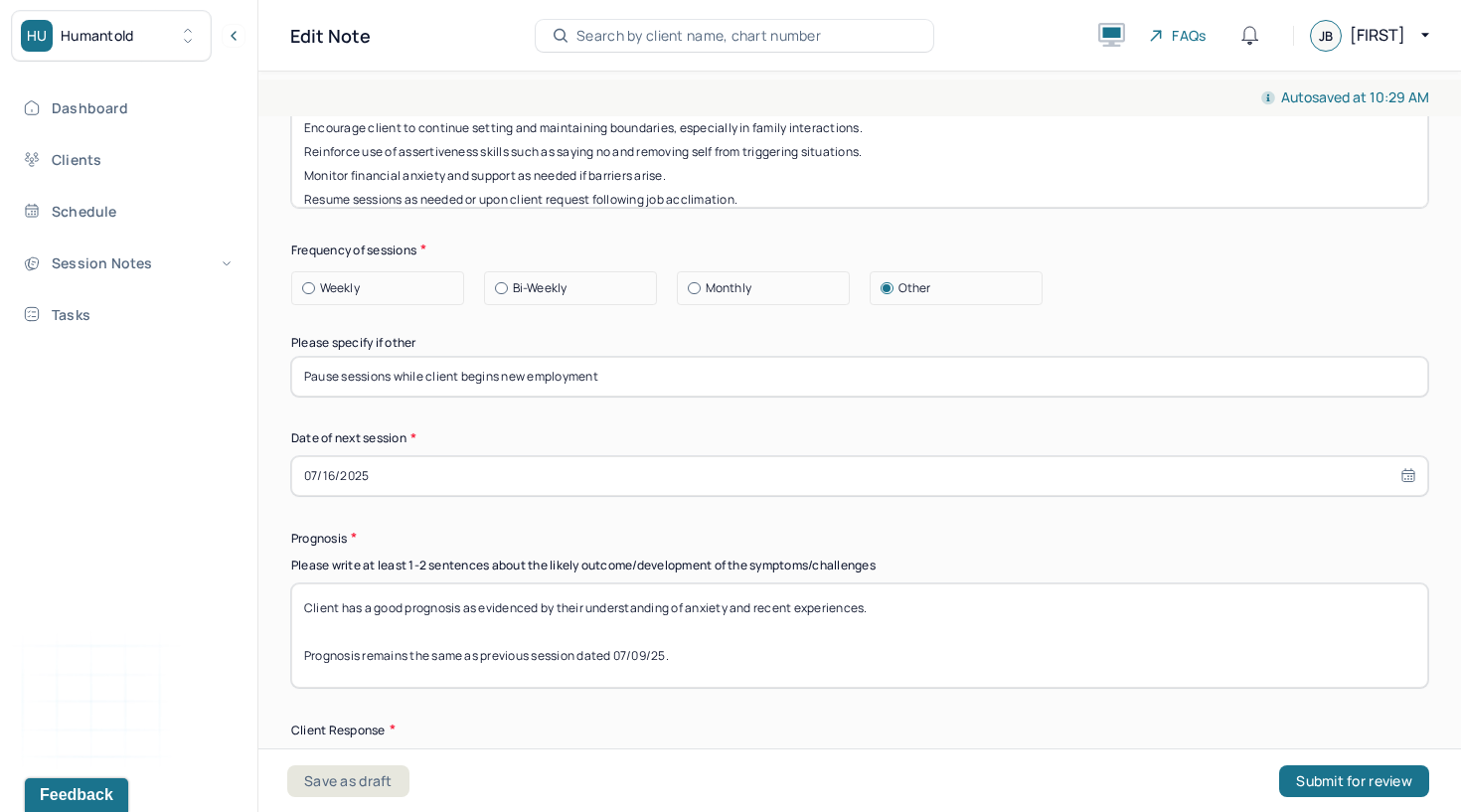 scroll, scrollTop: 2487, scrollLeft: 0, axis: vertical 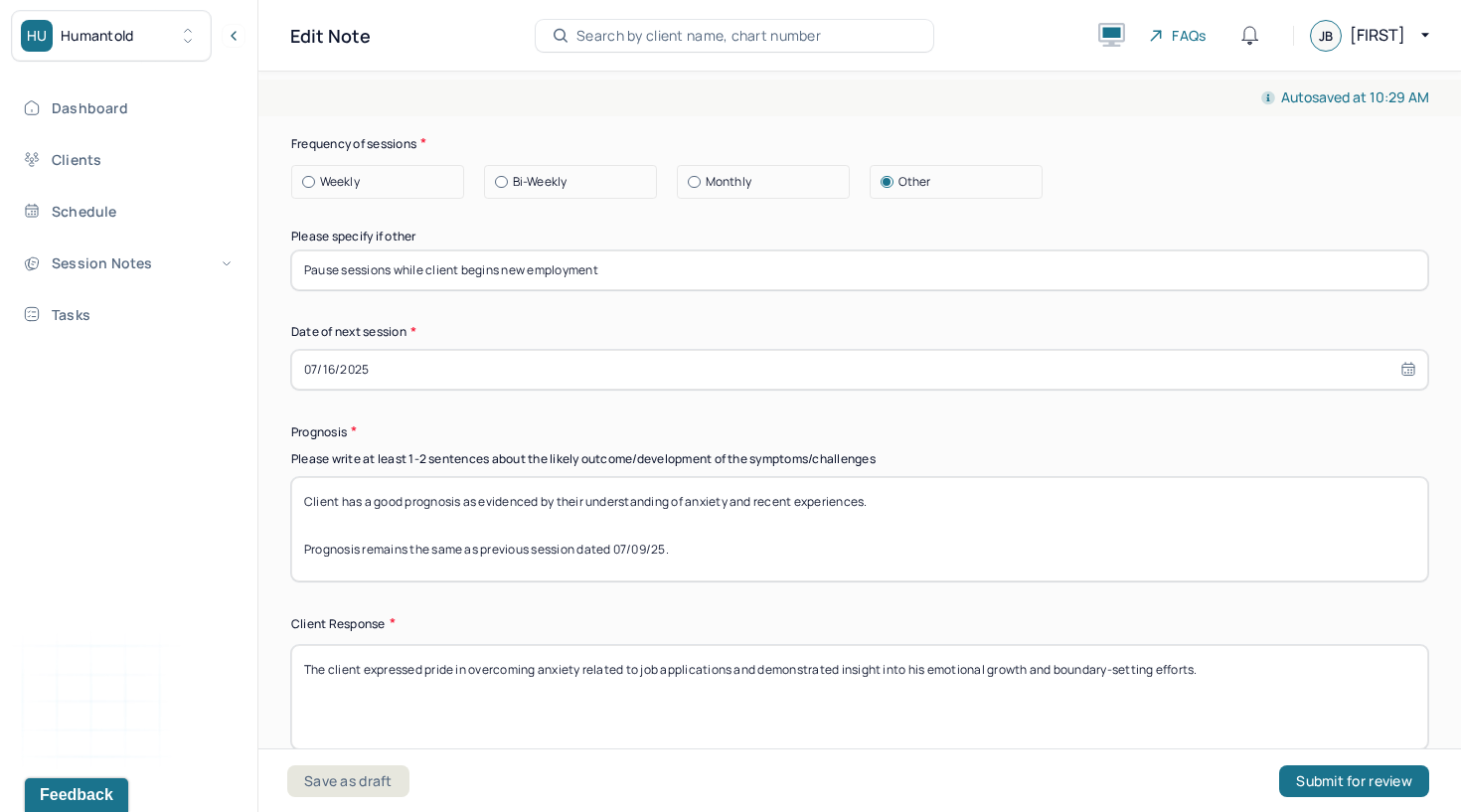 type on "The client showed increased self-awareness and calm reflection, while also acknowledging feelings of anxiety and occasional frustration tied to family interactions." 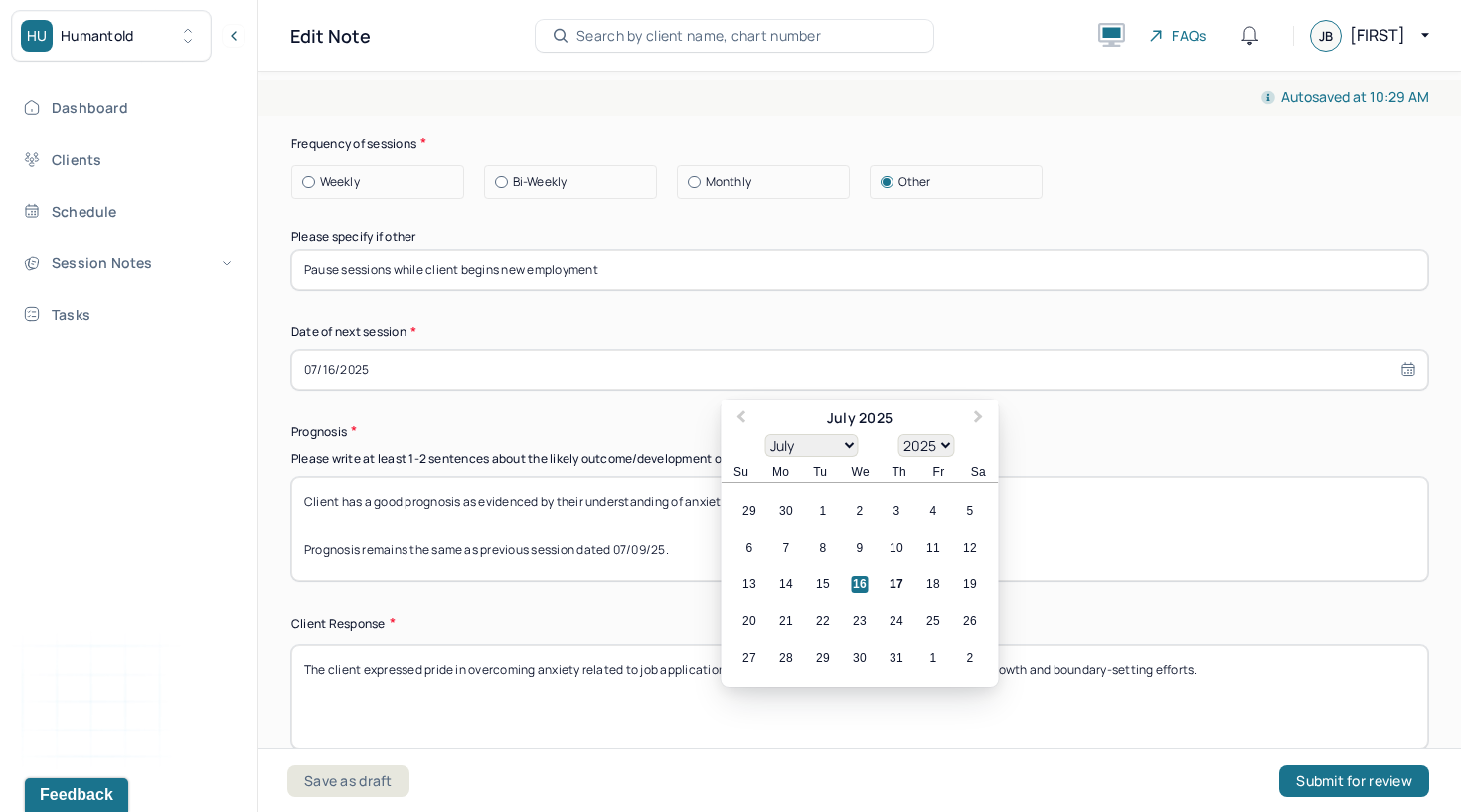 select on "9" 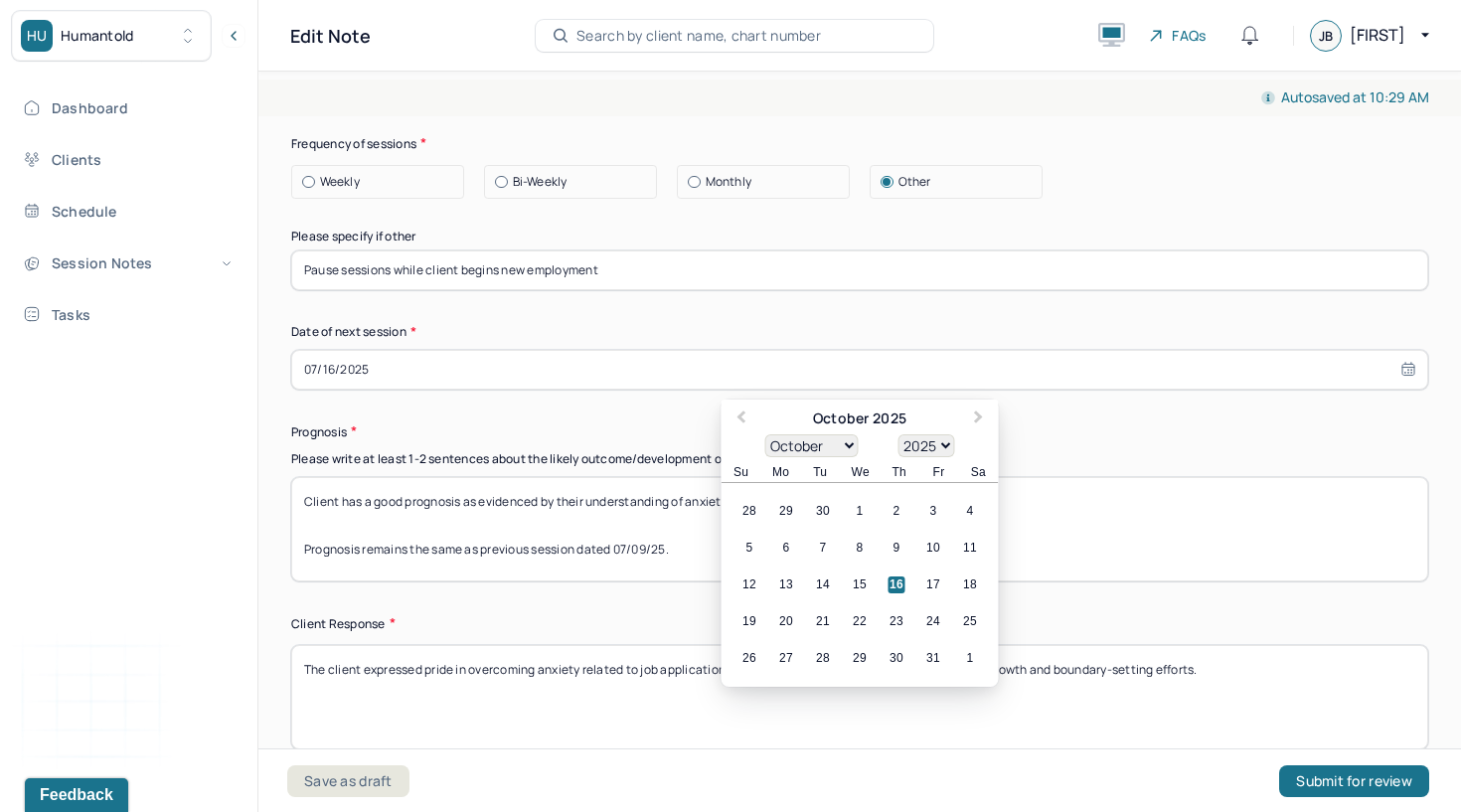 click on "16" at bounding box center [896, 584] 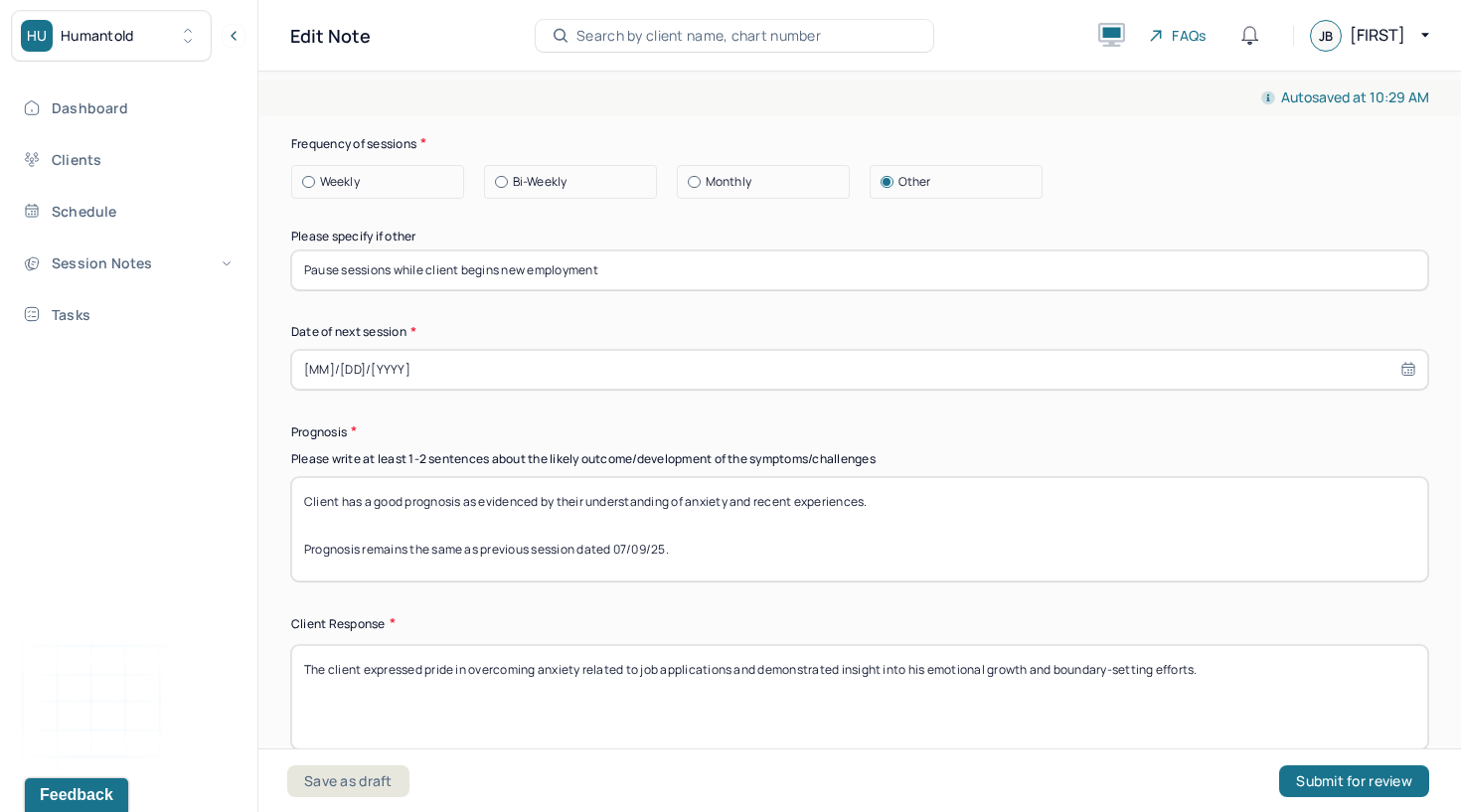click on "Therapy Intervention Techniques Please select at least 1 intervention used Cognitive-Behavioral therapies Cognitive-Behavioral therapy (CBT) Dialectical Behavioral therapy (DBT) Modeling and skills training Trauma-focused CBT EDMR Rational Emotive Behaviour therapy Acceptance Commitment Therapy Solution Based Brief Therapy Mindfulness Based Cognitive Therapy Relationship based Interventions Attachment-oriented interventions Parent-child interaction therapy Parent interventions Other Client centered therapy/ Humanism Gestalt therapy Existential therapy Feminist therapy Psychodynamic therapy Grief therapy Internal family systems (IFS) Narrative therapy Positive psychology Psychoeducation Sex therapy Strength based theory Career Counseling Multisystemic family theory Plan What specific steps has the client committed to work on as homework or during the next session? What specific interventions or treatment plan changes will the clinician be focused on in the upcoming sessions? Frequency of sessions Weekly Other" at bounding box center [860, 96] 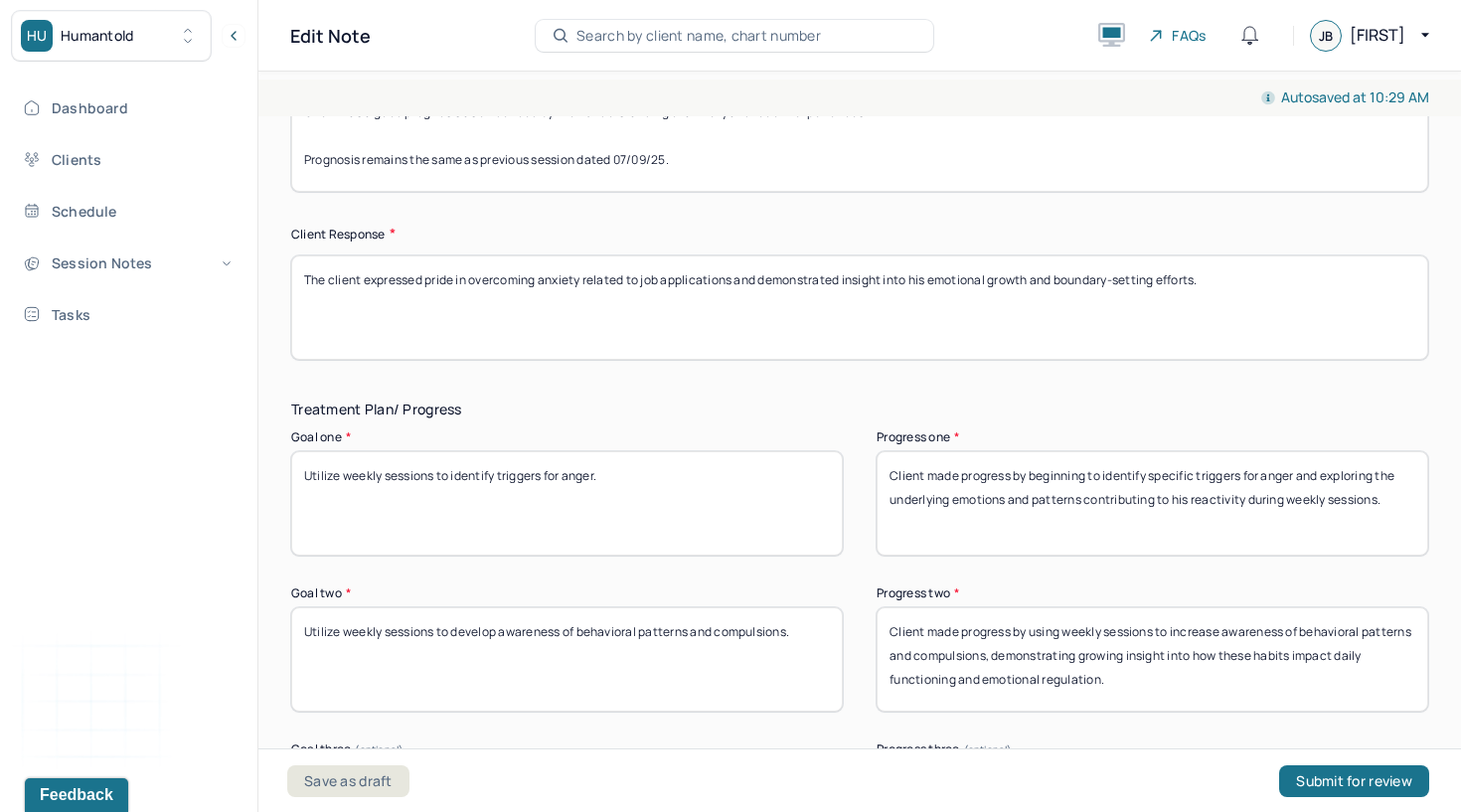 scroll, scrollTop: 2952, scrollLeft: 0, axis: vertical 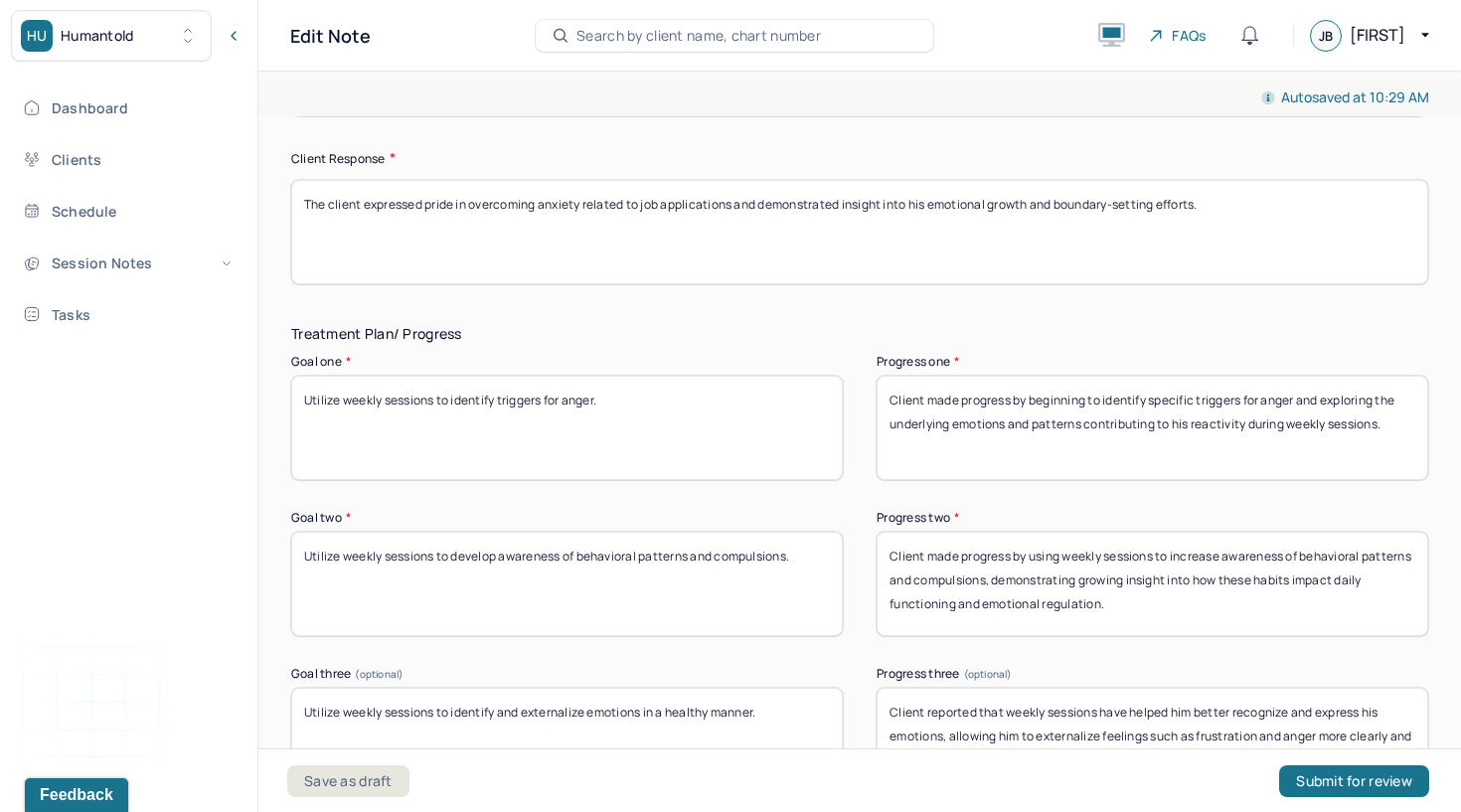 click on "Utilize weekly sessions to identify triggers for anger." at bounding box center (567, 427) 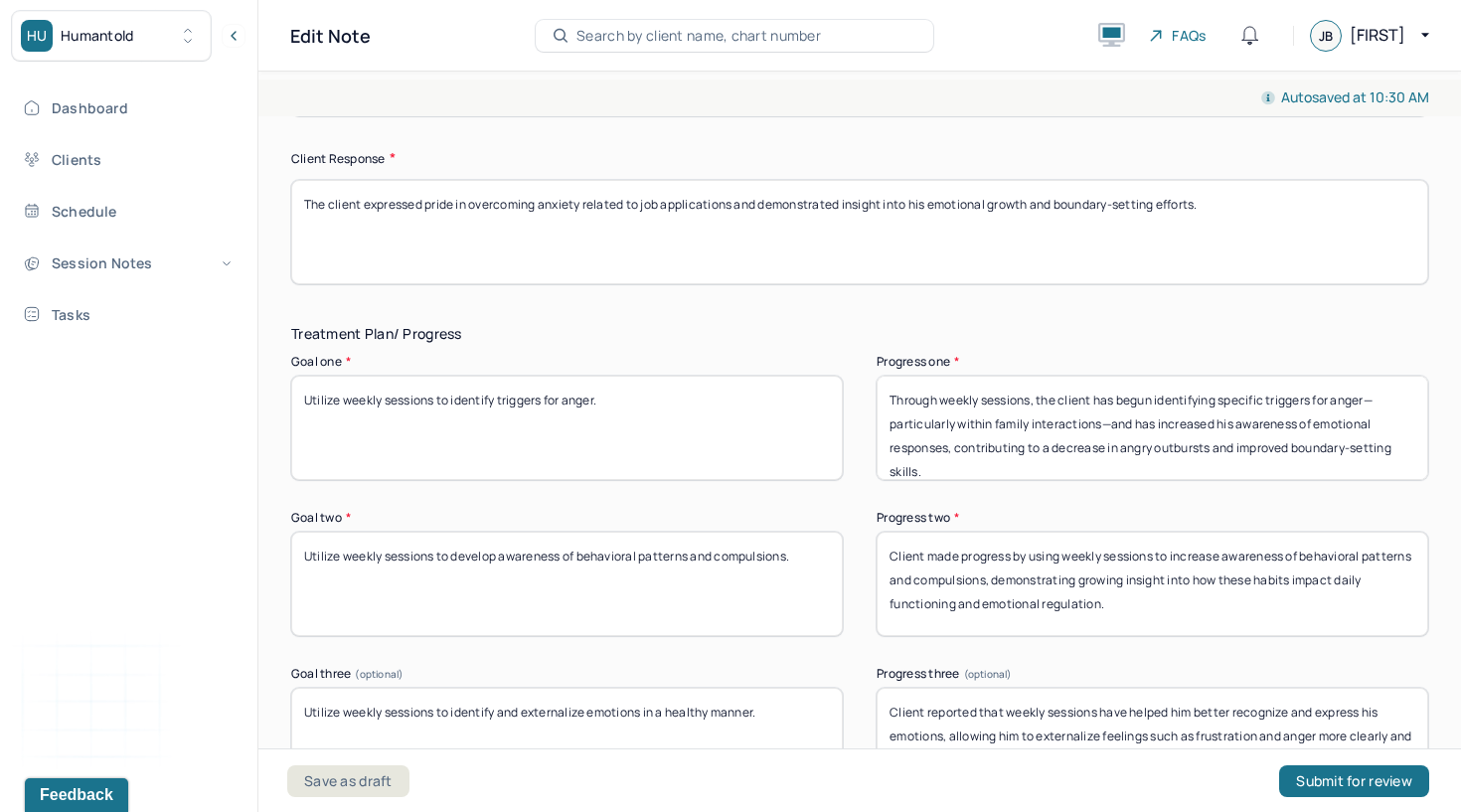 type on "Through weekly sessions, the client has begun identifying specific triggers for anger—particularly within family interactions—and has increased his awareness of emotional responses, contributing to a decrease in angry outbursts and improved boundary-setting skills." 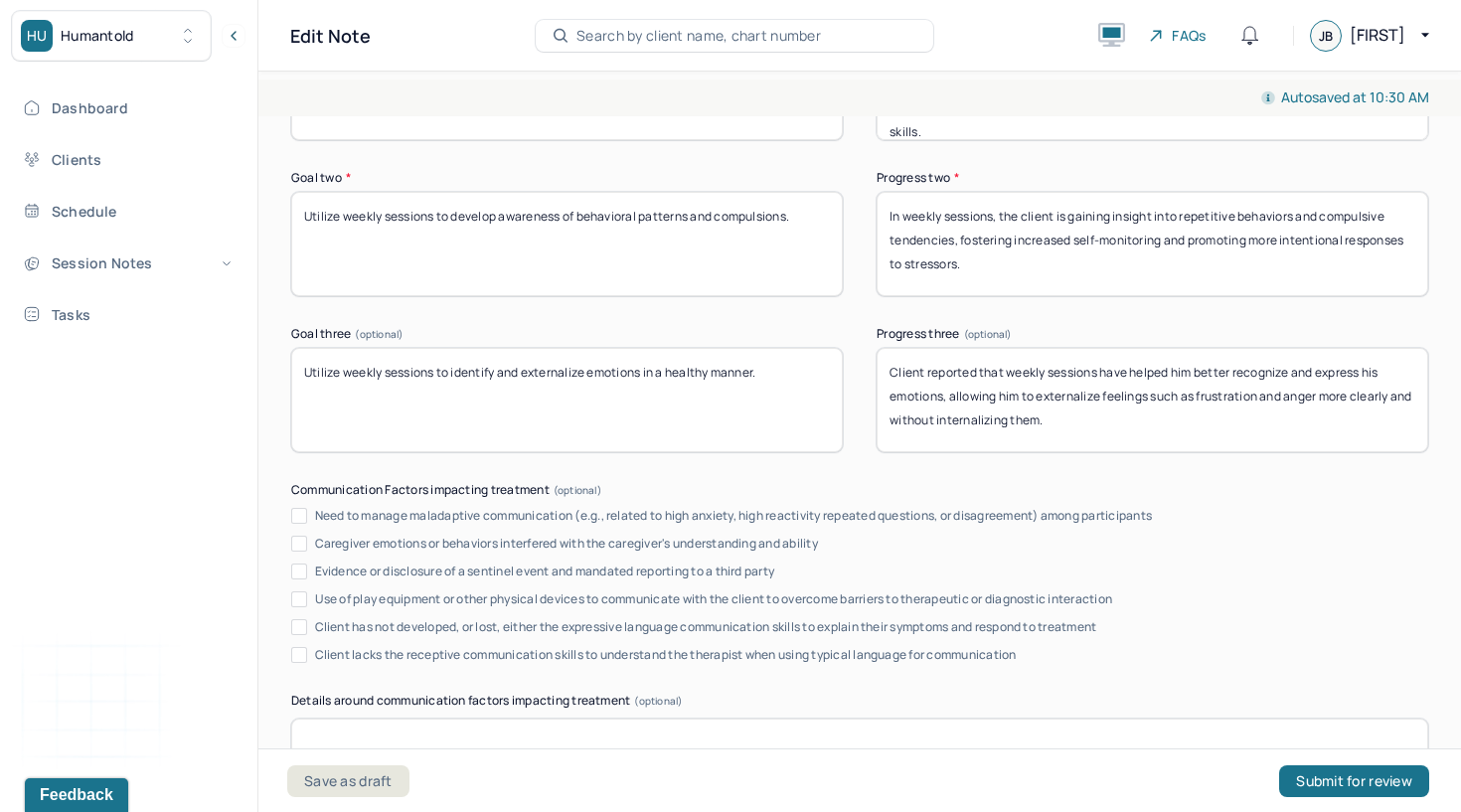 scroll, scrollTop: 3357, scrollLeft: 0, axis: vertical 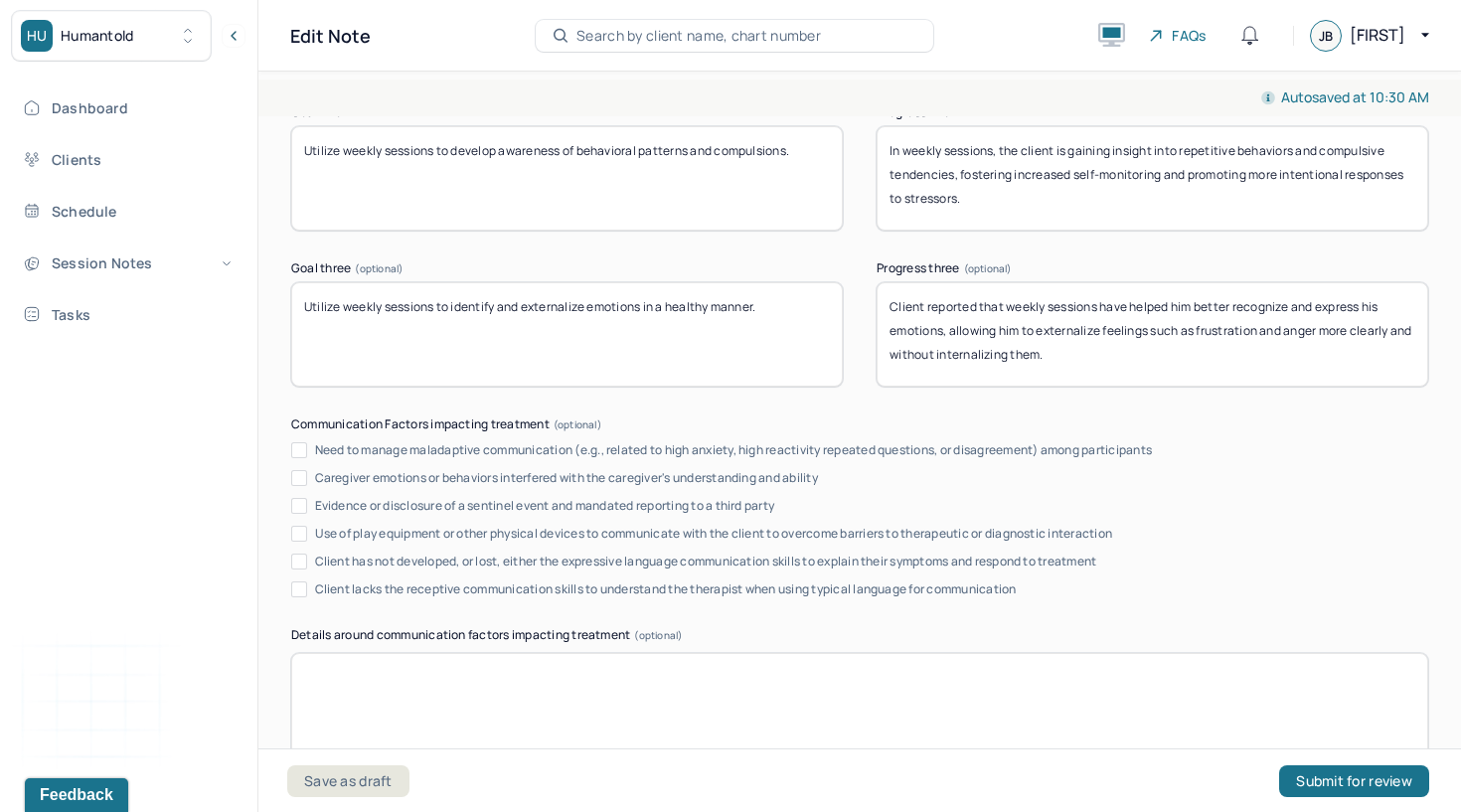 type on "In weekly sessions, the client is gaining insight into repetitive behaviors and compulsive tendencies, fostering increased self-monitoring and promoting more intentional responses to stressors." 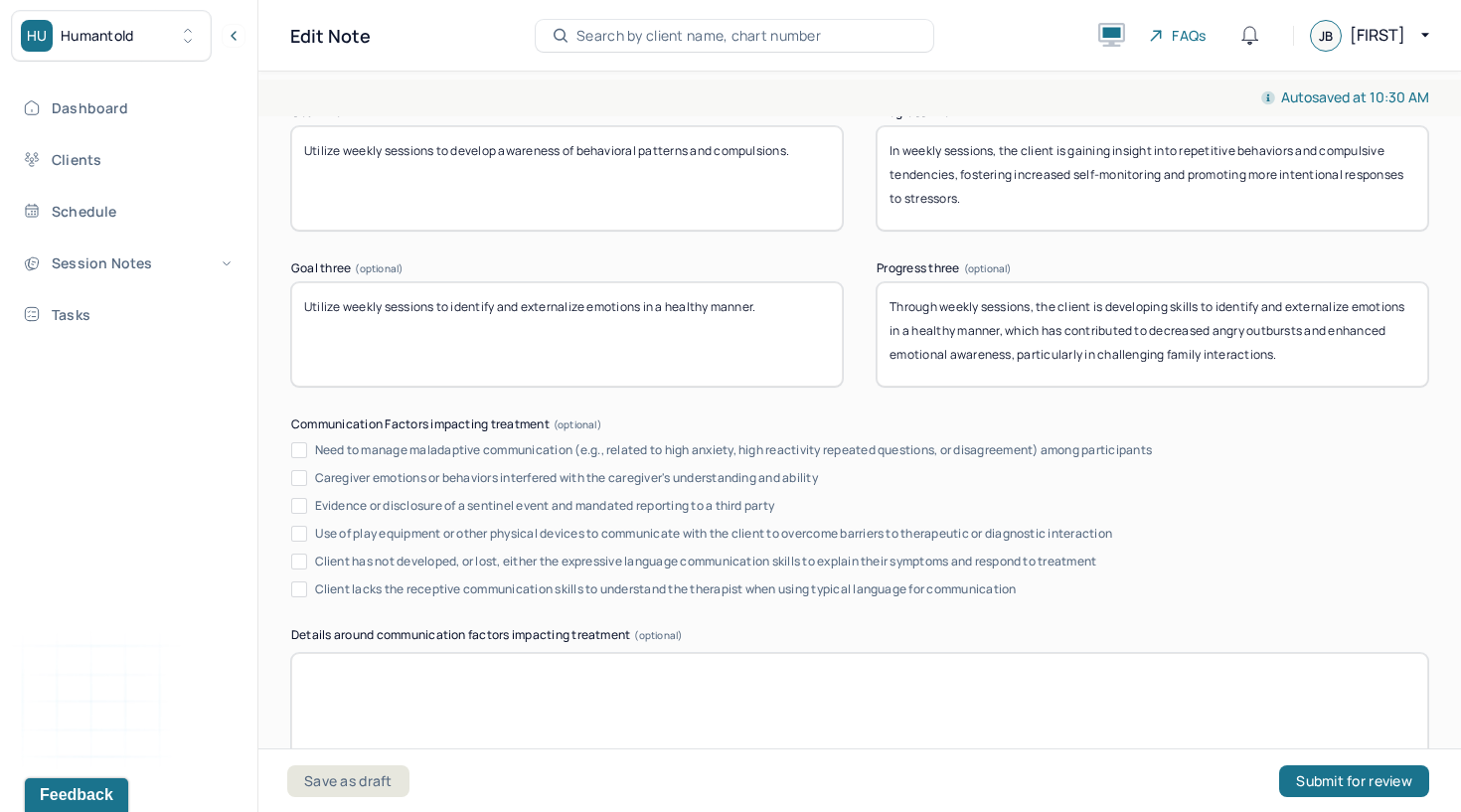 type on "Through weekly sessions, the client is developing skills to identify and externalize emotions in a healthy manner, which has contributed to decreased angry outbursts and enhanced emotional awareness, particularly in challenging family interactions." 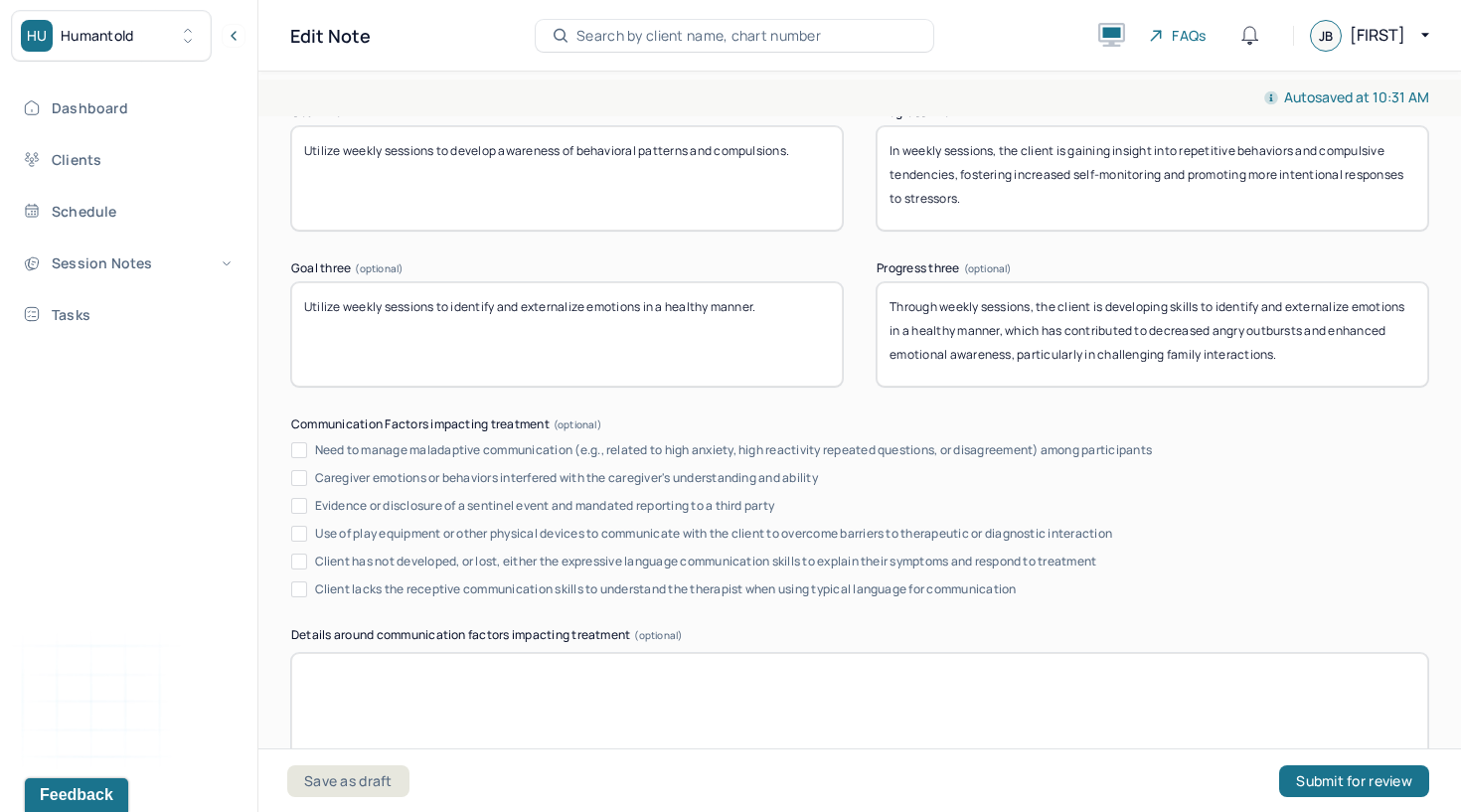 scroll, scrollTop: 3658, scrollLeft: 0, axis: vertical 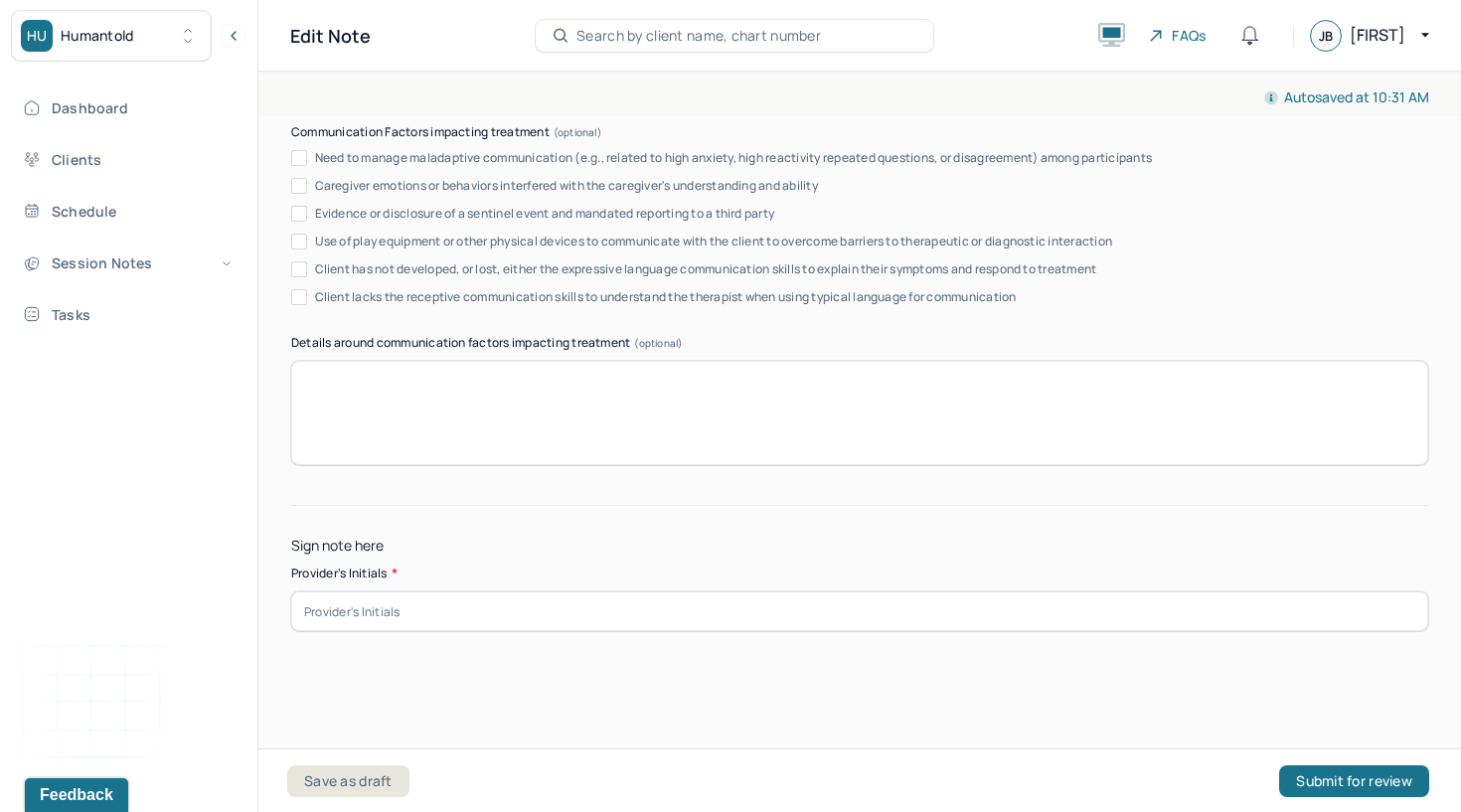 click at bounding box center (860, 611) 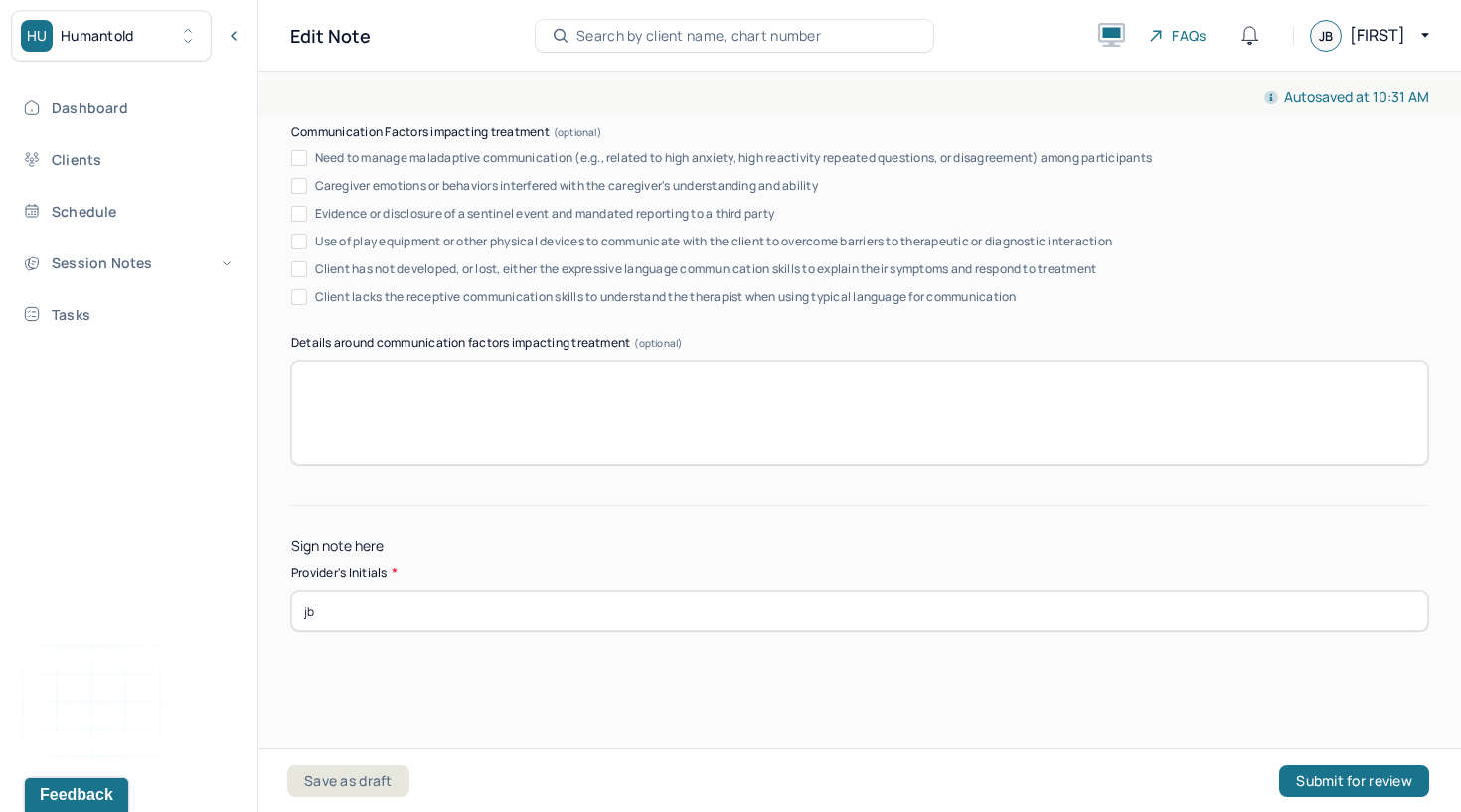 type on "jb" 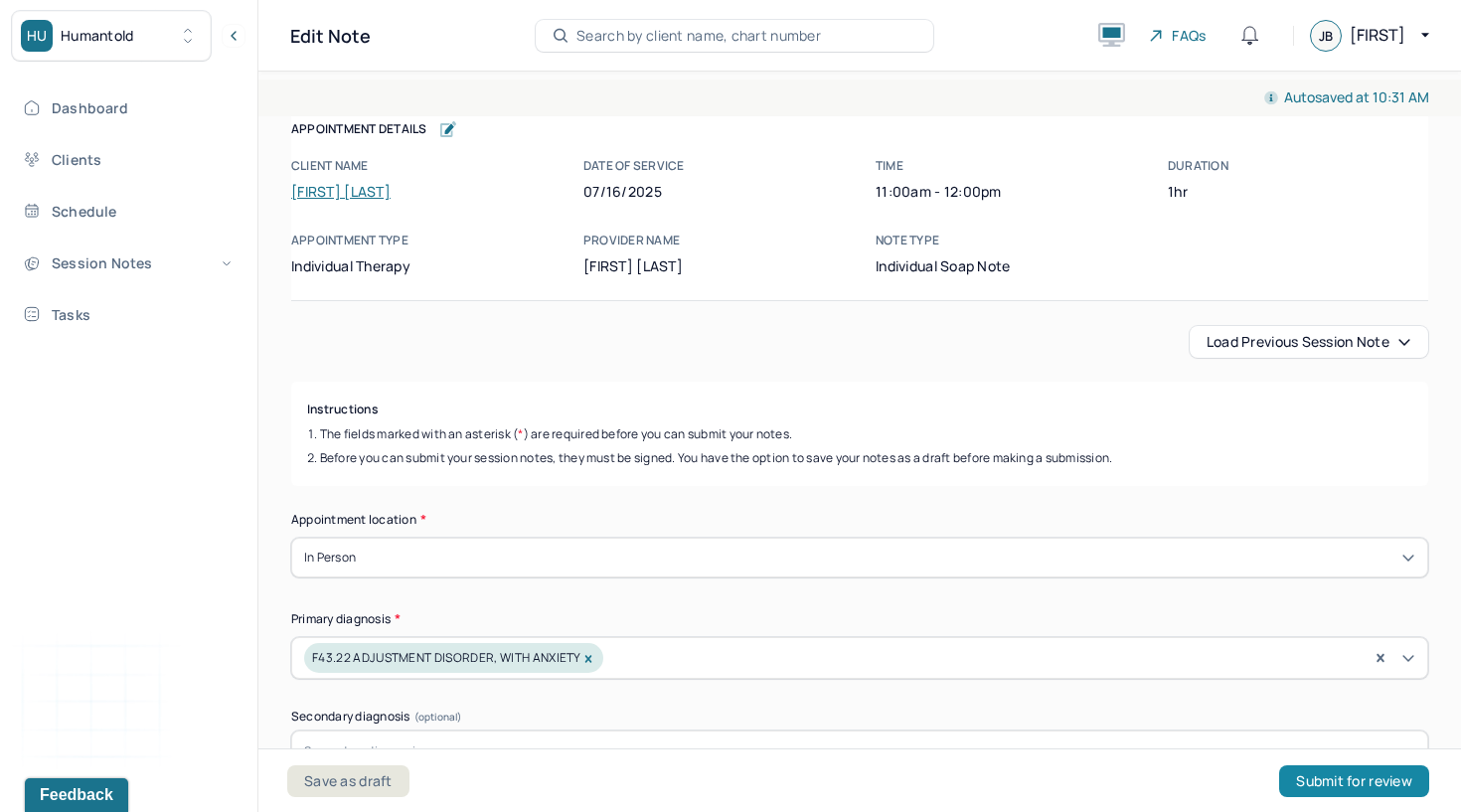 scroll, scrollTop: 0, scrollLeft: 0, axis: both 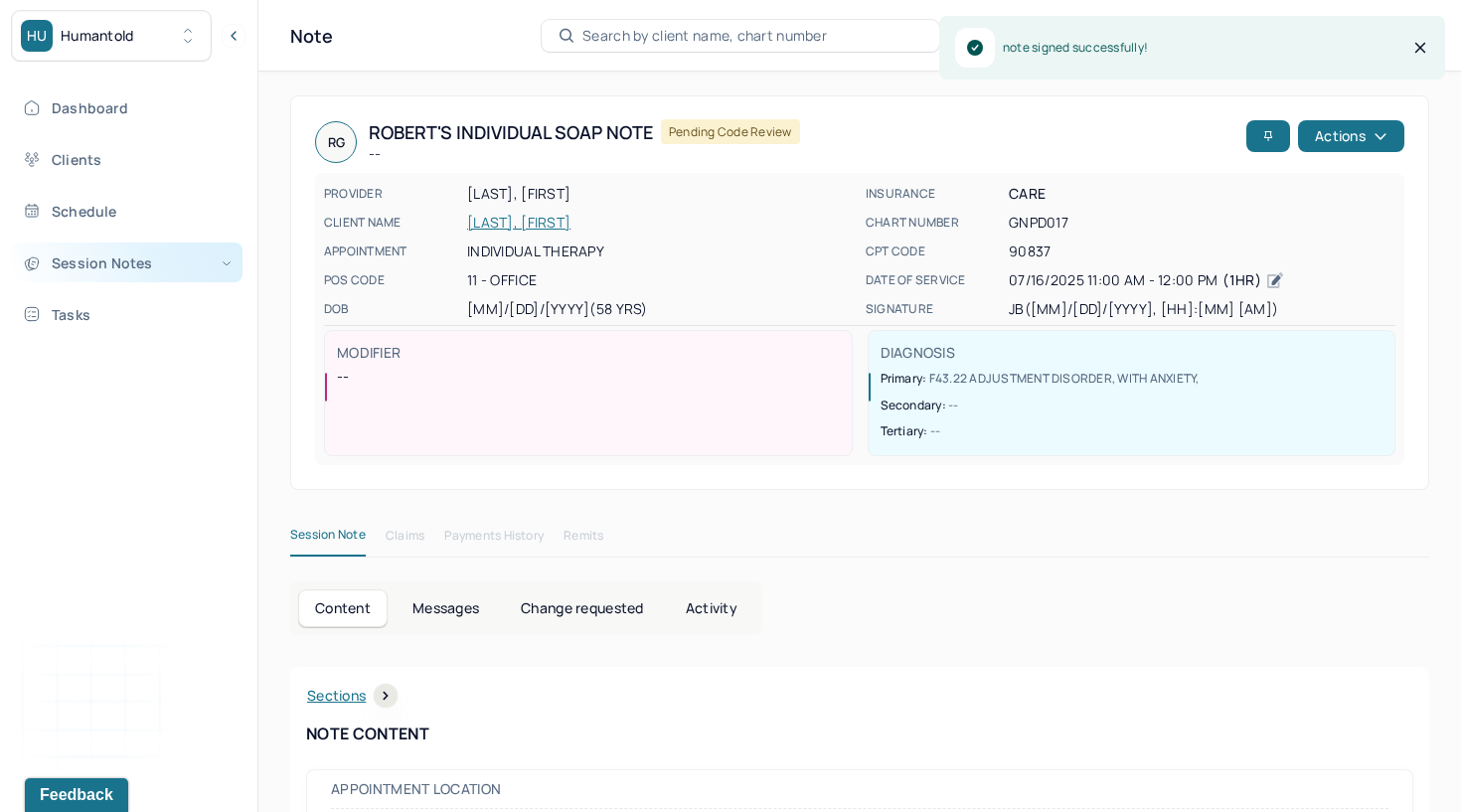 click on "Session Notes" at bounding box center [127, 262] 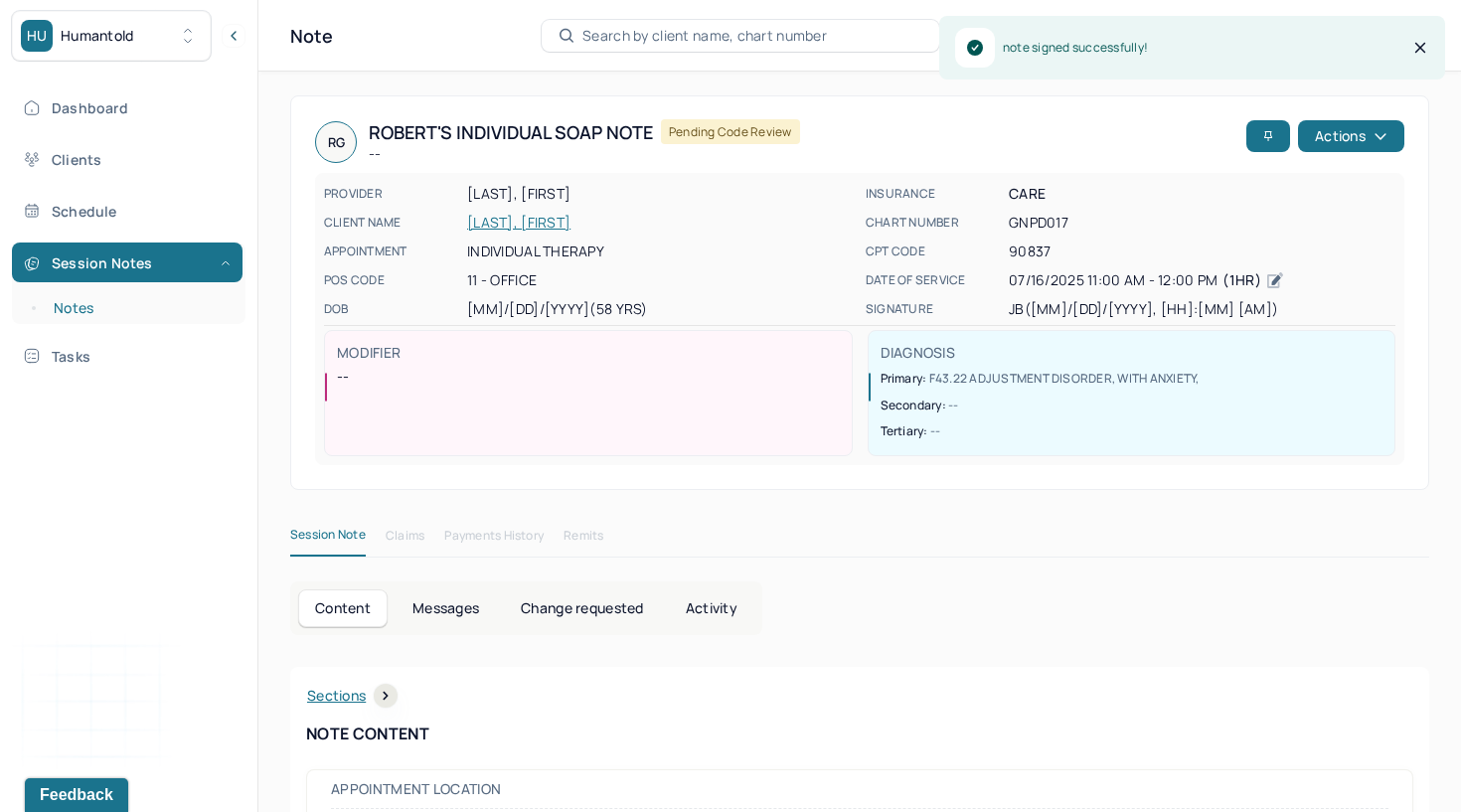 click on "Notes" at bounding box center [138, 308] 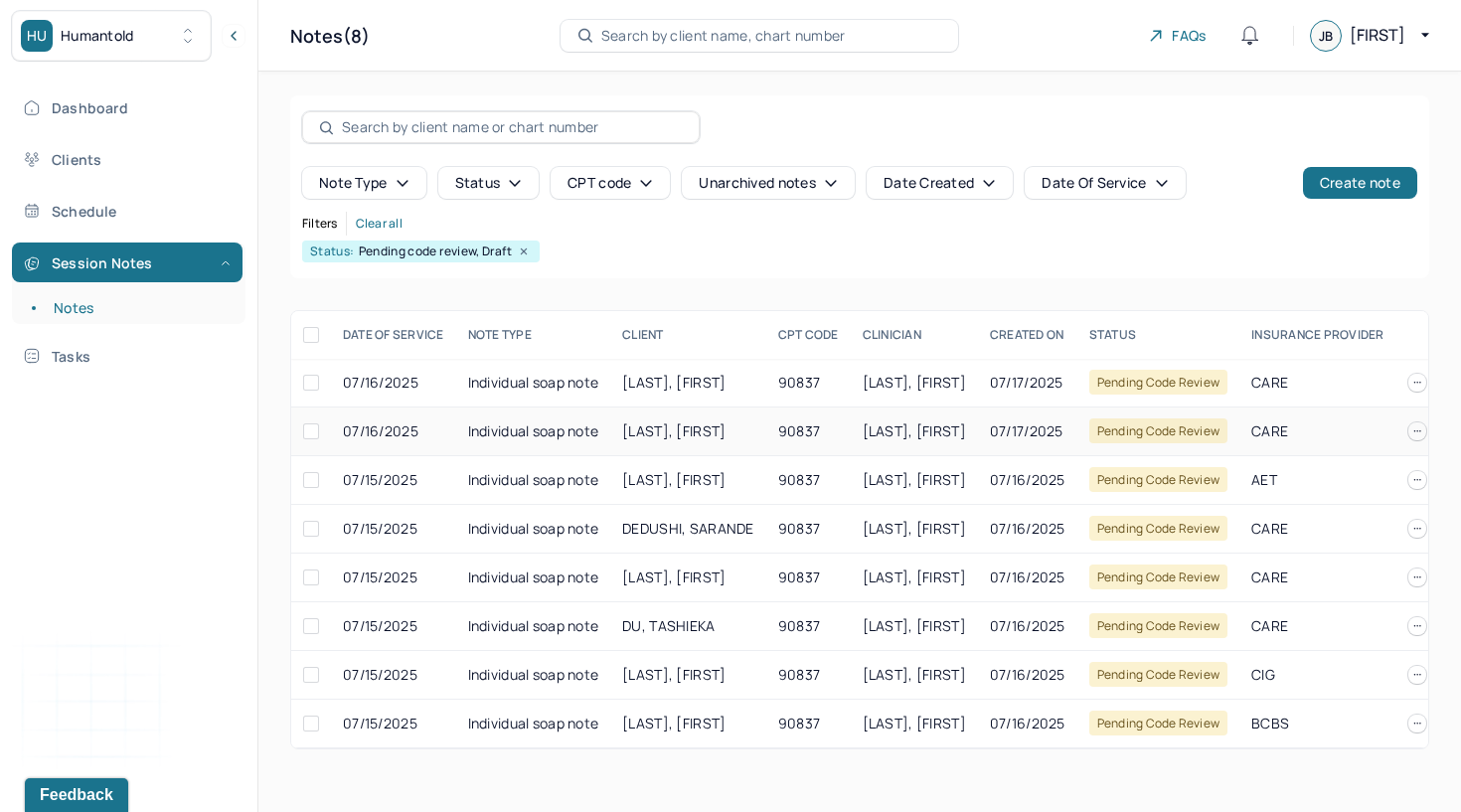 click on "[LAST], [FIRST]" at bounding box center (674, 430) 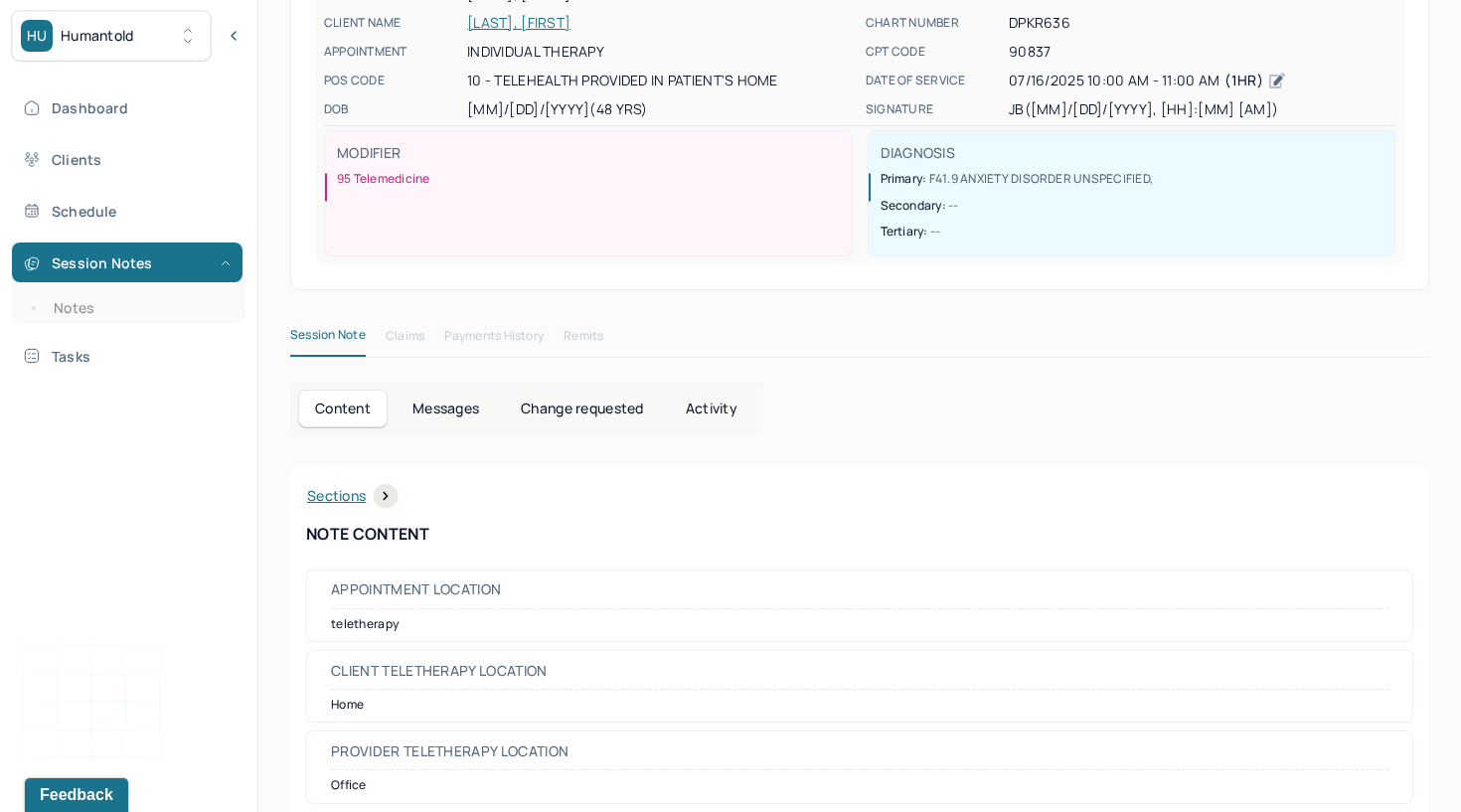 scroll, scrollTop: 183, scrollLeft: 0, axis: vertical 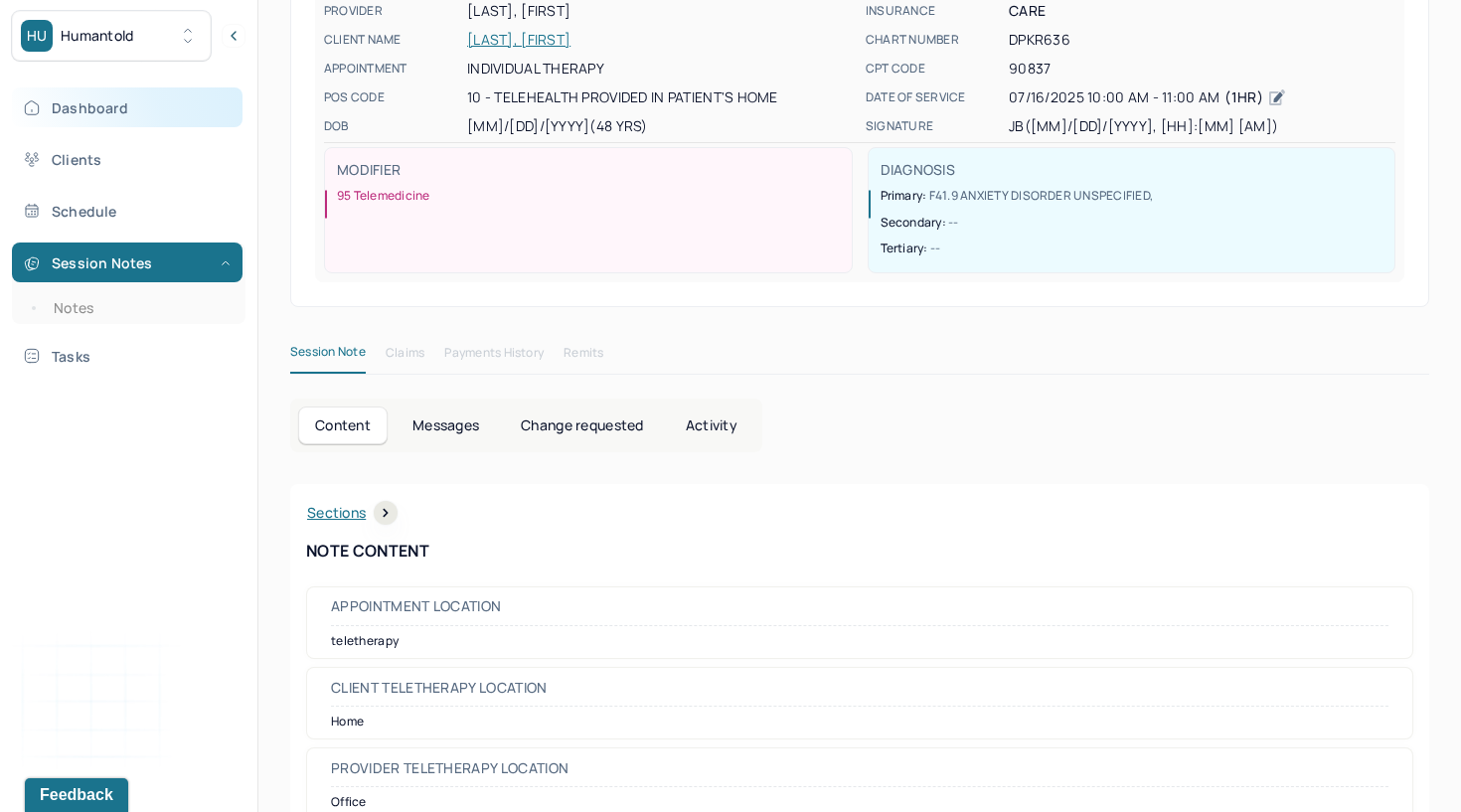 click on "Dashboard" at bounding box center (127, 107) 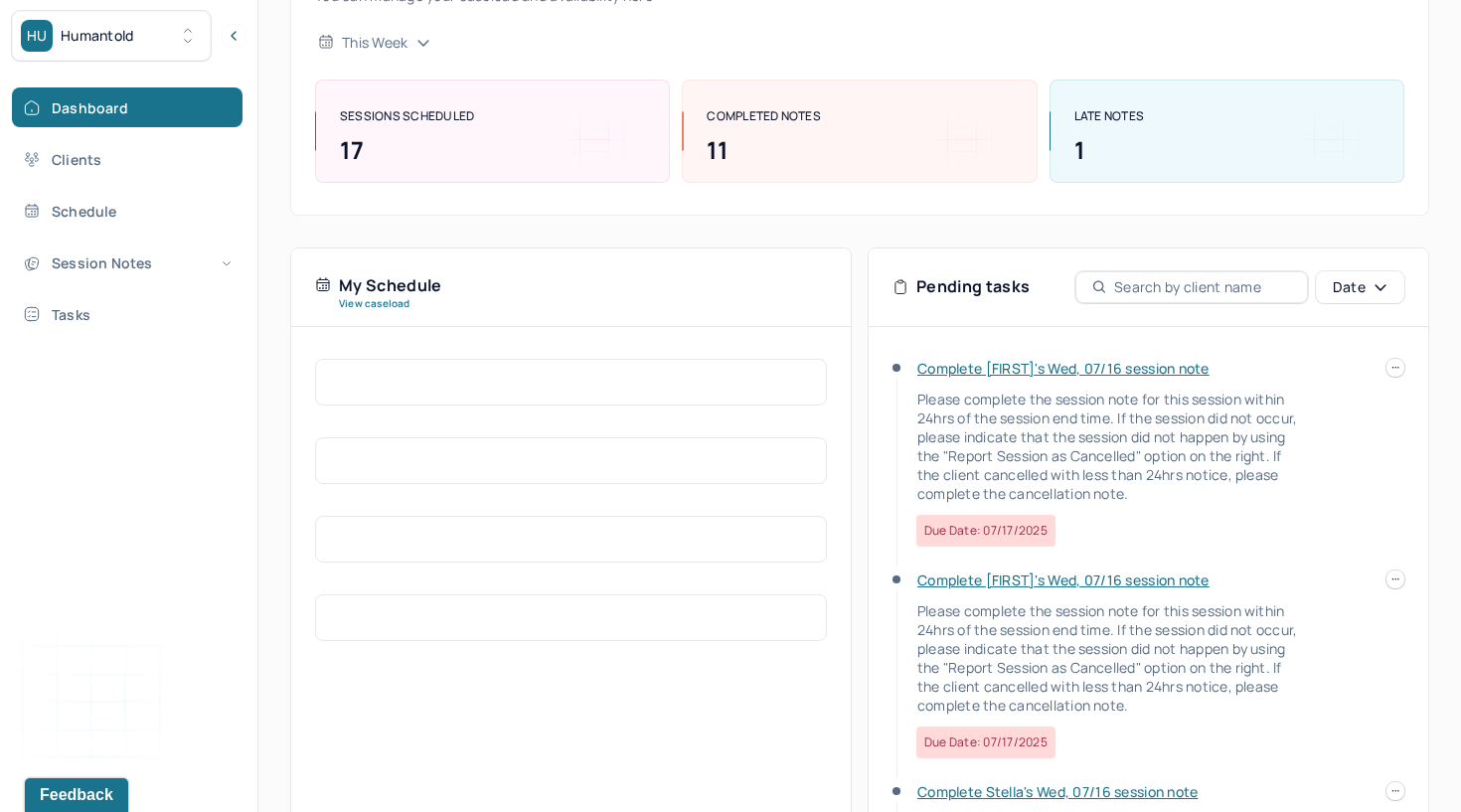 click on "Complete [FIRST]'s Wed, 07/16 session note" at bounding box center (1063, 368) 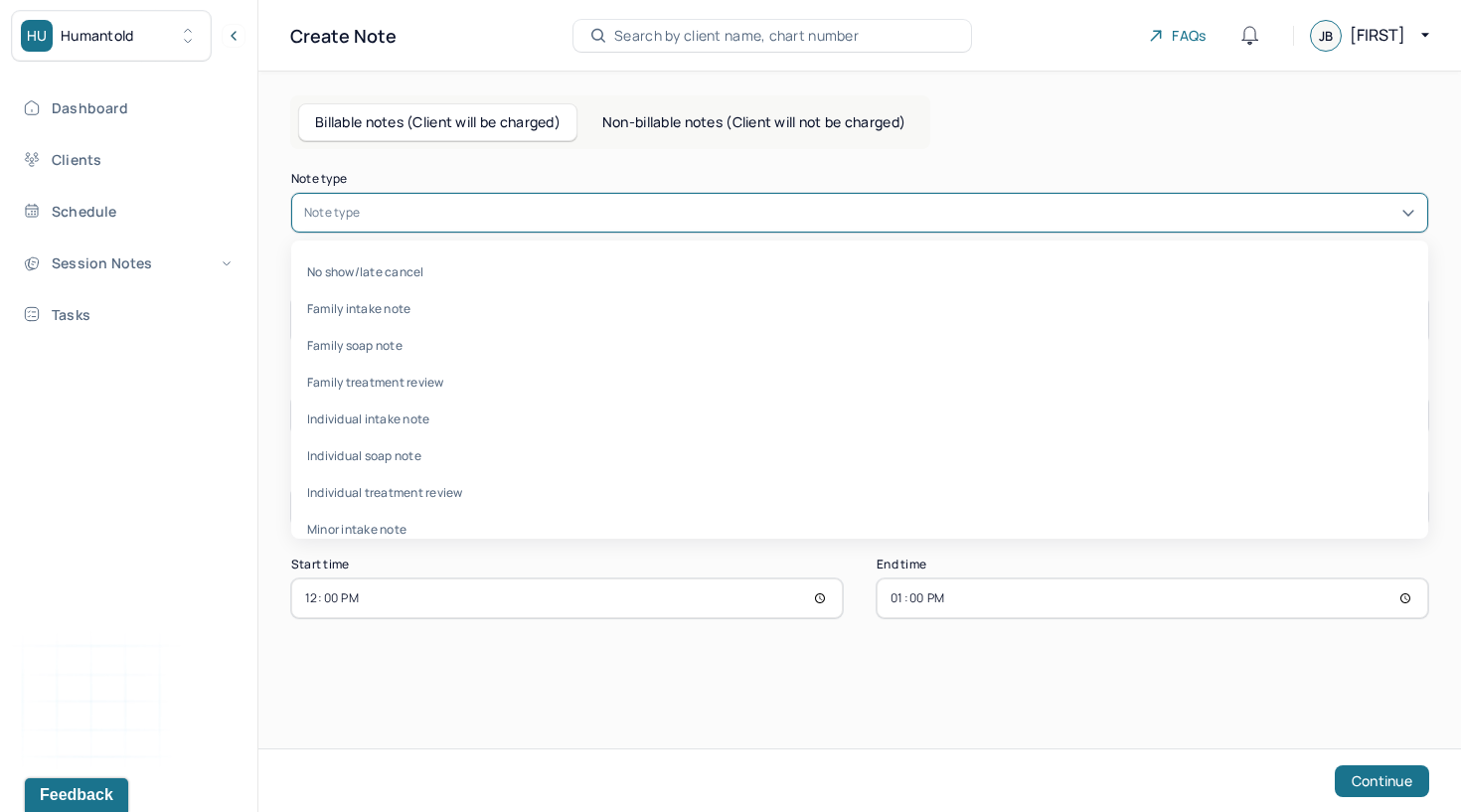 click at bounding box center (890, 213) 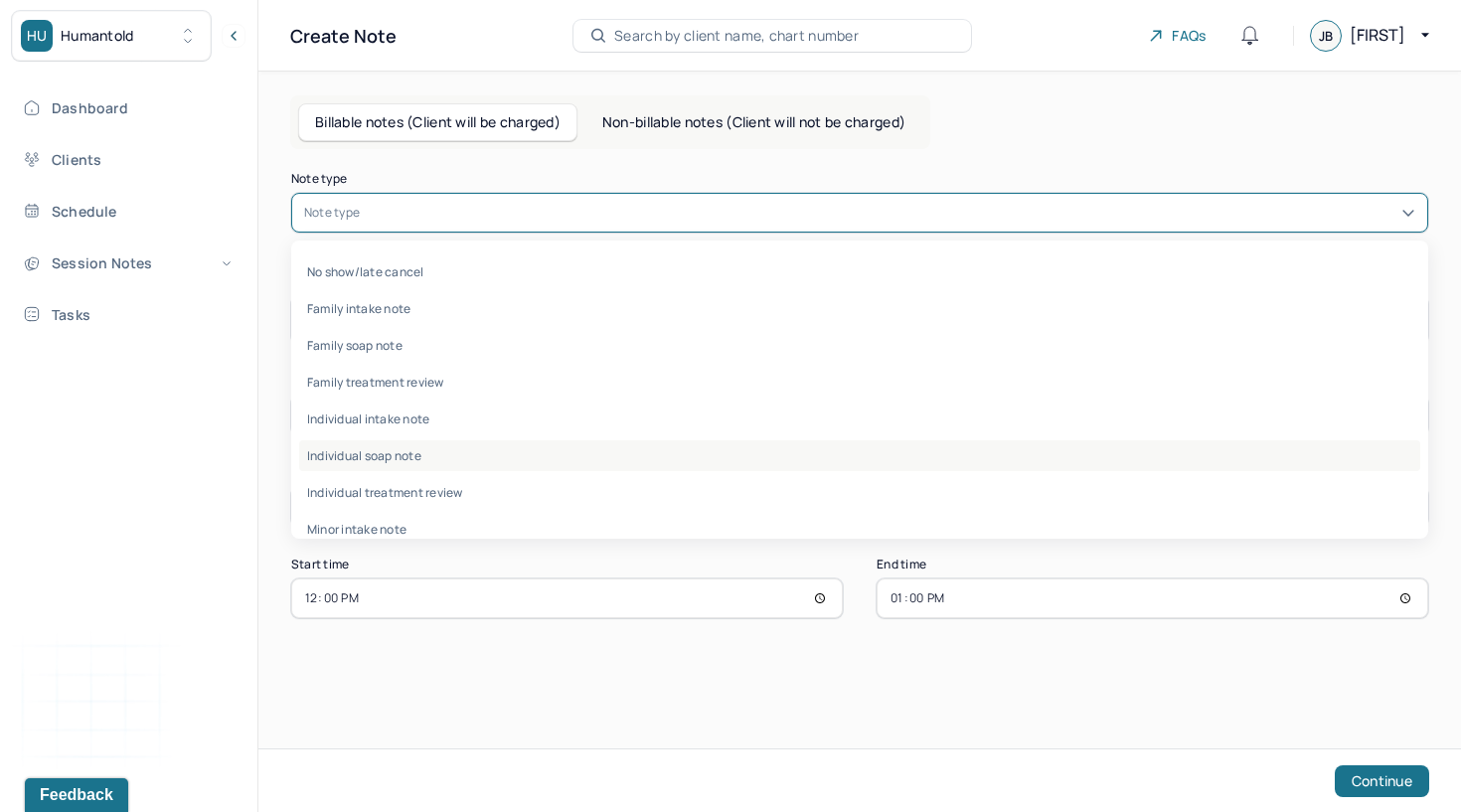 click on "Individual soap note" at bounding box center [860, 455] 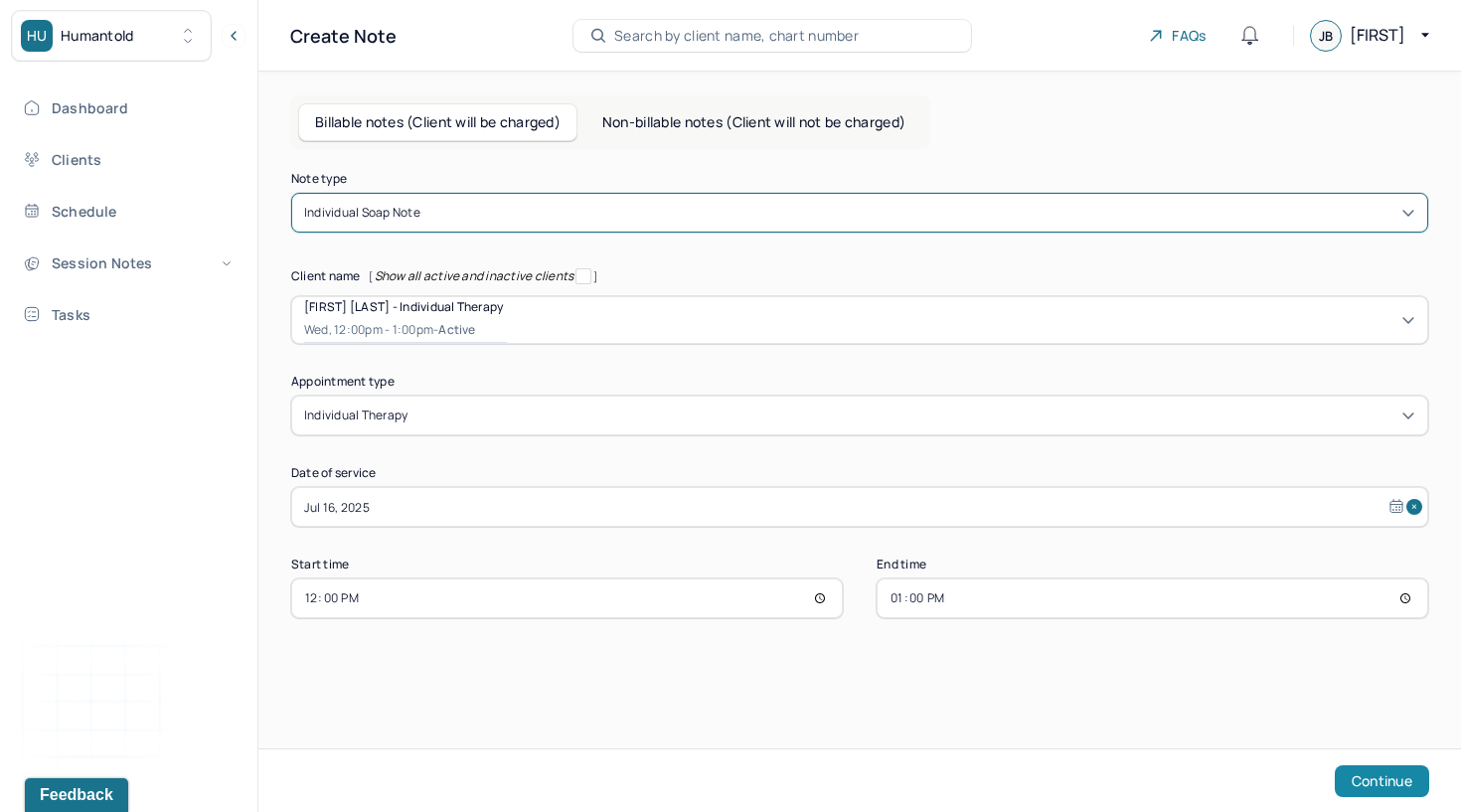 click on "Continue" at bounding box center [1381, 781] 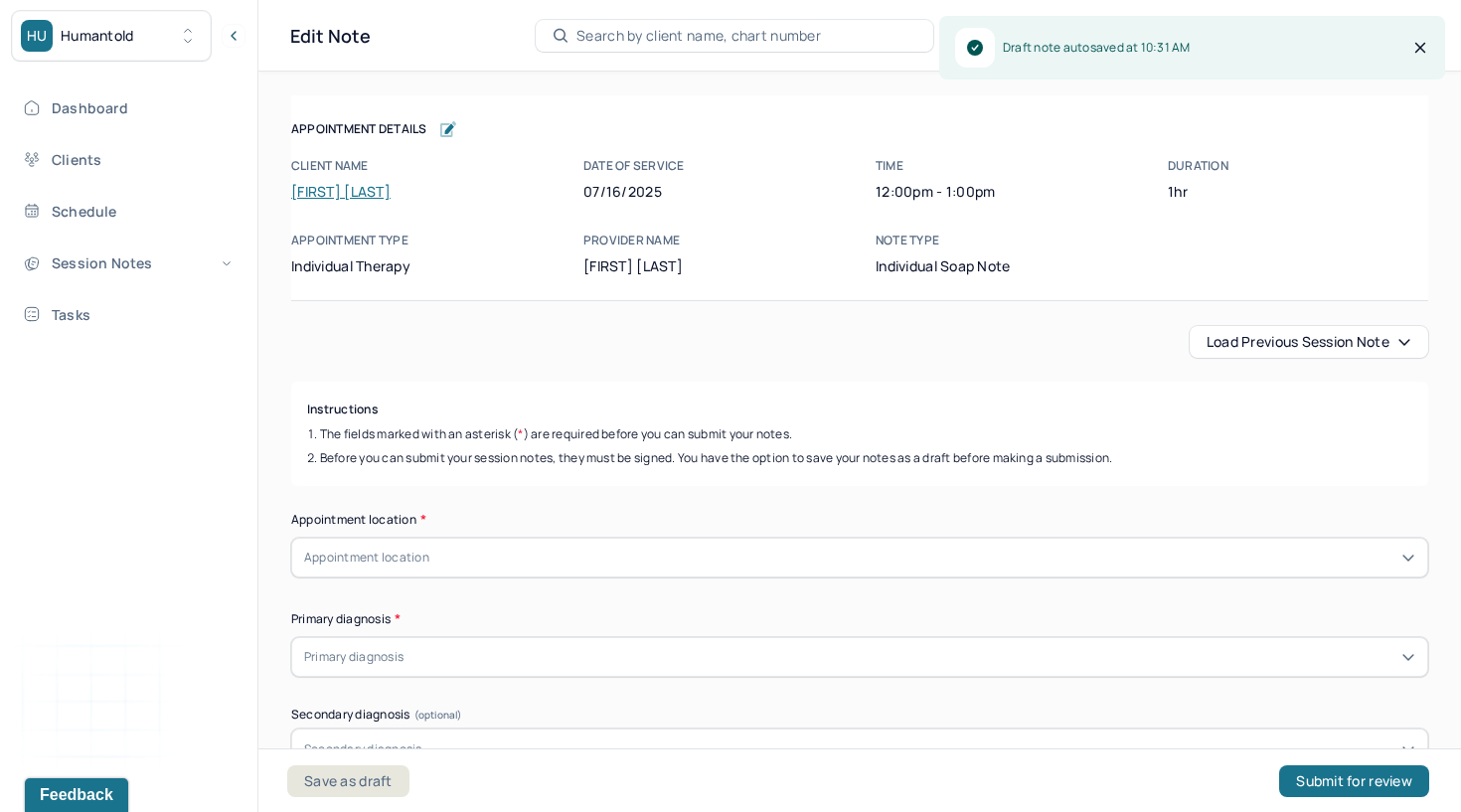 click on "Load previous session note" at bounding box center (1309, 342) 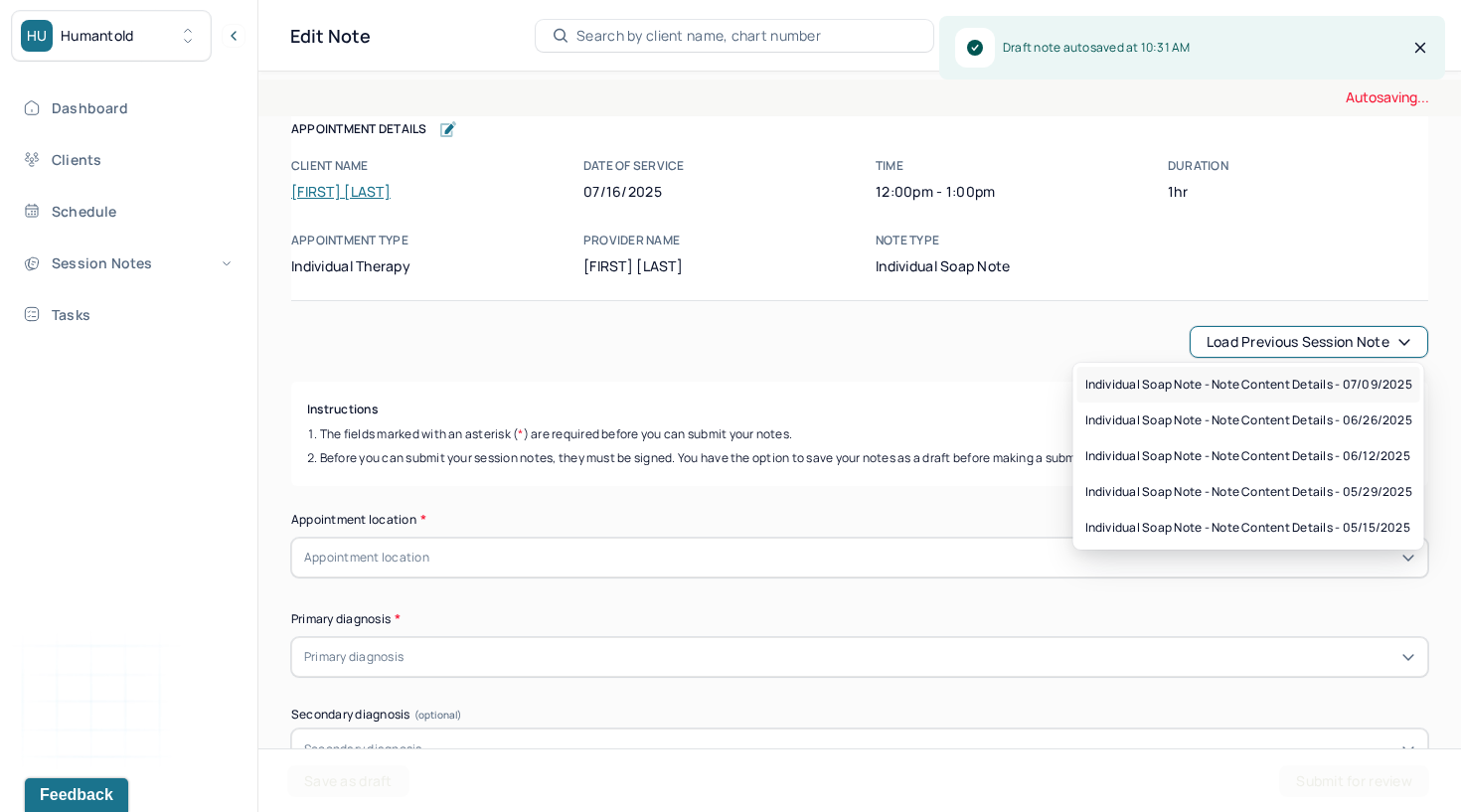 click on "Individual soap note   - Note content Details -   07/09/2025" at bounding box center (1248, 385) 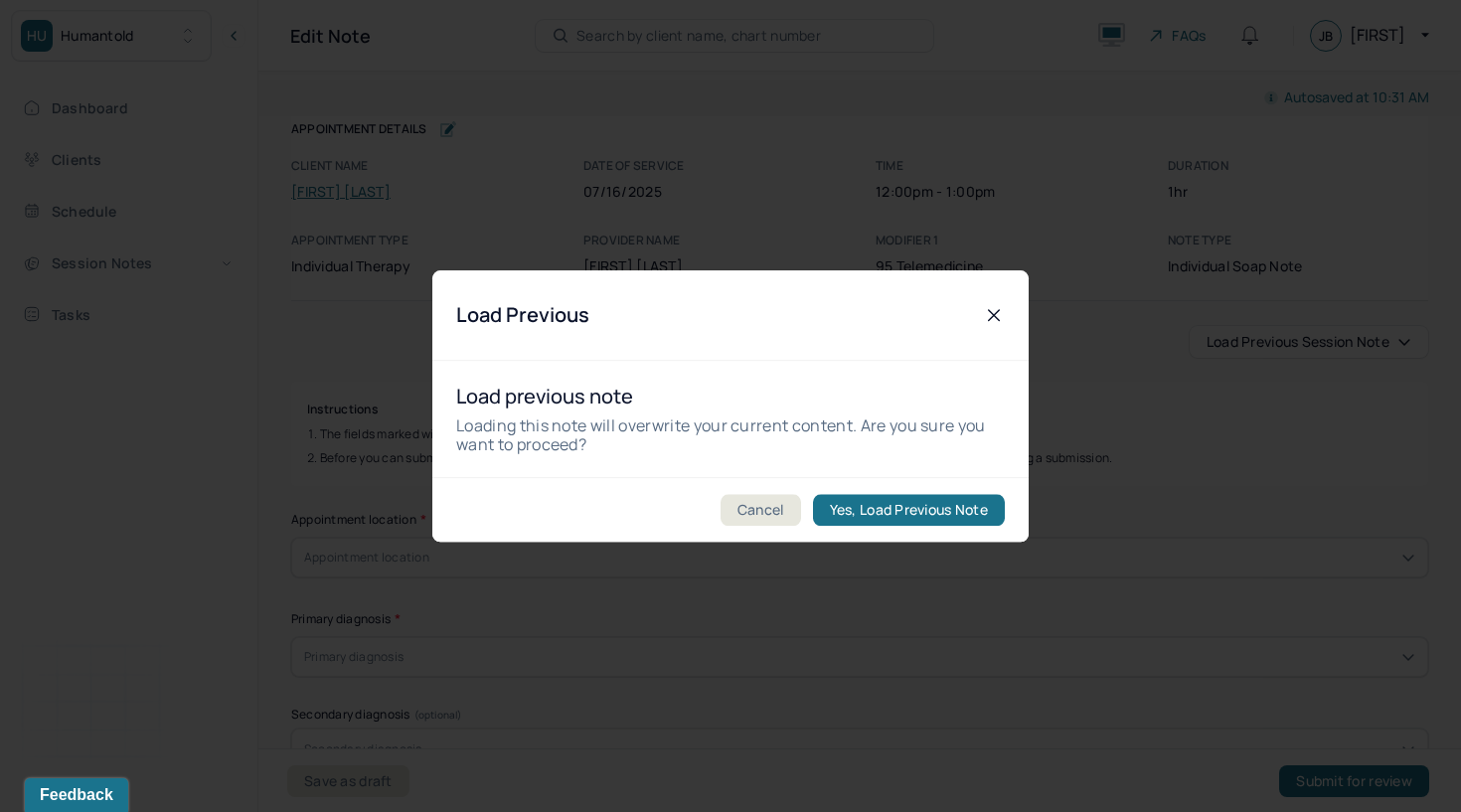 click on "Cancel     Yes, Load Previous Note" at bounding box center [730, 509] 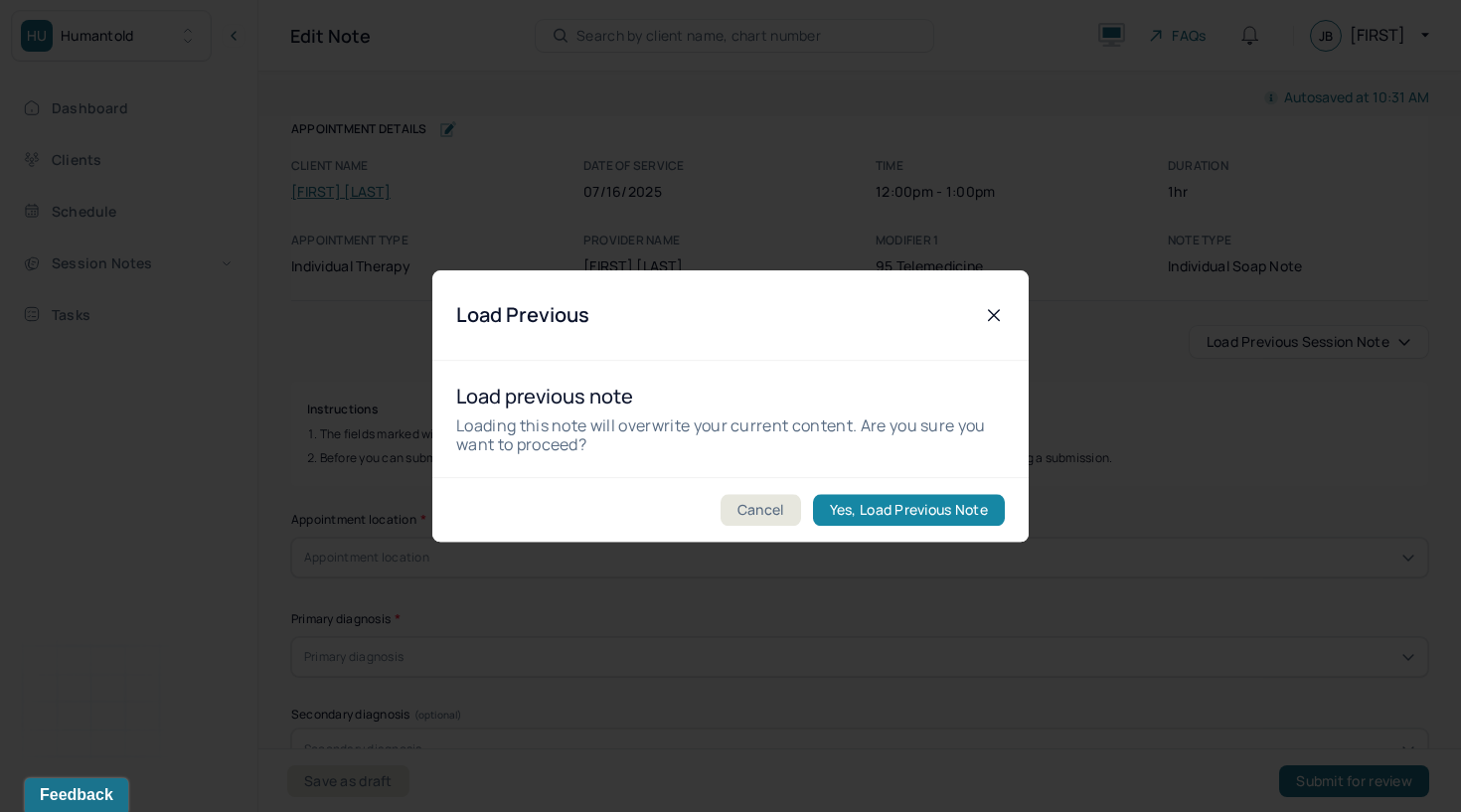 click on "Yes, Load Previous Note" at bounding box center [908, 510] 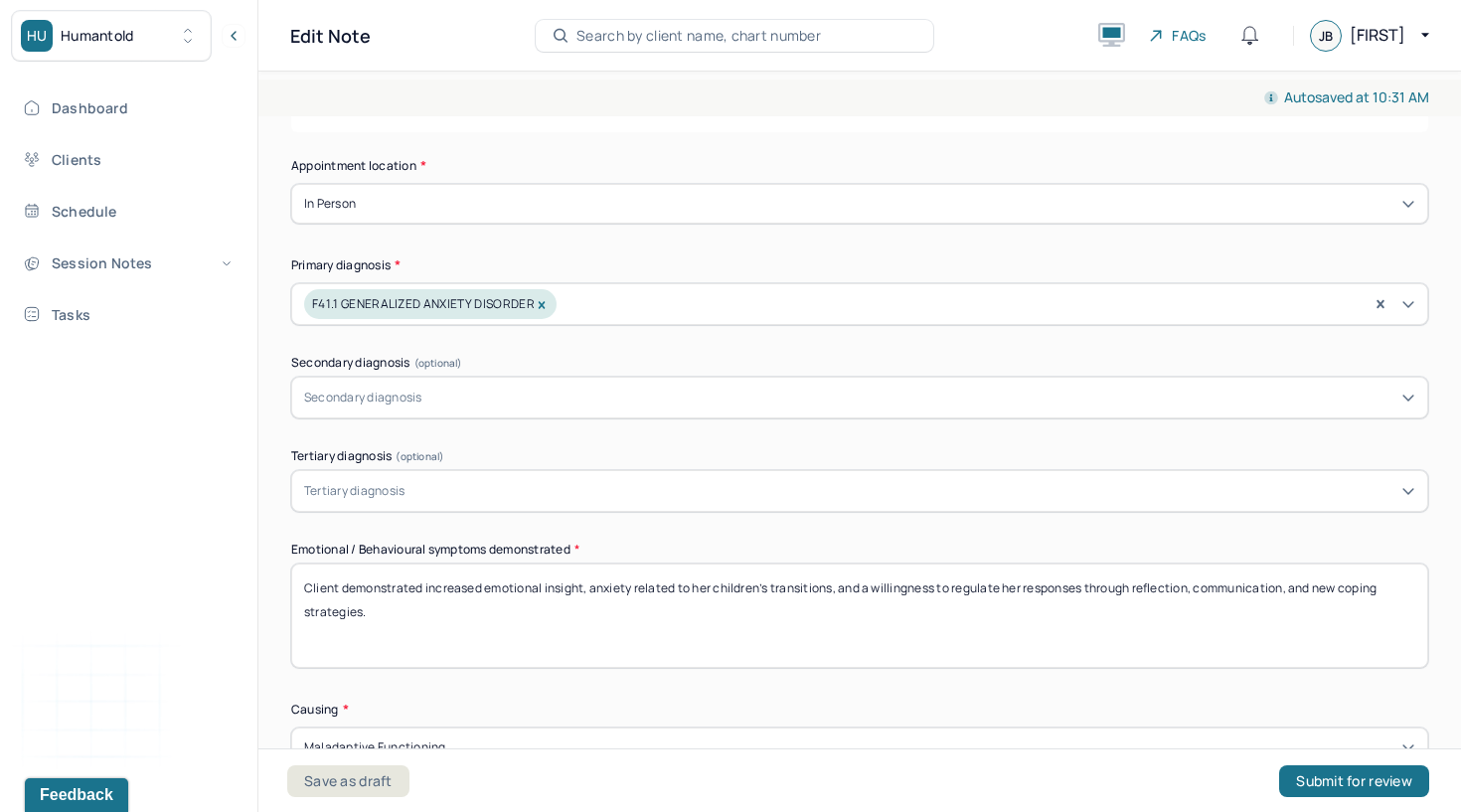 scroll, scrollTop: 355, scrollLeft: 0, axis: vertical 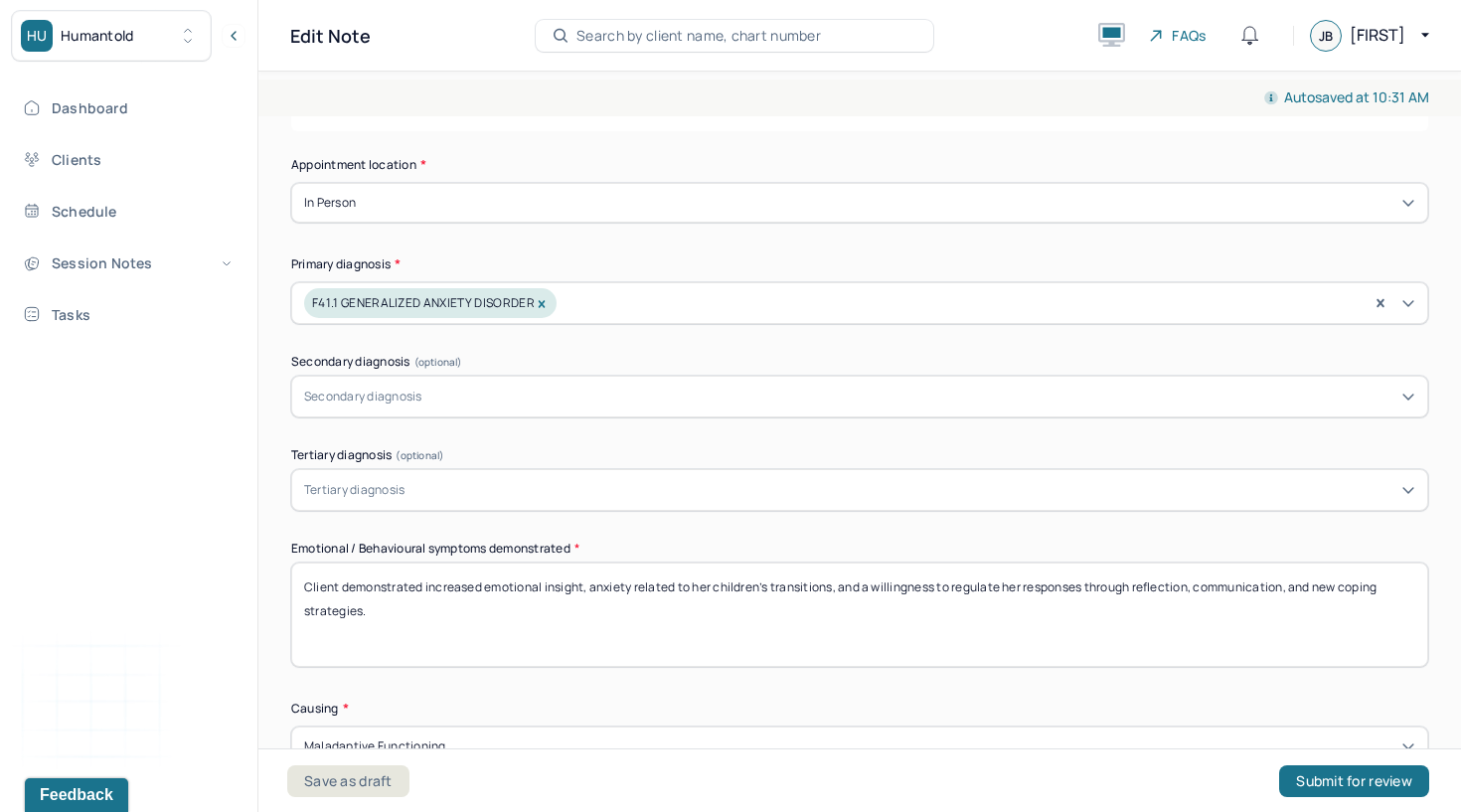 click on "In person" at bounding box center (860, 203) 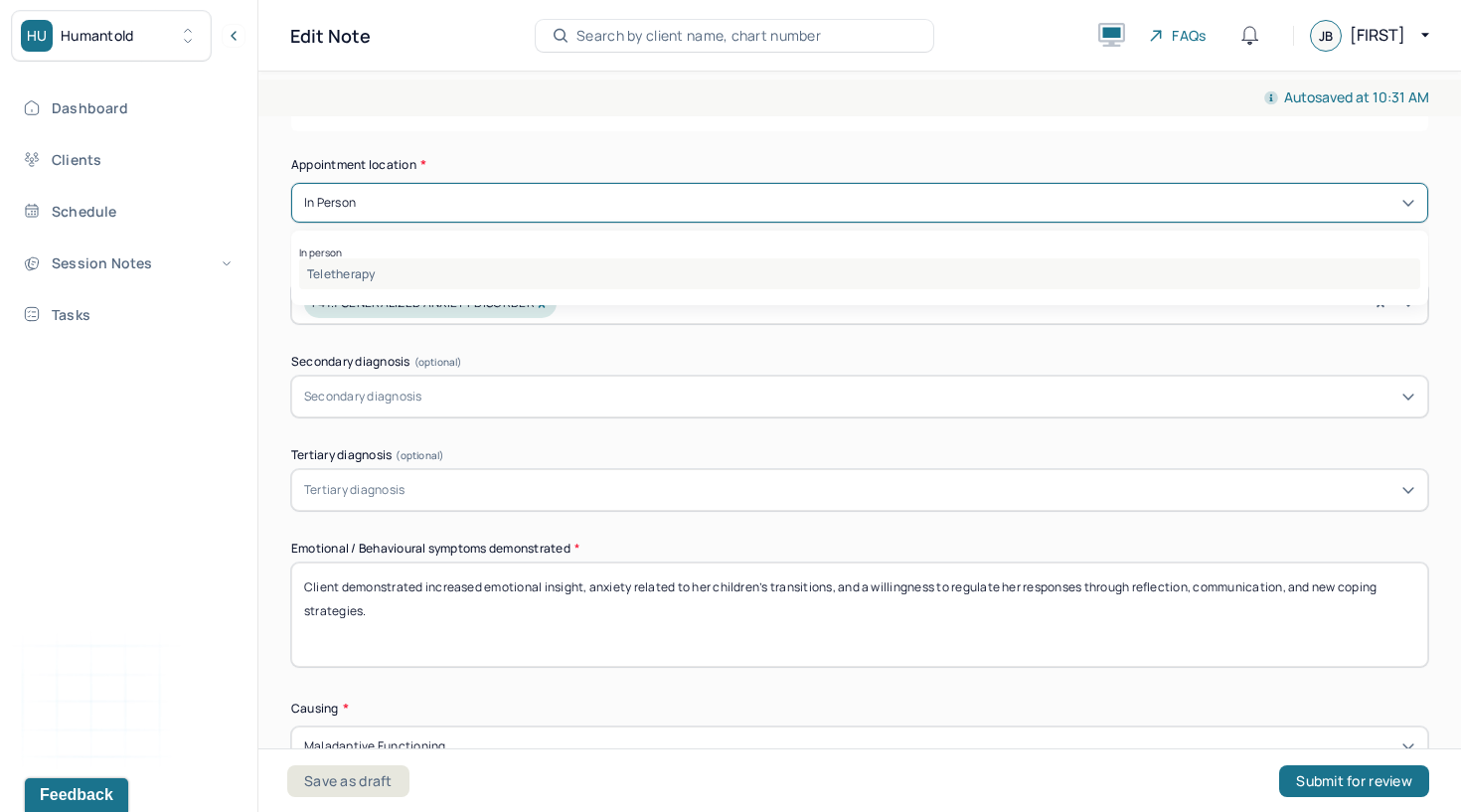 click on "Teletherapy" at bounding box center (860, 273) 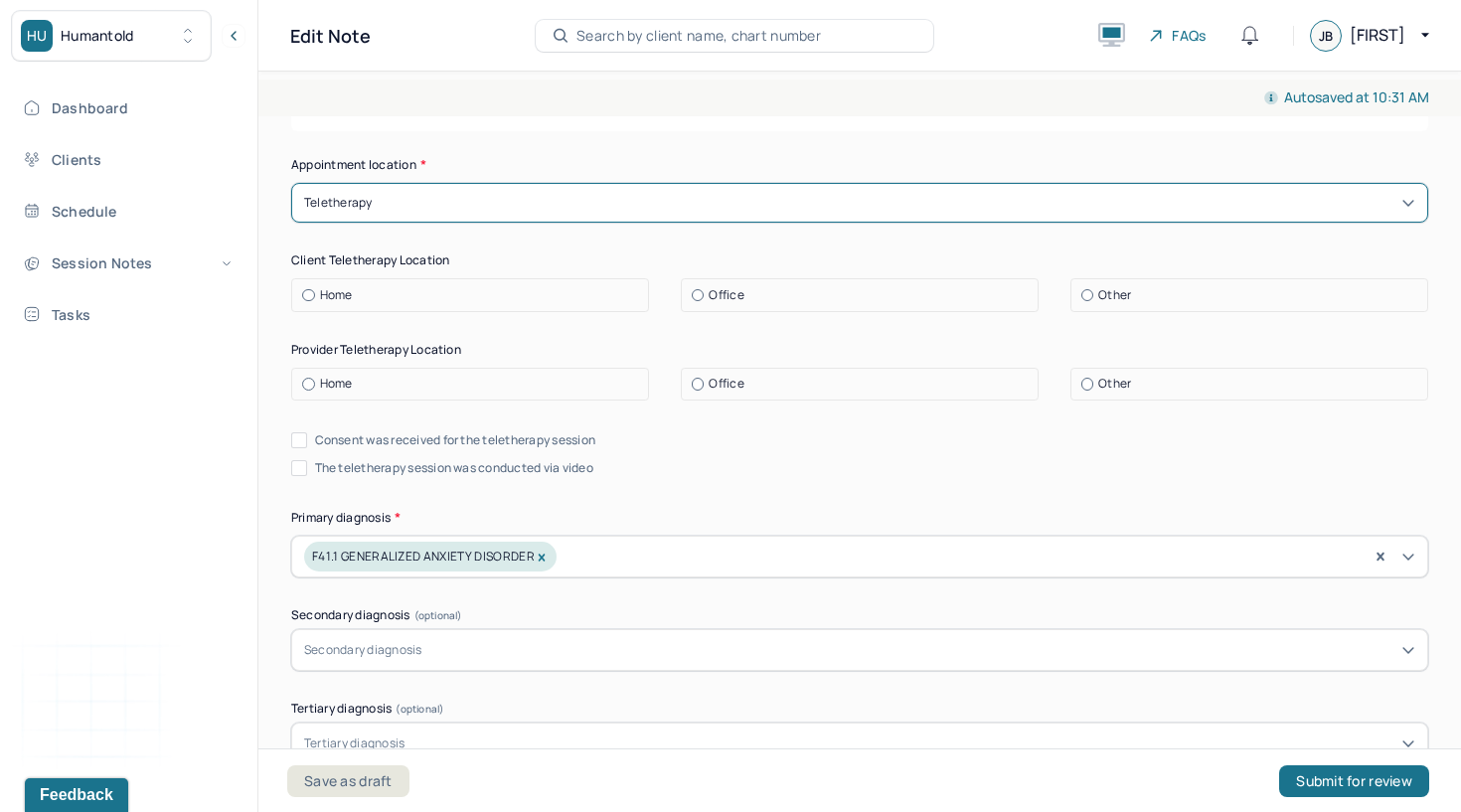 click at bounding box center (308, 295) 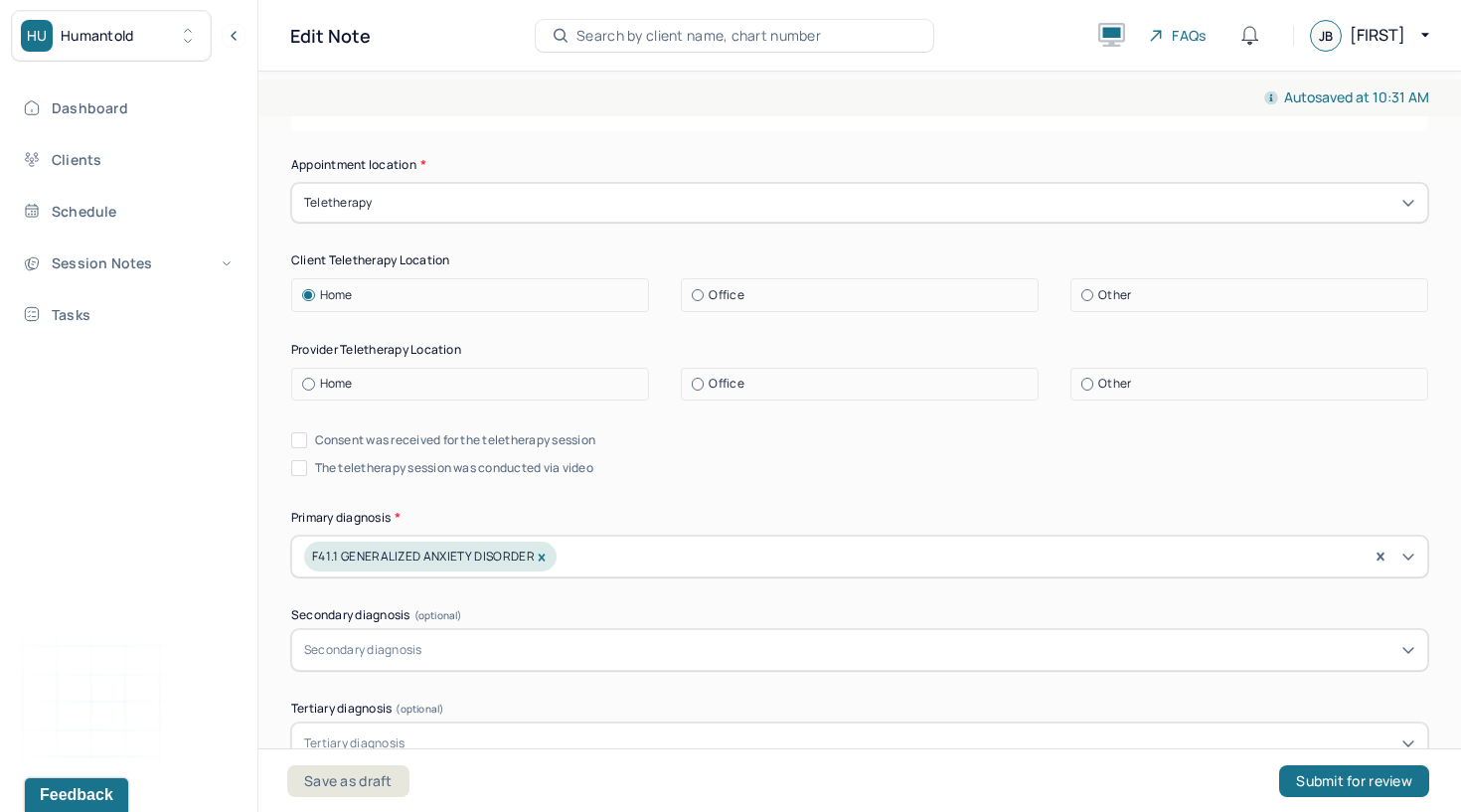 click on "Home" at bounding box center (475, 384) 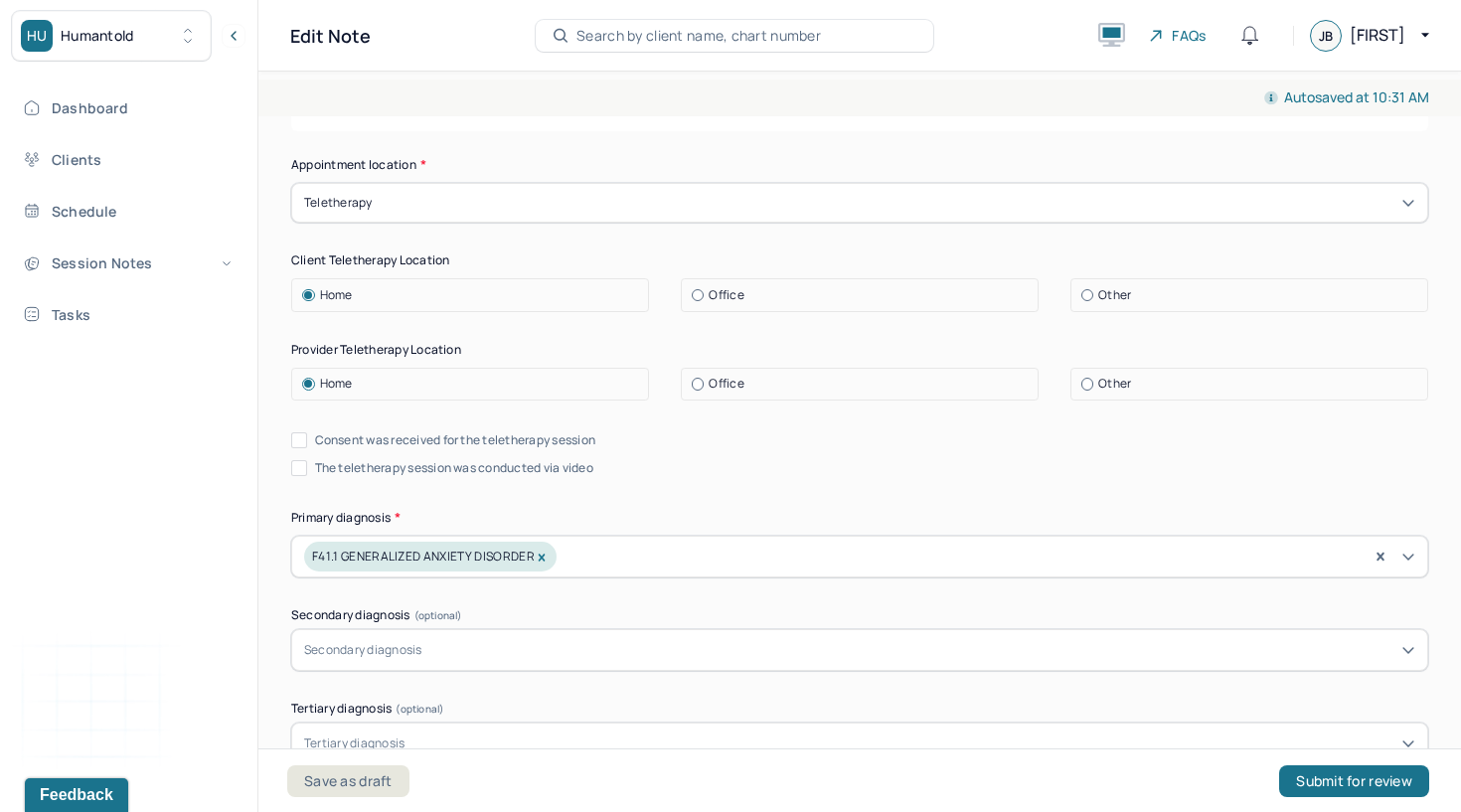 click on "Appointment location * Teletherapy Client Teletherapy Location Home Office Other Provider Teletherapy Location Home Office Other Consent was received for the teletherapy session The teletherapy session was conducted via video Primary diagnosis * F41.1 GENERALIZED ANXIETY DISORDER Secondary diagnosis (optional) Secondary diagnosis Tertiary diagnosis (optional) Tertiary diagnosis Emotional / Behavioural symptoms demonstrated * Client demonstrated increased emotional insight, anxiety related to her children’s transitions, and a willingness to regulate her responses through reflection, communication, and new coping strategies.
Causing * Maladaptive Functioning Intention for Session * Facilitate coping mechanisms" at bounding box center (860, 637) 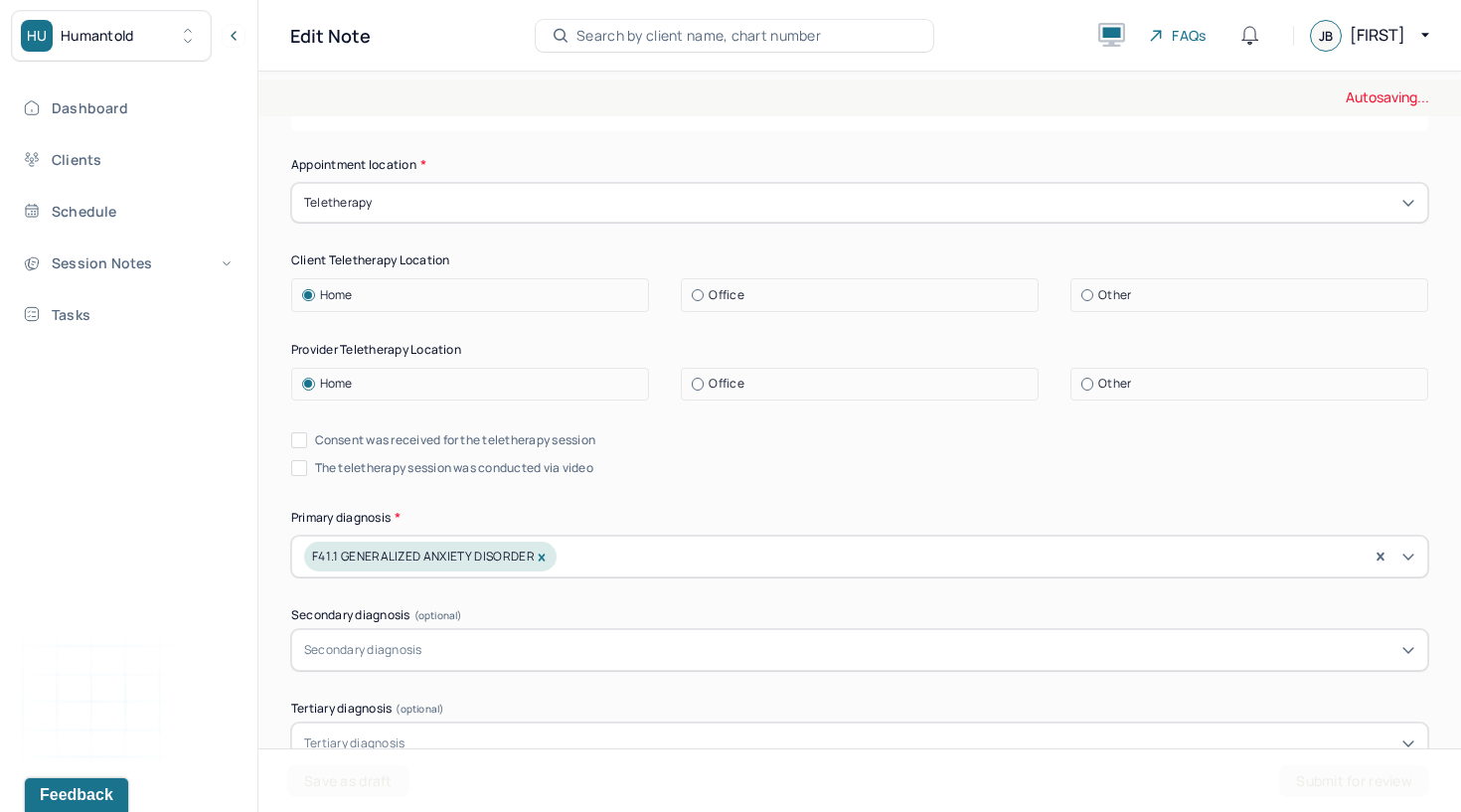 click on "Consent was received for the teletherapy session The teletherapy session was conducted via video" at bounding box center (860, 454) 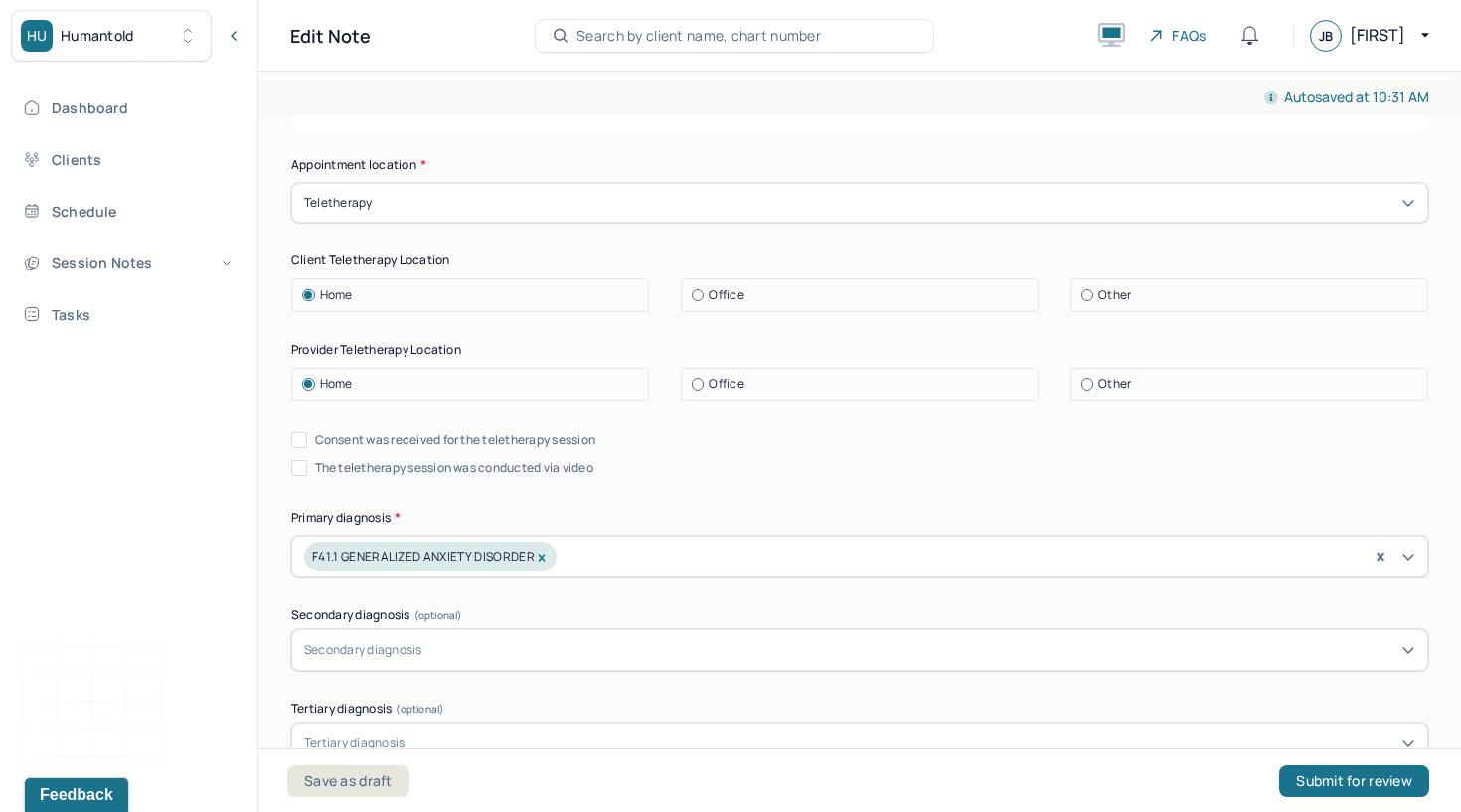 click on "Consent was received for the teletherapy session" at bounding box center [299, 440] 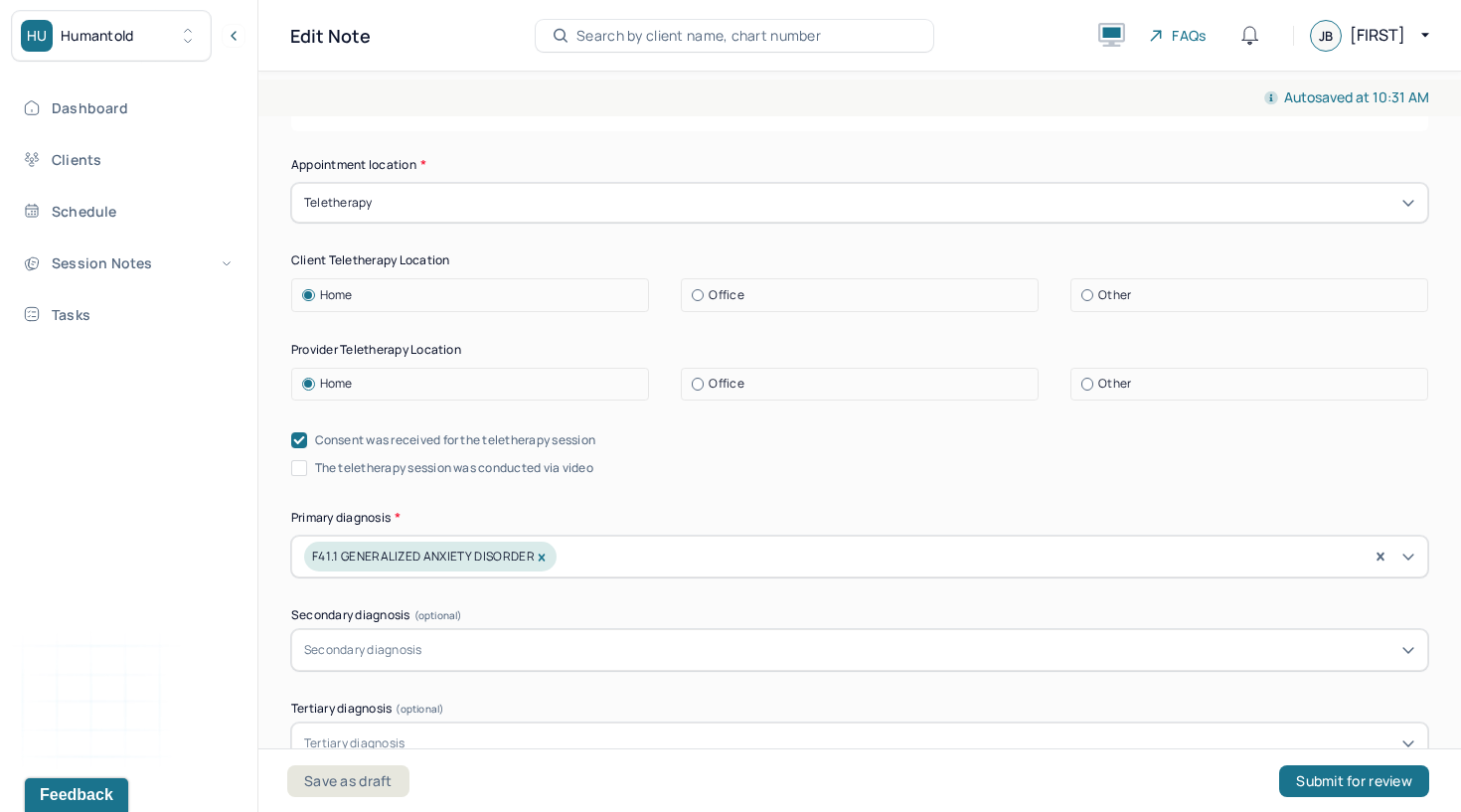 click on "The teletherapy session was conducted via video" at bounding box center (299, 468) 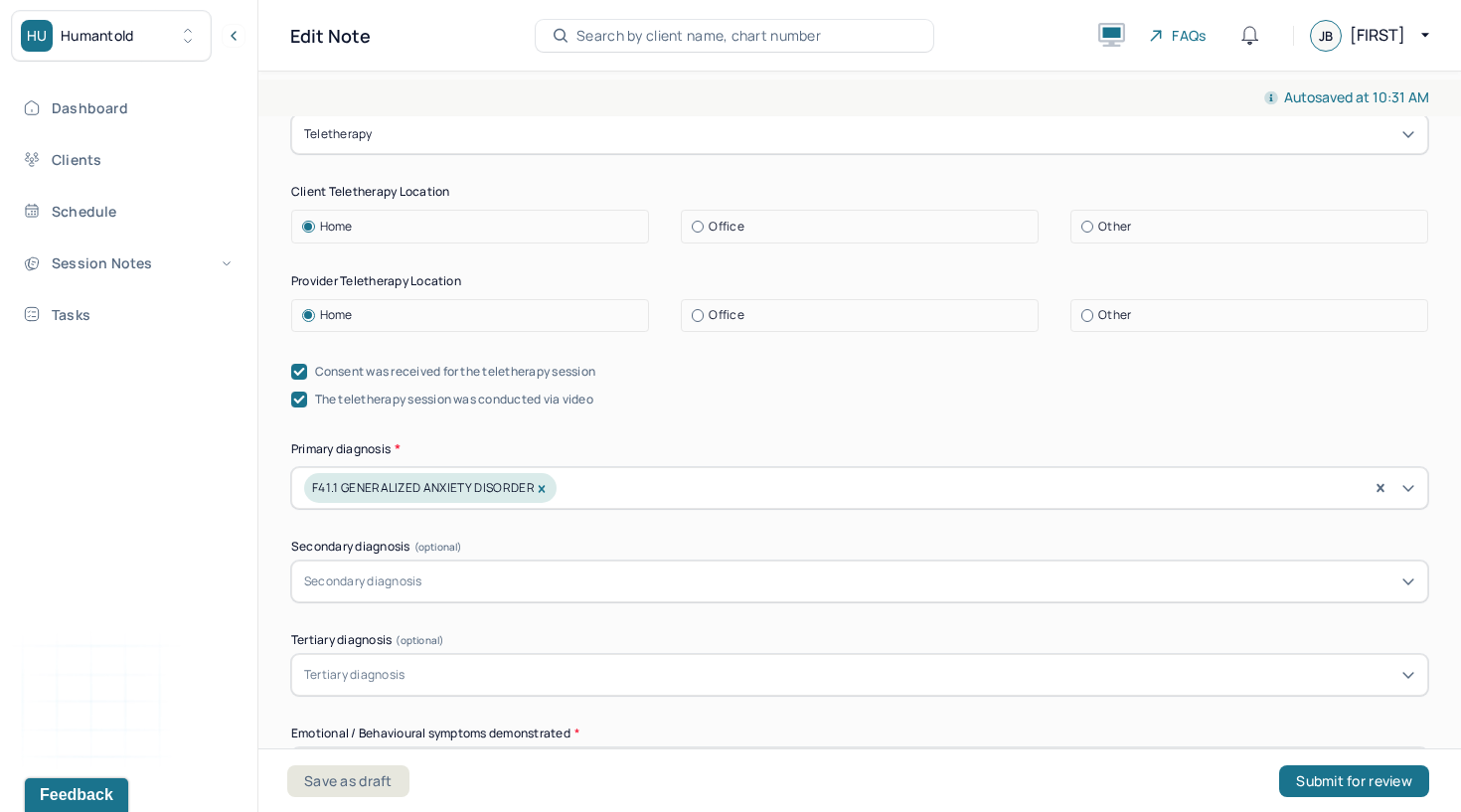 scroll, scrollTop: 632, scrollLeft: 0, axis: vertical 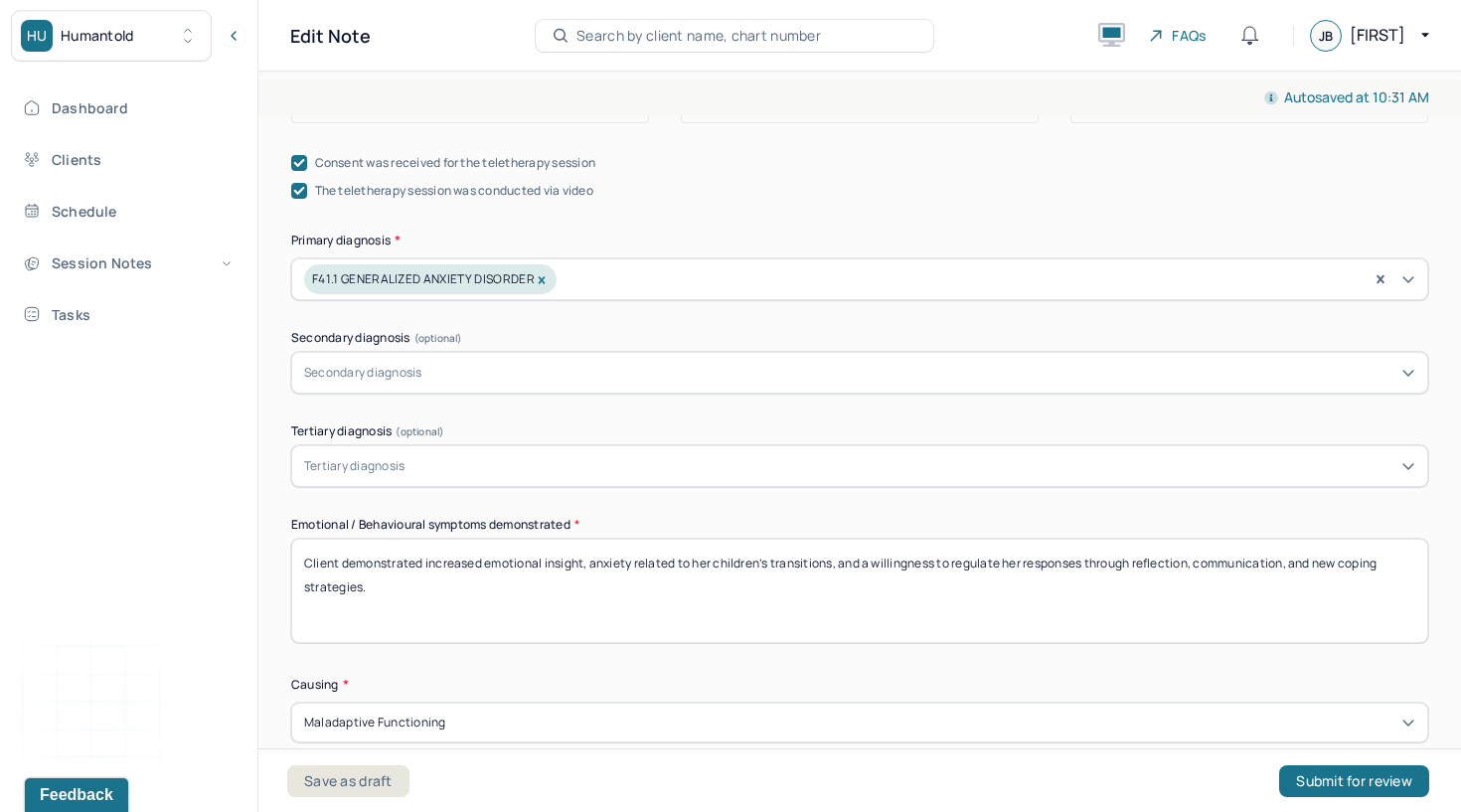click on "Client demonstrated increased emotional insight, anxiety related to her children’s transitions, and a willingness to regulate her responses through reflection, communication, and new coping strategies." at bounding box center (860, 590) 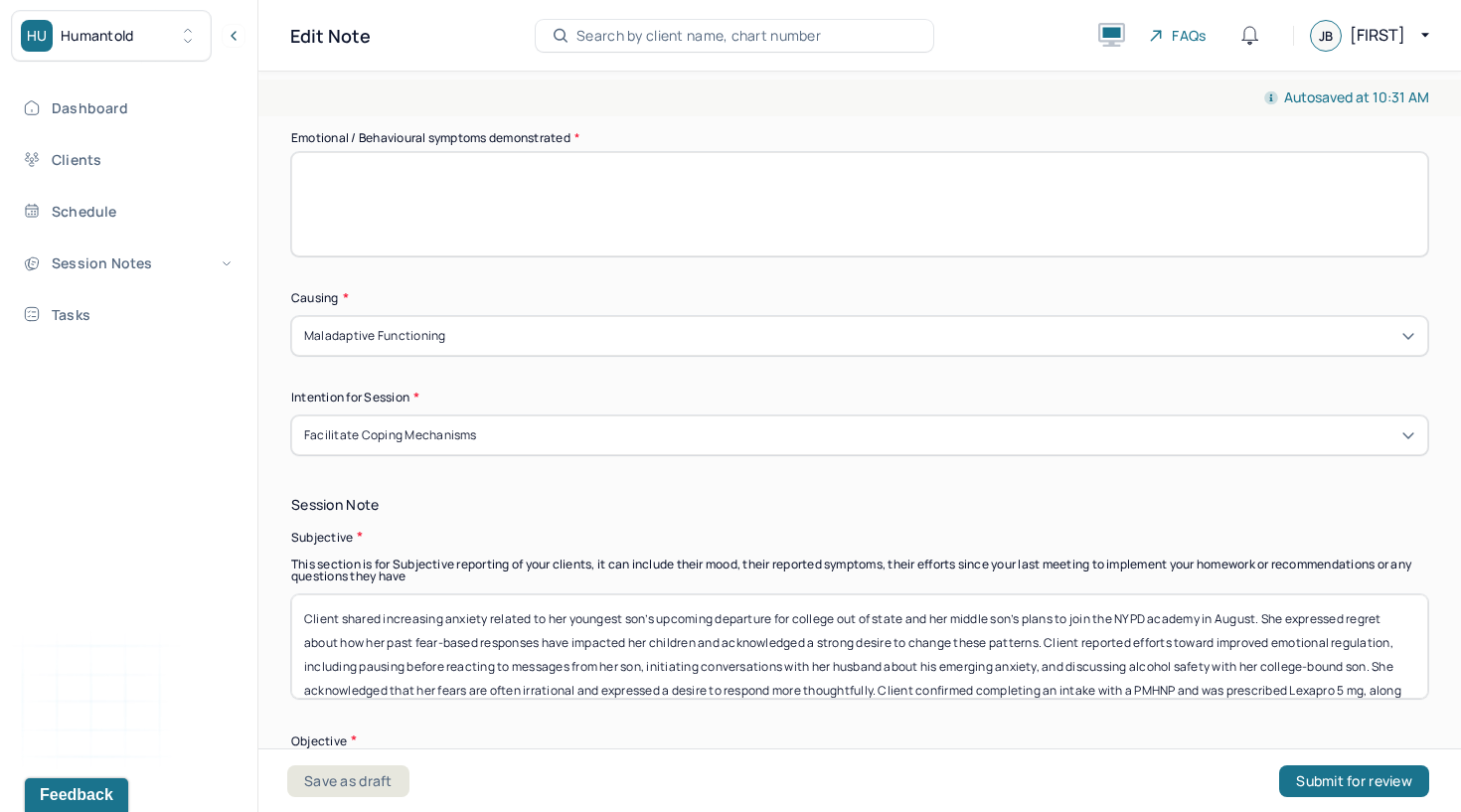 scroll, scrollTop: 1020, scrollLeft: 0, axis: vertical 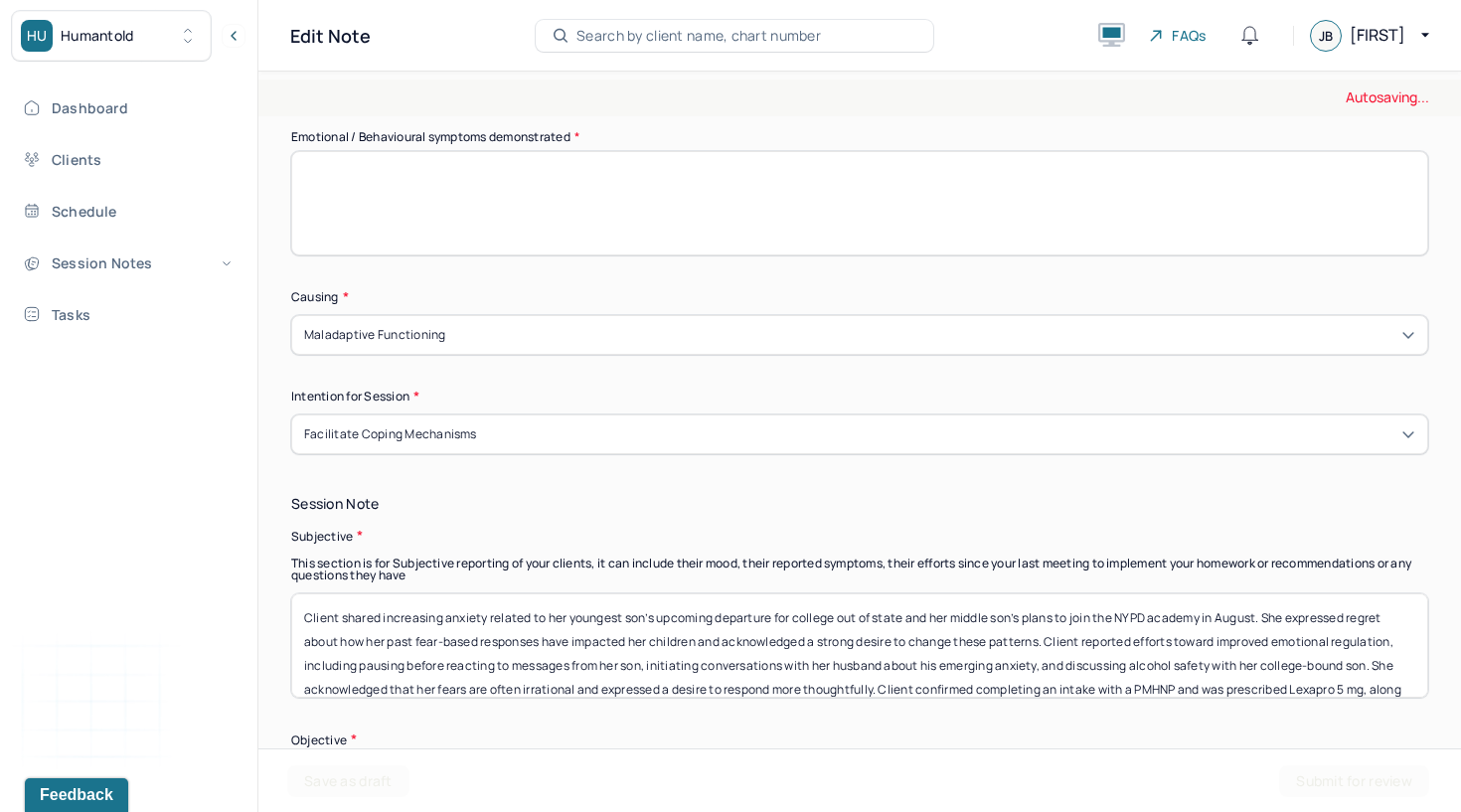 type 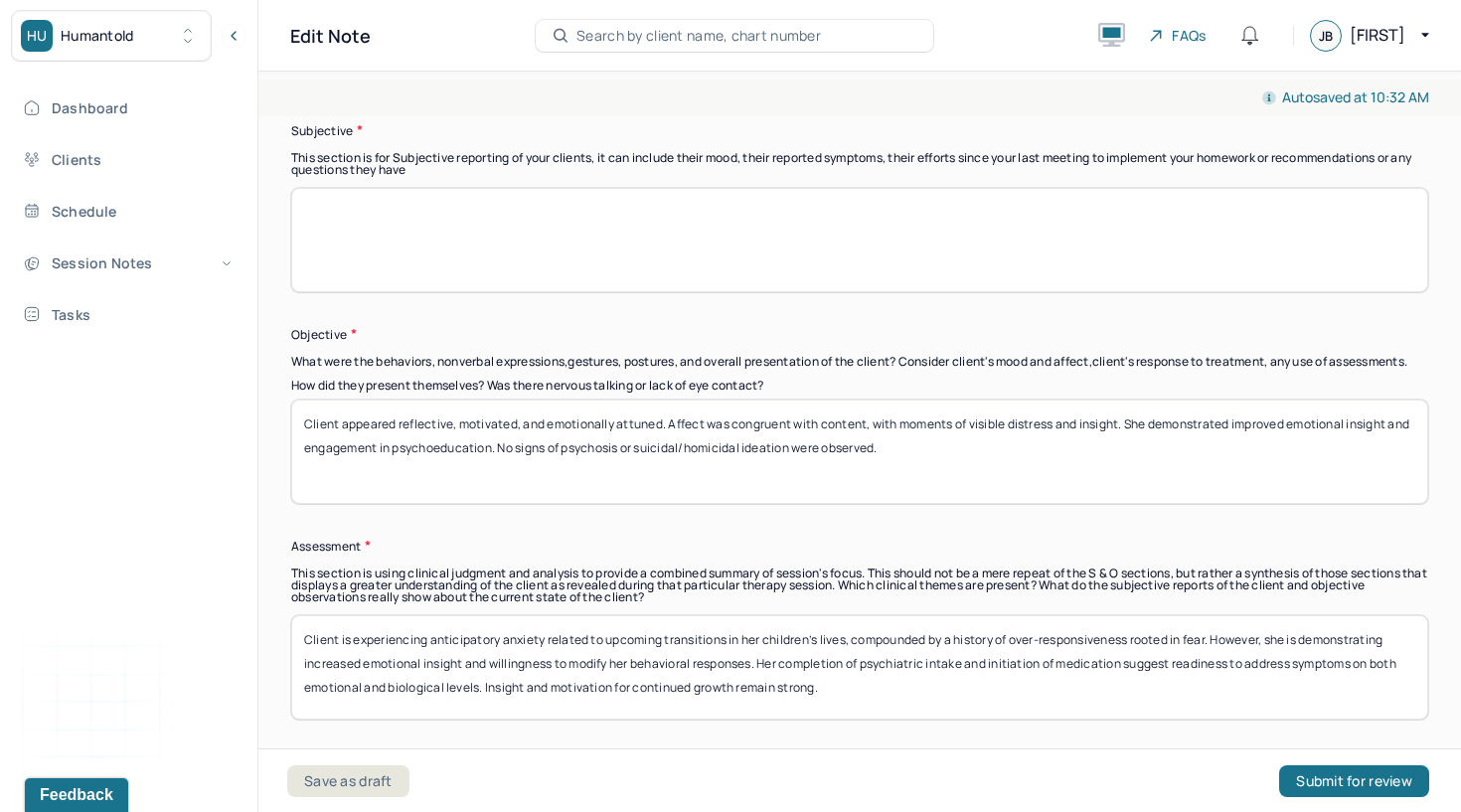 scroll, scrollTop: 1611, scrollLeft: 0, axis: vertical 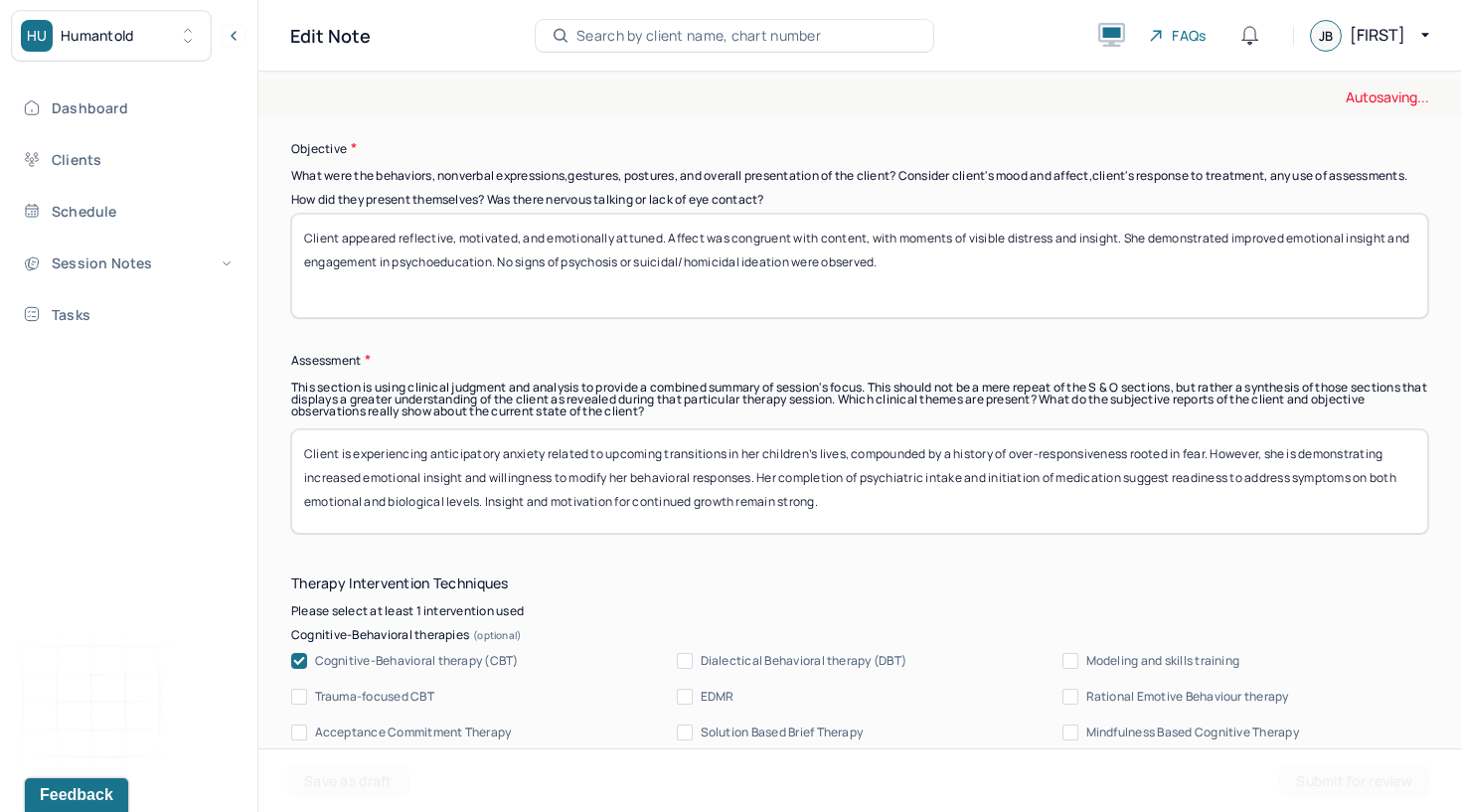 type 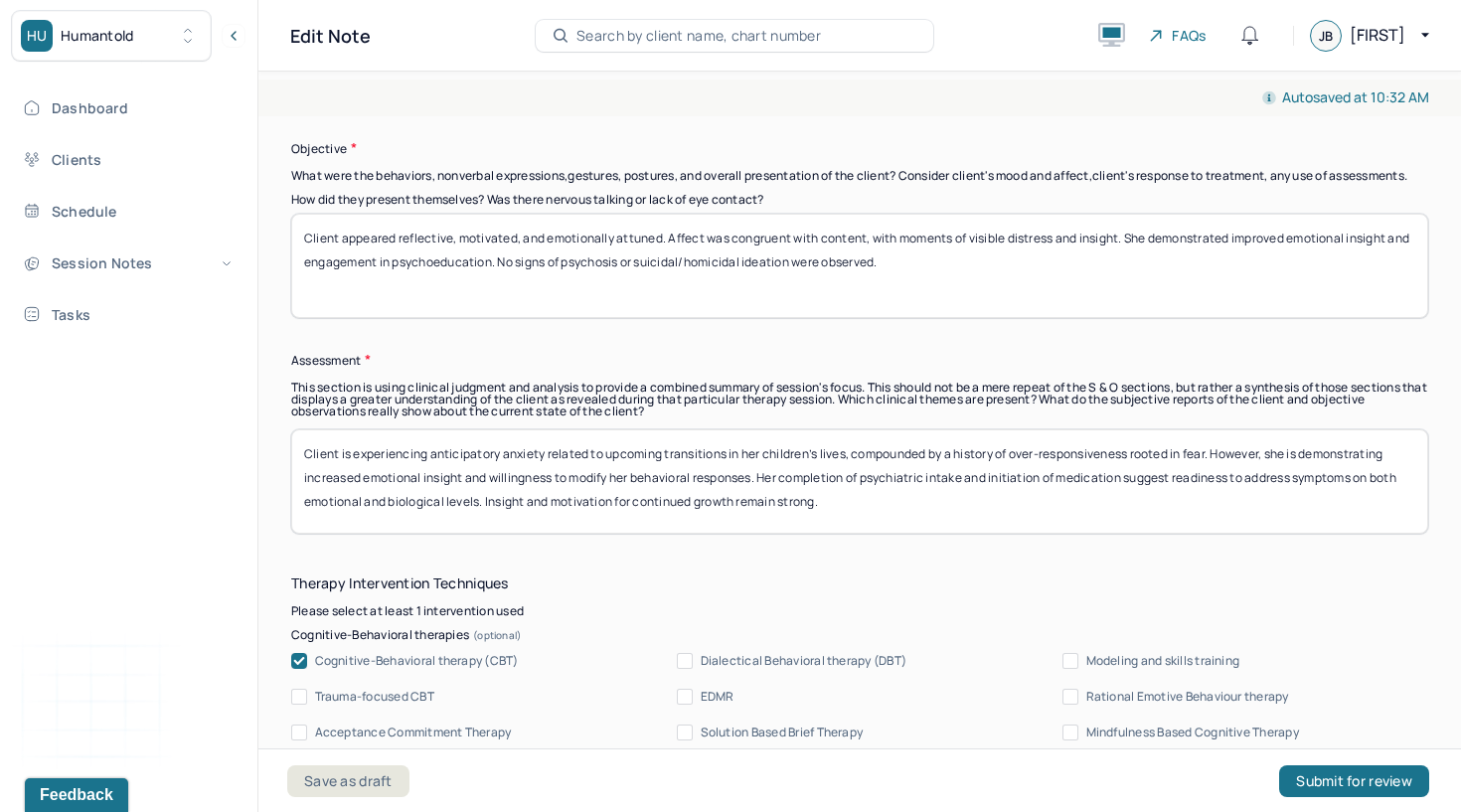 click on "Client appeared reflective, motivated, and emotionally attuned. Affect was congruent with content, with moments of visible distress and insight. She demonstrated improved emotional insight and engagement in psychoeducation. No signs of psychosis or suicidal/homicidal ideation were observed." at bounding box center [860, 265] 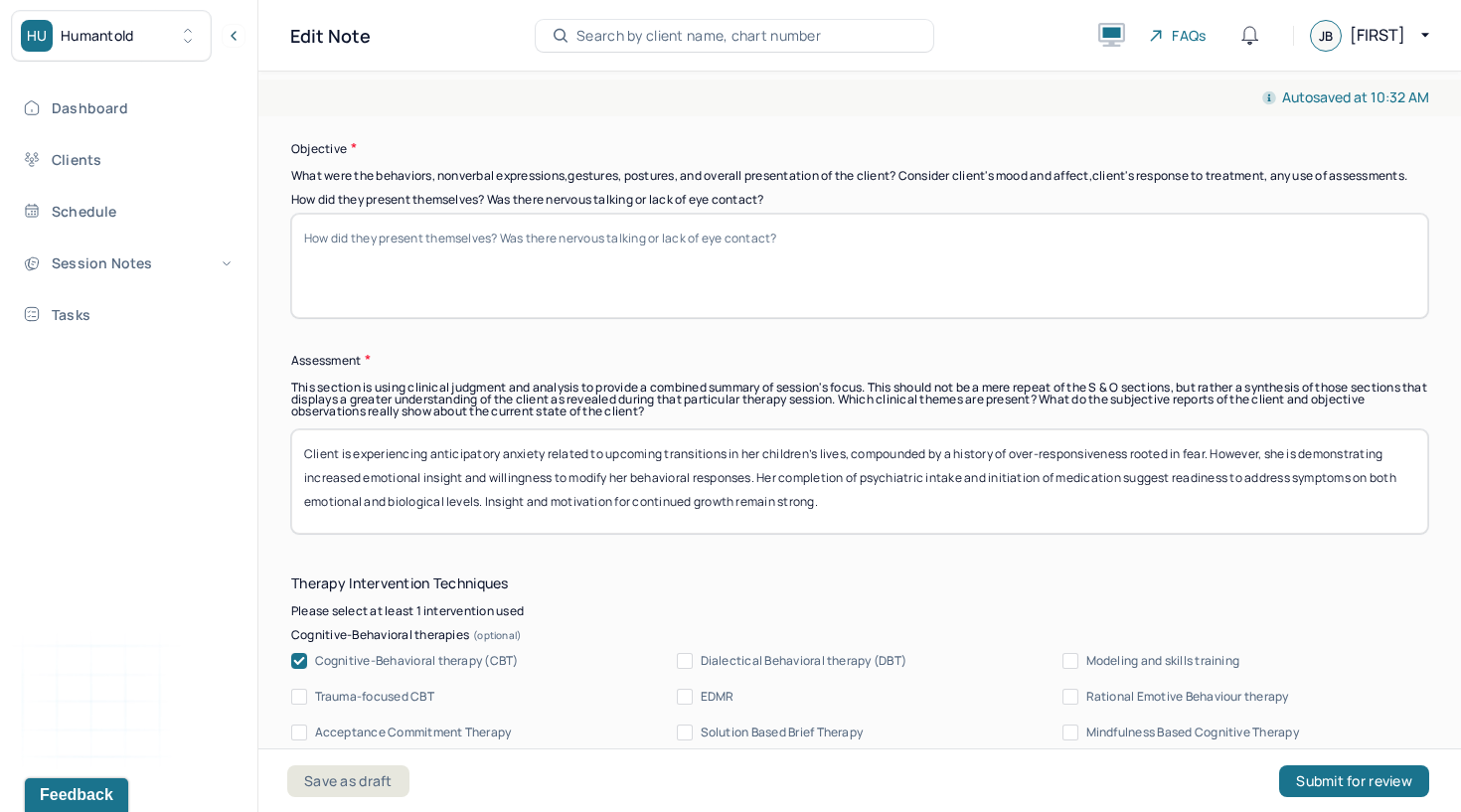 type 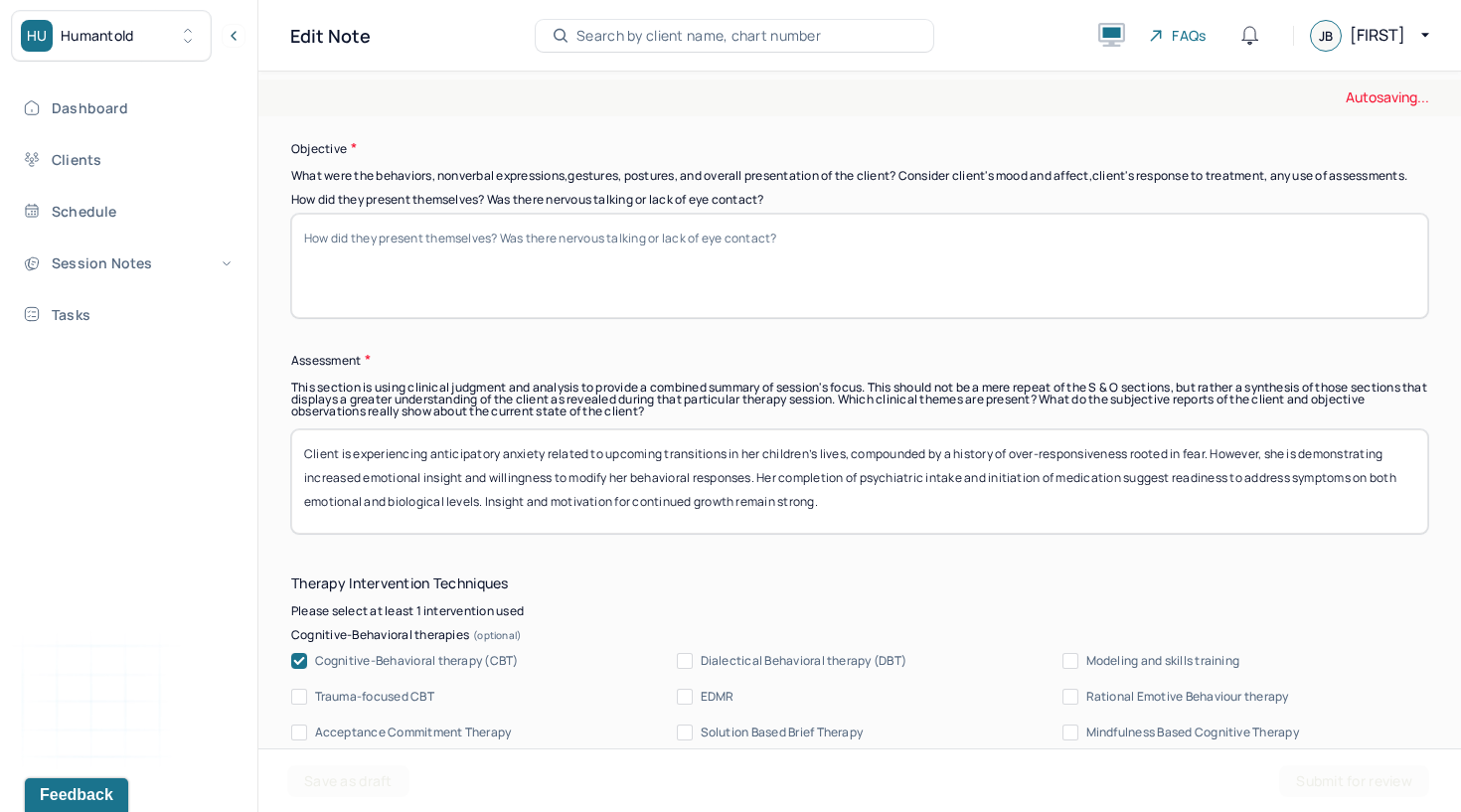 click on "Client is experiencing anticipatory anxiety related to upcoming transitions in her children’s lives, compounded by a history of over-responsiveness rooted in fear. However, she is demonstrating increased emotional insight and willingness to modify her behavioral responses. Her completion of psychiatric intake and initiation of medication suggest readiness to address symptoms on both emotional and biological levels. Insight and motivation for continued growth remain strong." at bounding box center (860, 481) 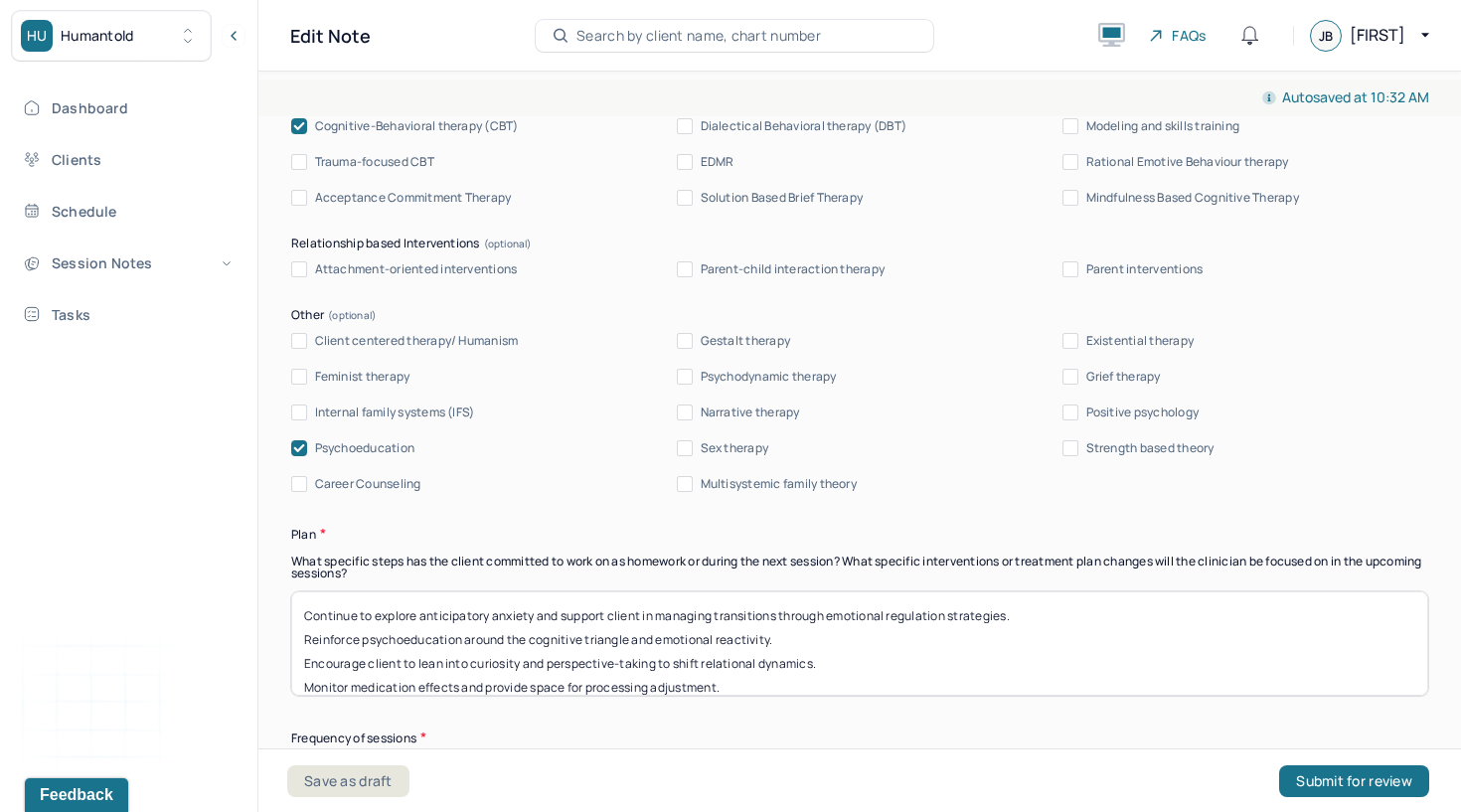 scroll, scrollTop: 2253, scrollLeft: 0, axis: vertical 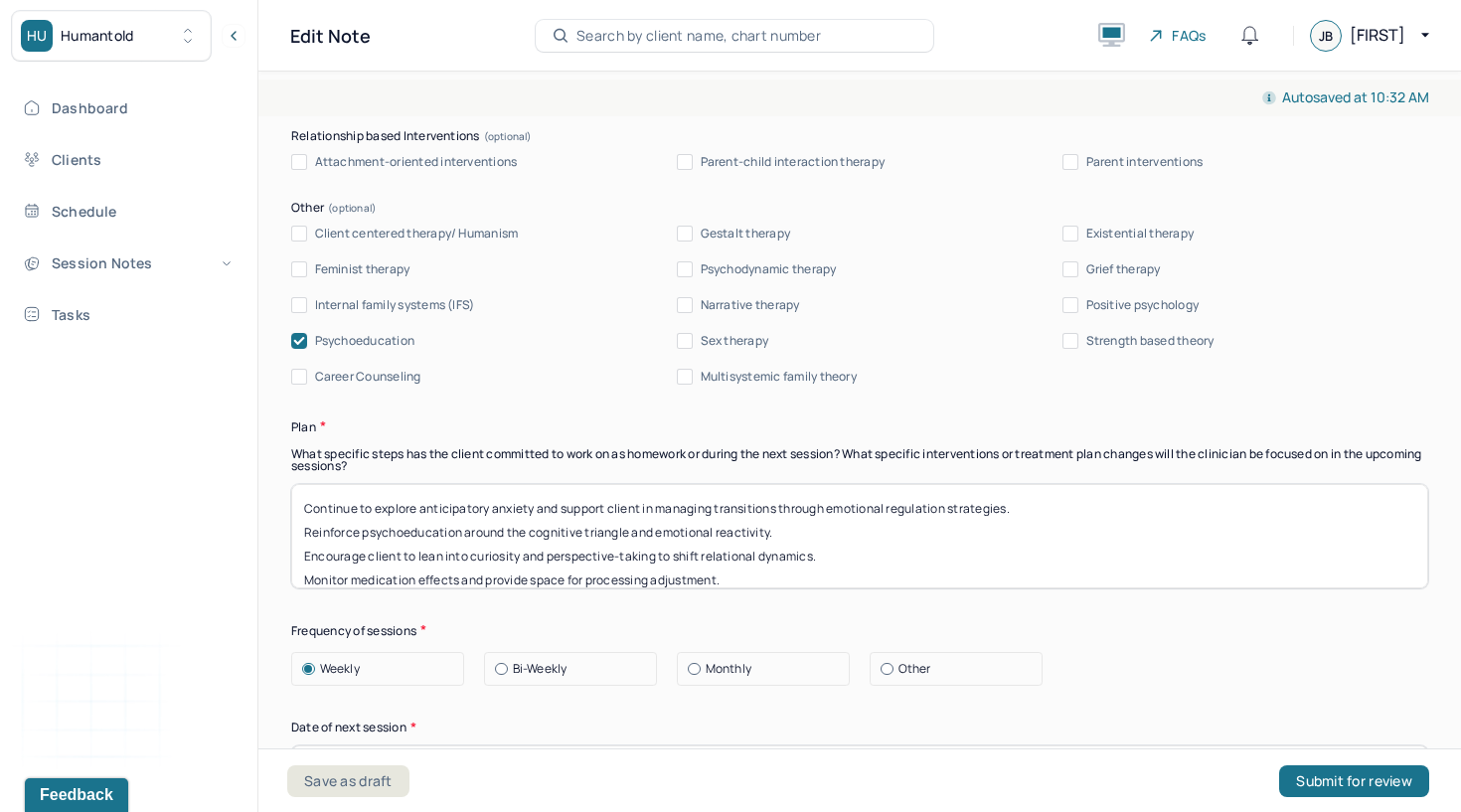 type 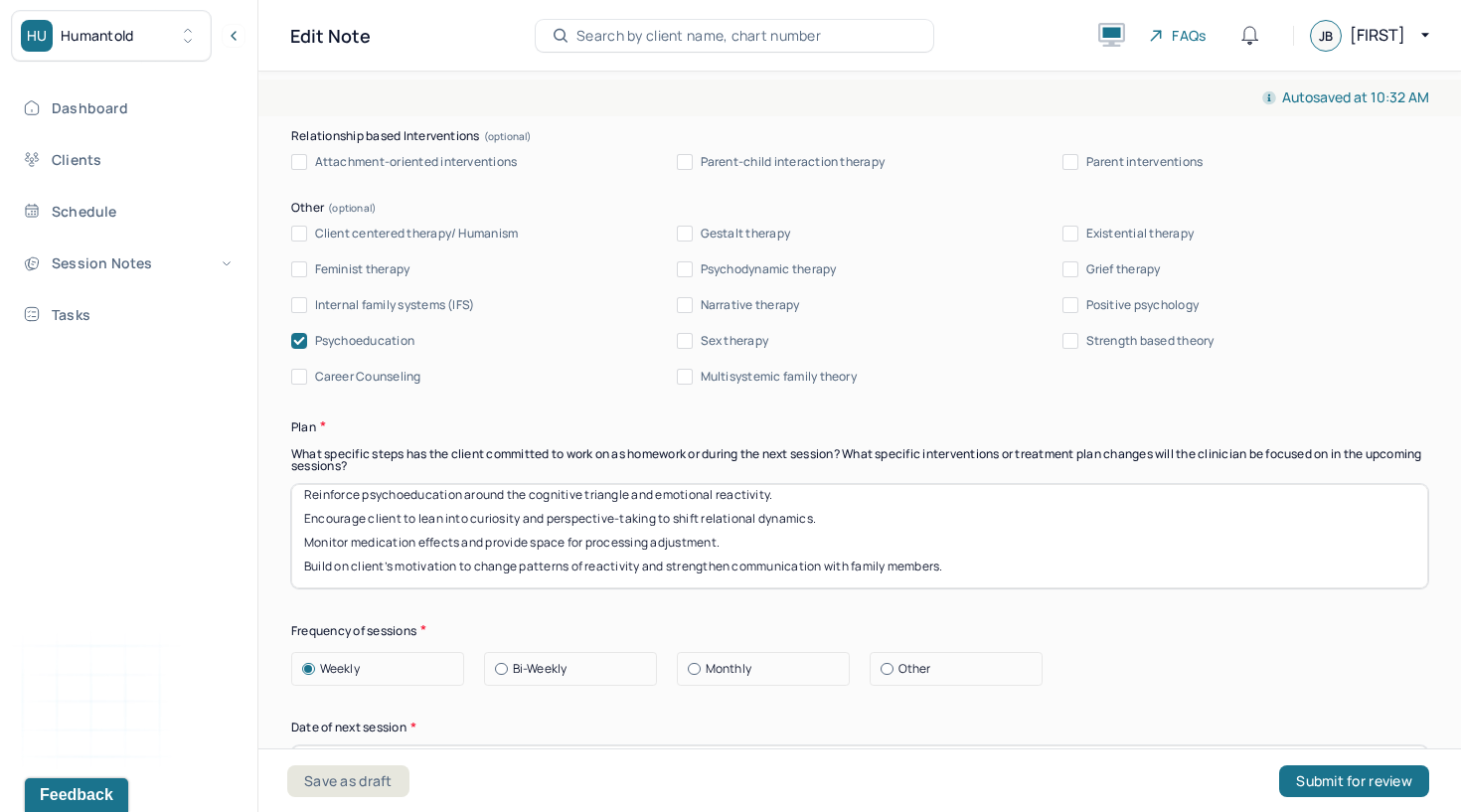 scroll, scrollTop: 40, scrollLeft: 0, axis: vertical 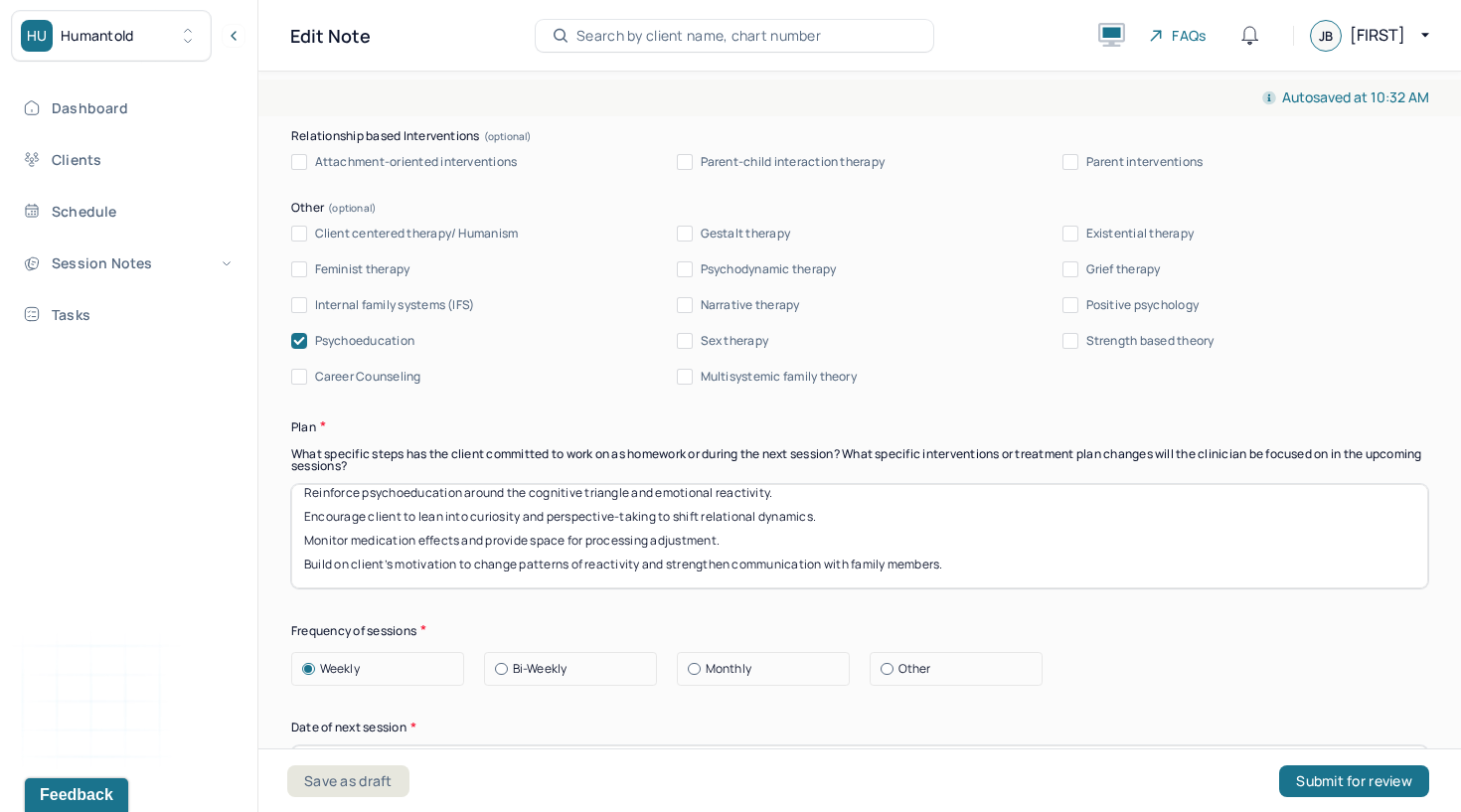 drag, startPoint x: 307, startPoint y: 514, endPoint x: 306, endPoint y: 617, distance: 103.00485 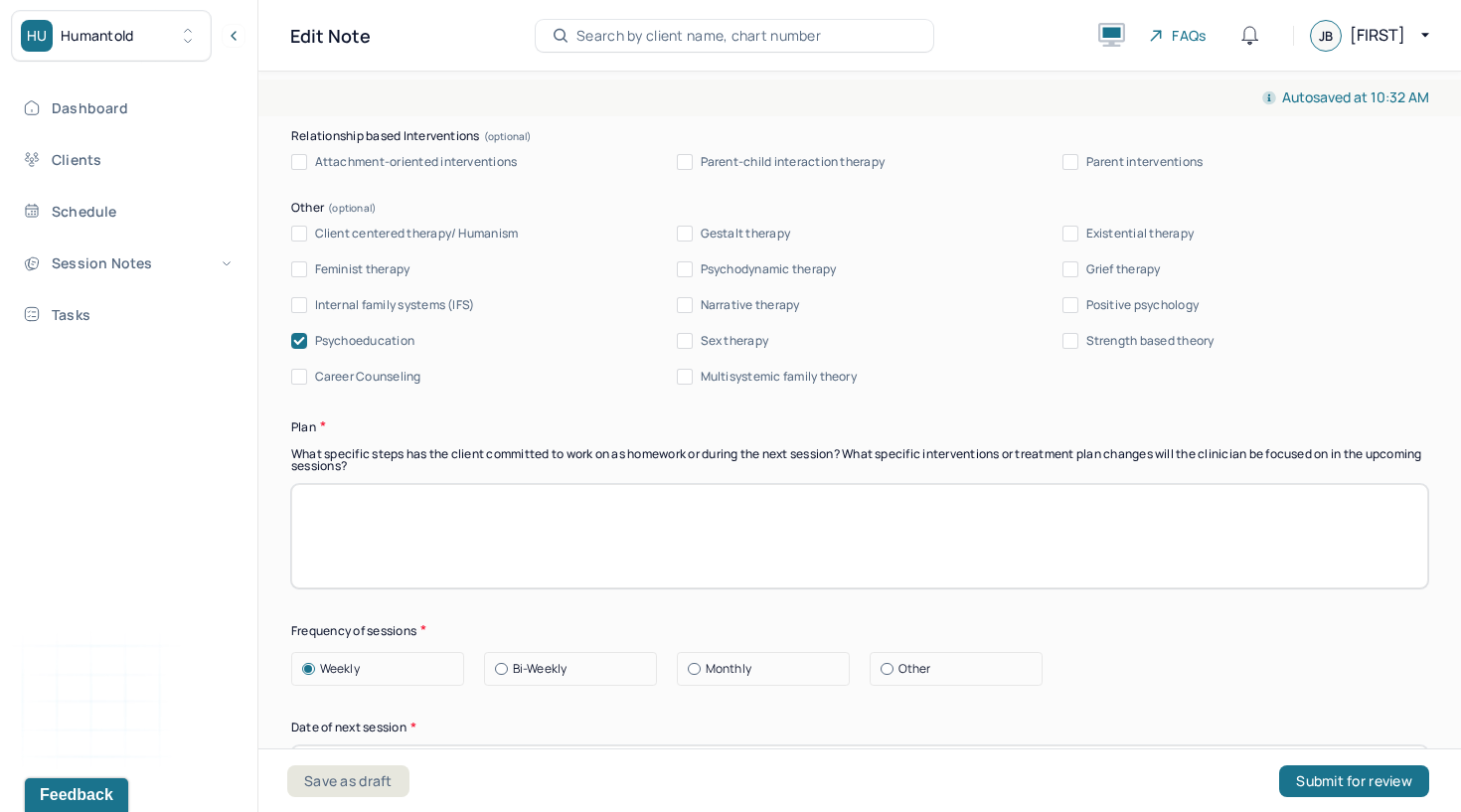 scroll, scrollTop: 0, scrollLeft: 0, axis: both 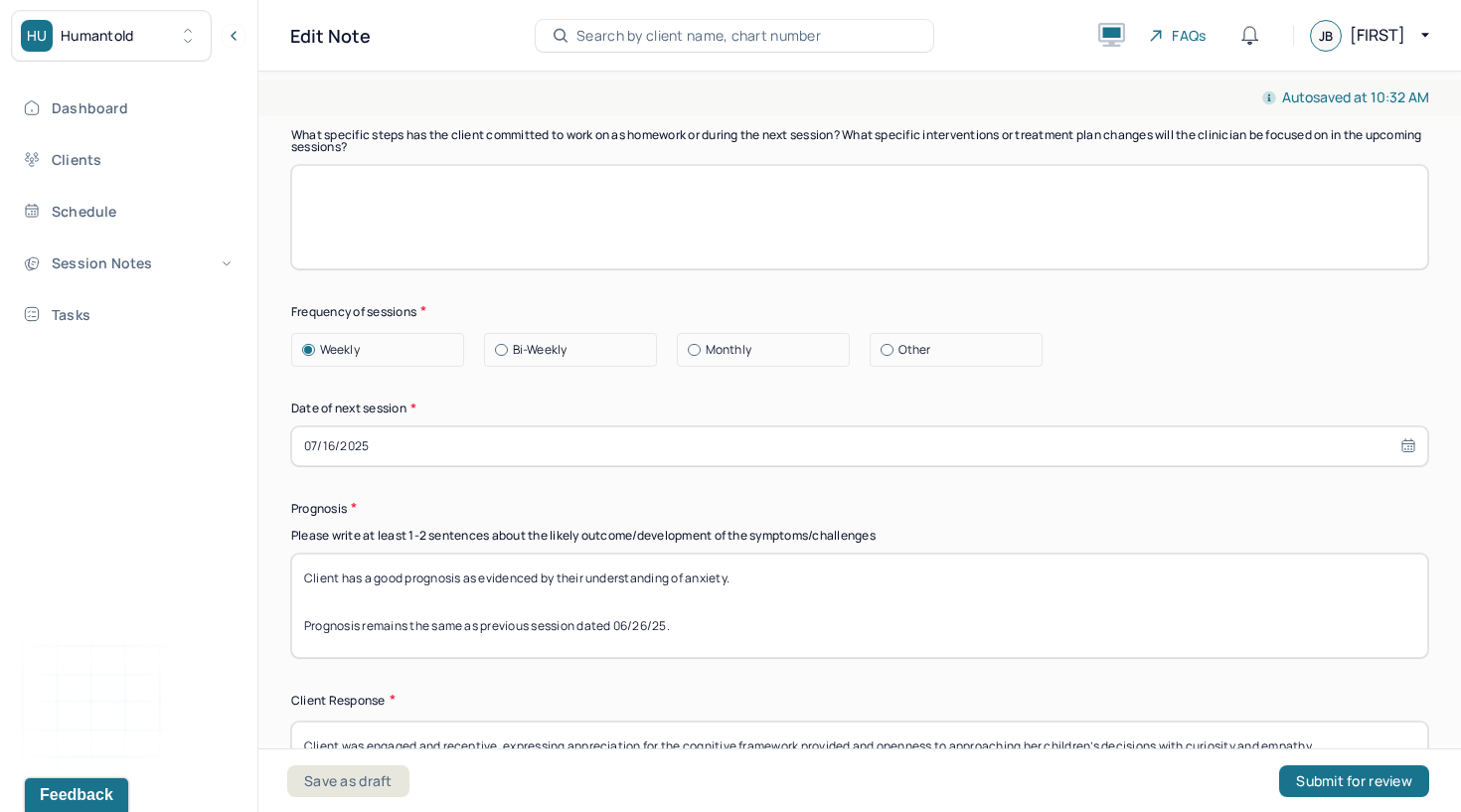 type 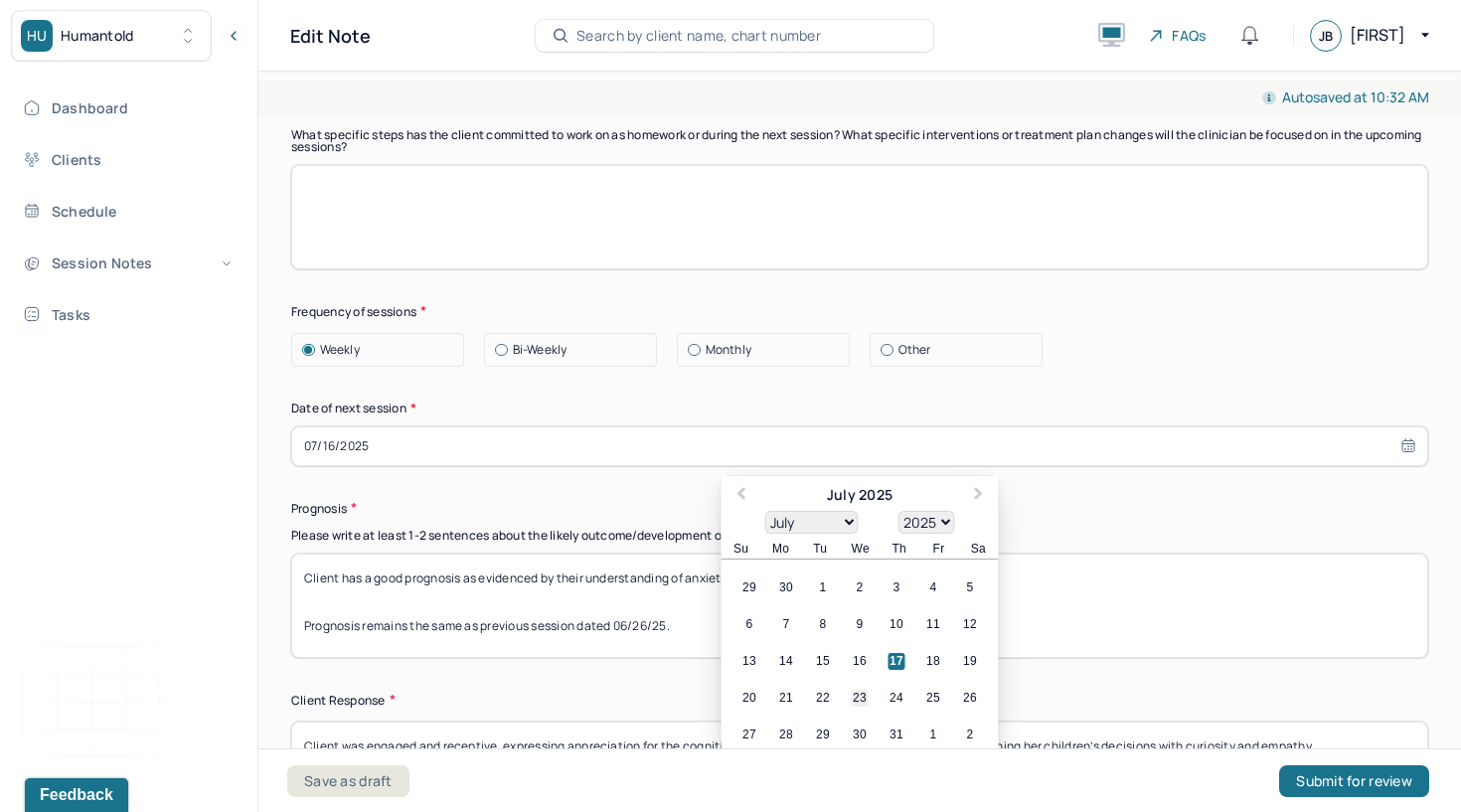 click on "23" at bounding box center (860, 698) 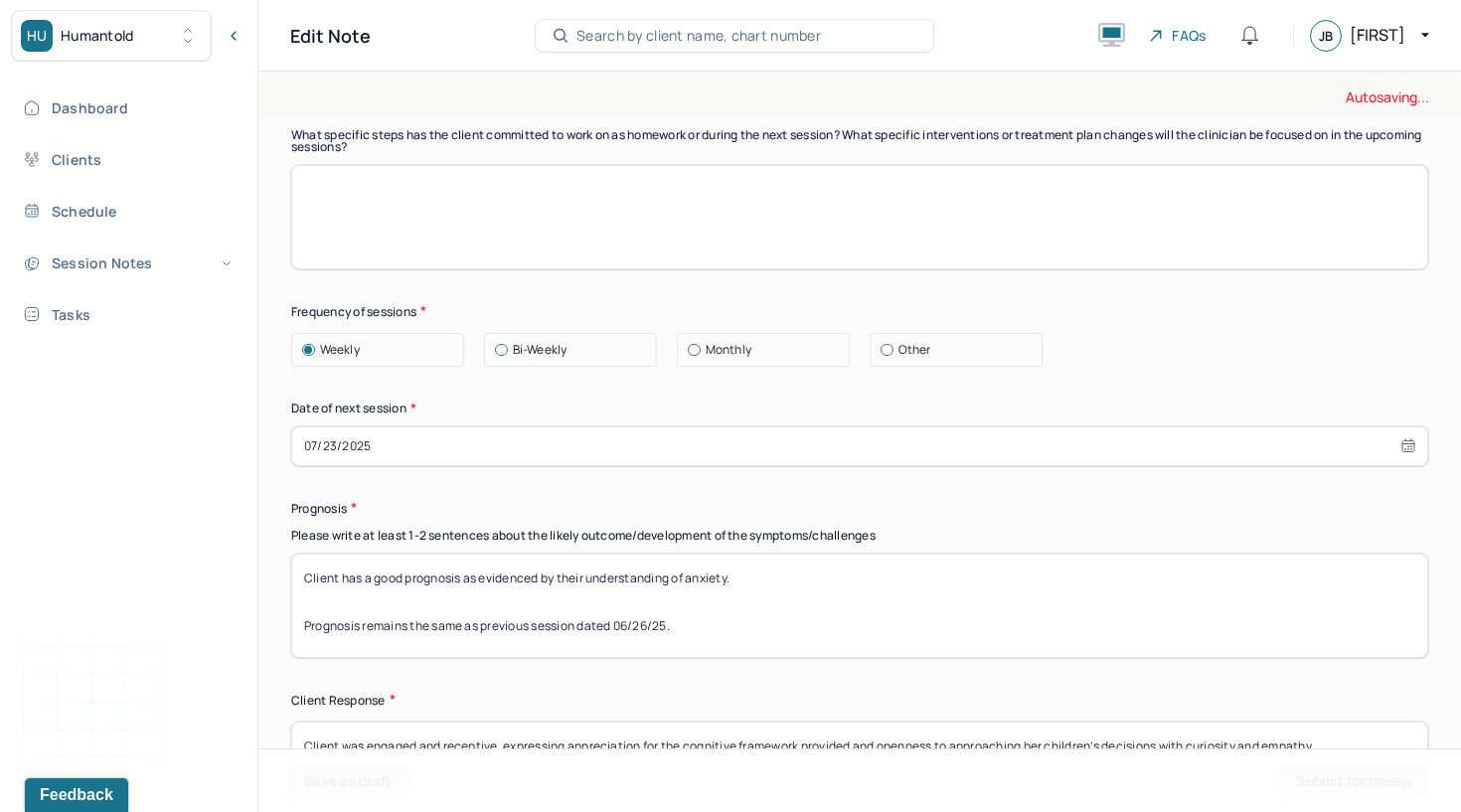 click on "Client has a good prognosis as evidenced by their understanding of anxiety.
Prognosis remains the same as previous session dated 06/26/25." at bounding box center [860, 605] 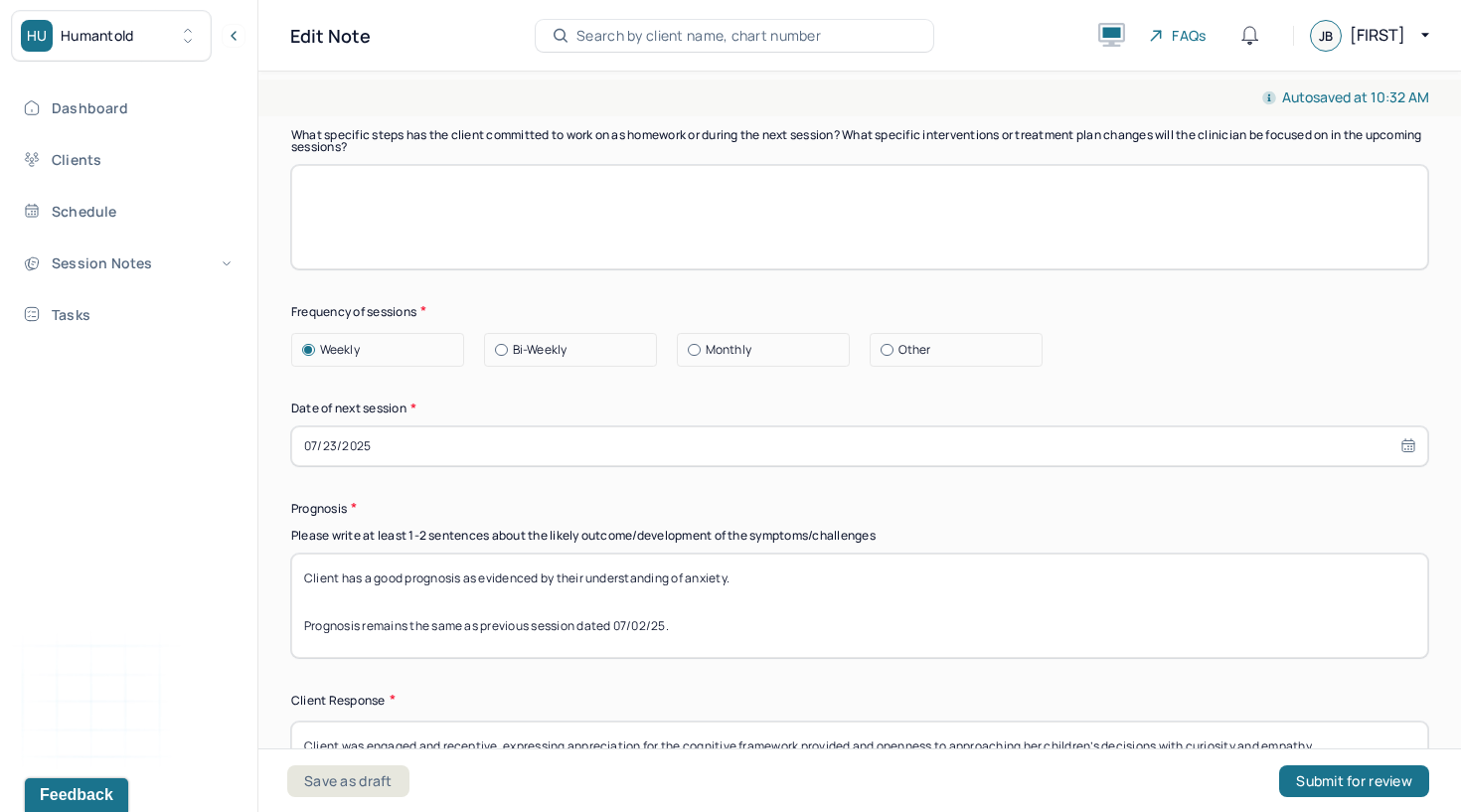 click on "Therapy Intervention Techniques Please select at least 1 intervention used Cognitive-Behavioral therapies Cognitive-Behavioral therapy (CBT) Dialectical Behavioral therapy (DBT) Modeling and skills training Trauma-focused CBT EDMR Rational Emotive Behaviour therapy Acceptance Commitment Therapy Solution Based Brief Therapy Mindfulness Based Cognitive Therapy Relationship based Interventions Attachment-oriented interventions Parent-child interaction therapy Parent interventions Other Client centered therapy/ Humanism Gestalt therapy Existential therapy Feminist therapy Psychodynamic therapy Grief therapy Internal family systems (IFS) Narrative therapy Positive psychology Psychoeducation Sex therapy Strength based theory Career Counseling Multisystemic family theory Plan What specific steps has the client committed to work on as homework or during the next session? What specific interventions or treatment plan changes will the clinician be focused on in the upcoming sessions? Frequency of sessions Weekly Other" at bounding box center [860, 219] 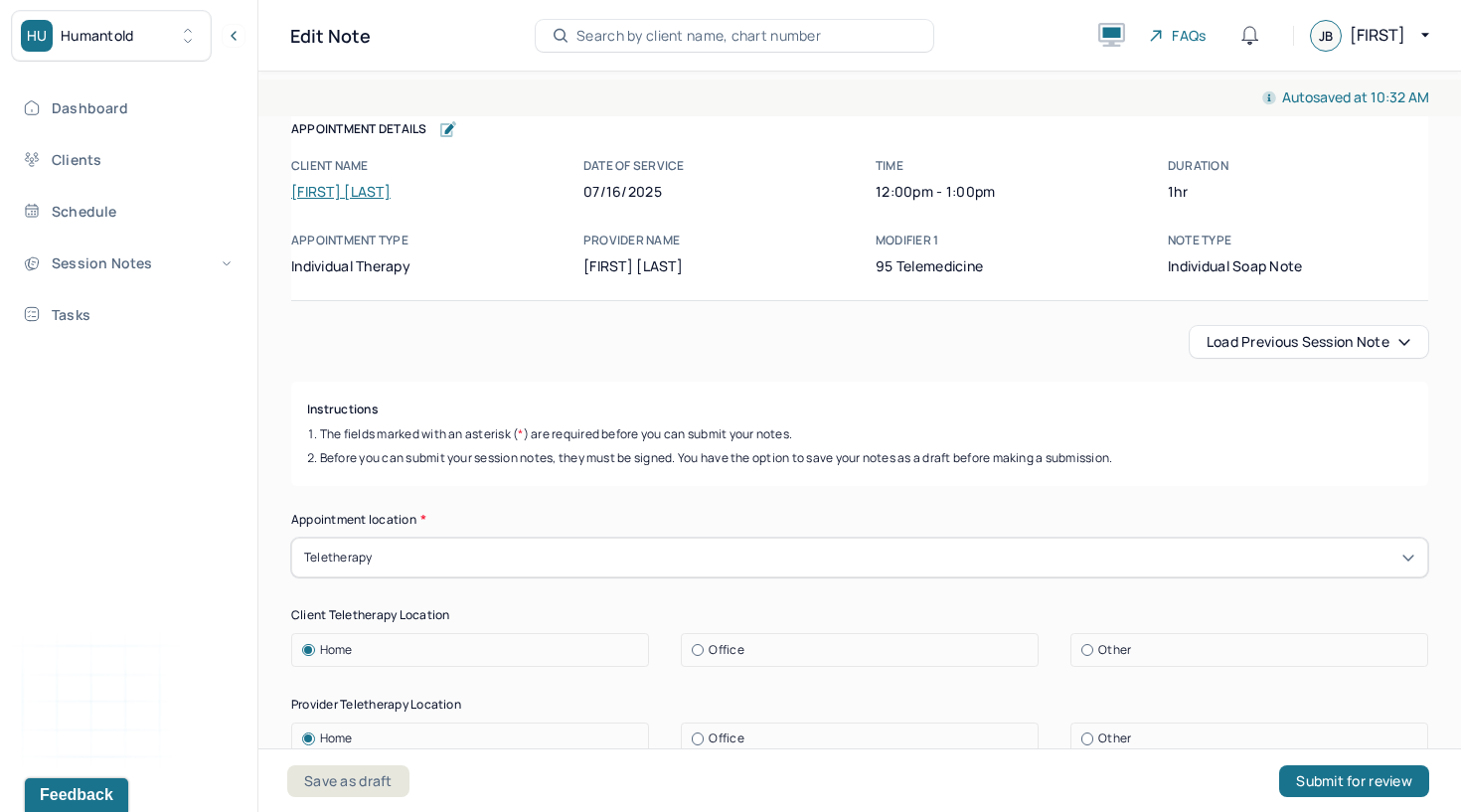 scroll, scrollTop: 0, scrollLeft: 0, axis: both 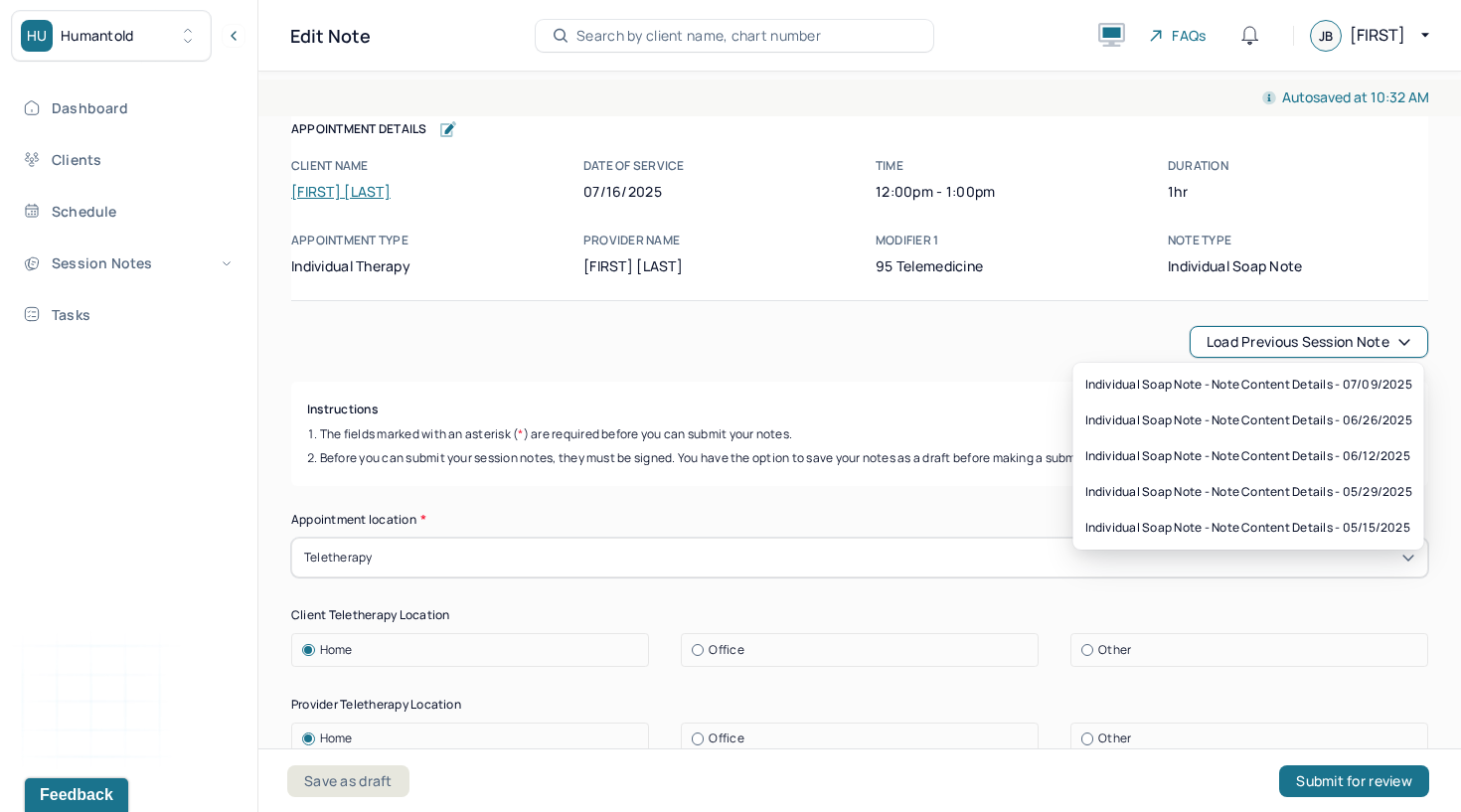 click on "Load previous session note" at bounding box center [1309, 342] 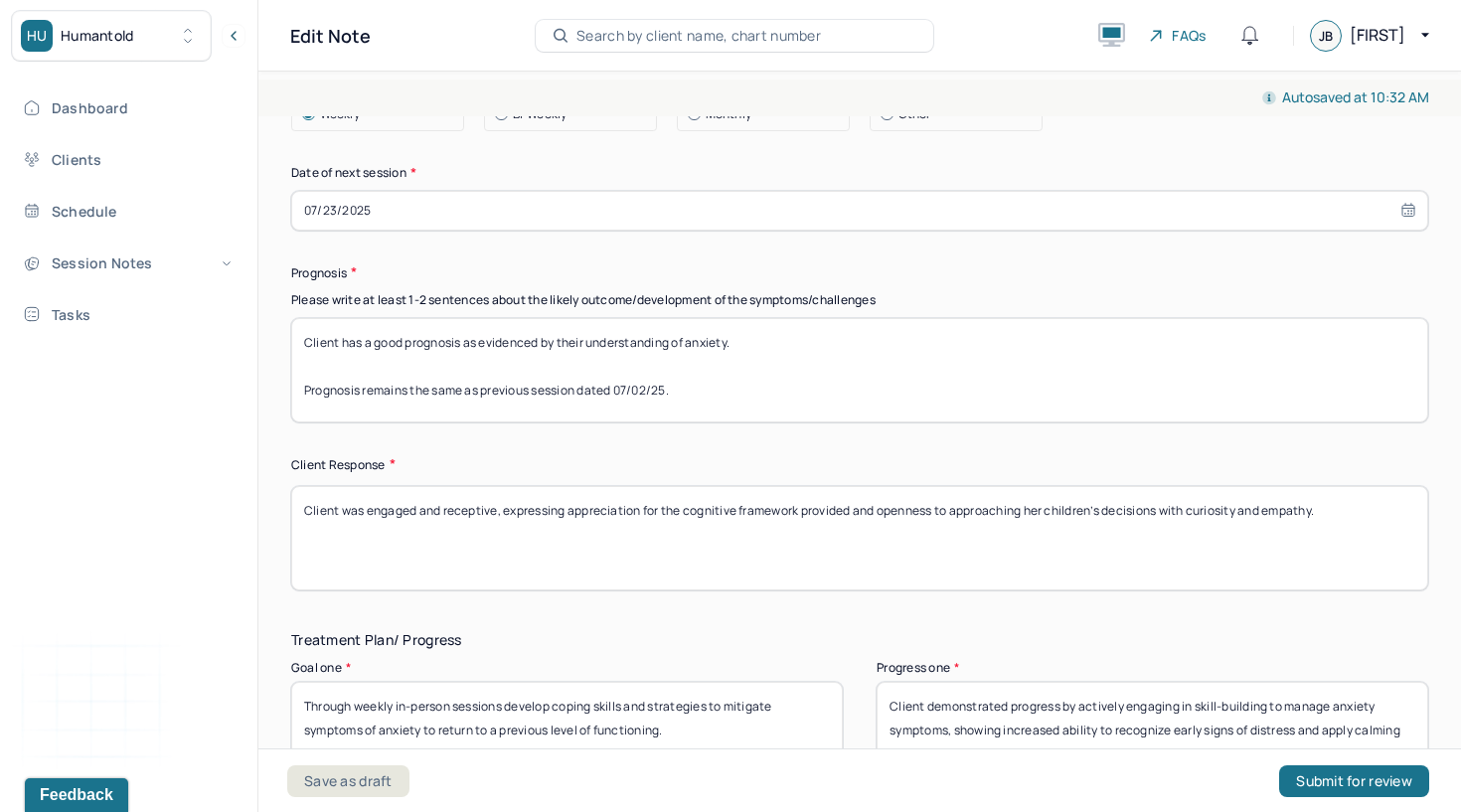 scroll, scrollTop: 2955, scrollLeft: 0, axis: vertical 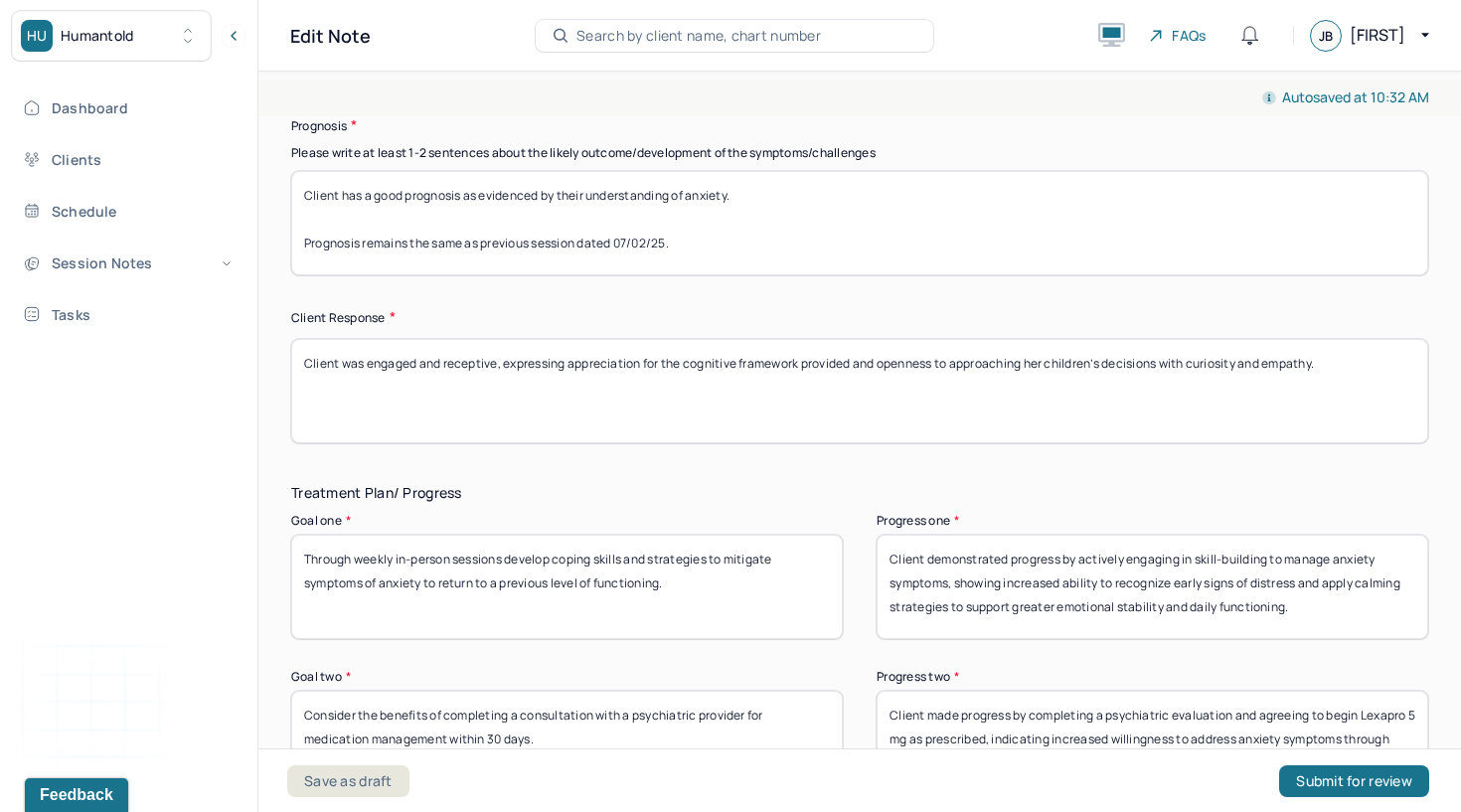 click on "Client has a good prognosis as evidenced by their understanding of anxiety.
Prognosis remains the same as previous session dated 07/02/25." at bounding box center [860, 223] 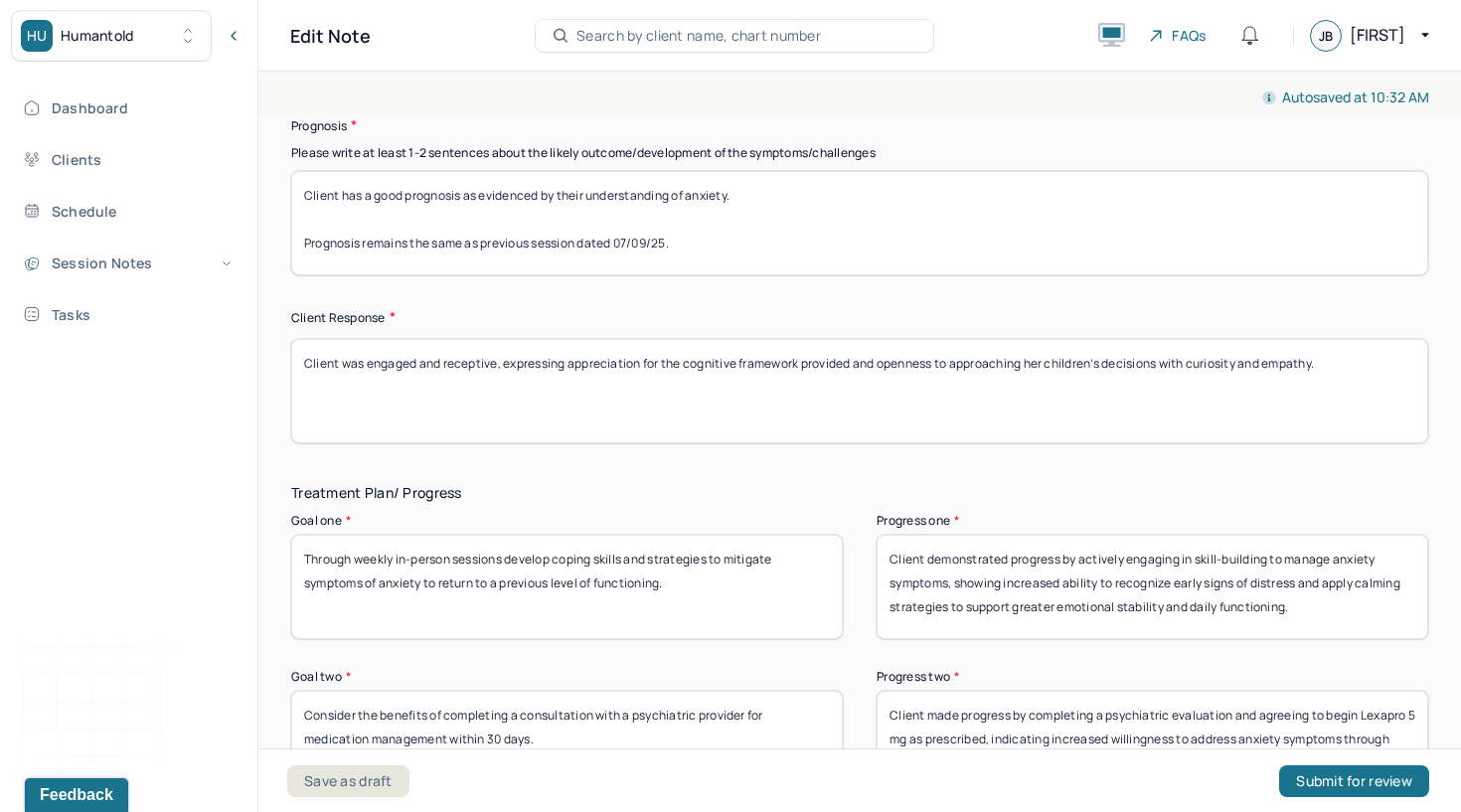 type on "Client has a good prognosis as evidenced by their understanding of anxiety.
Prognosis remains the same as previous session dated 07/09/25." 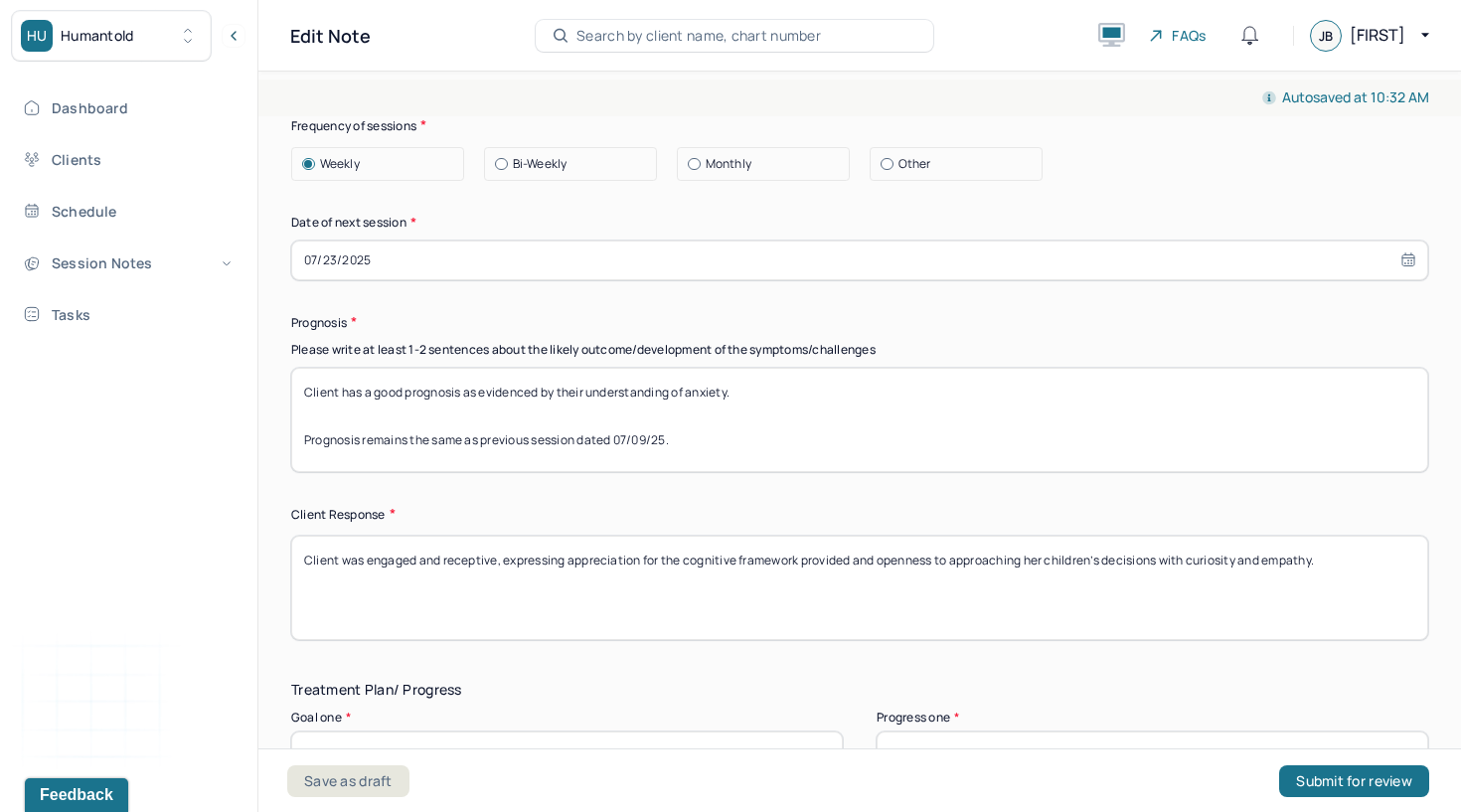 scroll, scrollTop: 2901, scrollLeft: 0, axis: vertical 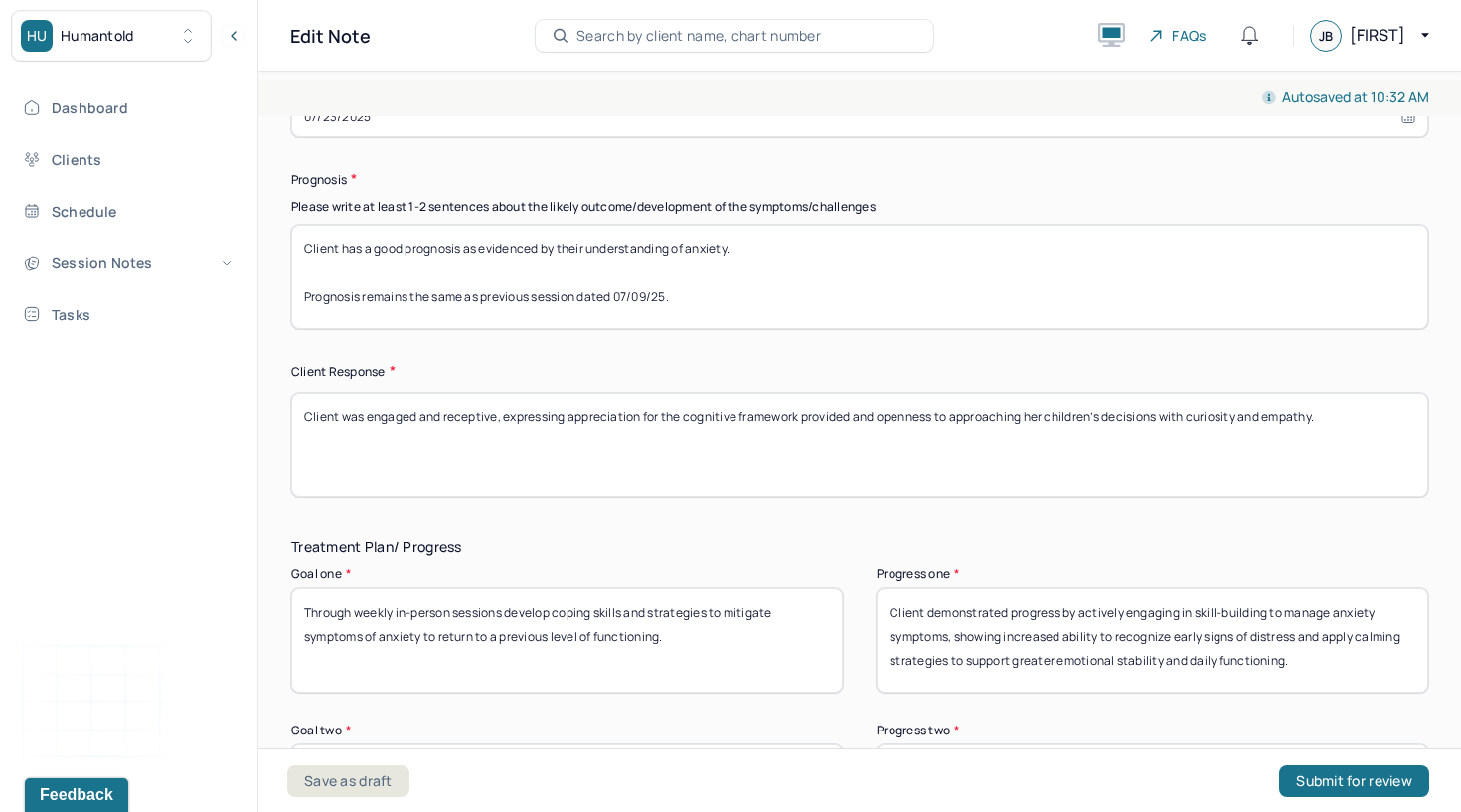 click on "Client was engaged and receptive, expressing appreciation for the cognitive framework provided and openness to approaching her children’s decisions with curiosity and empathy." at bounding box center [860, 444] 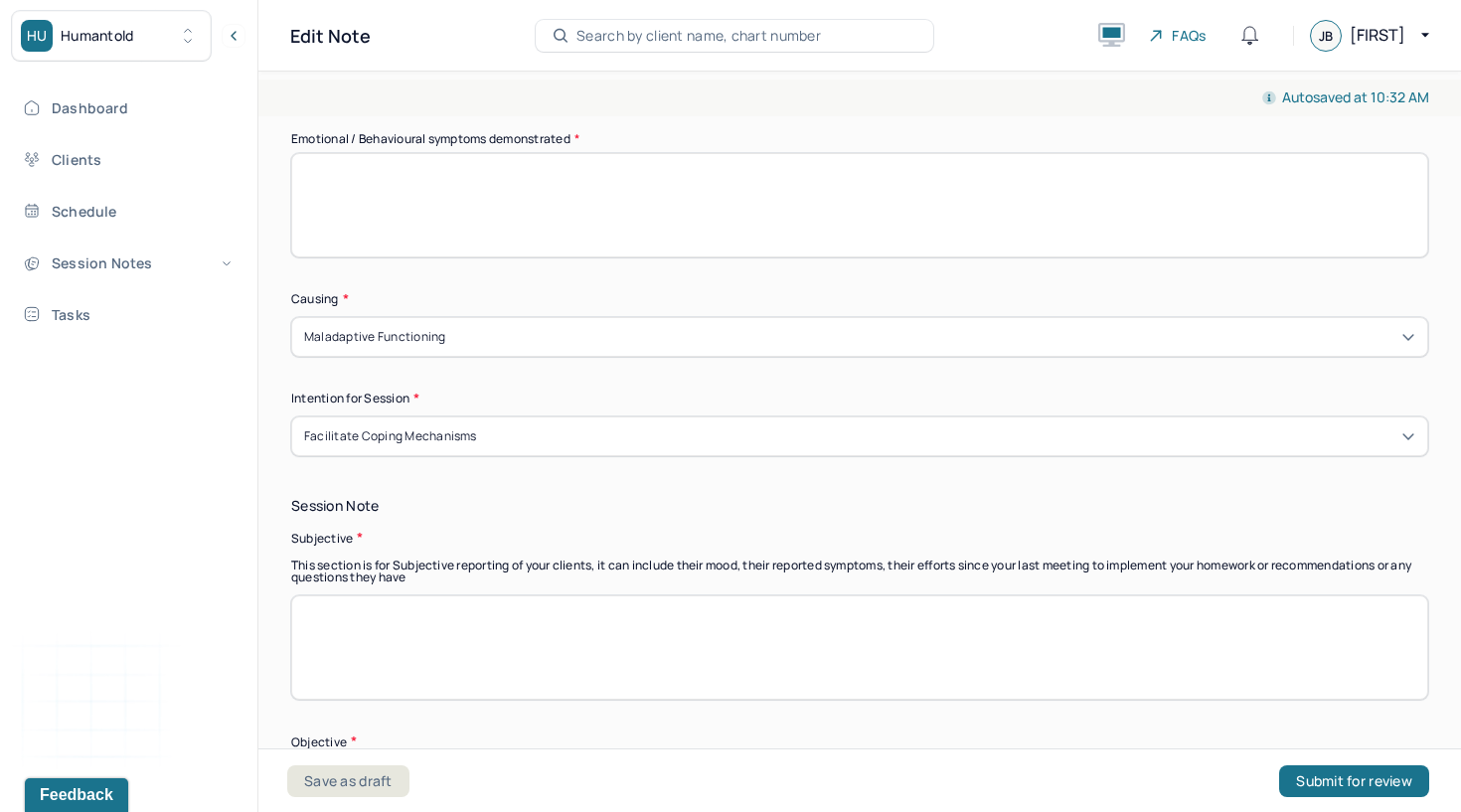 scroll, scrollTop: 1016, scrollLeft: 0, axis: vertical 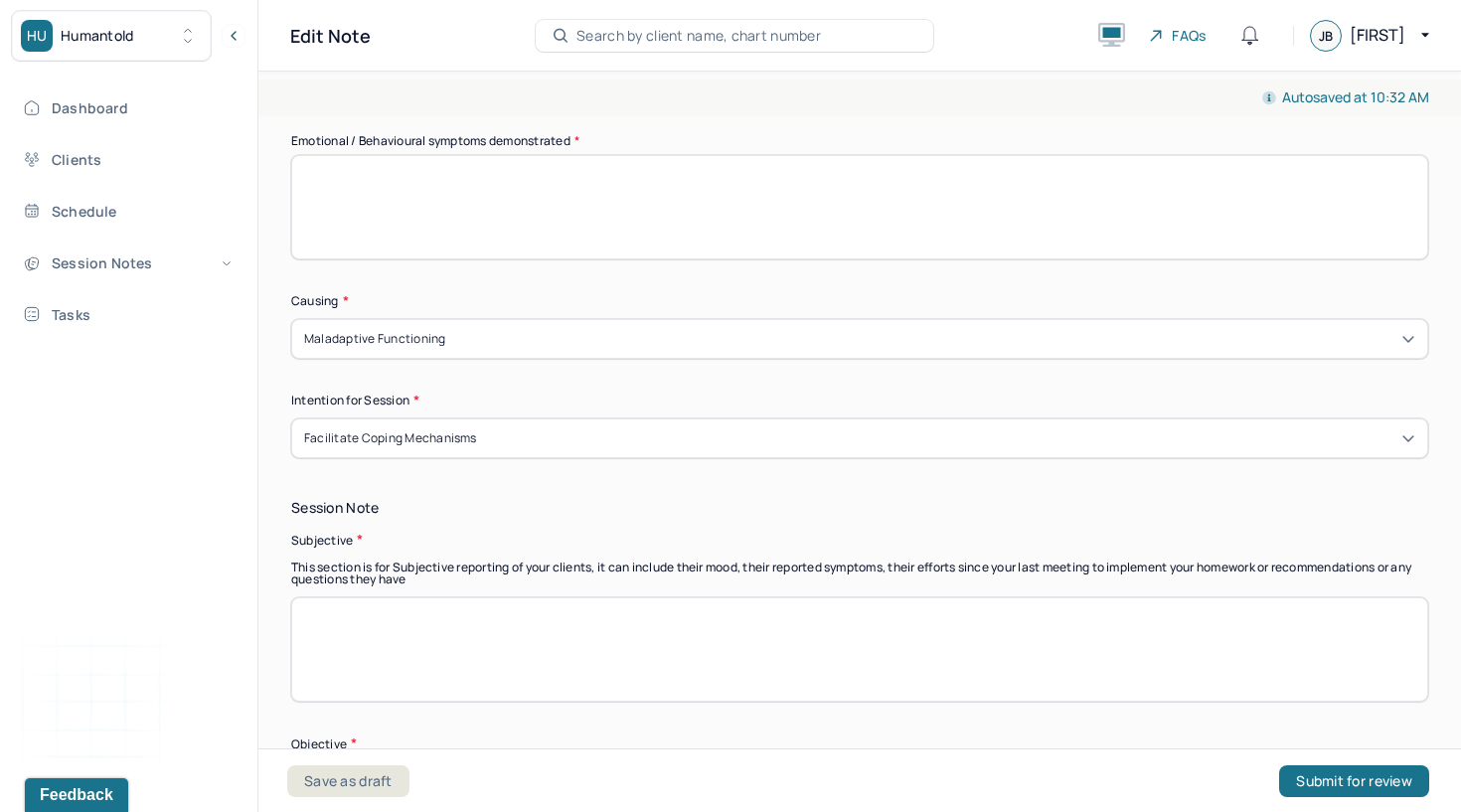 type 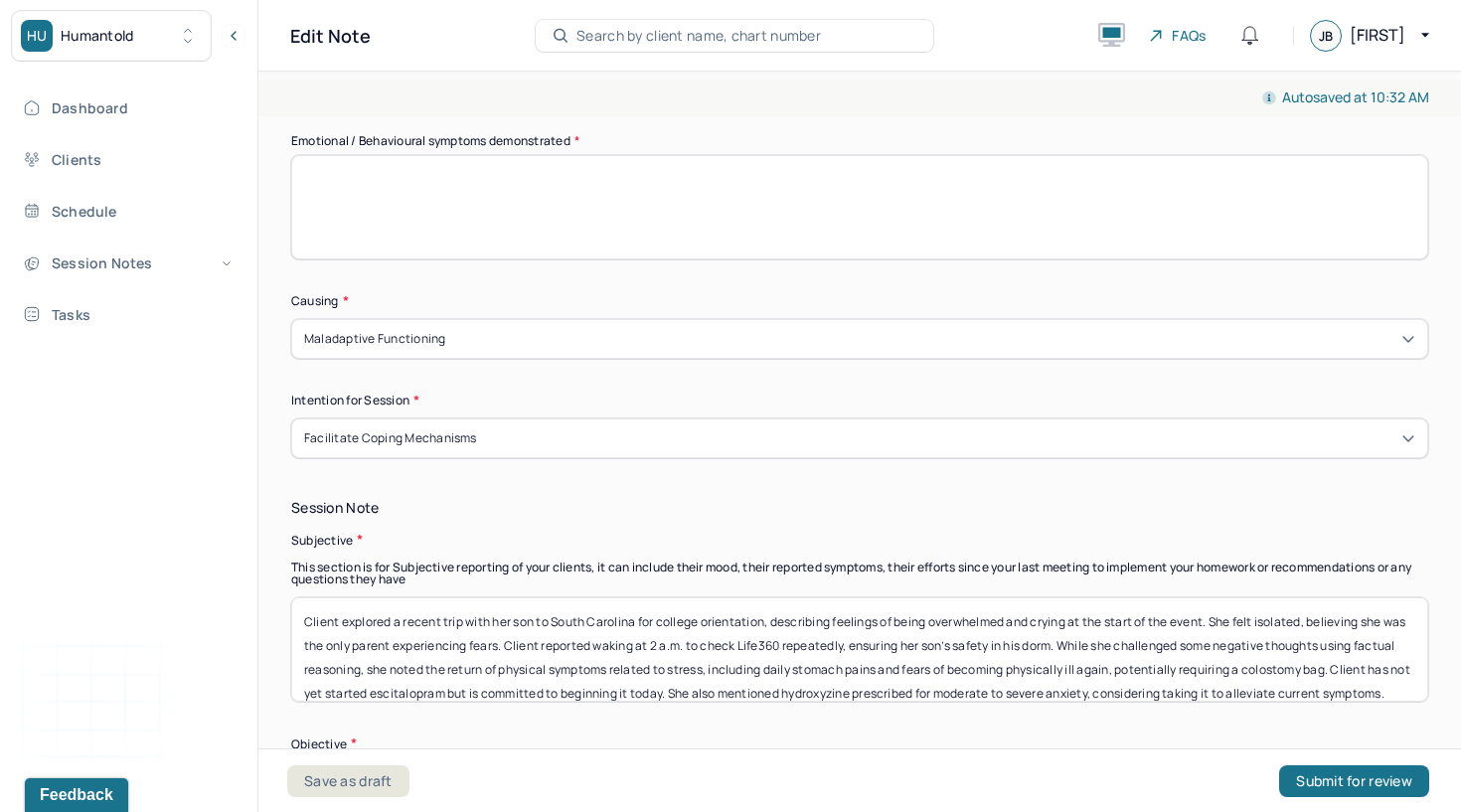 scroll, scrollTop: 64, scrollLeft: 0, axis: vertical 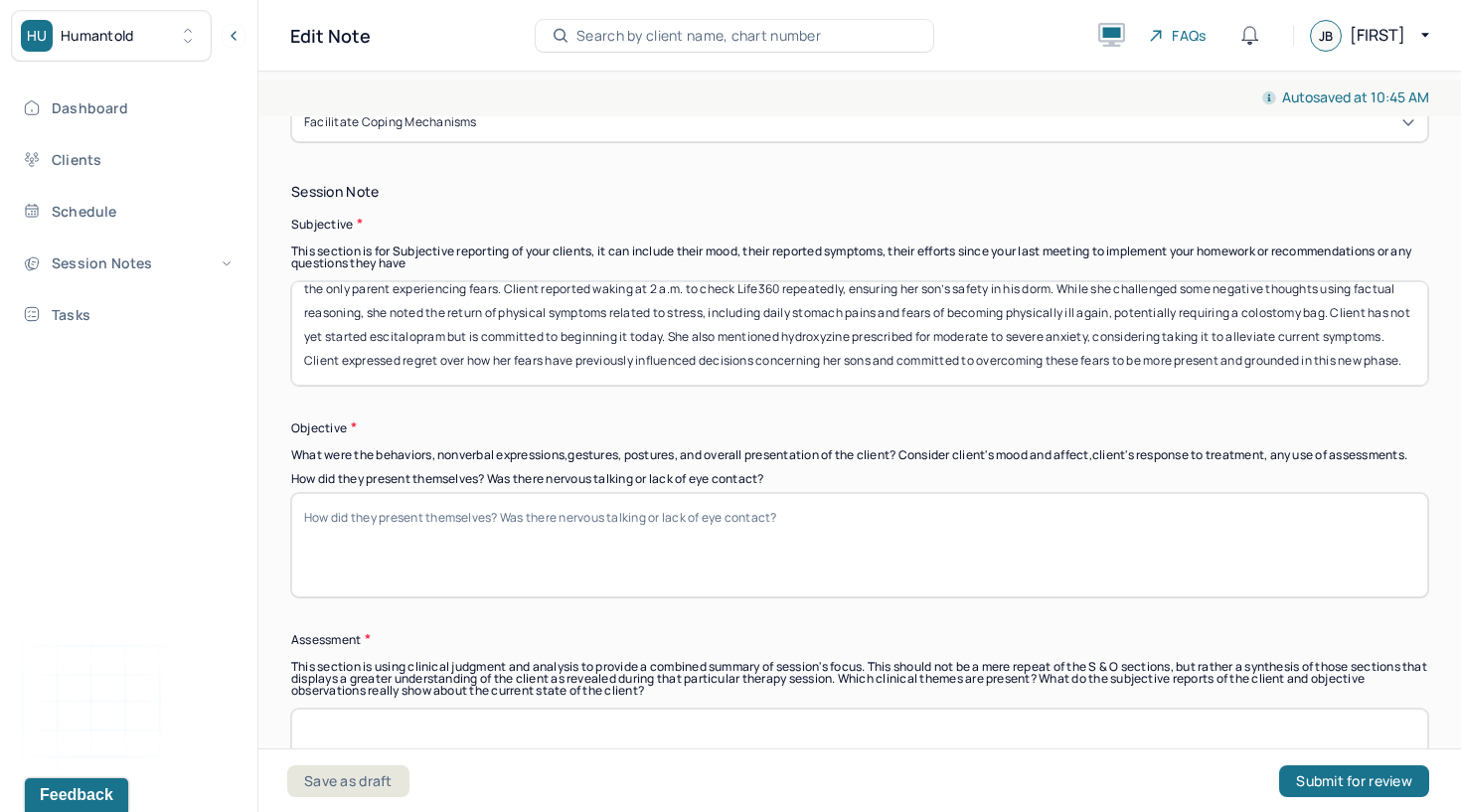 type on "Client explored a recent trip with her son to South Carolina for college orientation, describing feelings of being overwhelmed and crying at the start of the event. She felt isolated, believing she was the only parent experiencing fears. Client reported waking at 2 a.m. to check Life360 repeatedly, ensuring her son’s safety in his dorm. While she challenged some negative thoughts using factual reasoning, she noted the return of physical symptoms related to stress, including daily stomach pains and fears of becoming physically ill again, potentially requiring a colostomy bag. Client has not yet started escitalopram but is committed to beginning it today. She also mentioned hydroxyzine prescribed for moderate to severe anxiety, considering taking it to alleviate current symptoms. Client expressed regret over how her fears have previously influenced decisions concerning her sons and committed to overcoming these fears to be more present and grounded in this new phase." 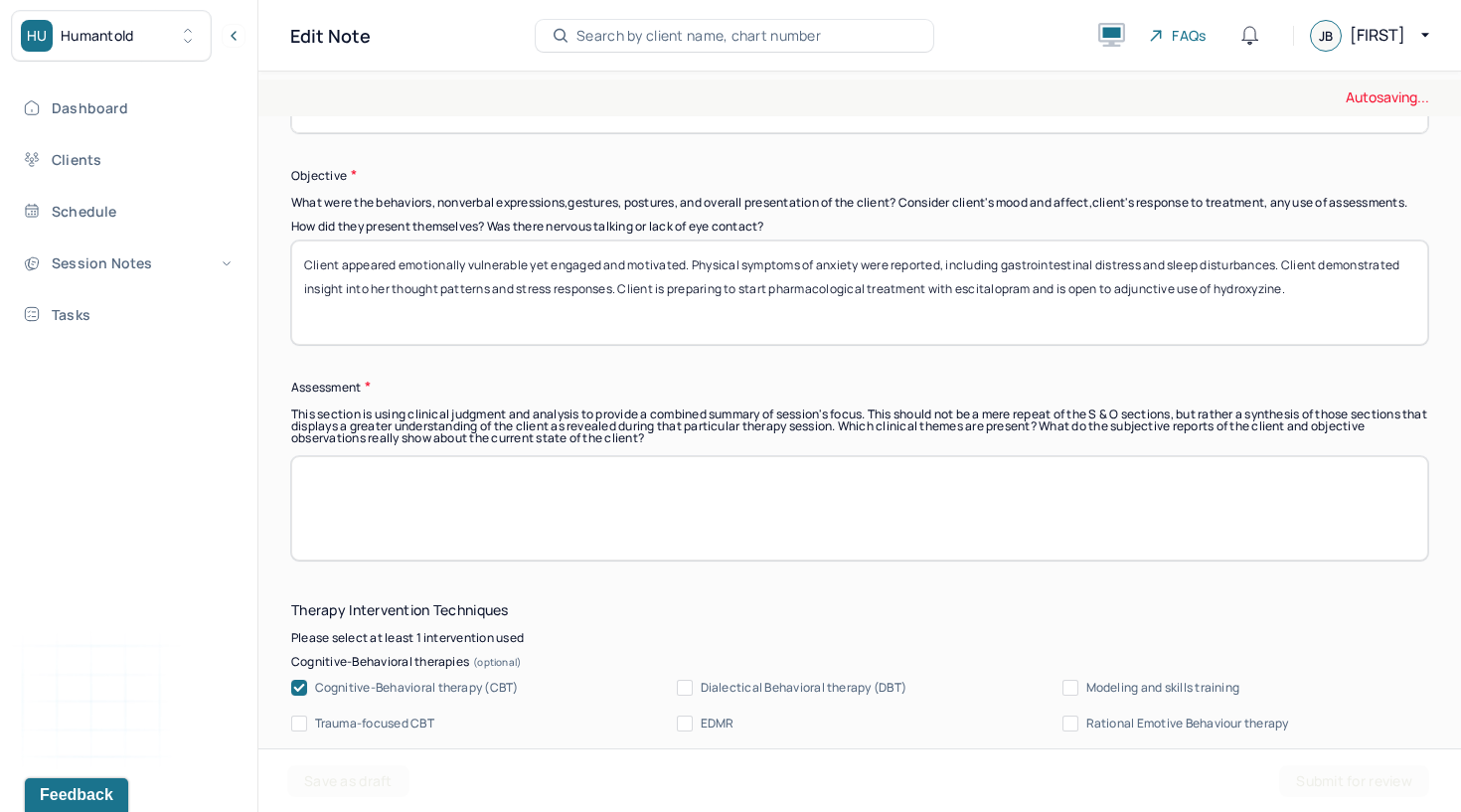 scroll, scrollTop: 1585, scrollLeft: 0, axis: vertical 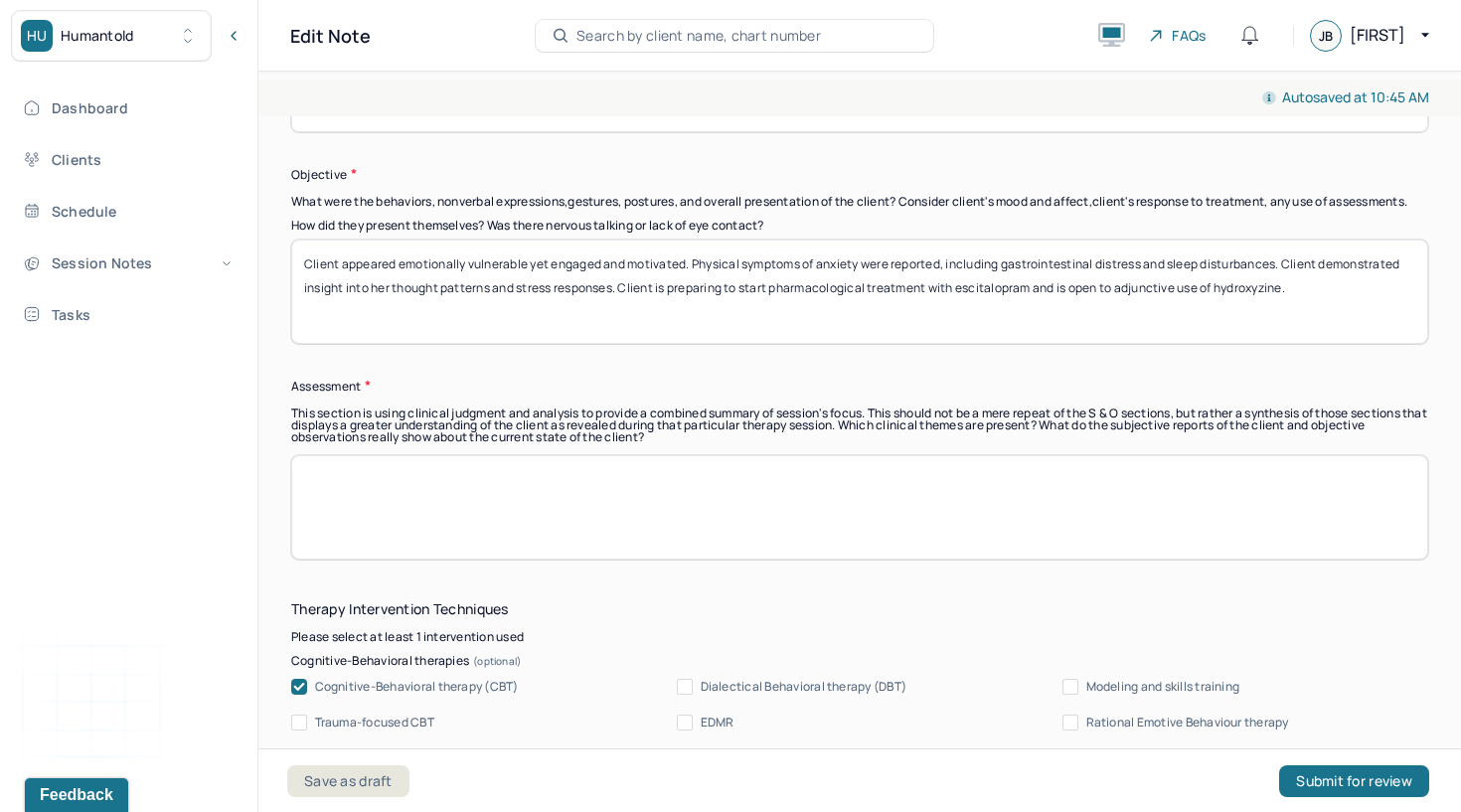 type on "Client appeared emotionally vulnerable yet engaged and motivated. Physical symptoms of anxiety were reported, including gastrointestinal distress and sleep disturbances. Client demonstrated insight into her thought patterns and stress responses. Client is preparing to start pharmacological treatment with escitalopram and is open to adjunctive use of hydroxyzine." 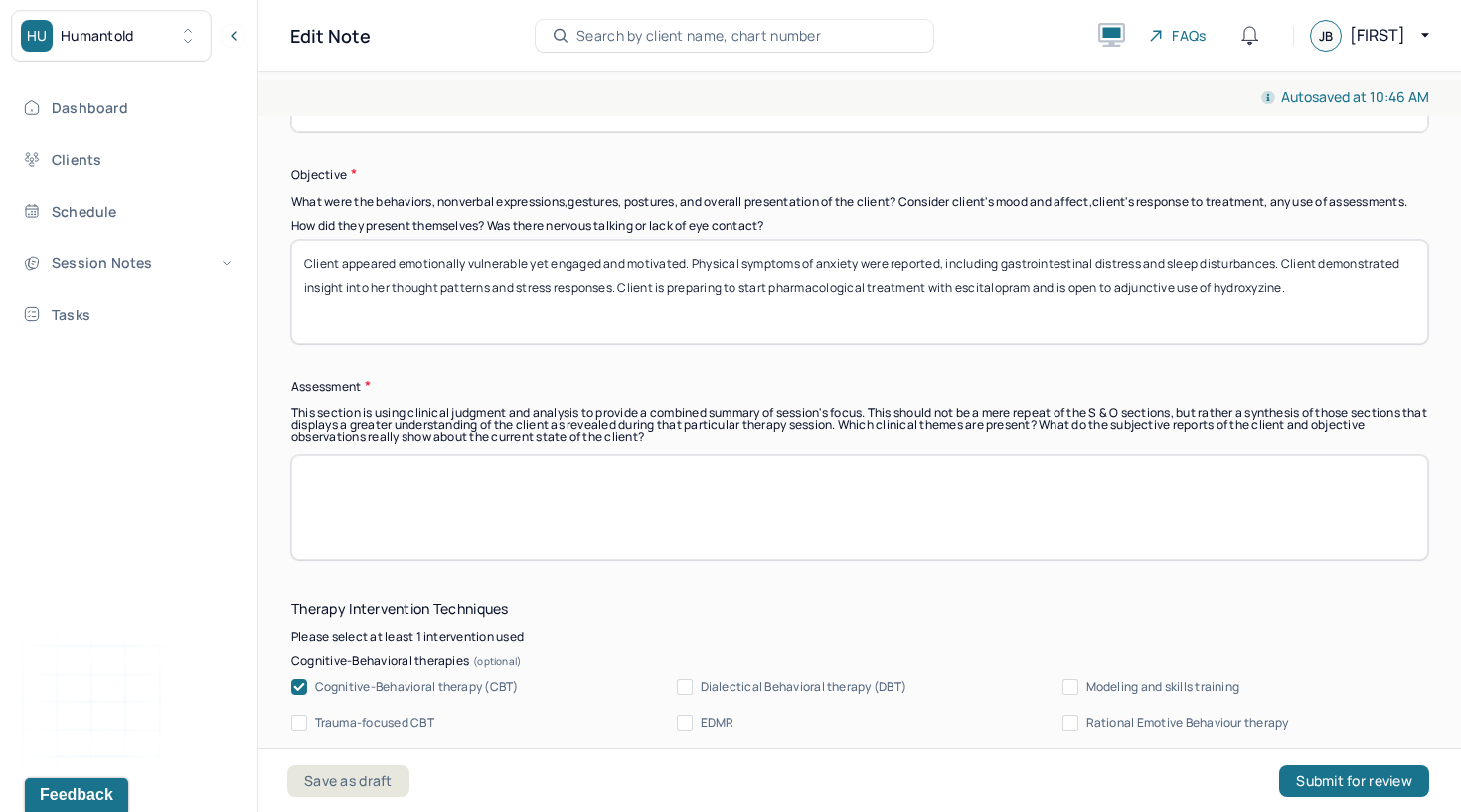 paste on "Client continues to experience significant anxiety manifesting both psychologically and physically, impacting daily functioning and ability to focus on work and business development. Despite challenges, client is demonstrating insight and willingness to engage in treatment strategies including medication and coping skills. Use of grounding techniques and structured "worry time" interventions are appropriate to address rumination and anxiety management." 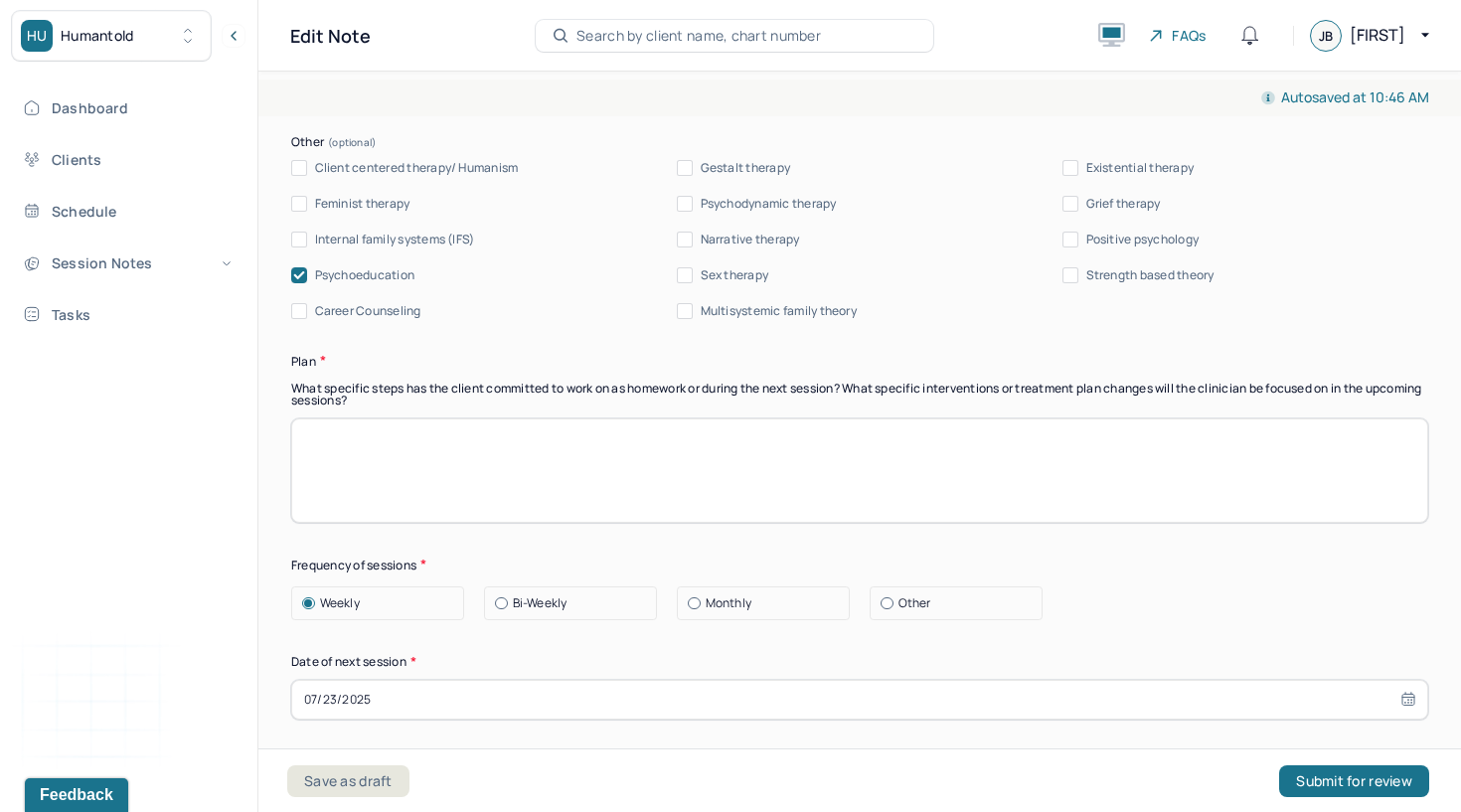 scroll, scrollTop: 2330, scrollLeft: 0, axis: vertical 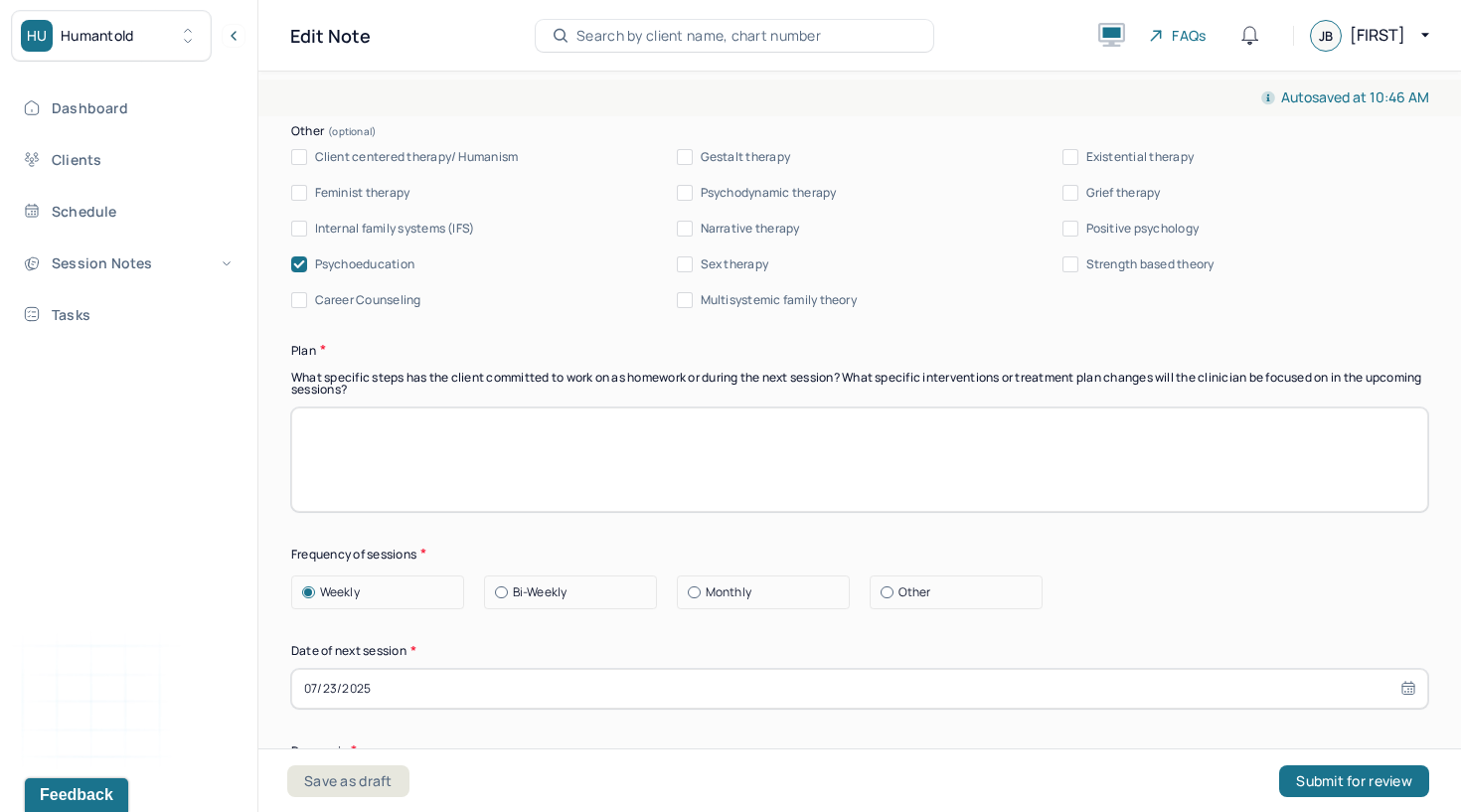 type on "Client continues to experience significant anxiety manifesting both psychologically and physically, impacting daily functioning and ability to focus on work and business development. Despite challenges, client is demonstrating insight and willingness to engage in treatment strategies including medication and coping skills. Use of grounding techniques and structured "worry time" interventions are appropriate to address rumination and anxiety management." 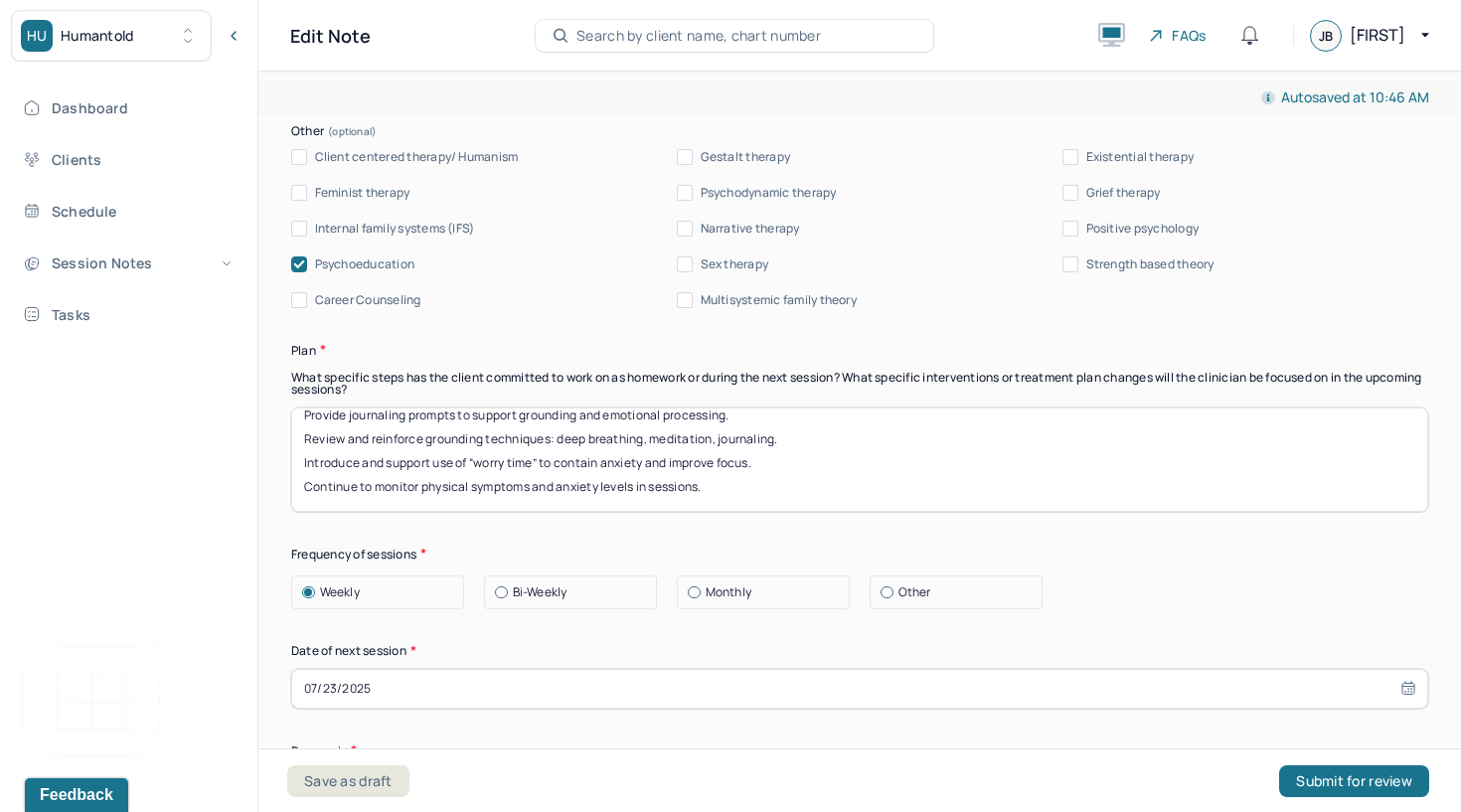 scroll, scrollTop: 87, scrollLeft: 0, axis: vertical 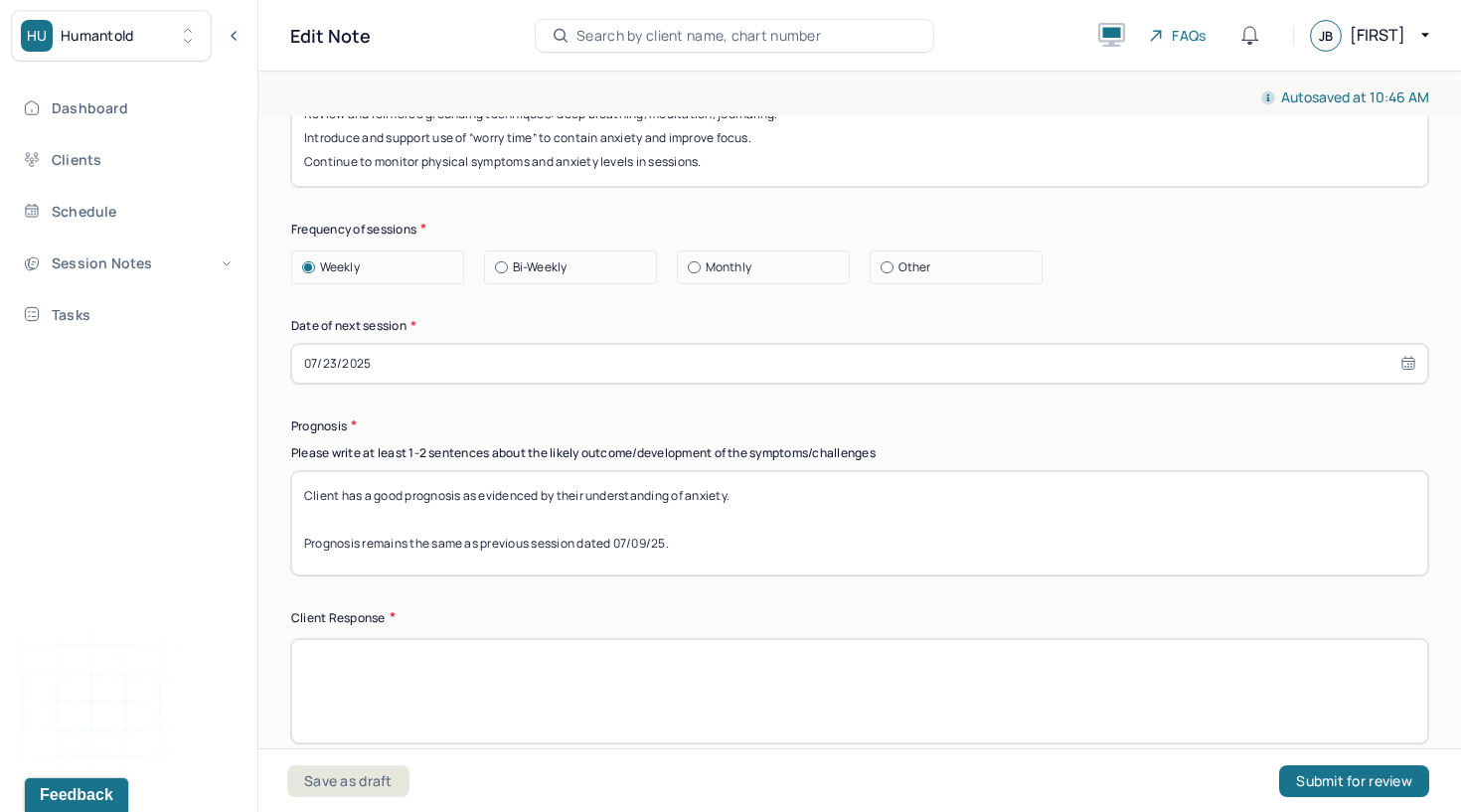 type on "Initiate escitalopram as prescribed and monitor response and side effects.
Consider hydroxyzine as needed for acute anxiety symptoms.
Provide journaling prompts to support grounding and emotional processing.
Review and reinforce grounding techniques: deep breathing, meditation, journaling.
Introduce and support use of “worry time” to contain anxiety and improve focus.
Continue to monitor physical symptoms and anxiety levels in sessions." 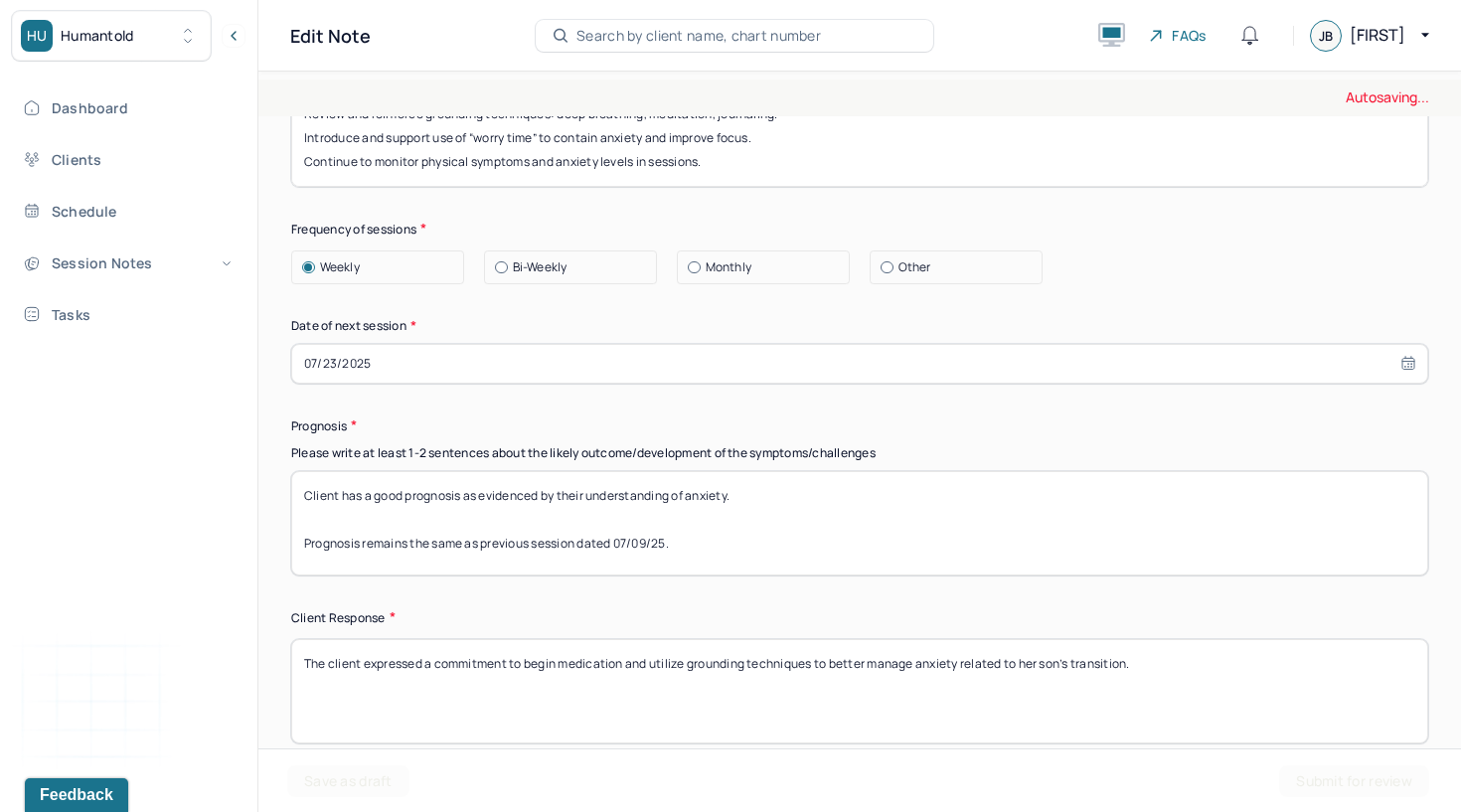 scroll, scrollTop: 2687, scrollLeft: 0, axis: vertical 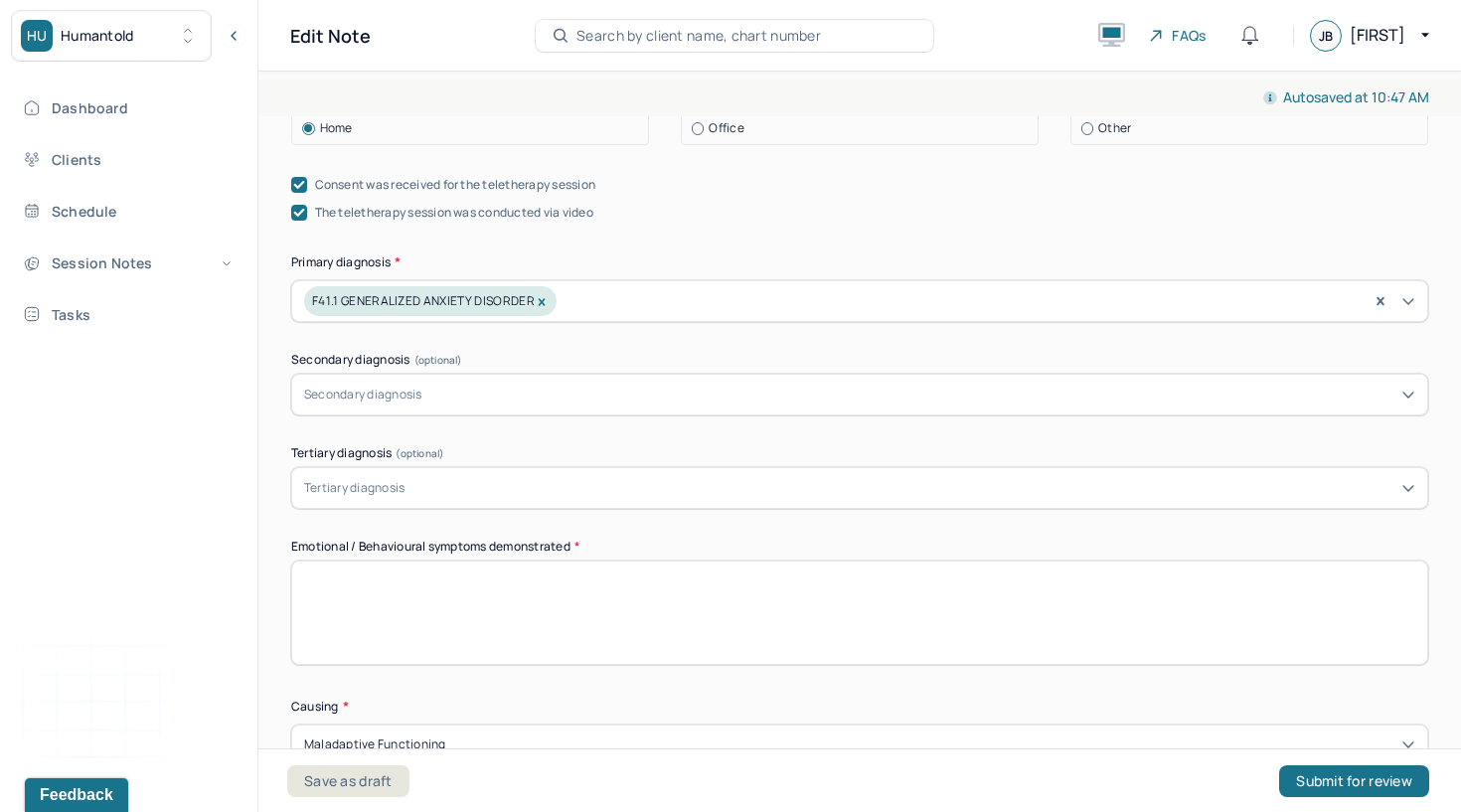 type on "The client expressed a commitment to begin medication and utilize grounding techniques to better manage anxiety related to her son’s transition." 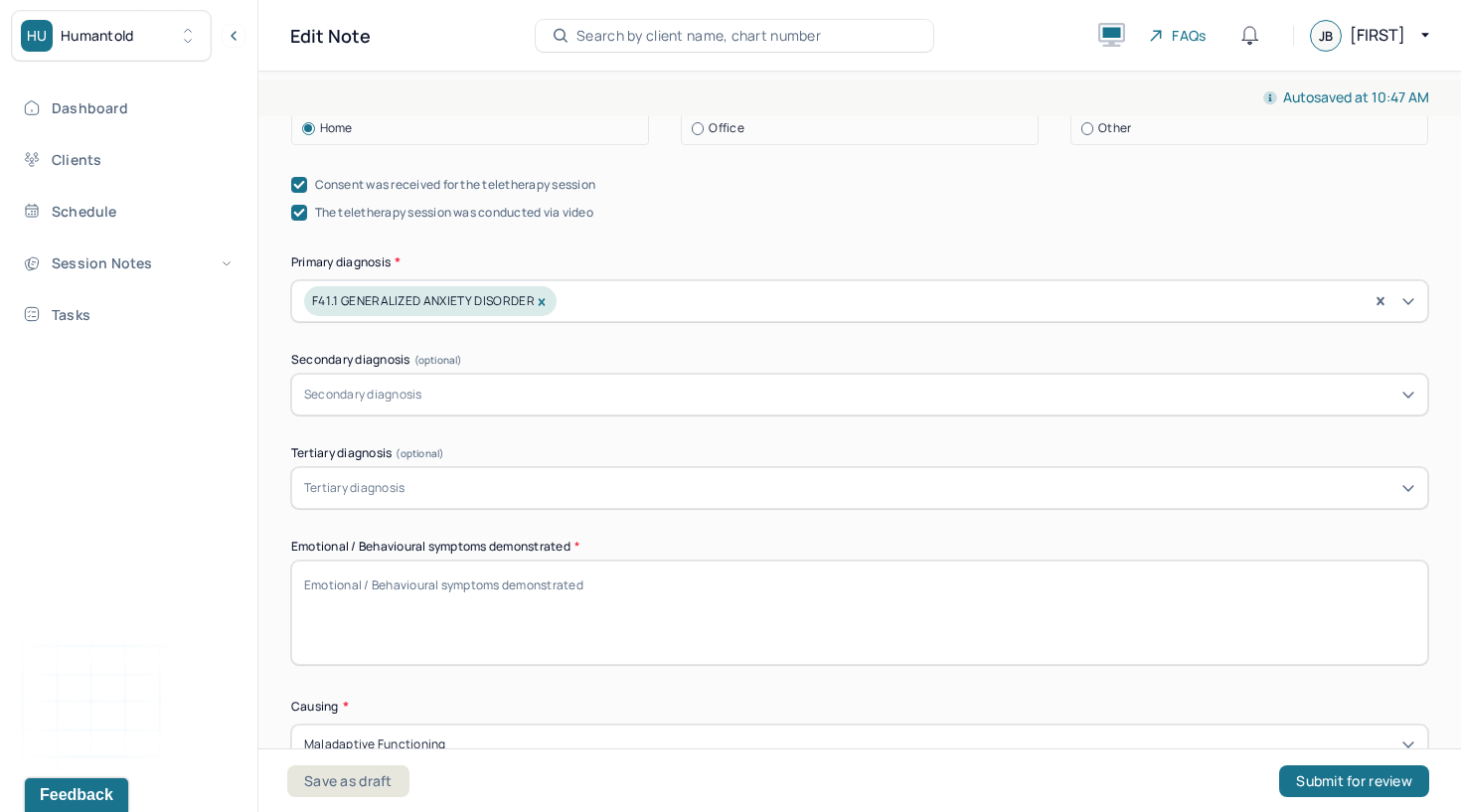 paste on "The client showed vulnerability and anxiety, alongside determination to face her fears and engage in coping strategies." 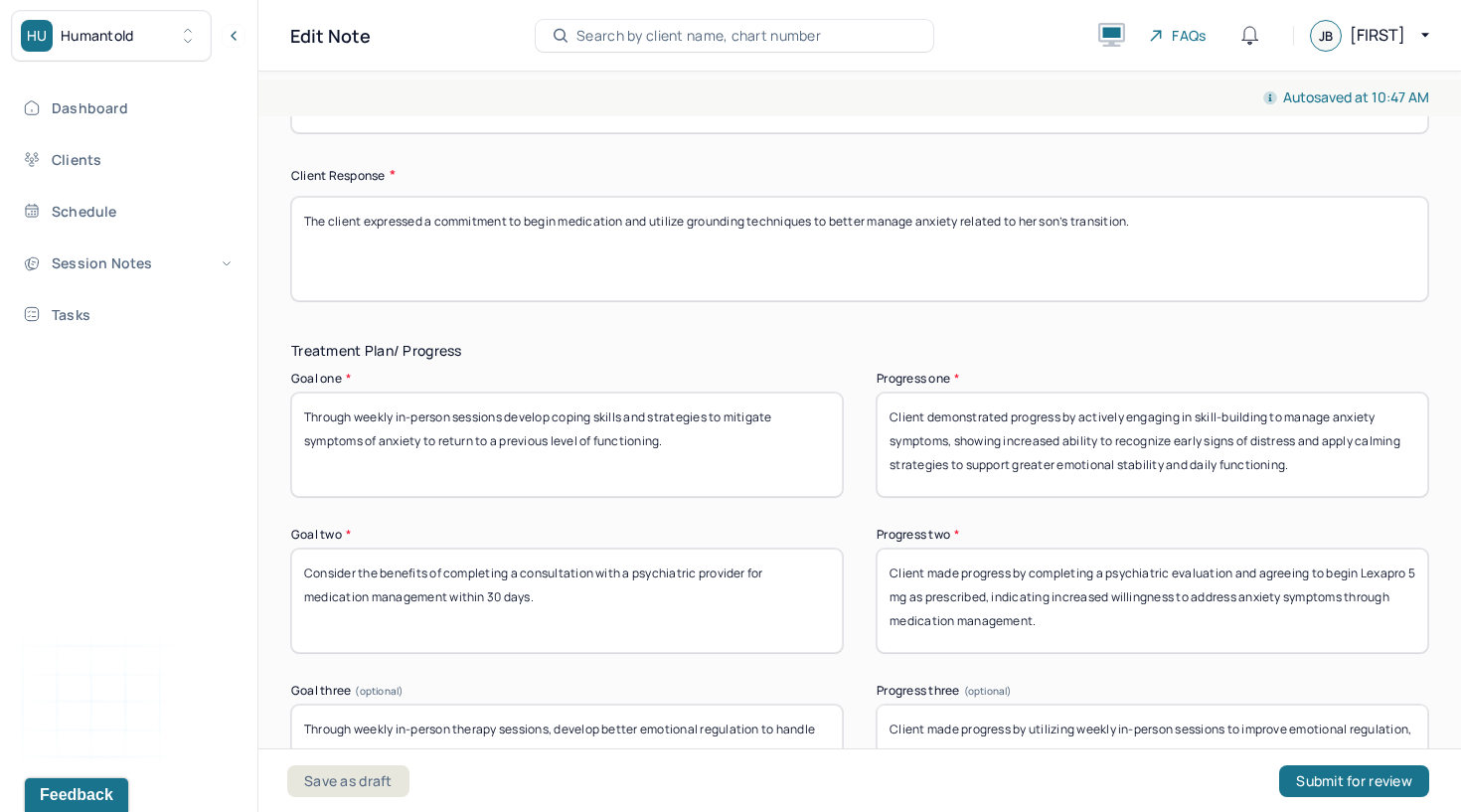scroll, scrollTop: 3100, scrollLeft: 0, axis: vertical 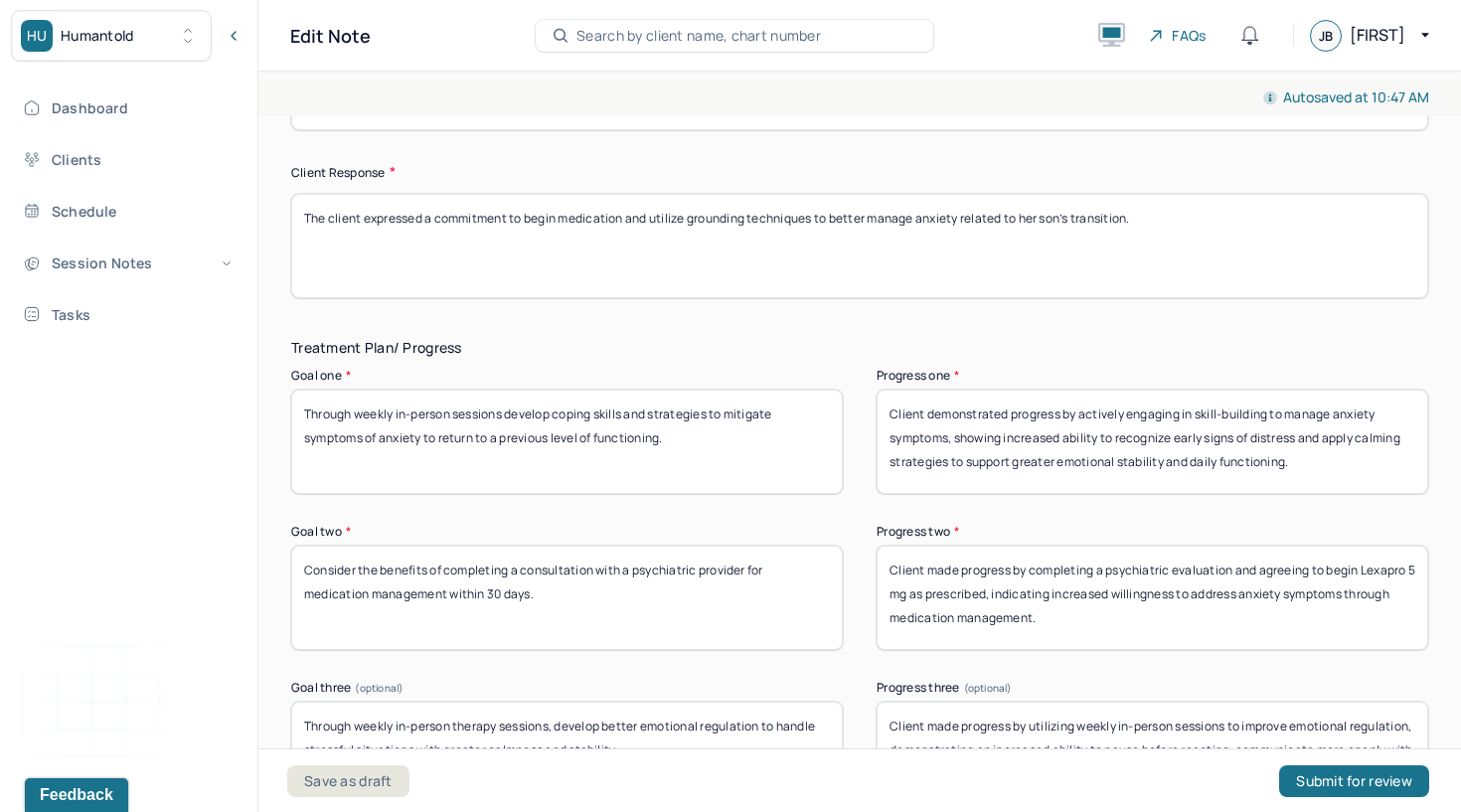 type on "The client showed vulnerability and anxiety, alongside determination to face her fears and engage in coping strategies." 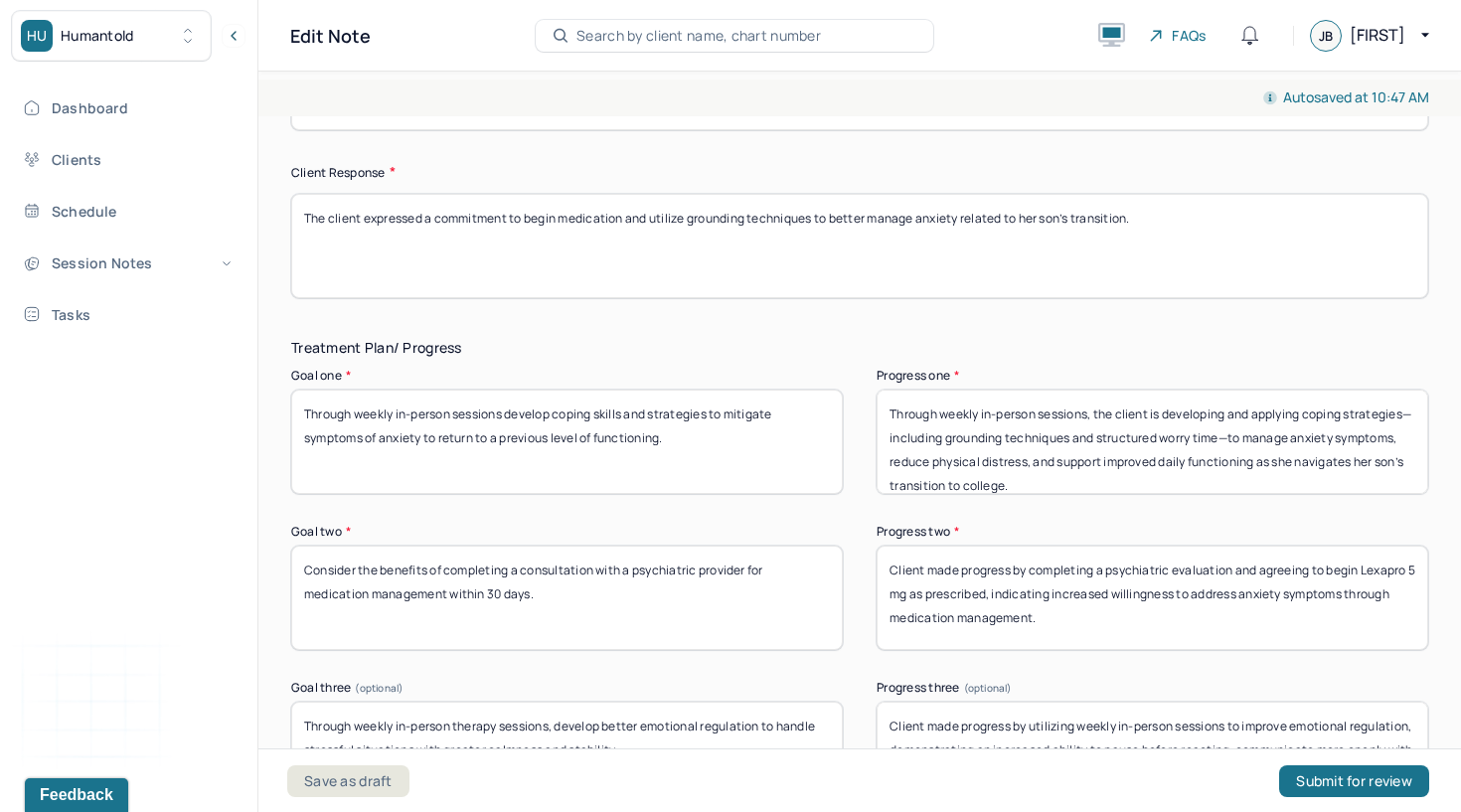 type on "Through weekly in-person sessions, the client is developing and applying coping strategies—including grounding techniques and structured worry time—to manage anxiety symptoms, reduce physical distress, and support improved daily functioning as she navigates her son’s transition to college." 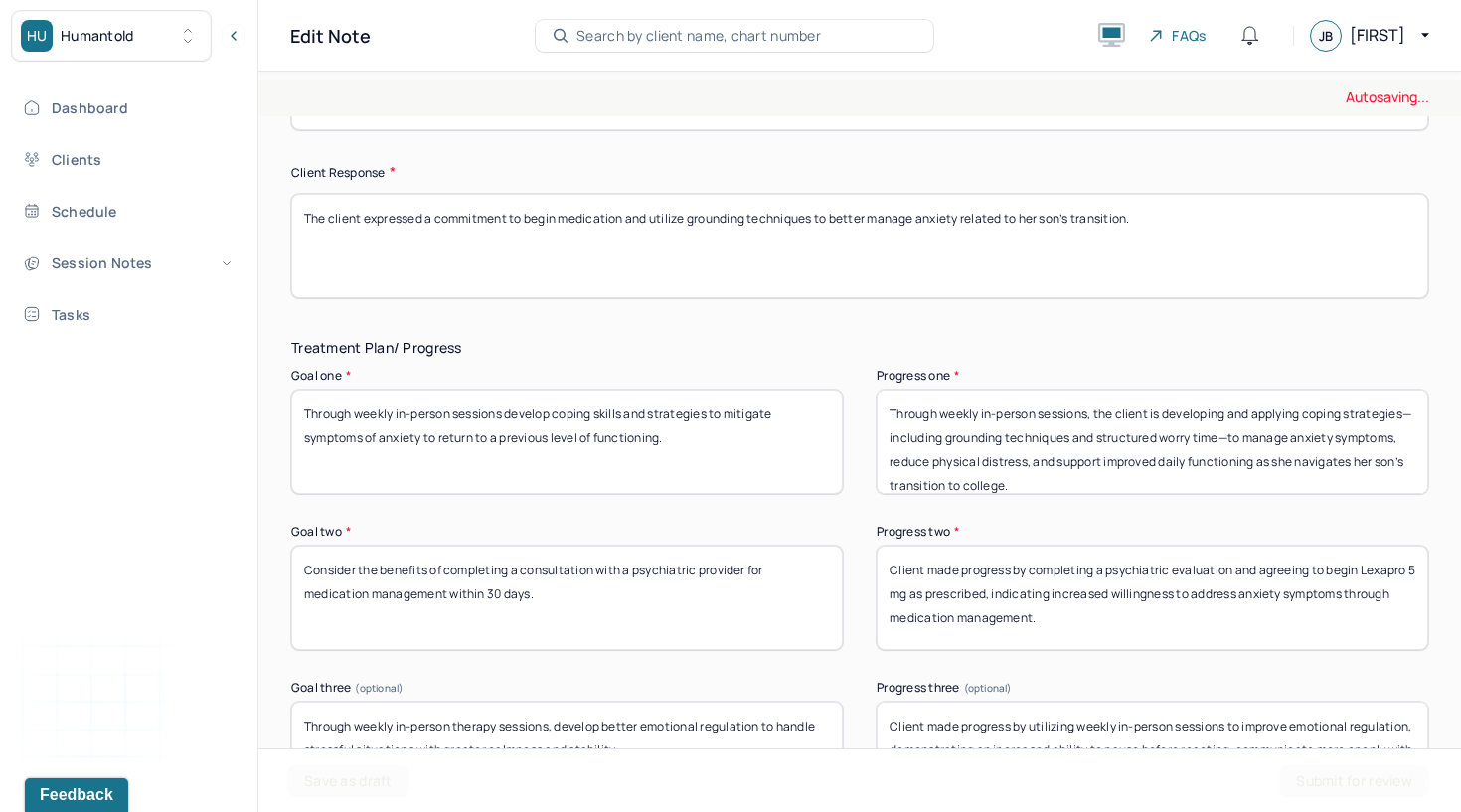 click on "Consider the benefits of completing a consultation with a psychiatric provider for medication management within 30 days." at bounding box center (567, 597) 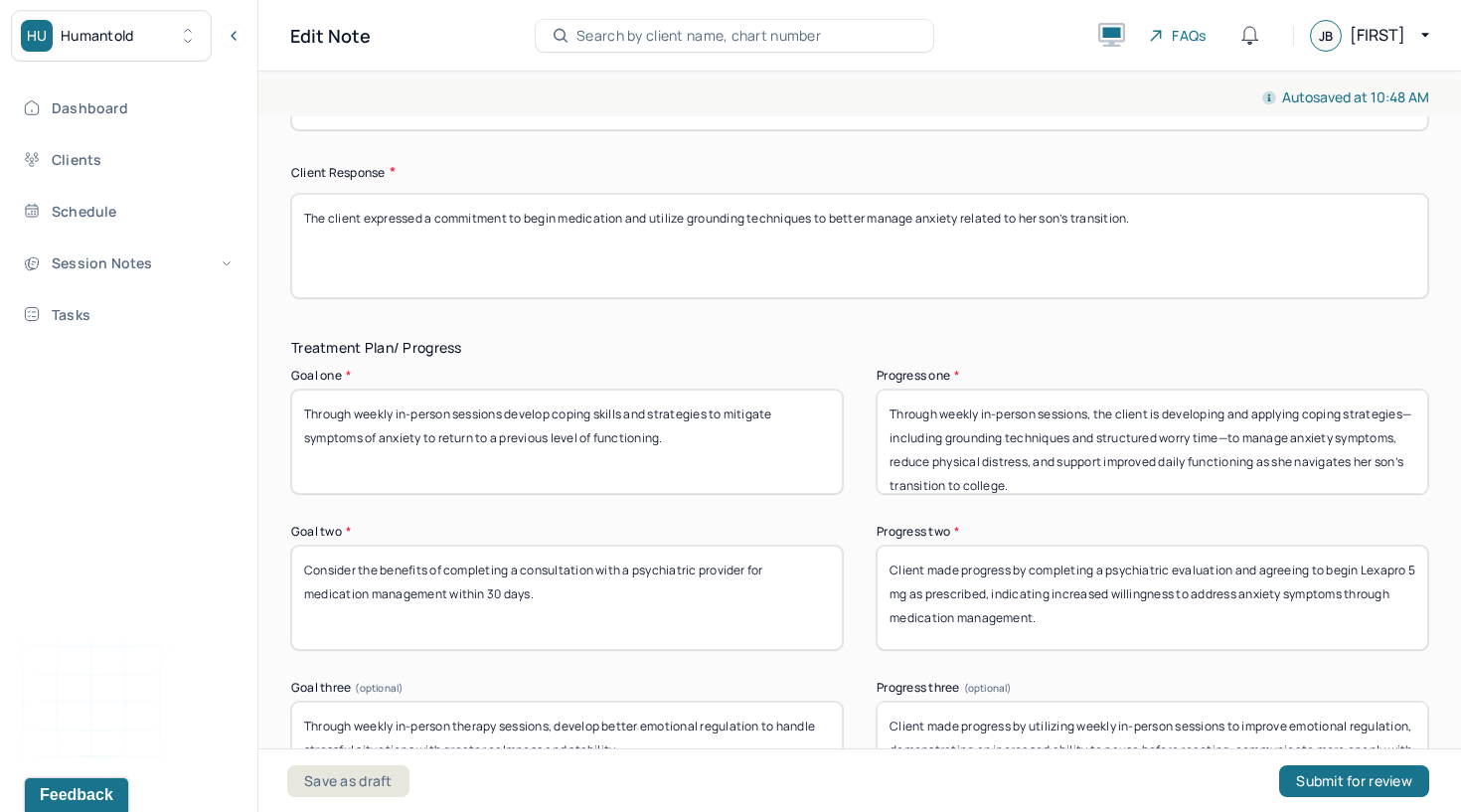 click on "Client made progress by completing a psychiatric evaluation and agreeing to begin Lexapro 5 mg as prescribed, indicating increased willingness to address anxiety symptoms through medication management." at bounding box center [1152, 597] 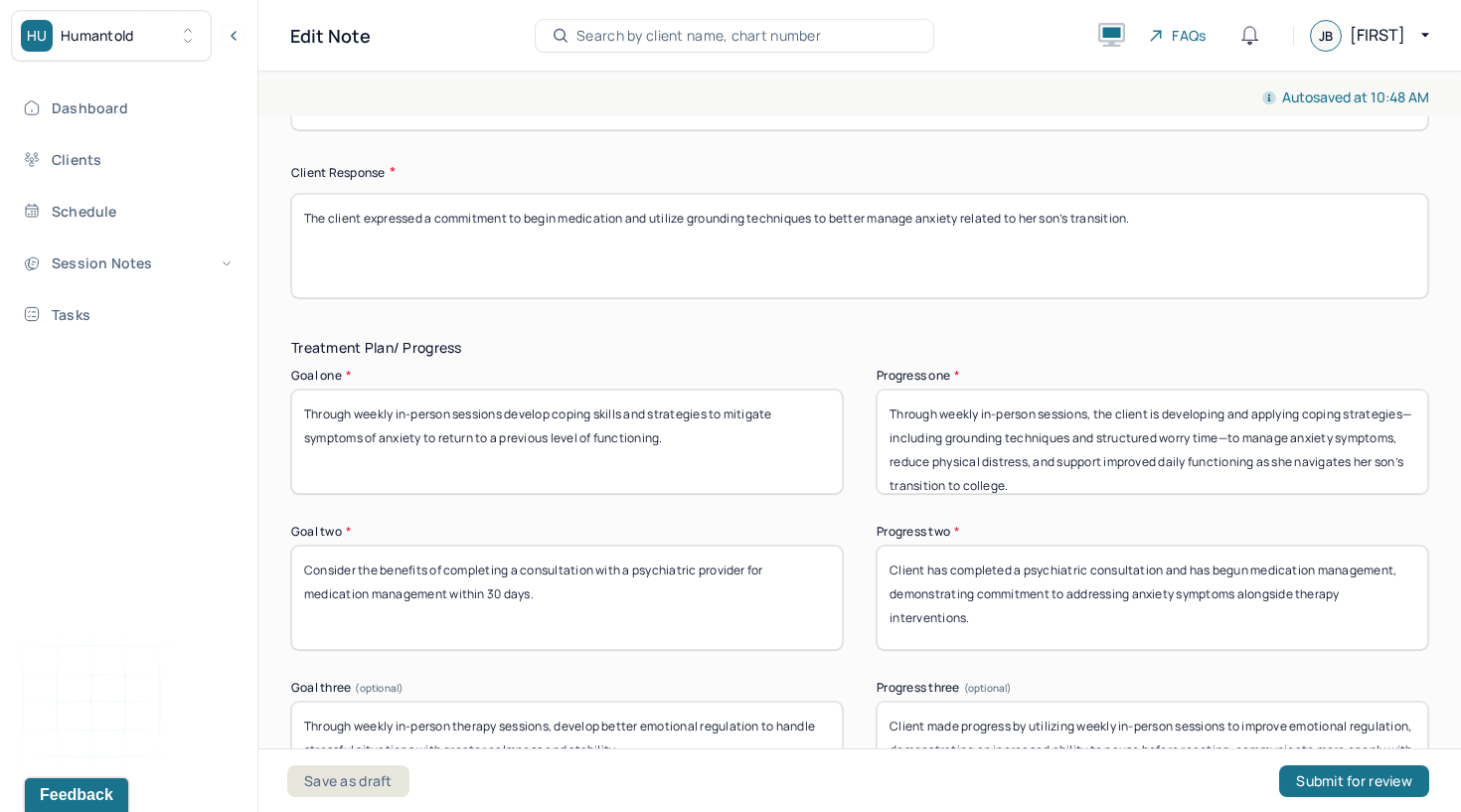 click on "Client has completed a psychiatric consultation and has begun medication management, demonstrating commitment to addressing anxiety symptoms alongside therapy interventions." at bounding box center [1152, 597] 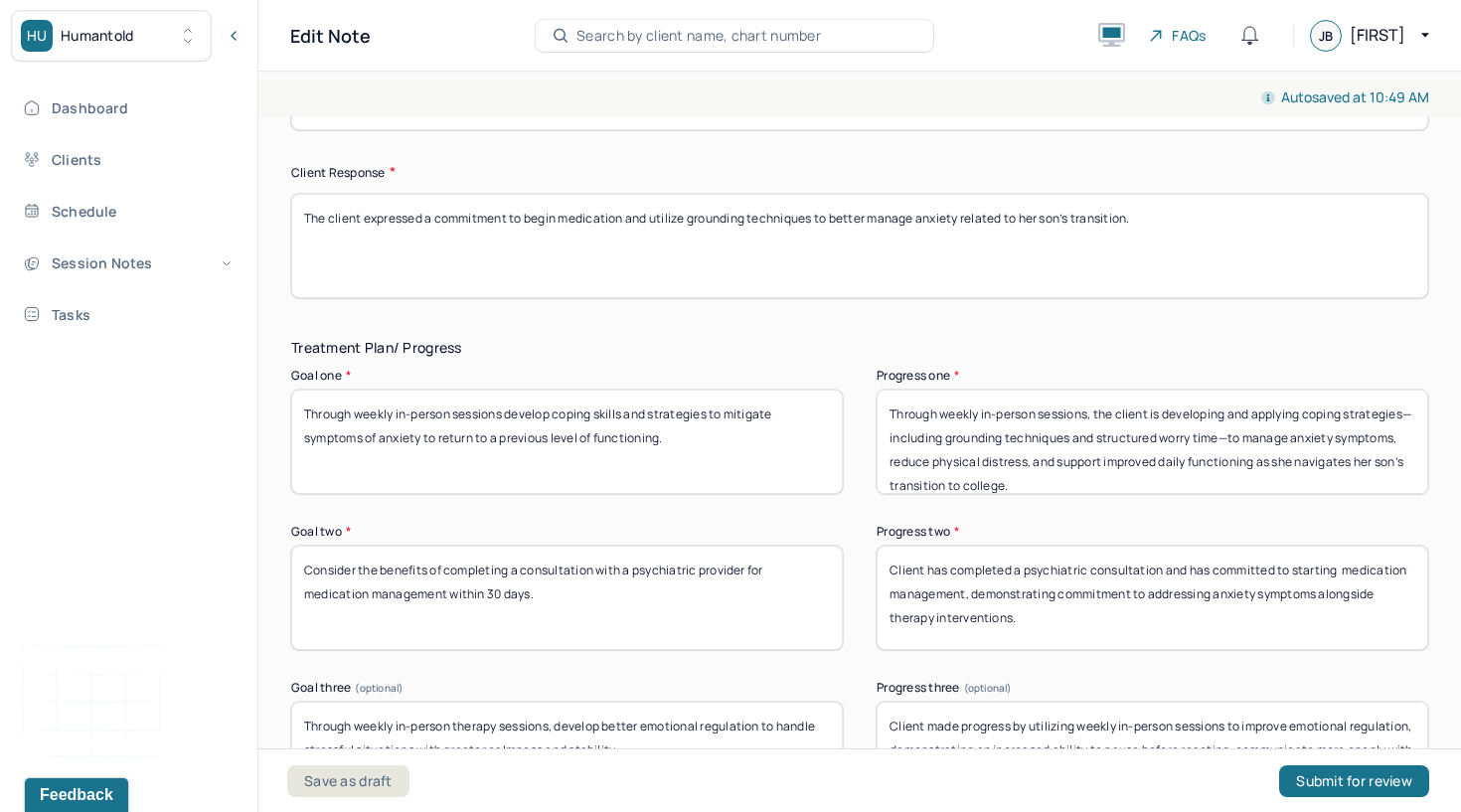 scroll, scrollTop: 3366, scrollLeft: 0, axis: vertical 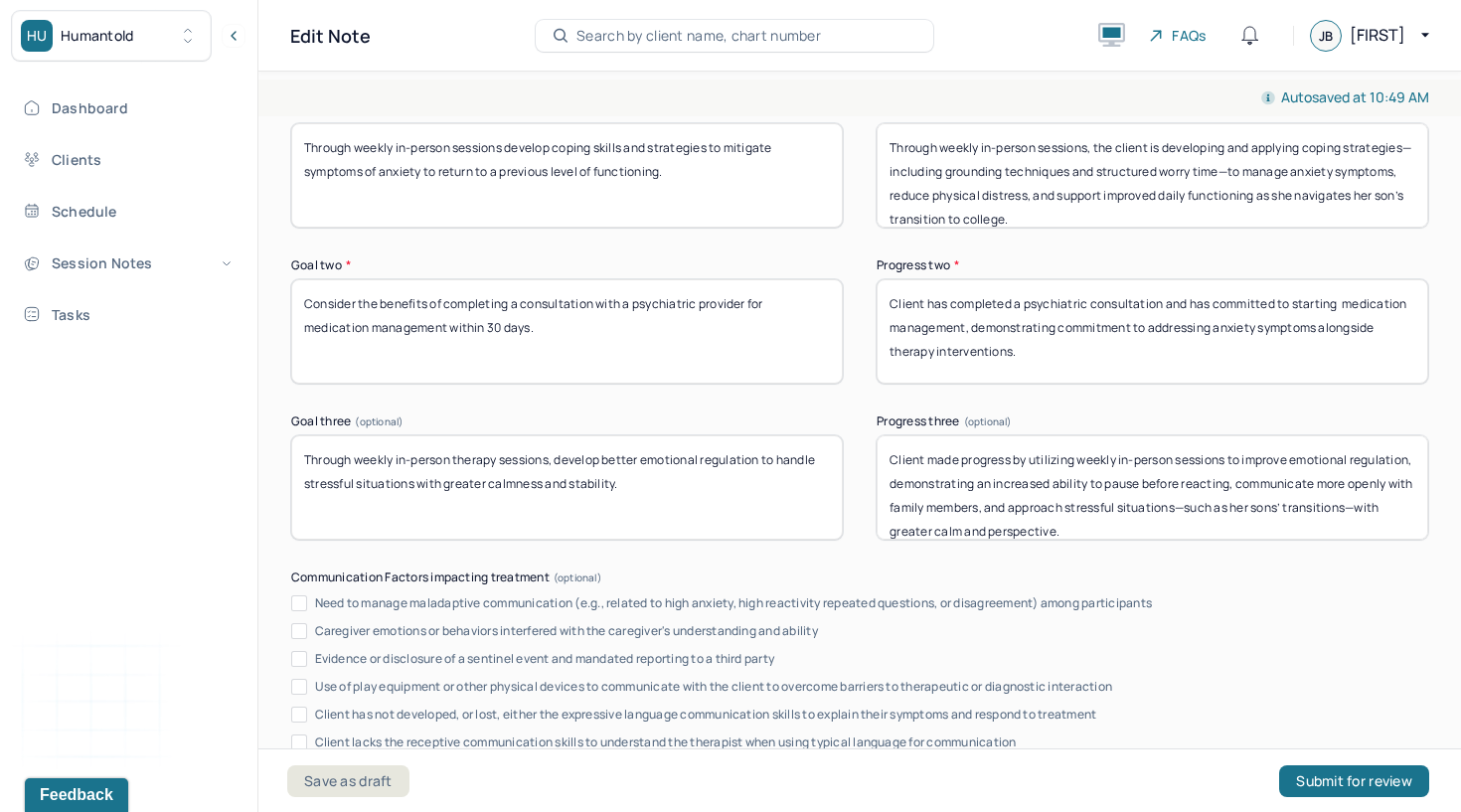 type on "Client has completed a psychiatric consultation and has committed to starting  medication management, demonstrating commitment to addressing anxiety symptoms alongside therapy interventions." 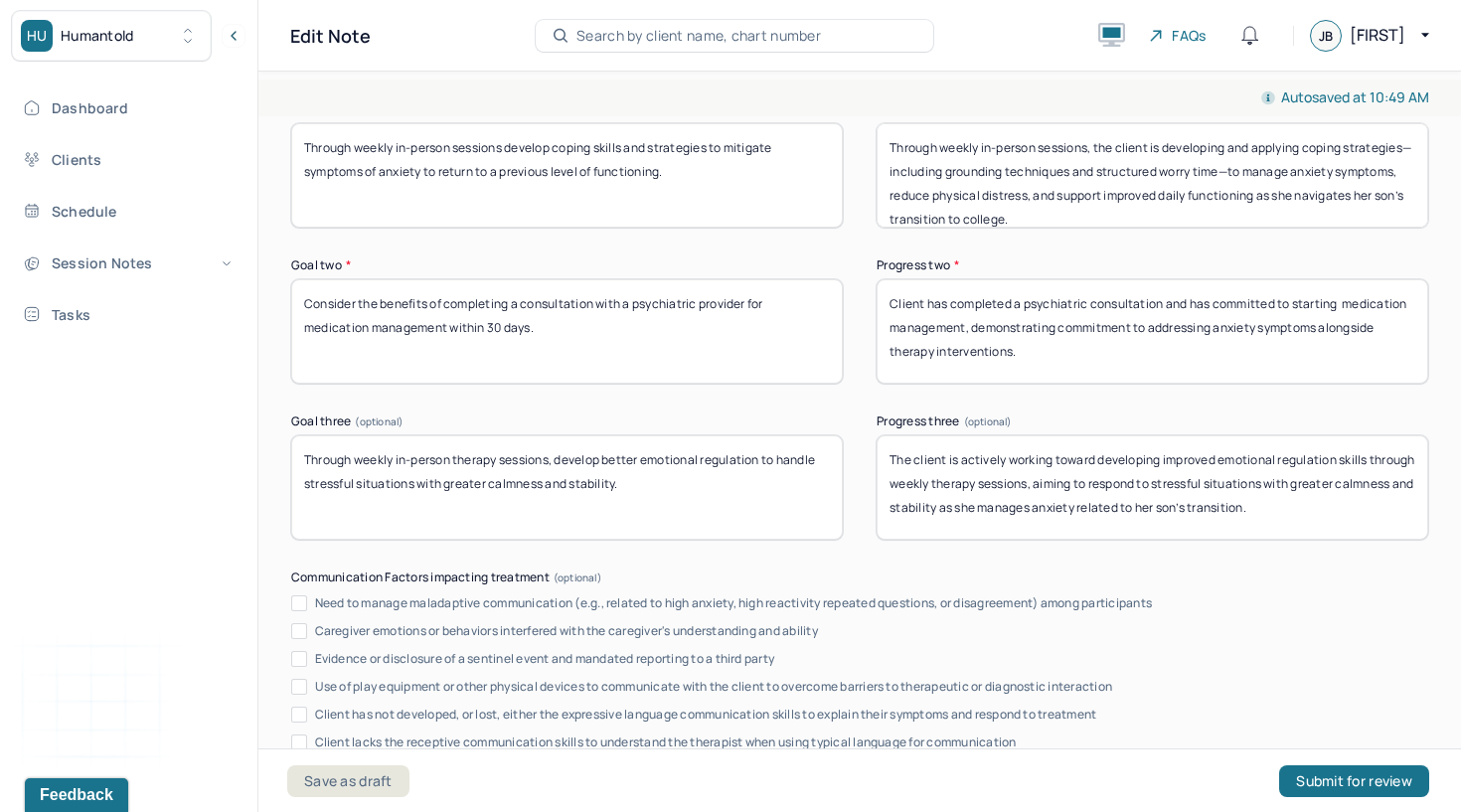 type on "The client is actively working toward developing improved emotional regulation skills through weekly therapy sessions, aiming to respond to stressful situations with greater calmness and stability as she manages anxiety related to her son’s transition." 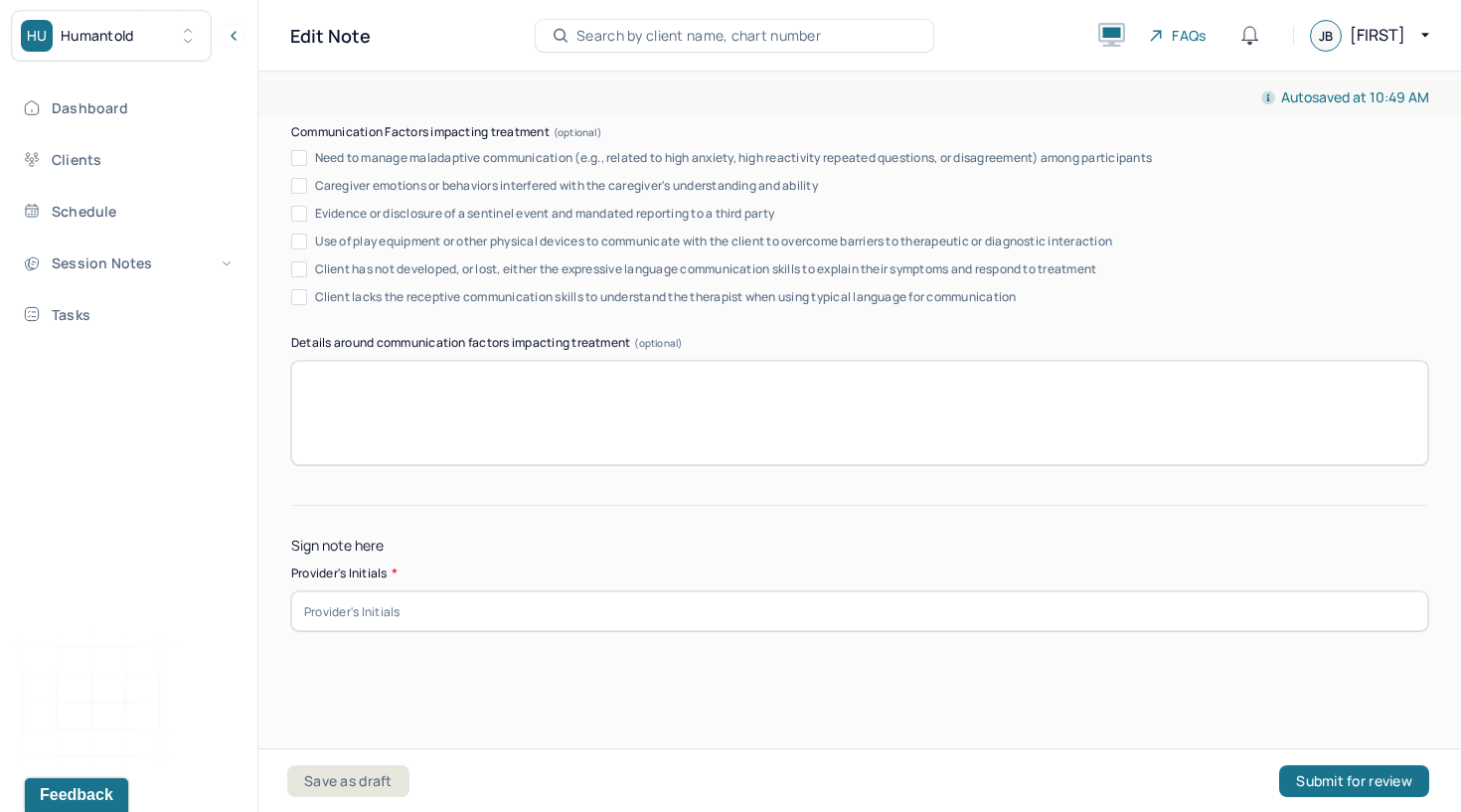 scroll, scrollTop: 3818, scrollLeft: 0, axis: vertical 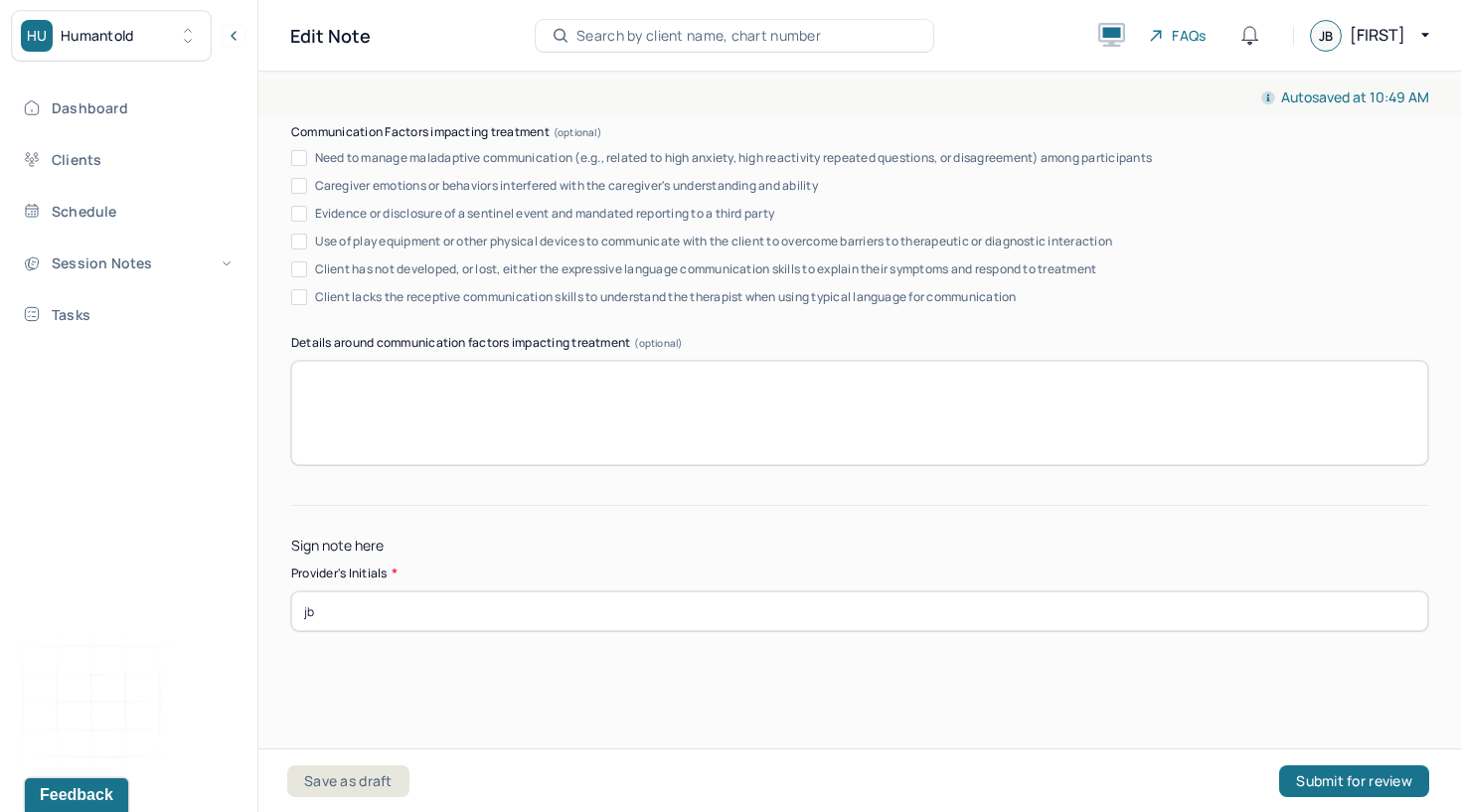 type on "jb" 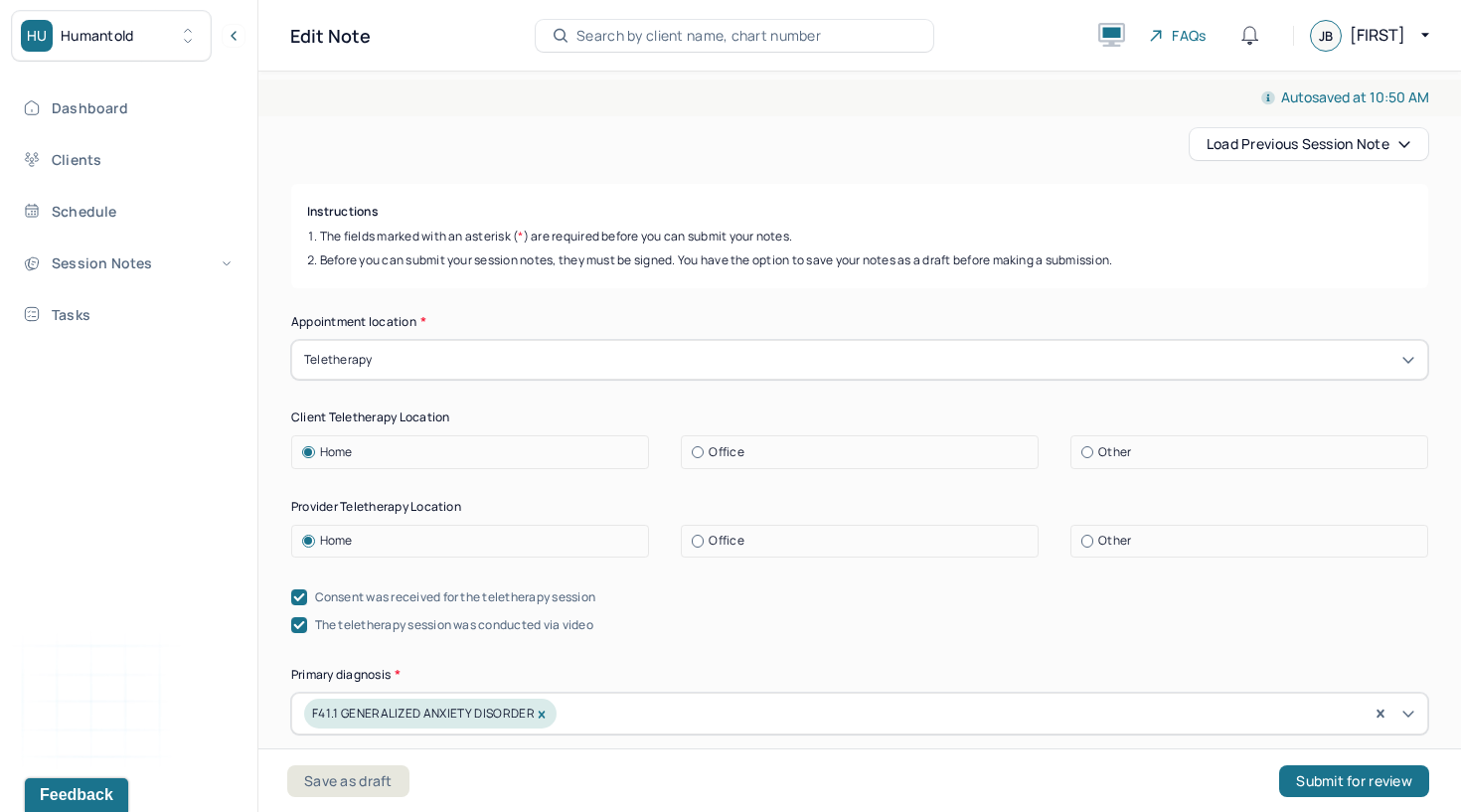 scroll, scrollTop: 196, scrollLeft: 0, axis: vertical 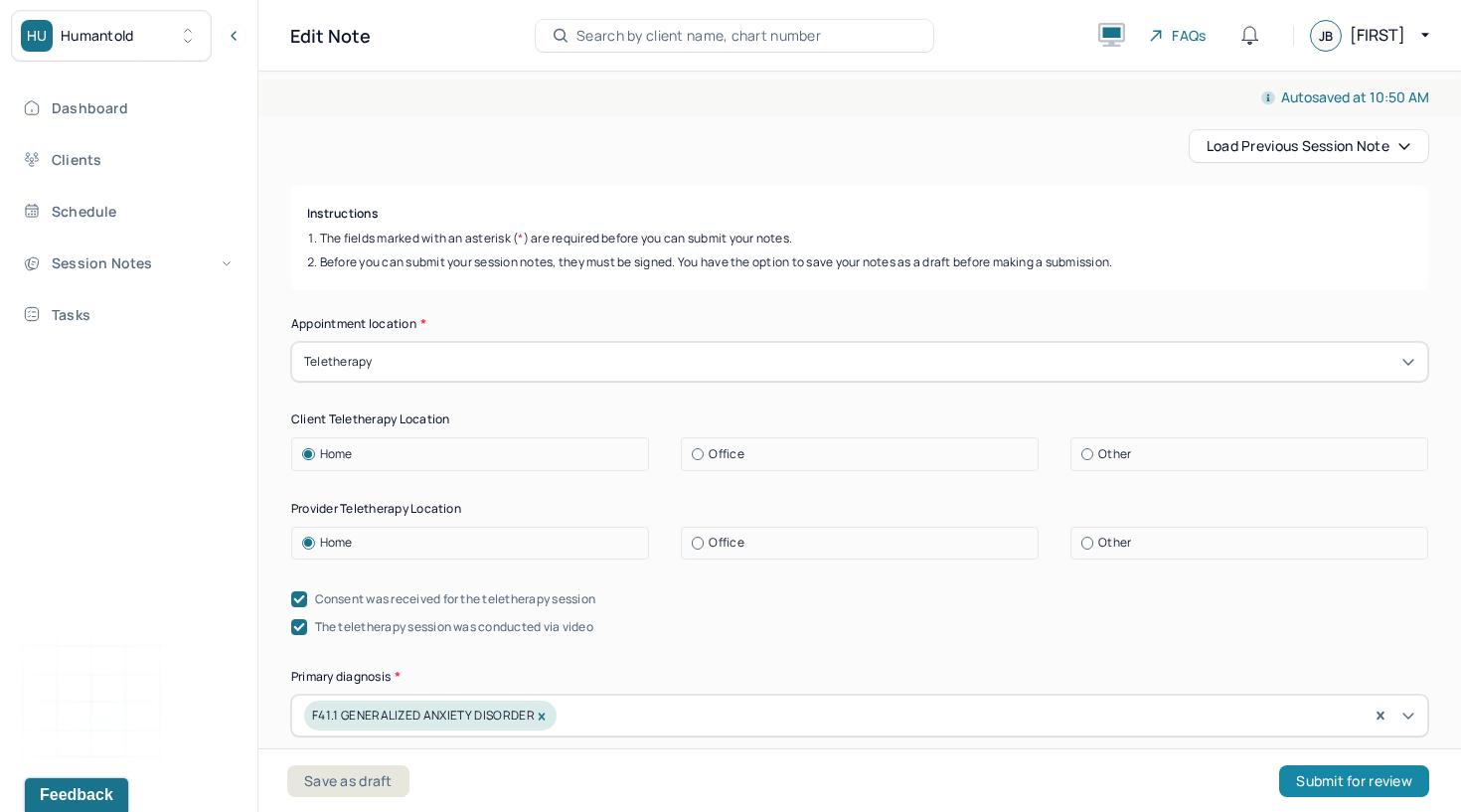 click on "Submit for review" at bounding box center (1354, 781) 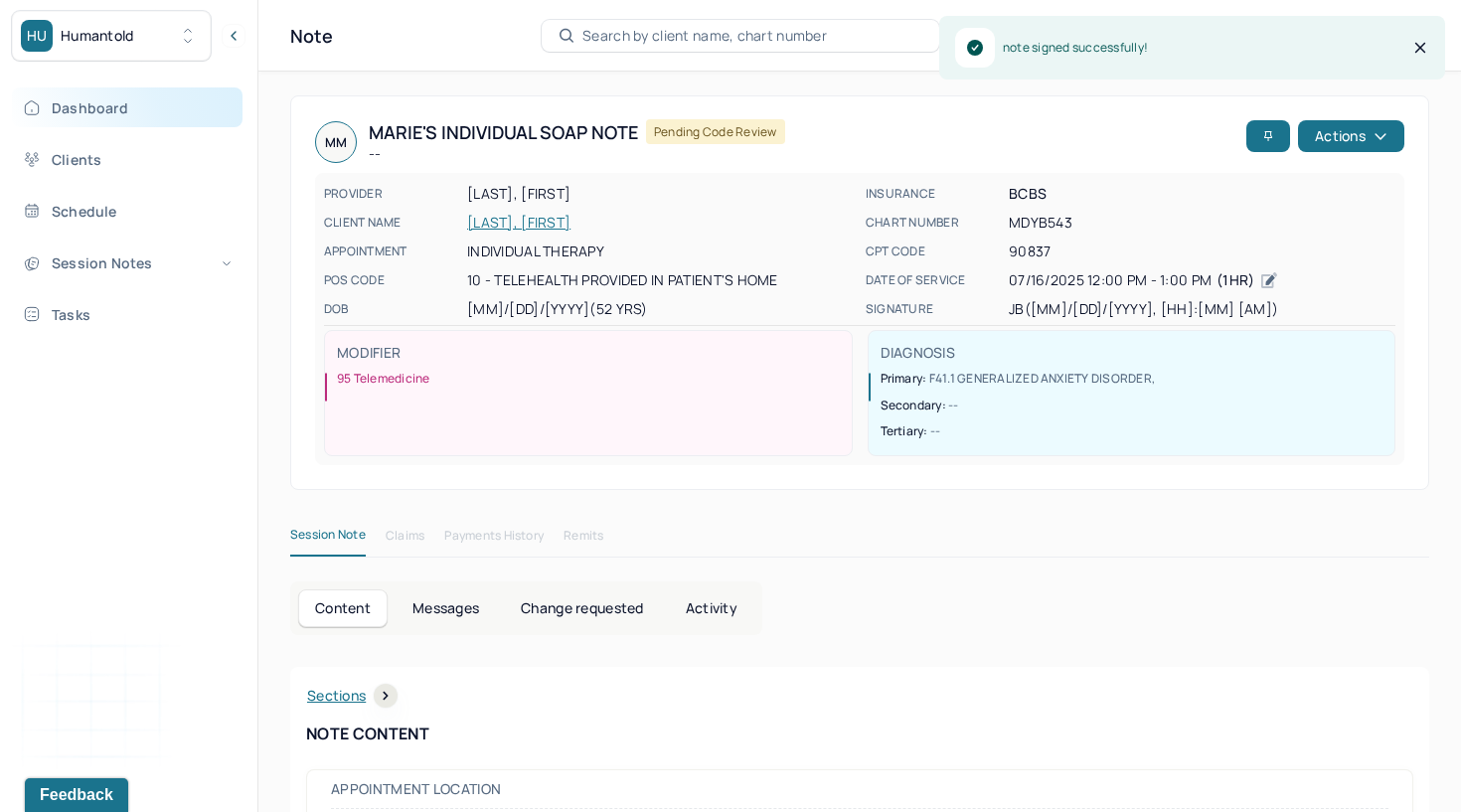 click on "Dashboard" at bounding box center (127, 107) 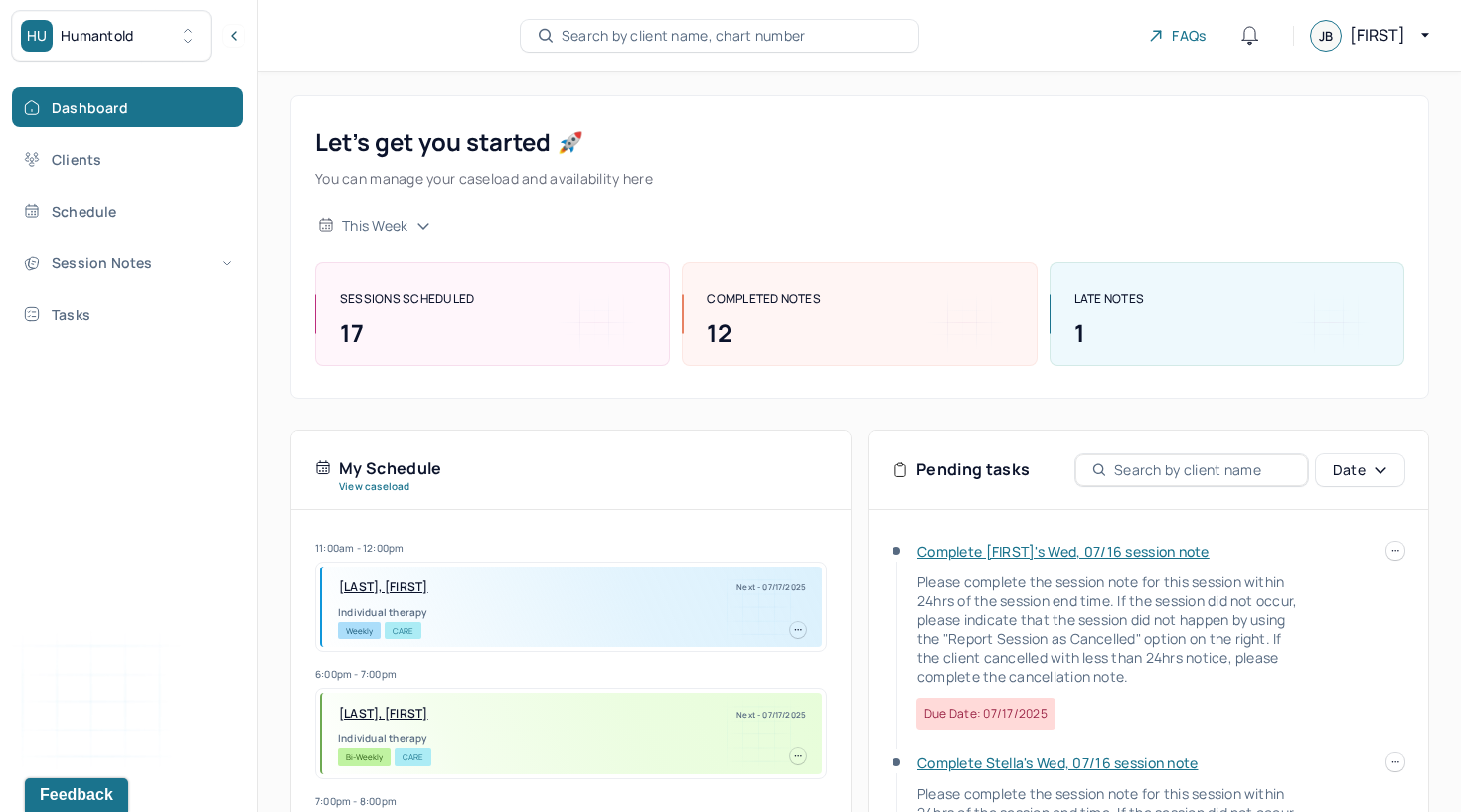 click on "Complete [FIRST]'s Wed, 07/16 session note" at bounding box center (1063, 551) 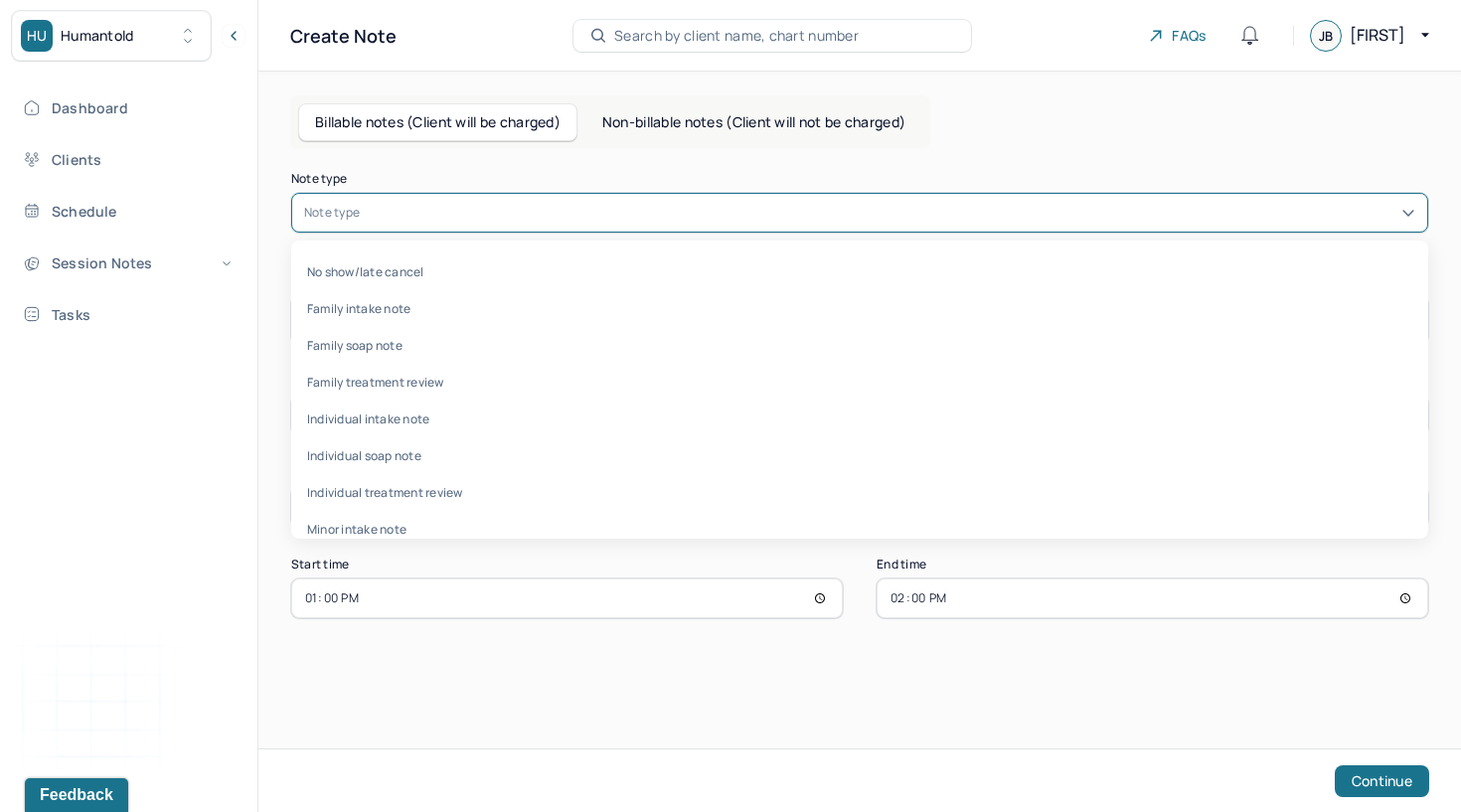click at bounding box center (890, 213) 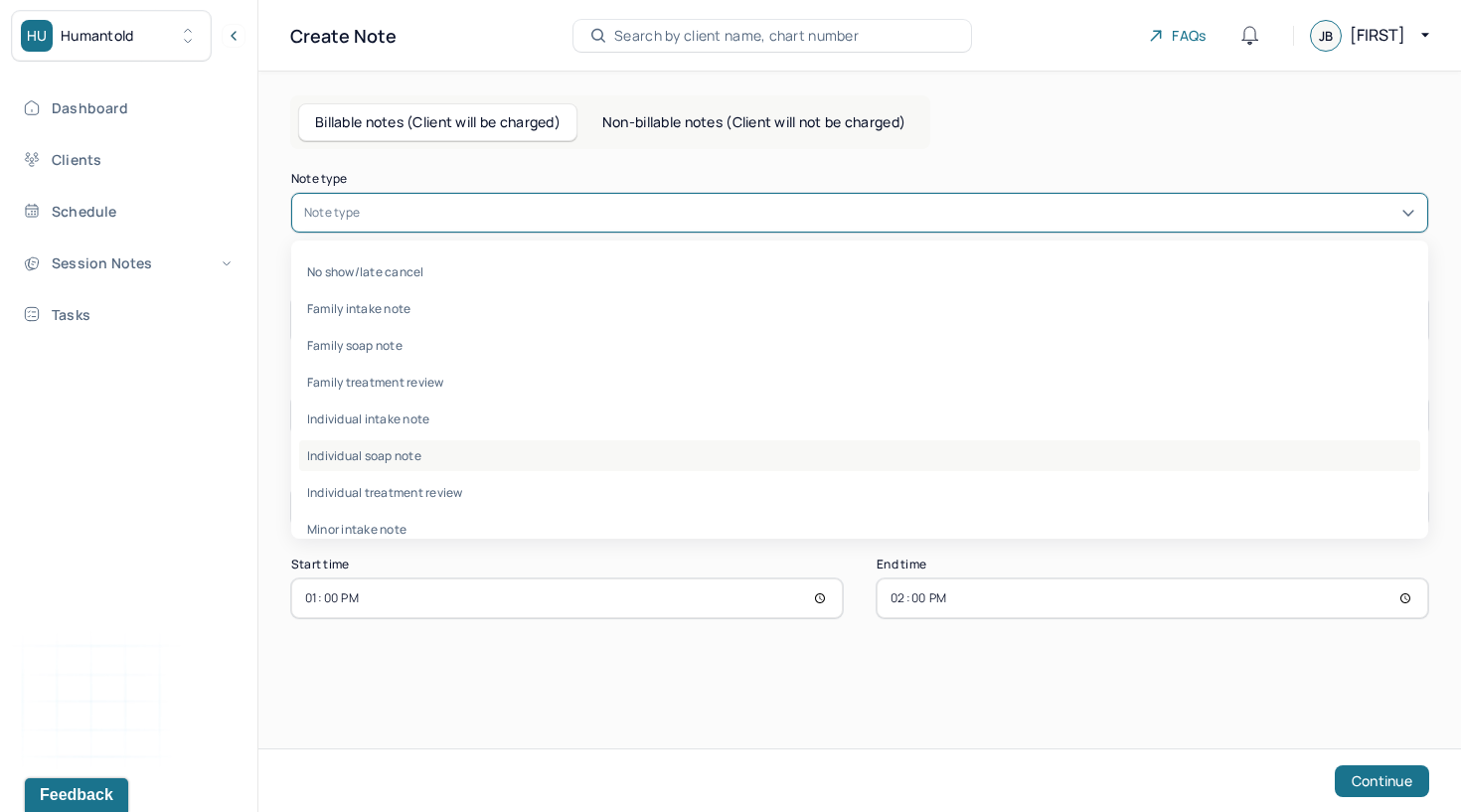 click on "Individual soap note" at bounding box center [860, 455] 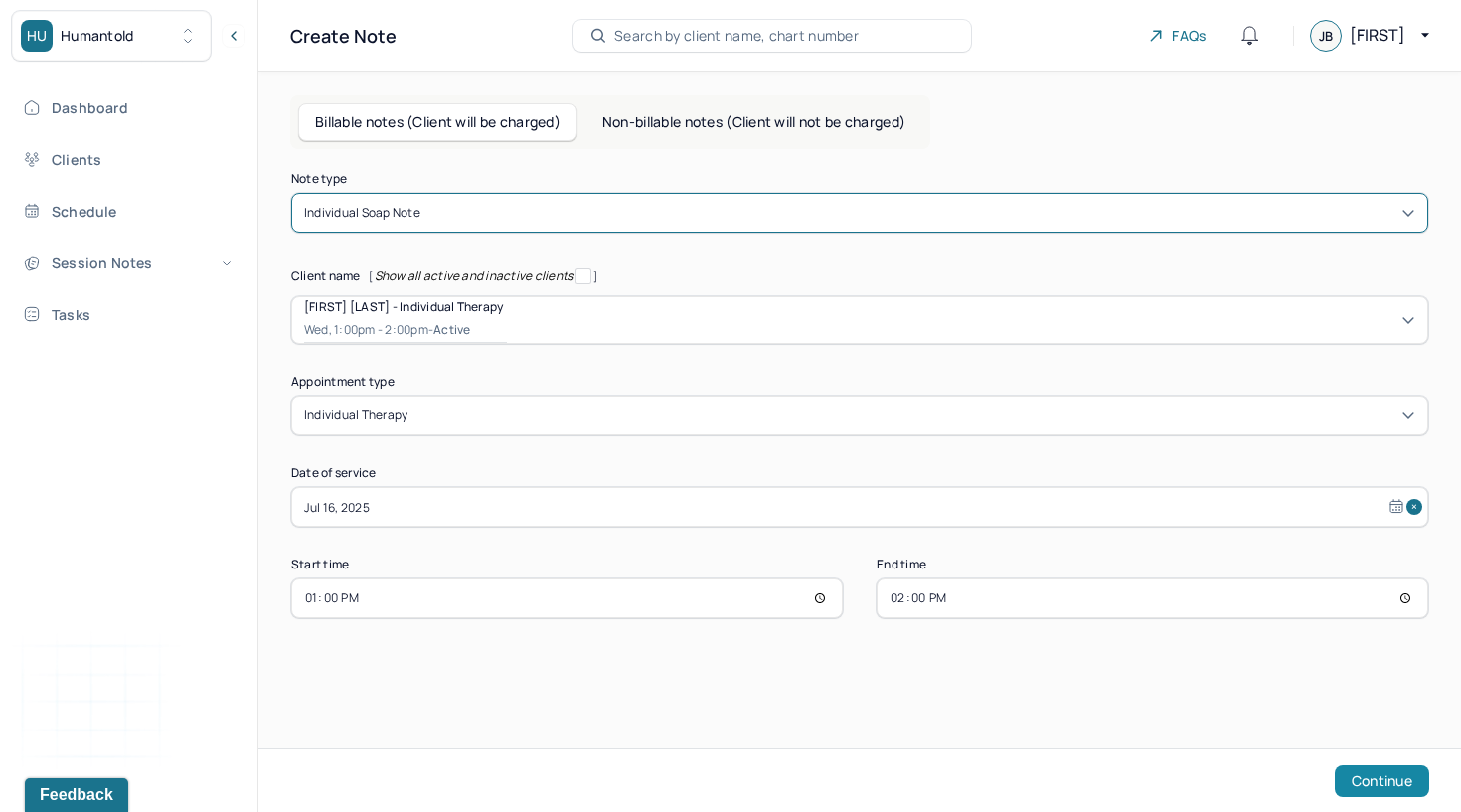 click on "Continue" at bounding box center [1381, 781] 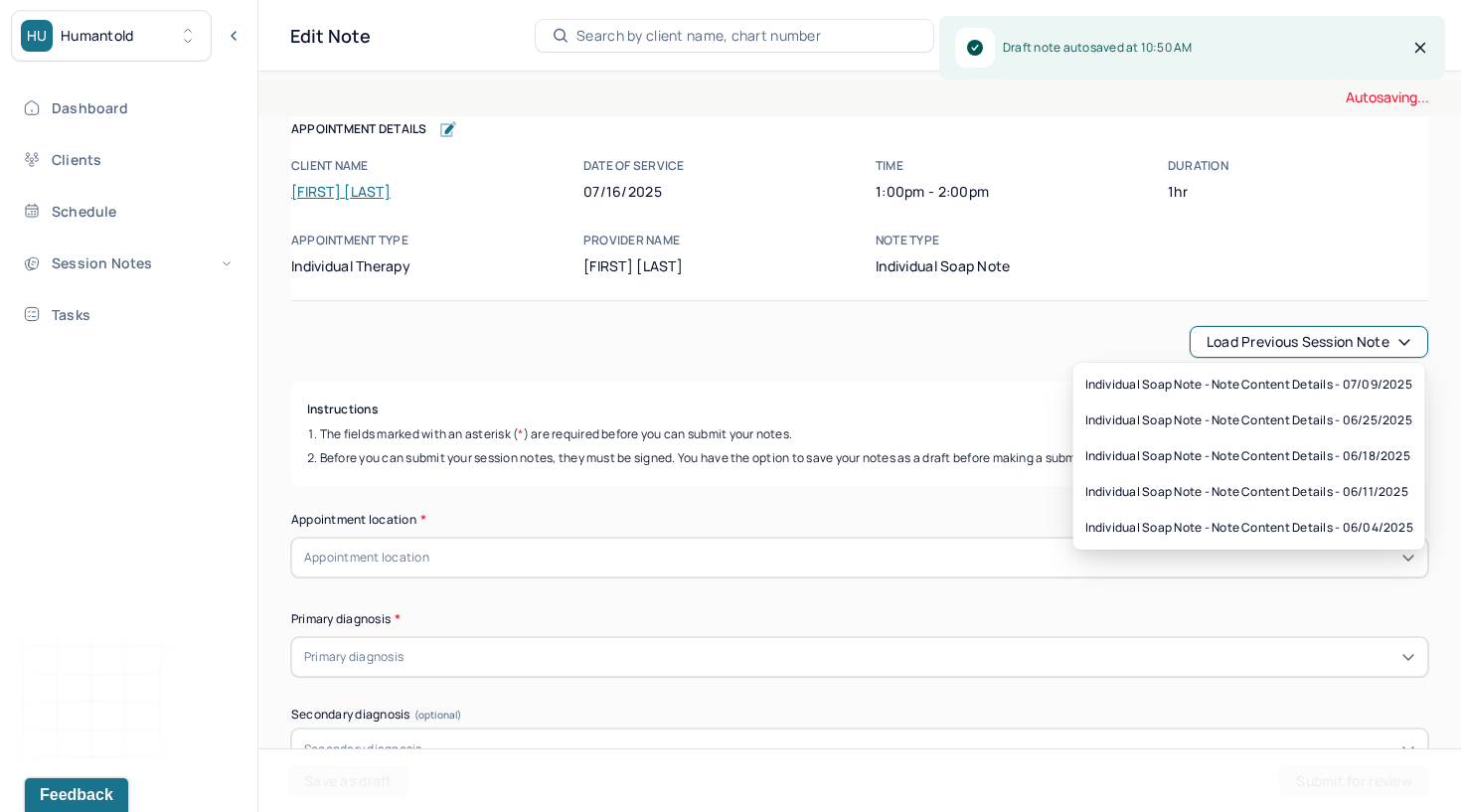 click on "Load previous session note" at bounding box center (1309, 342) 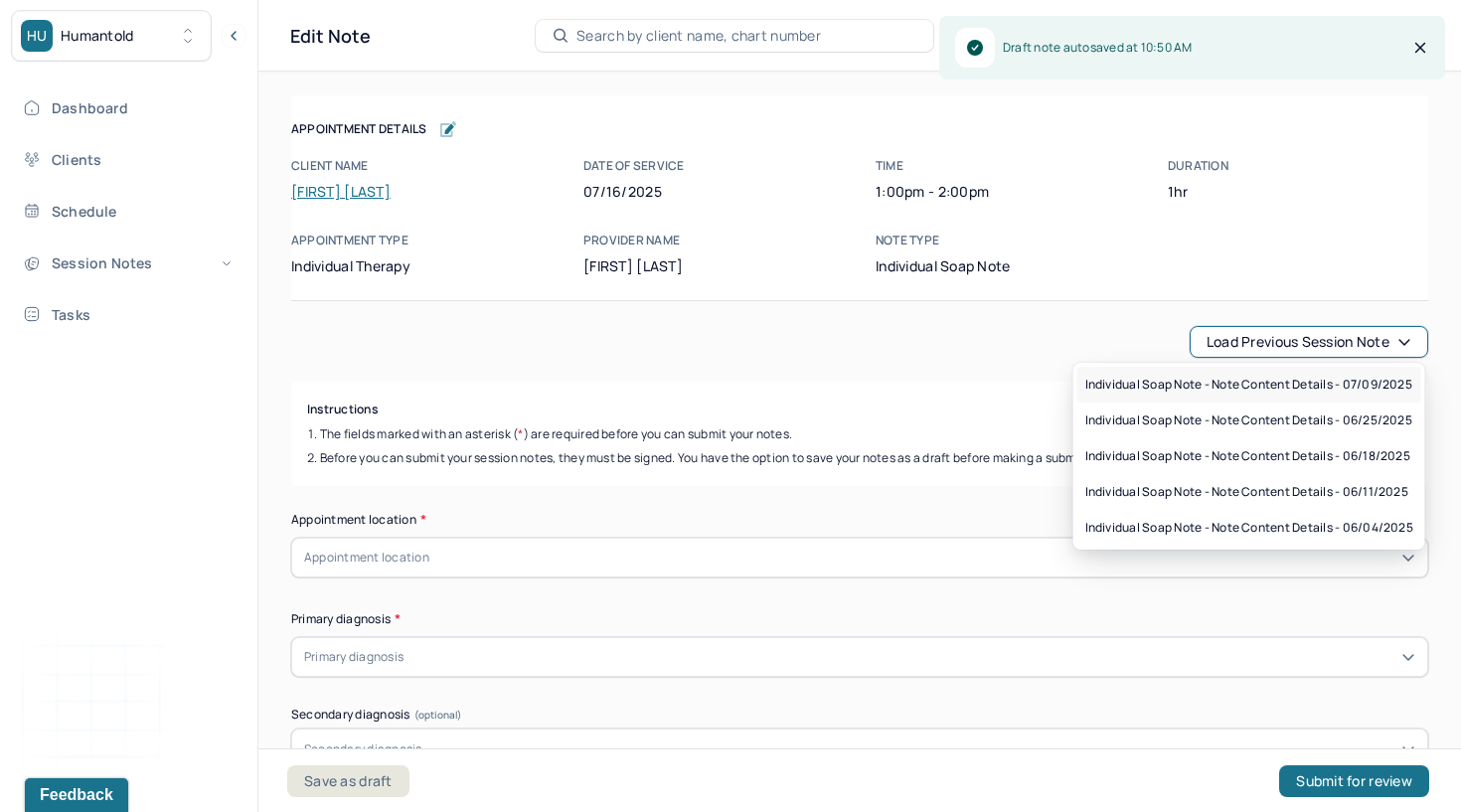 click on "Individual soap note   - Note content Details -   07/09/2025" at bounding box center (1248, 385) 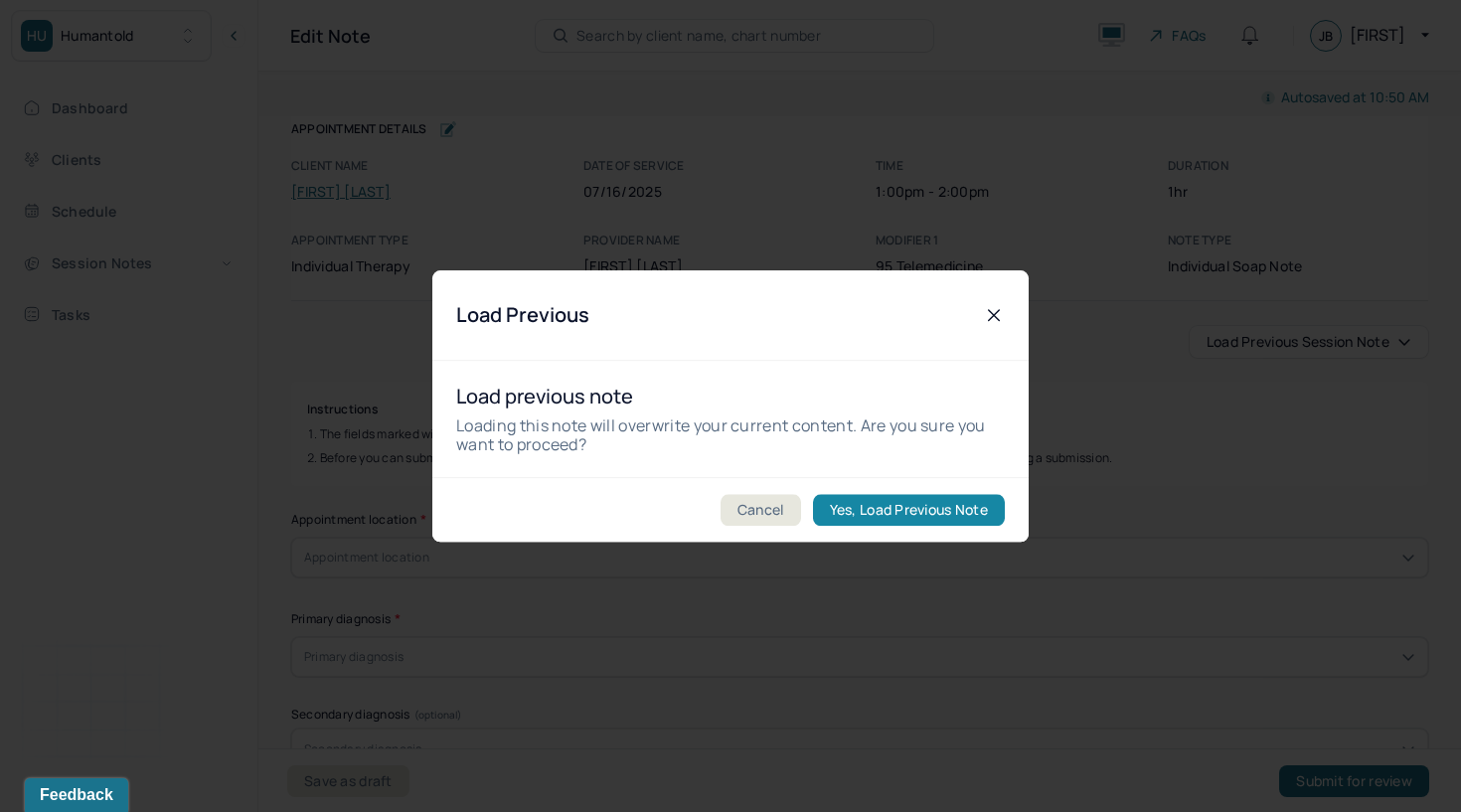 click on "Yes, Load Previous Note" at bounding box center (908, 510) 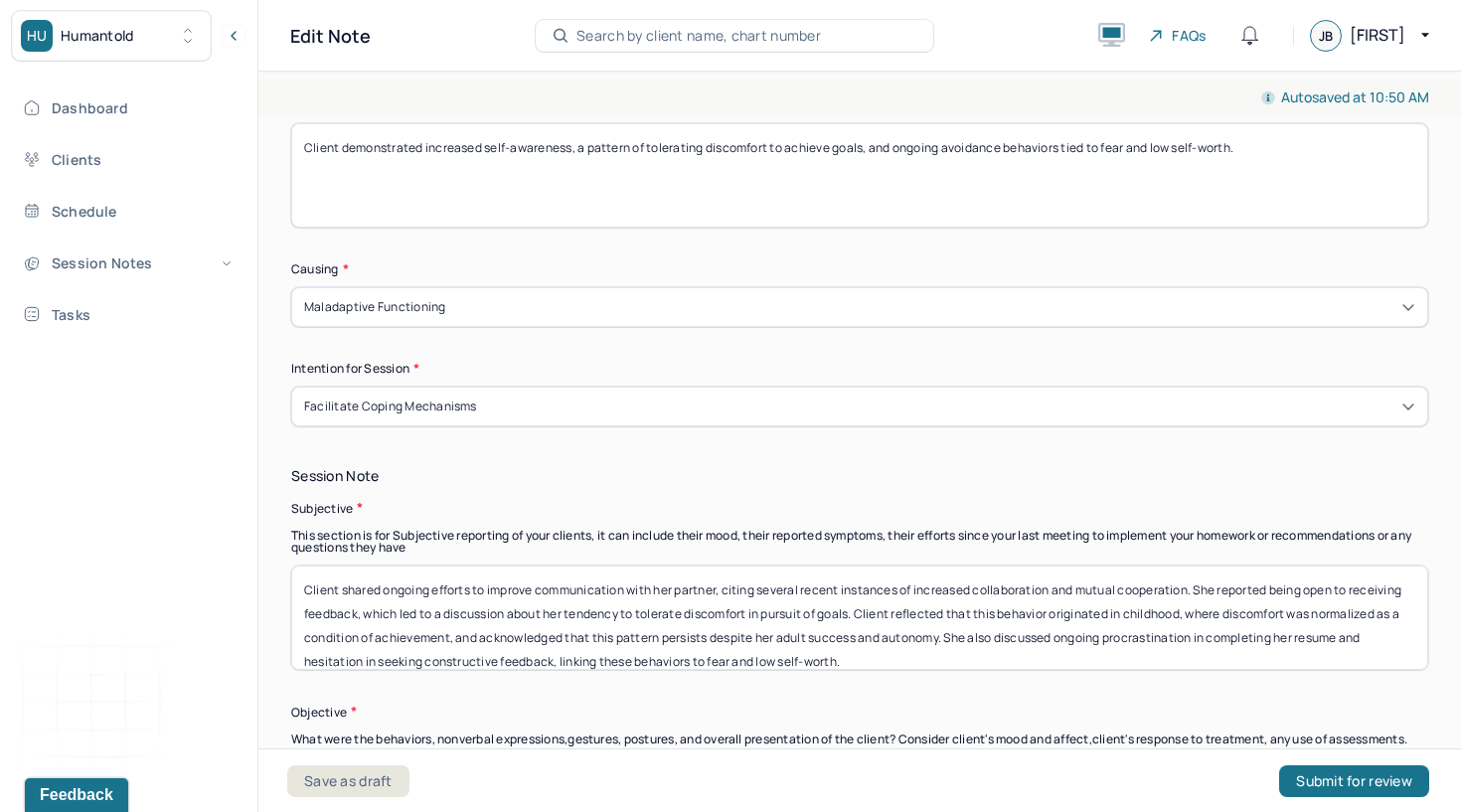 scroll, scrollTop: 992, scrollLeft: 0, axis: vertical 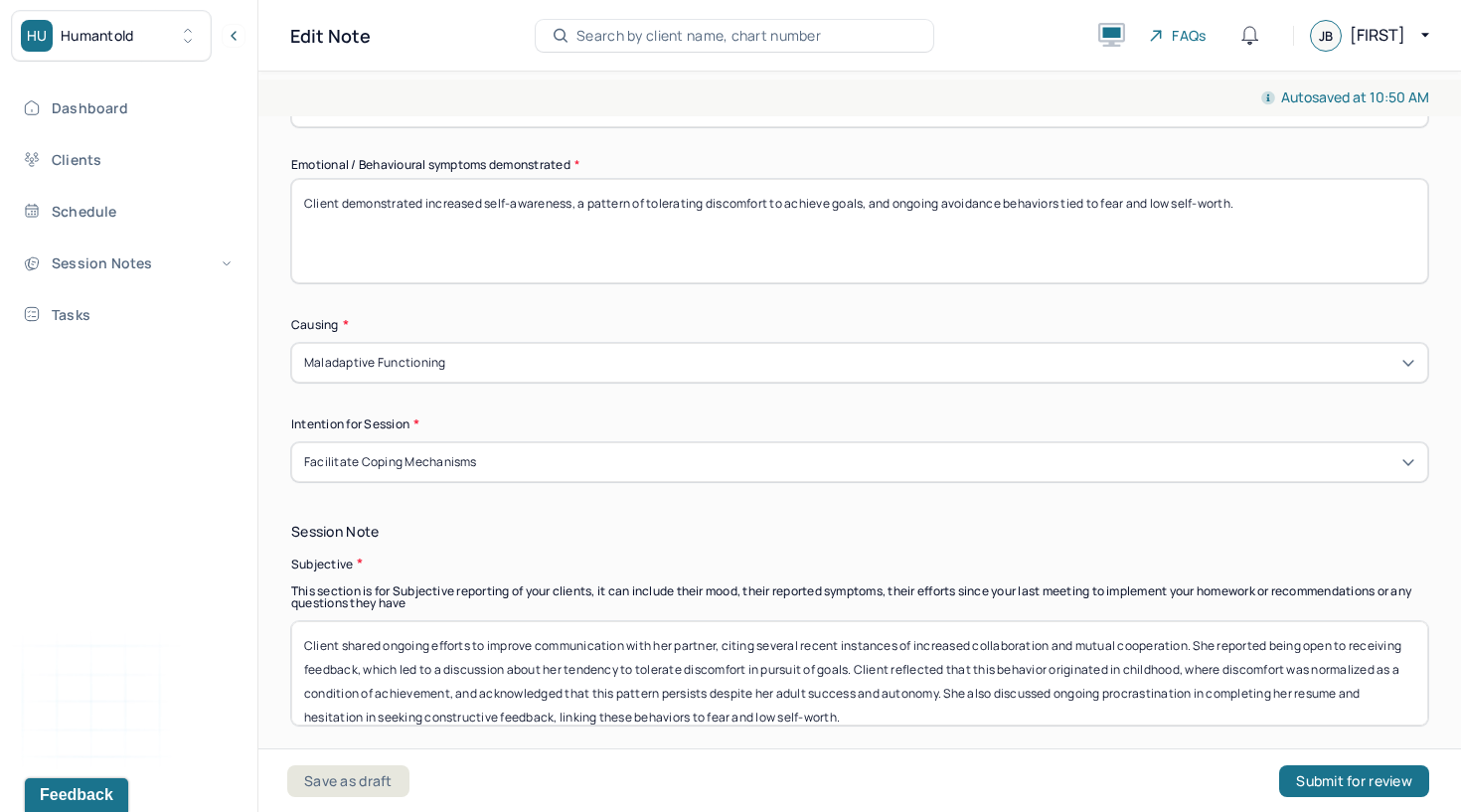 click on "Client demonstrated increased self-awareness, a pattern of tolerating discomfort to achieve goals, and ongoing avoidance behaviors tied to fear and low self-worth." at bounding box center [860, 231] 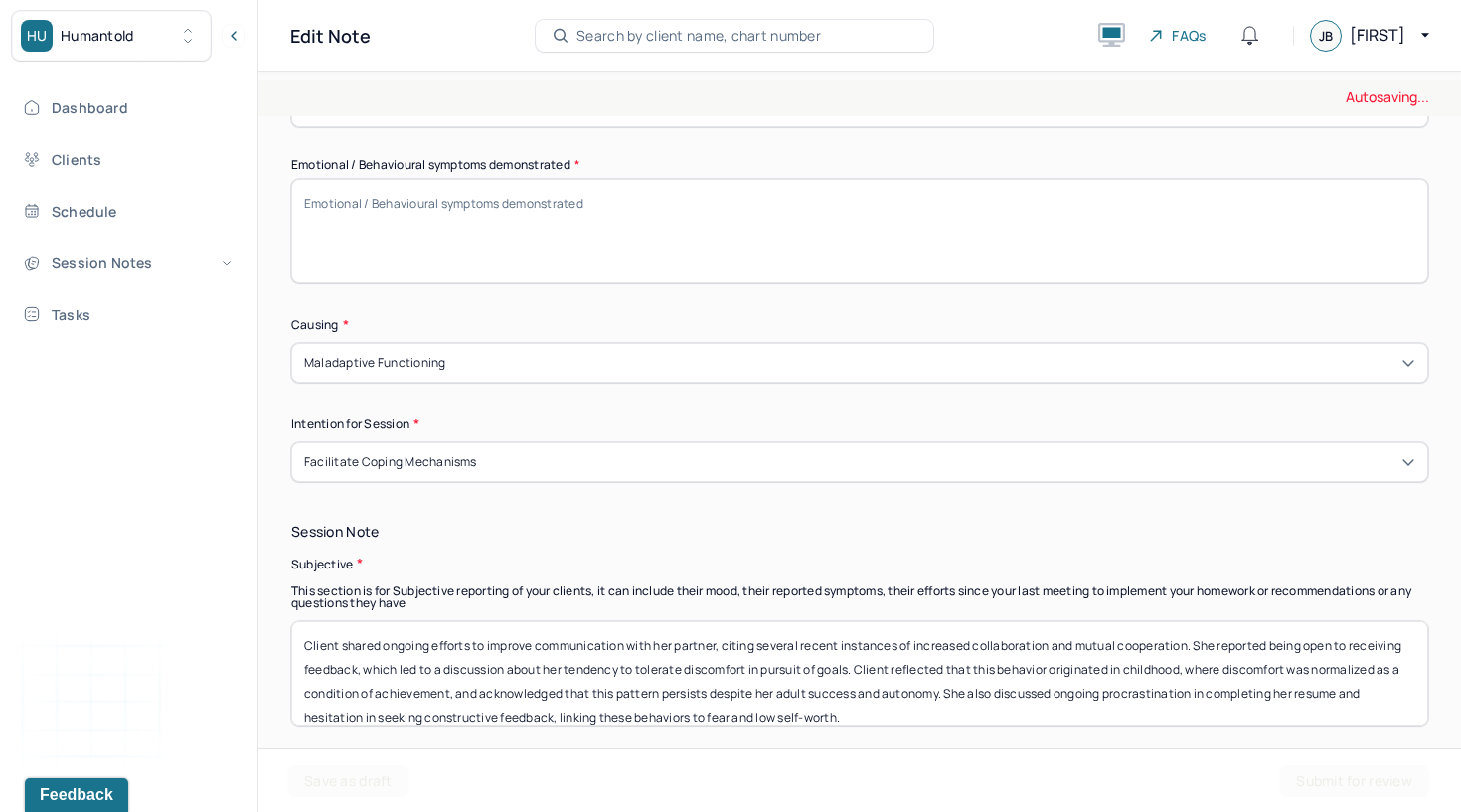type 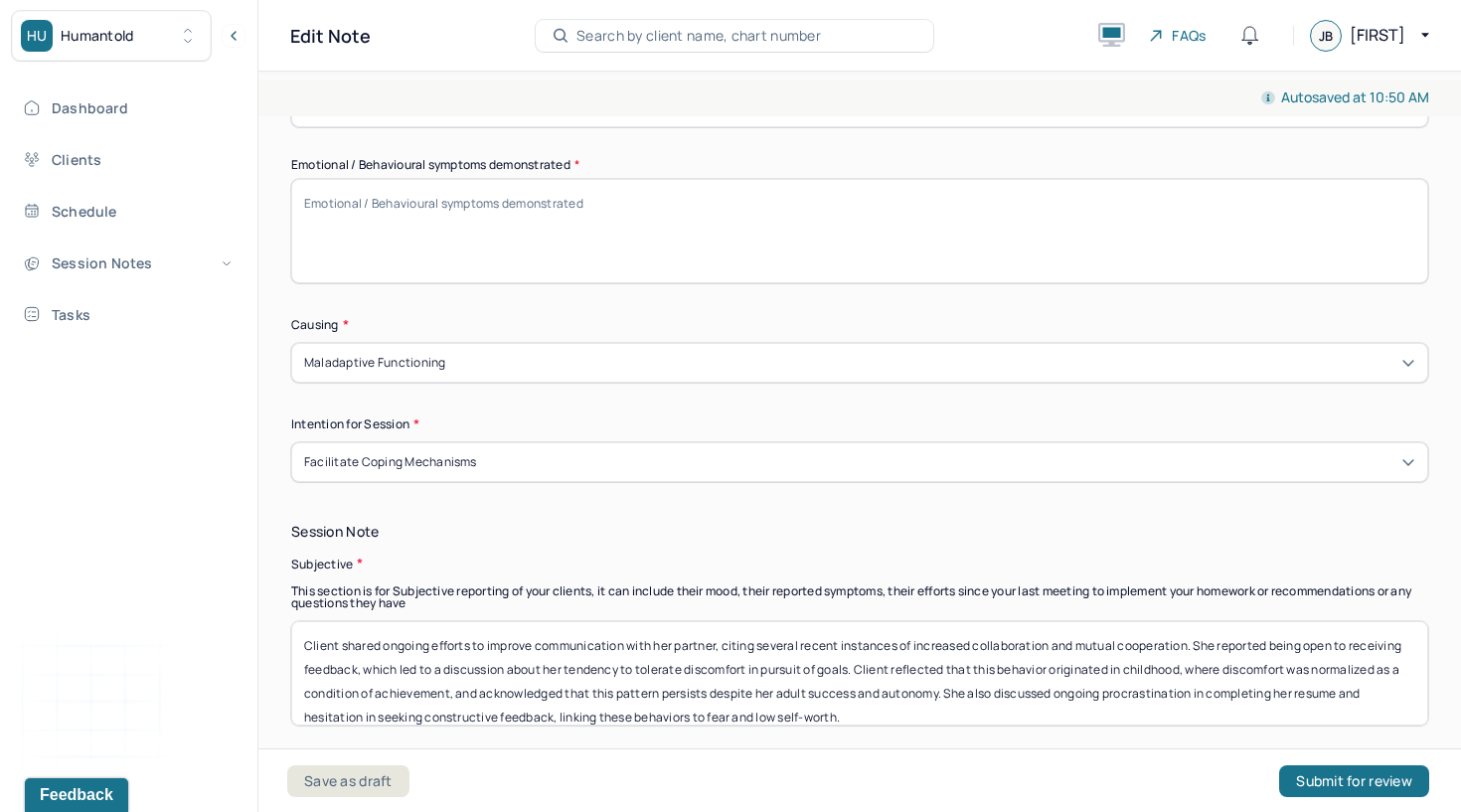 click on "Client shared ongoing efforts to improve communication with her partner, citing several recent instances of increased collaboration and mutual cooperation. She reported being open to receiving feedback, which led to a discussion about her tendency to tolerate discomfort in pursuit of goals. Client reflected that this behavior originated in childhood, where discomfort was normalized as a condition of achievement, and acknowledged that this pattern persists despite her adult success and autonomy. She also discussed ongoing procrastination in completing her resume and hesitation in seeking constructive feedback, linking these behaviors to fear and low self-worth." at bounding box center [860, 673] 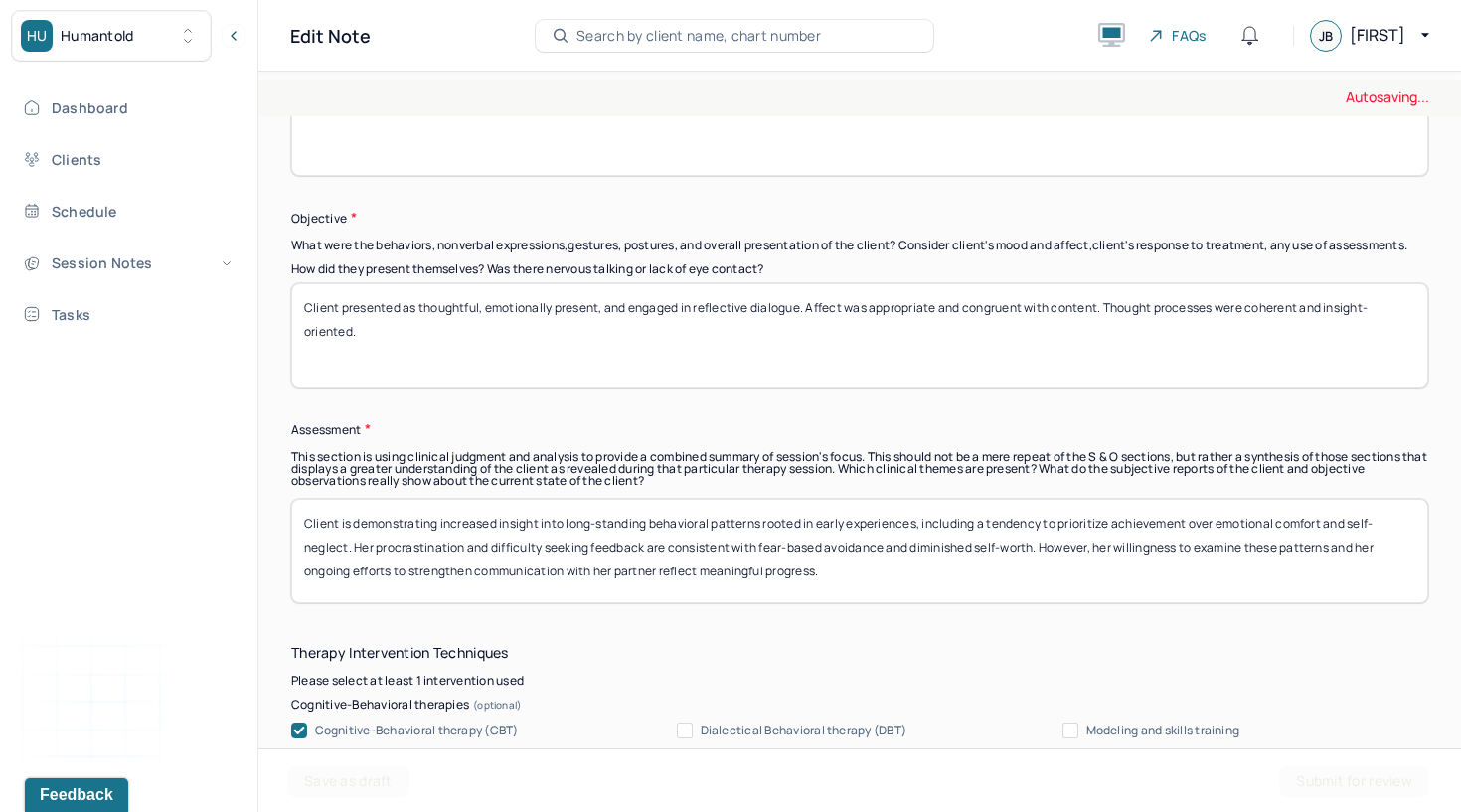 scroll, scrollTop: 1541, scrollLeft: 0, axis: vertical 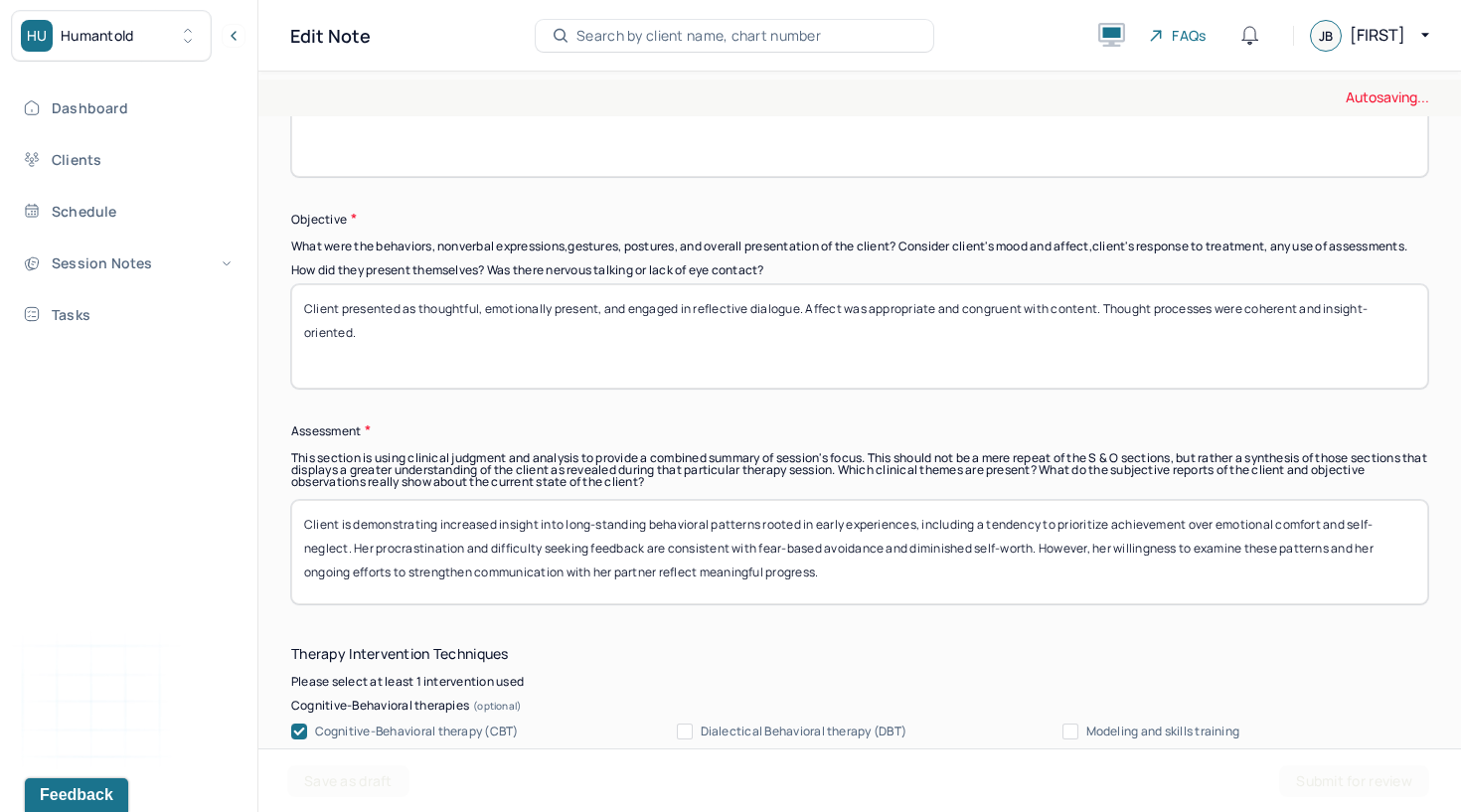 type 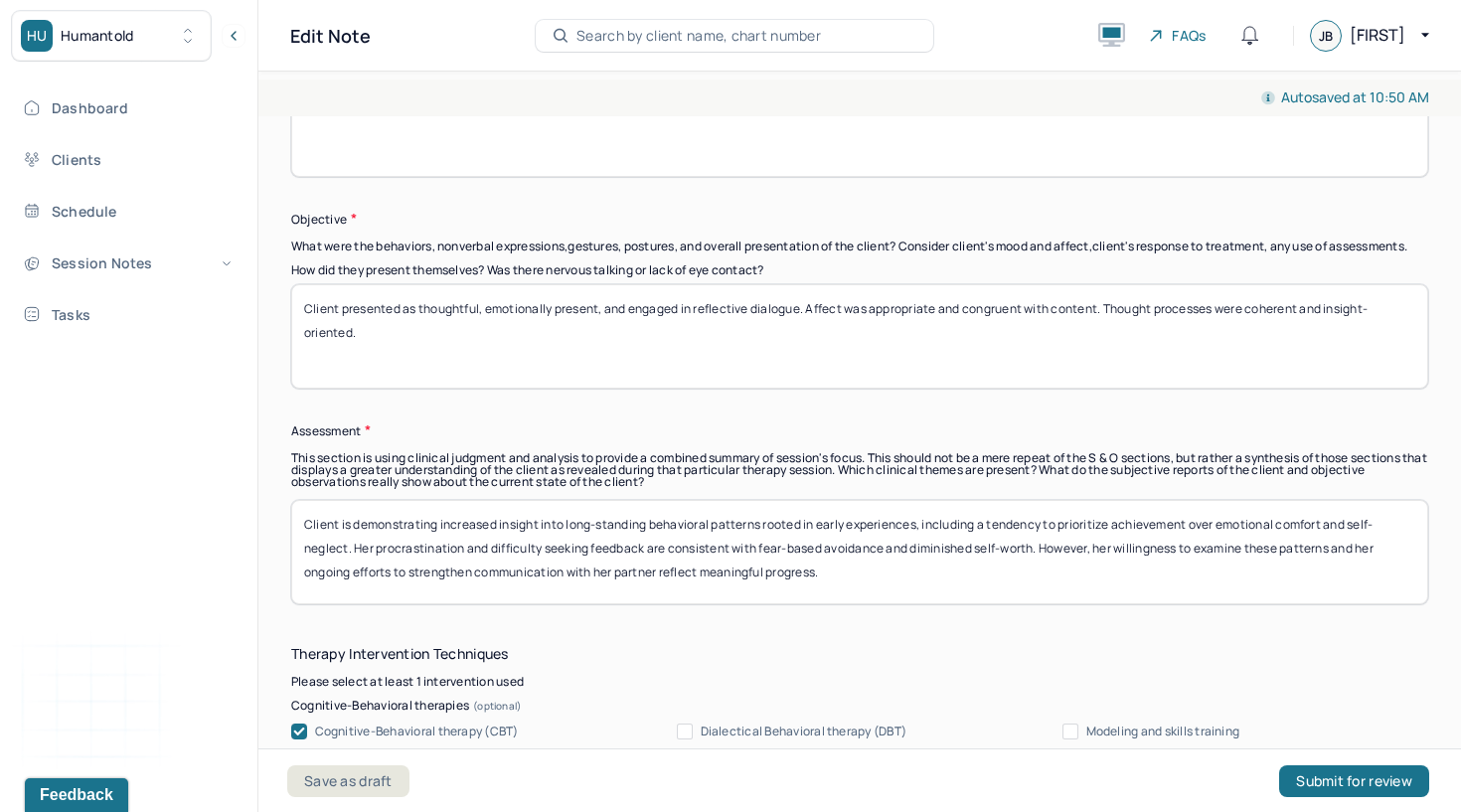 click on "Client presented as thoughtful, emotionally present, and engaged in reflective dialogue. Affect was appropriate and congruent with content. Thought processes were coherent and insight-oriented." at bounding box center (860, 336) 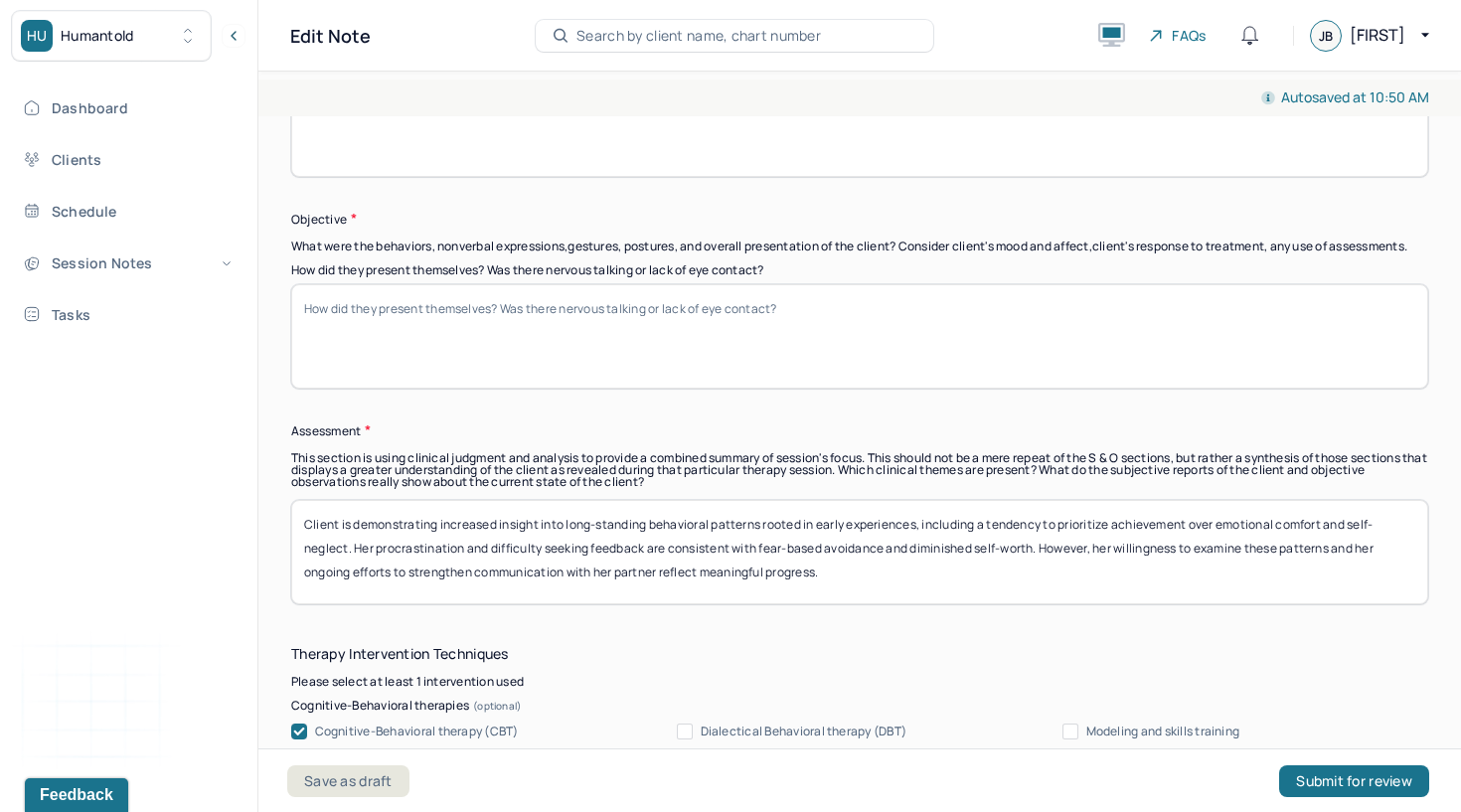 type 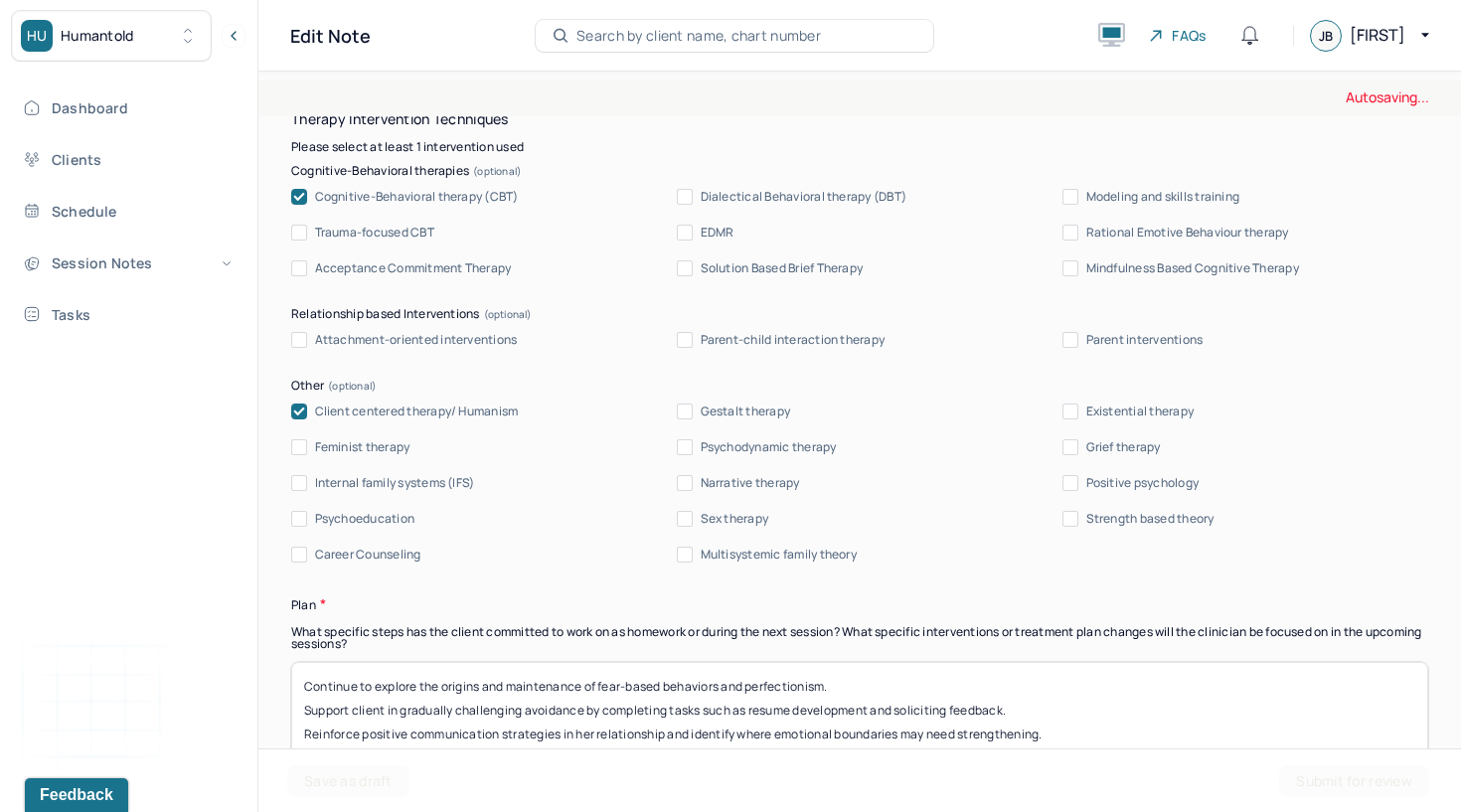 scroll, scrollTop: 2242, scrollLeft: 0, axis: vertical 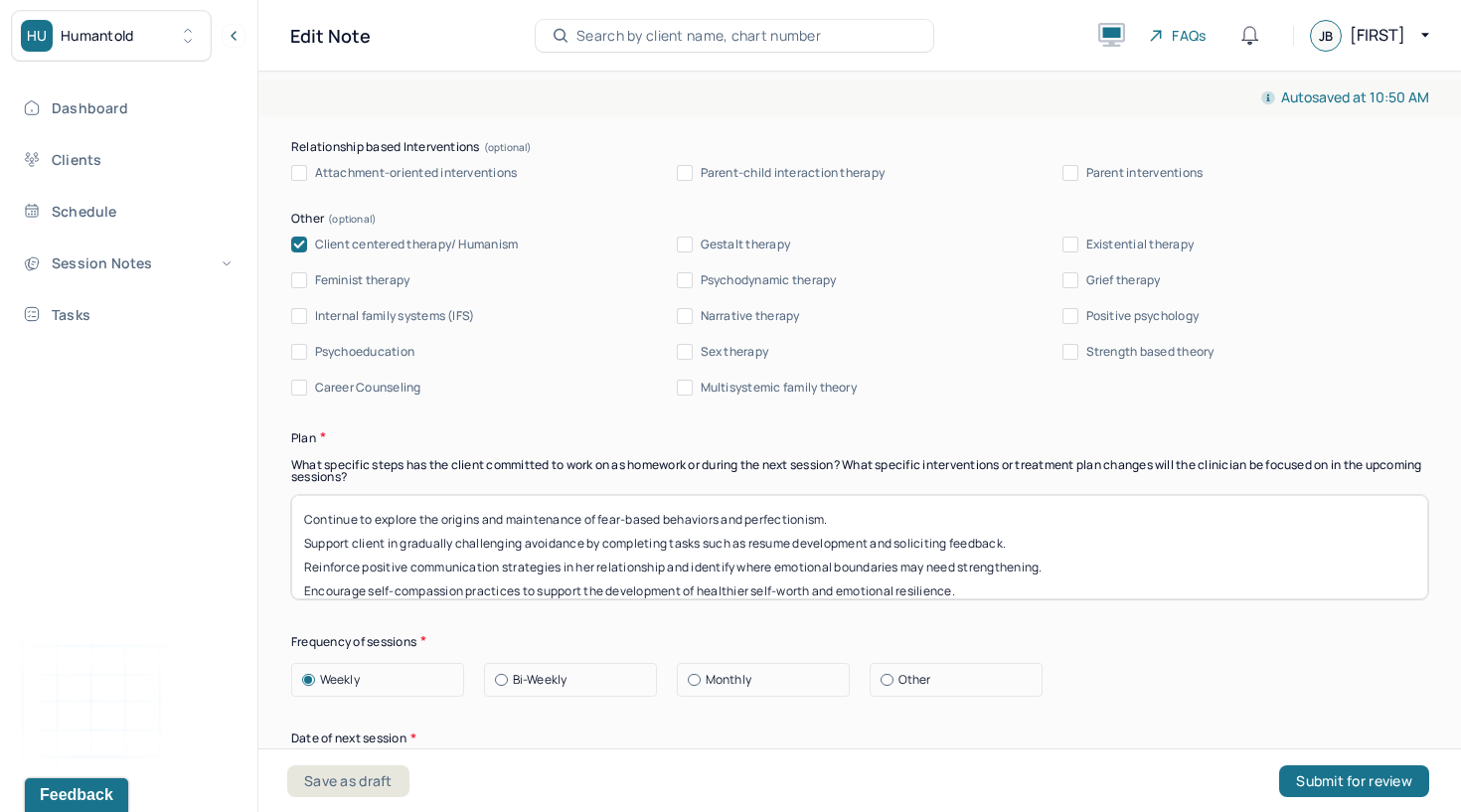 type 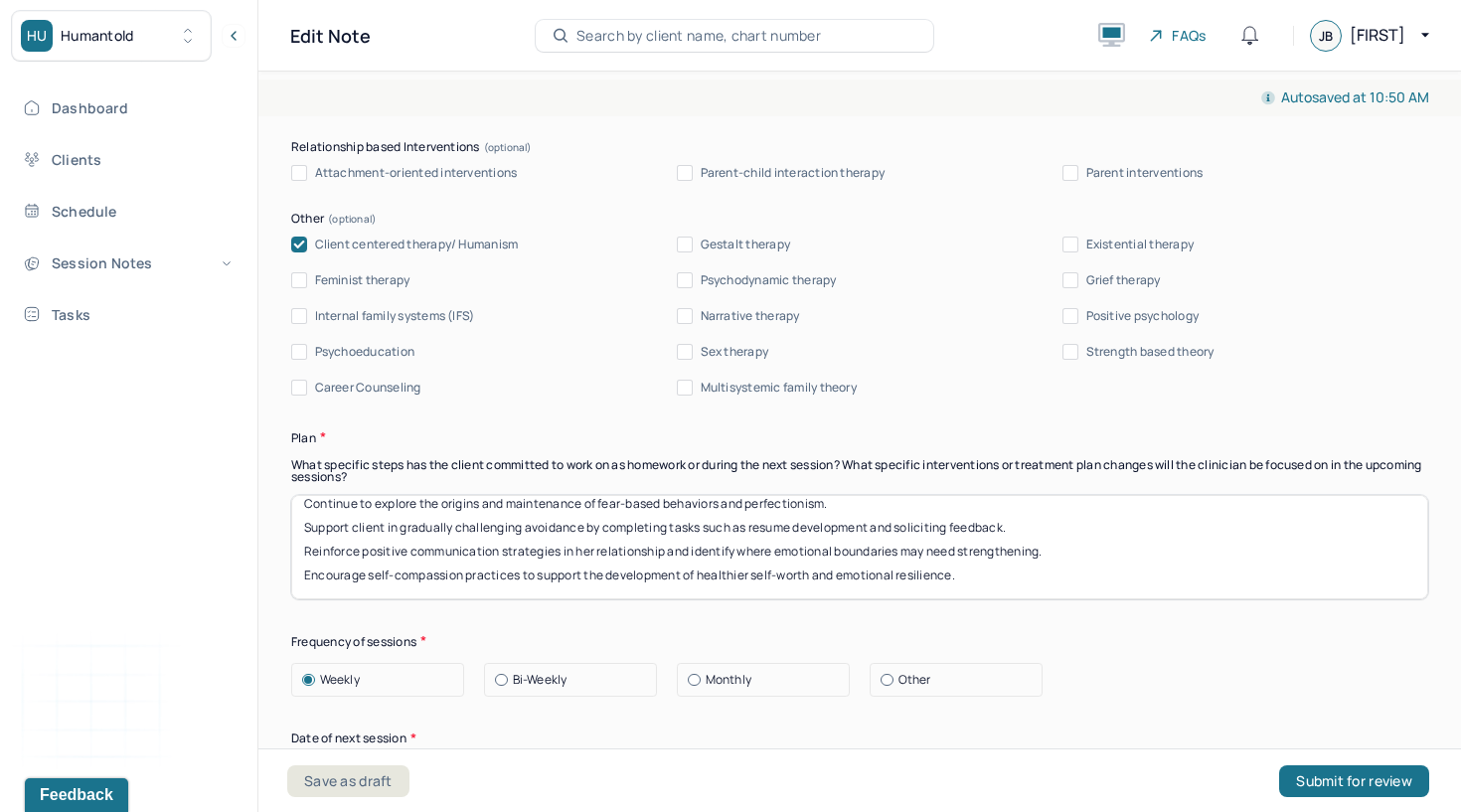drag, startPoint x: 297, startPoint y: 530, endPoint x: 301, endPoint y: 670, distance: 140.05713 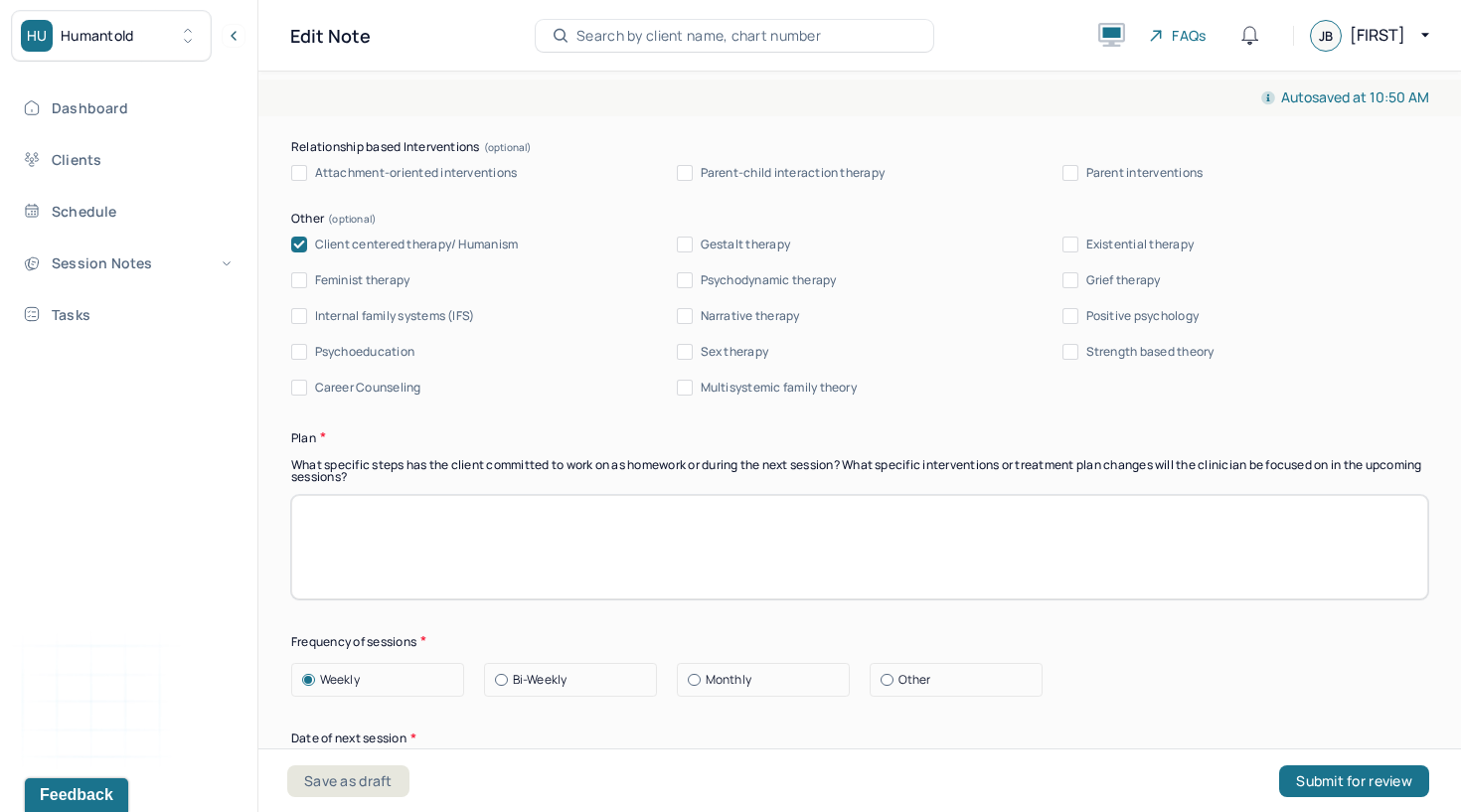 scroll, scrollTop: 0, scrollLeft: 0, axis: both 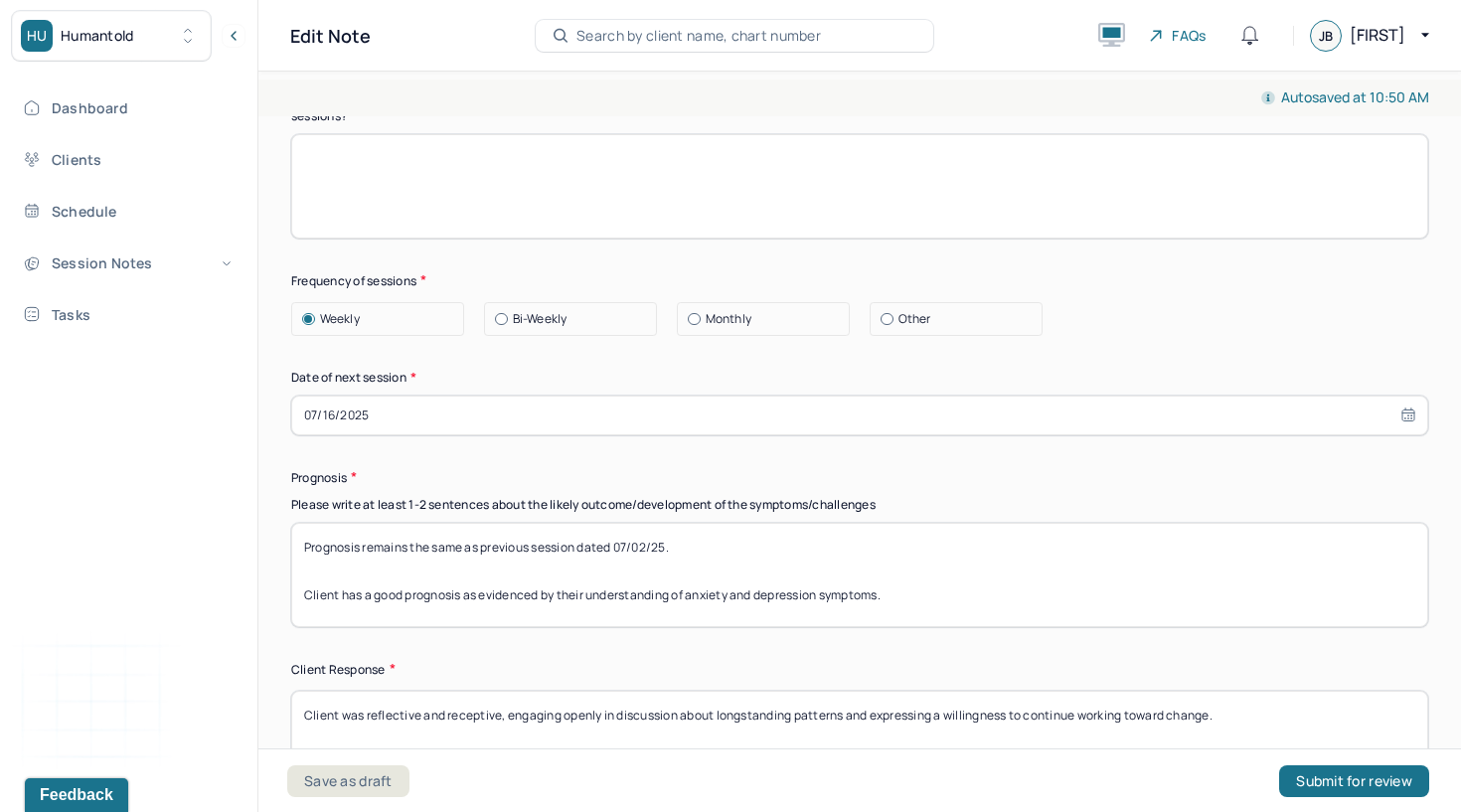 type 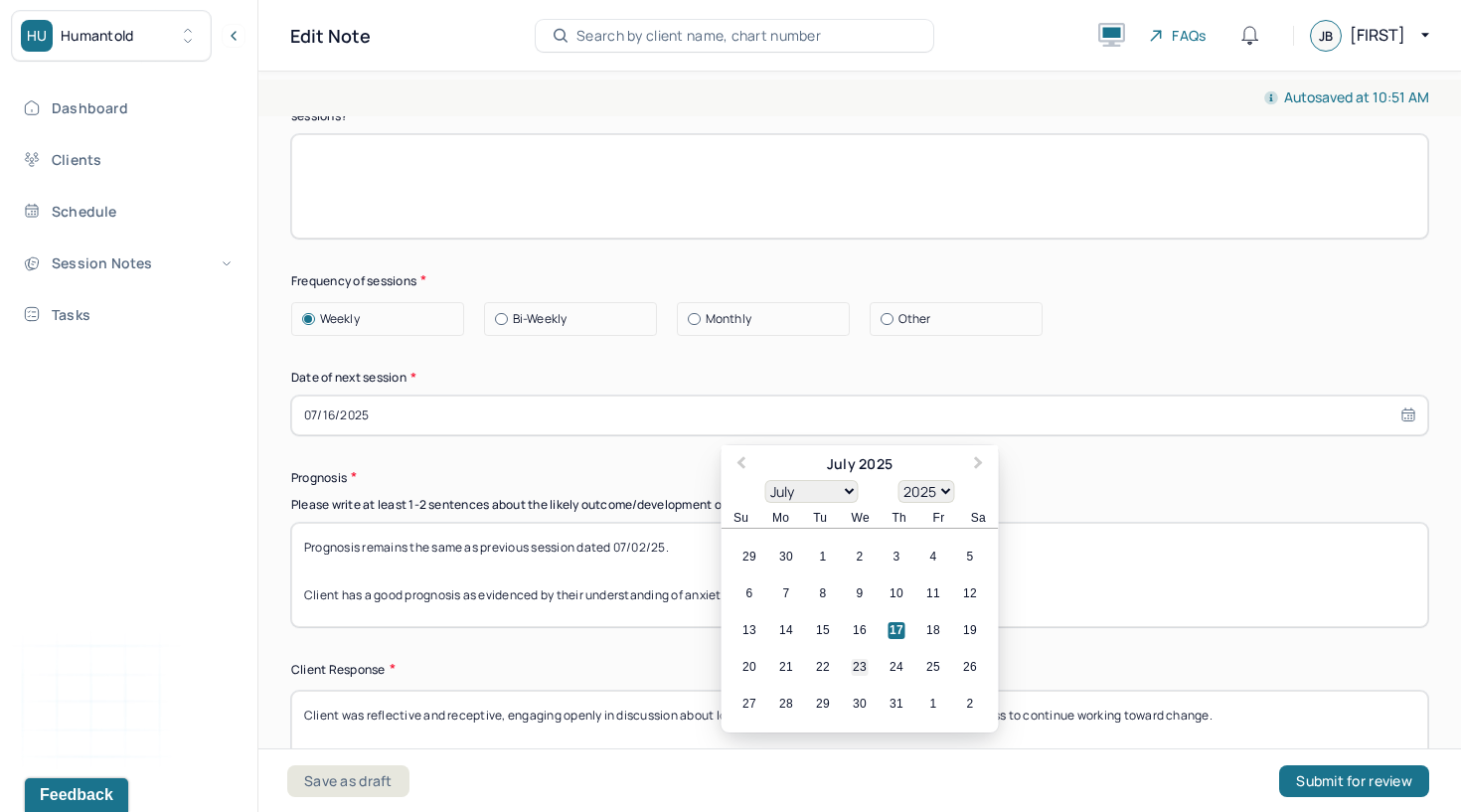 click on "23" at bounding box center [860, 667] 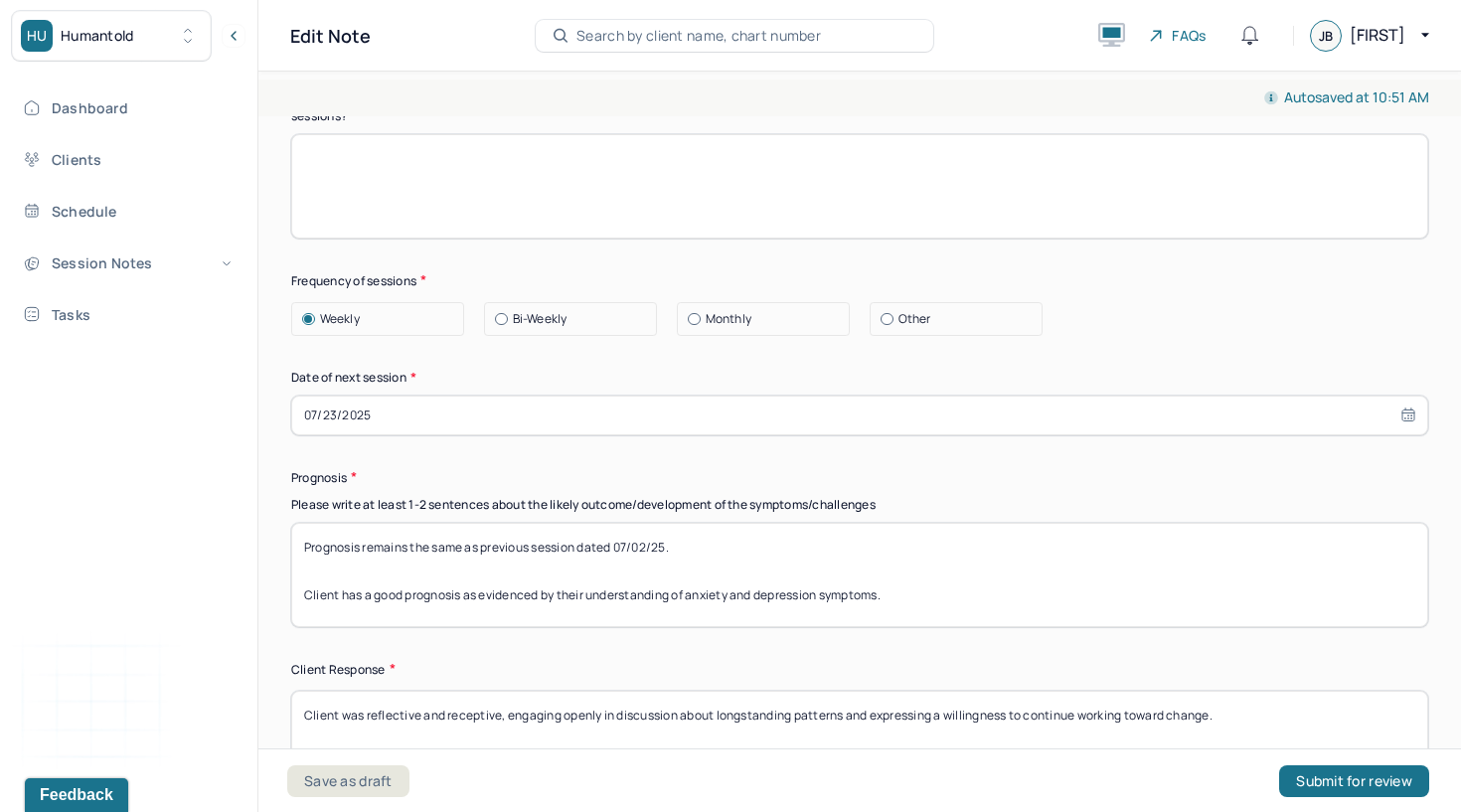 click on "Prognosis remains the same as previous session dated 07/02/25.
Client has a good prognosis as evidenced by their understanding of anxiety and depression symptoms." at bounding box center (860, 574) 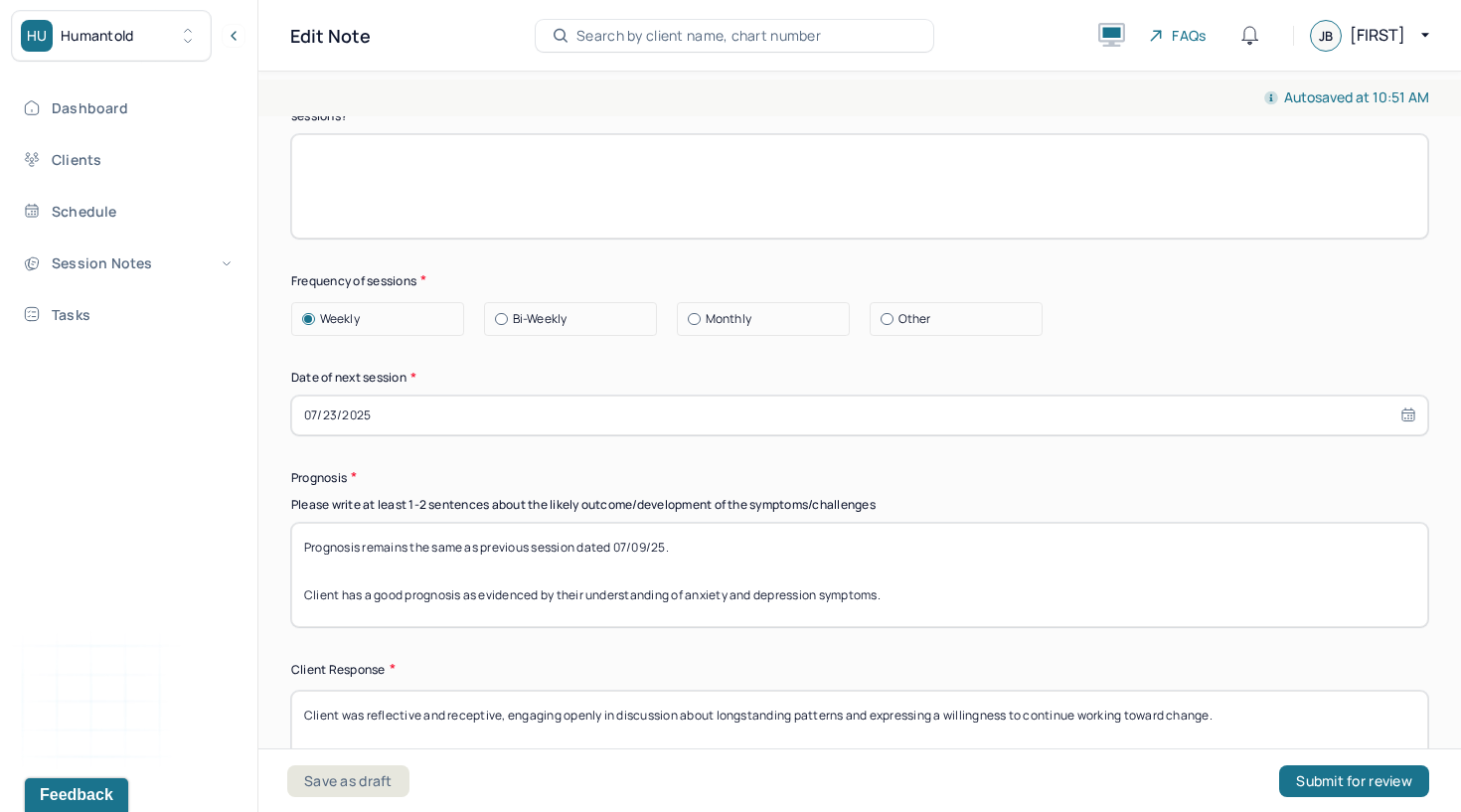 type on "Prognosis remains the same as previous session dated 07/09/25.
Client has a good prognosis as evidenced by their understanding of anxiety and depression symptoms." 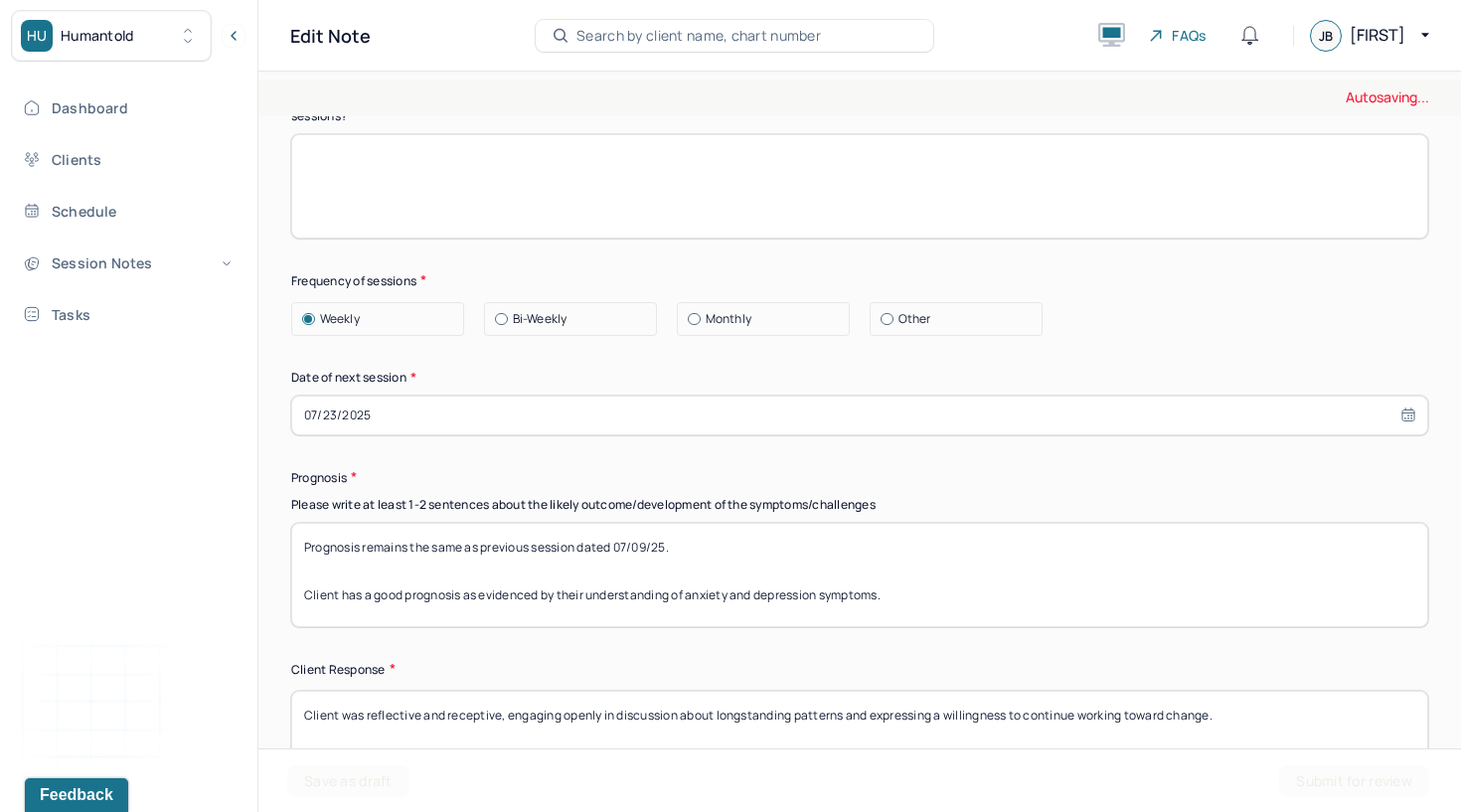 click on "Client was reflective and receptive, engaging openly in discussion about longstanding patterns and expressing a willingness to continue working toward change." at bounding box center (860, 742) 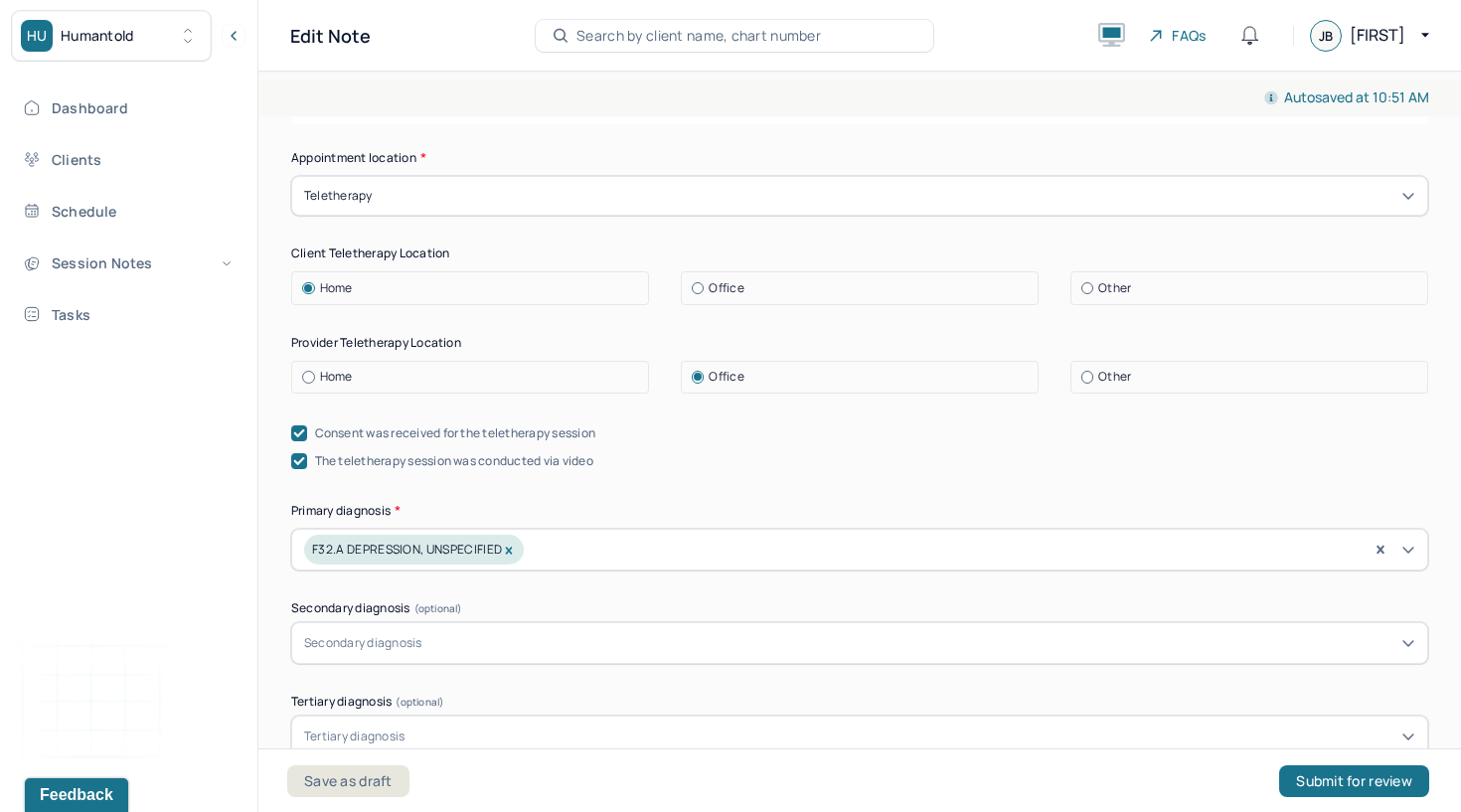 scroll, scrollTop: 580, scrollLeft: 0, axis: vertical 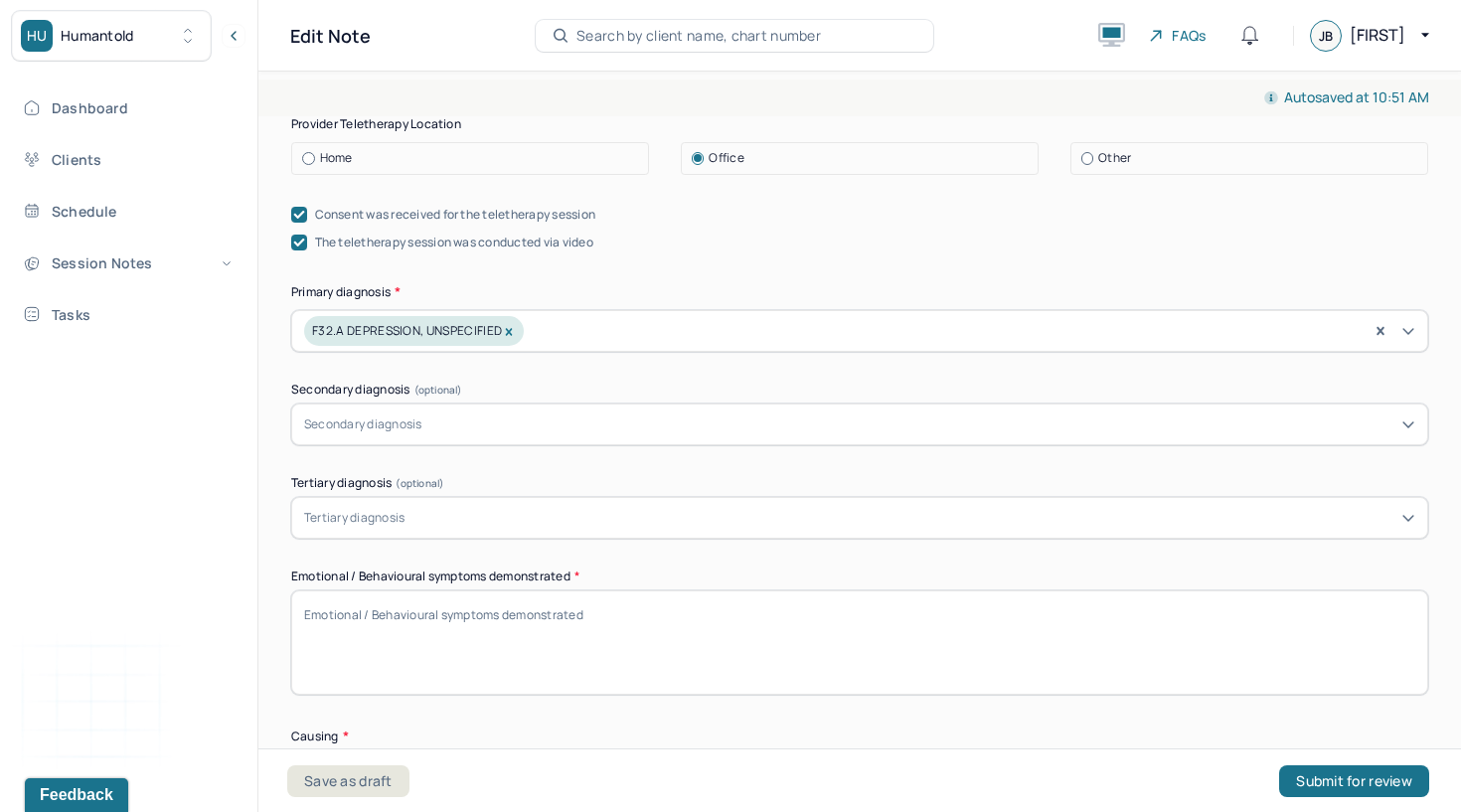 type 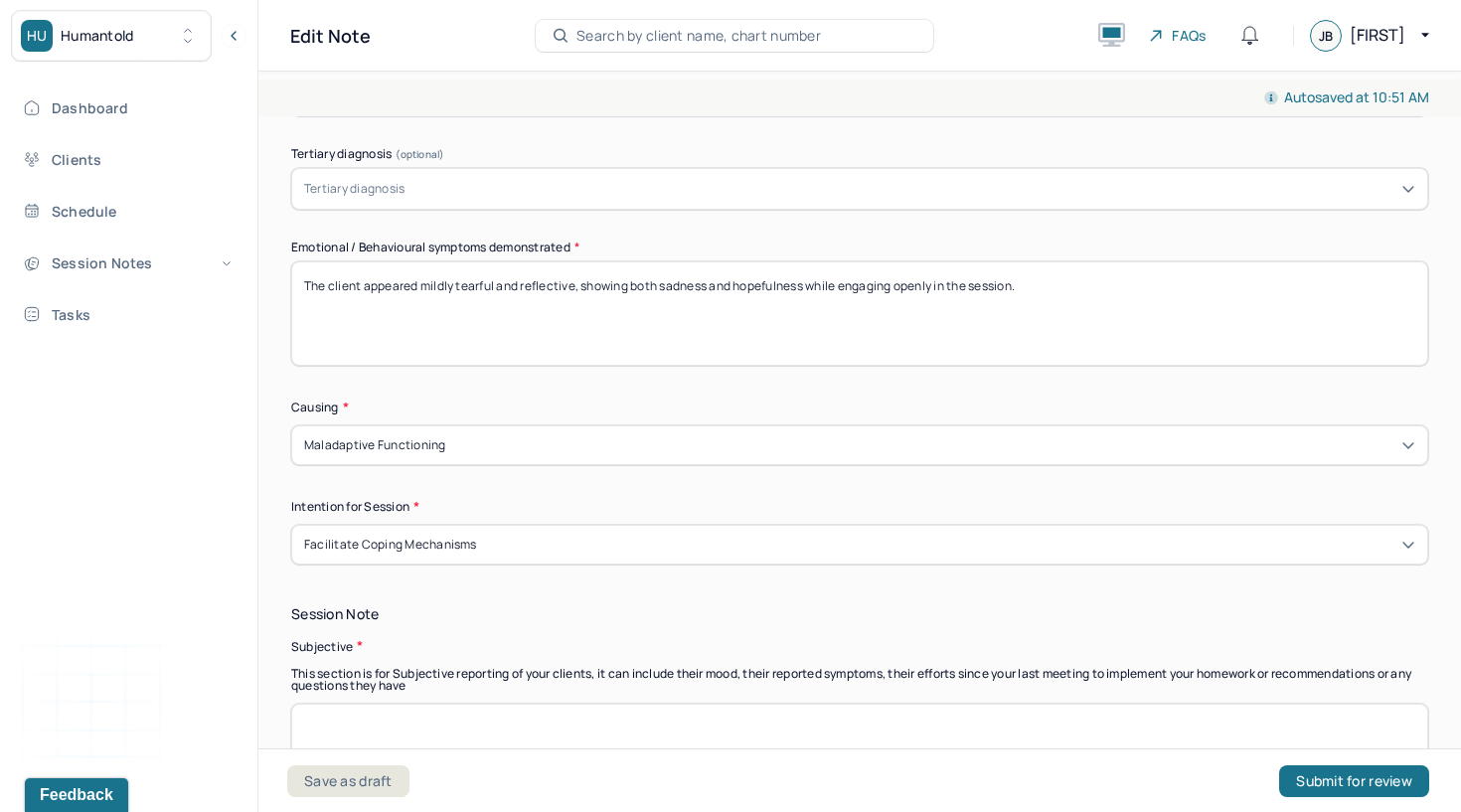scroll, scrollTop: 1027, scrollLeft: 0, axis: vertical 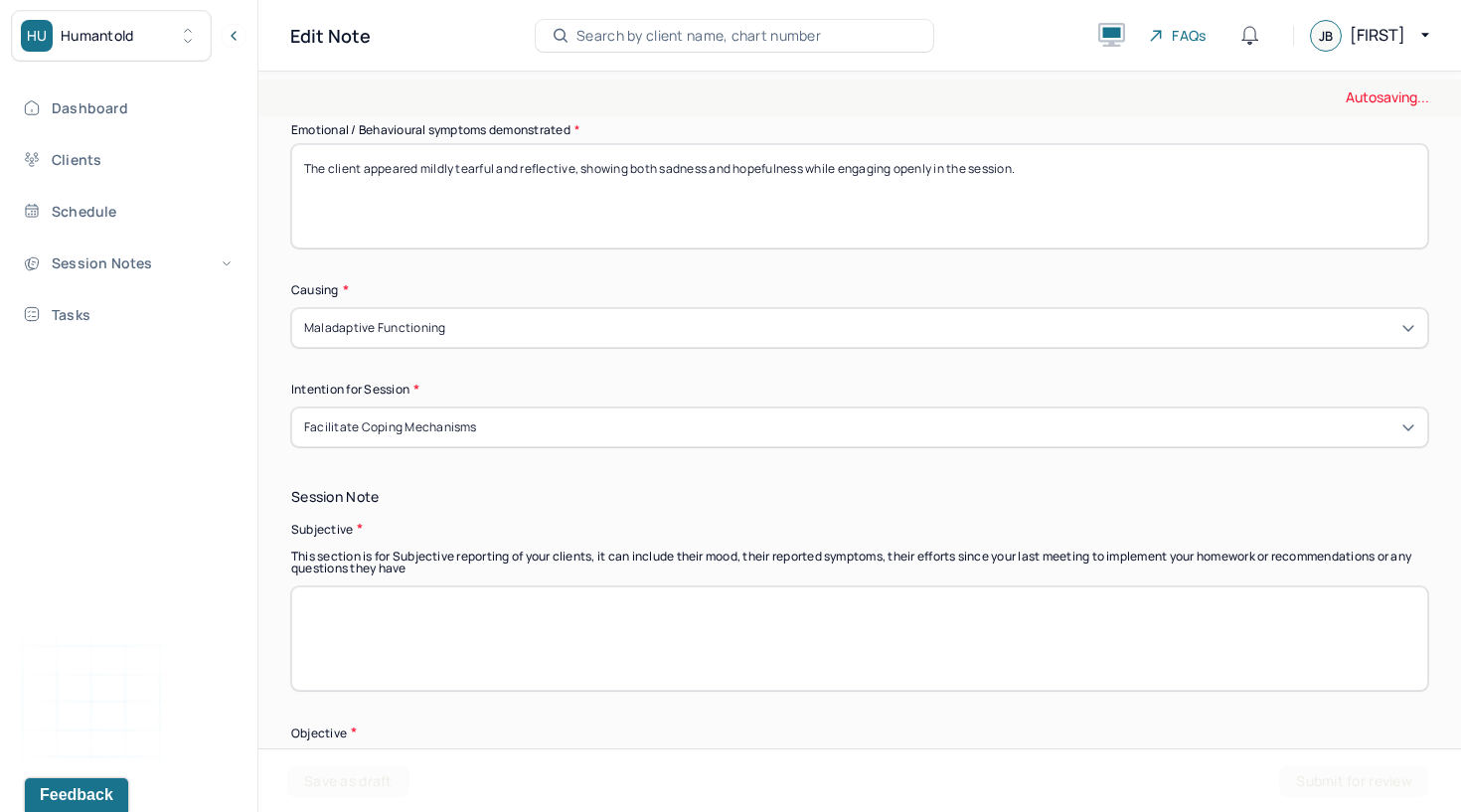 type on "The client appeared mildly tearful and reflective, showing both sadness and hopefulness while engaging openly in the session." 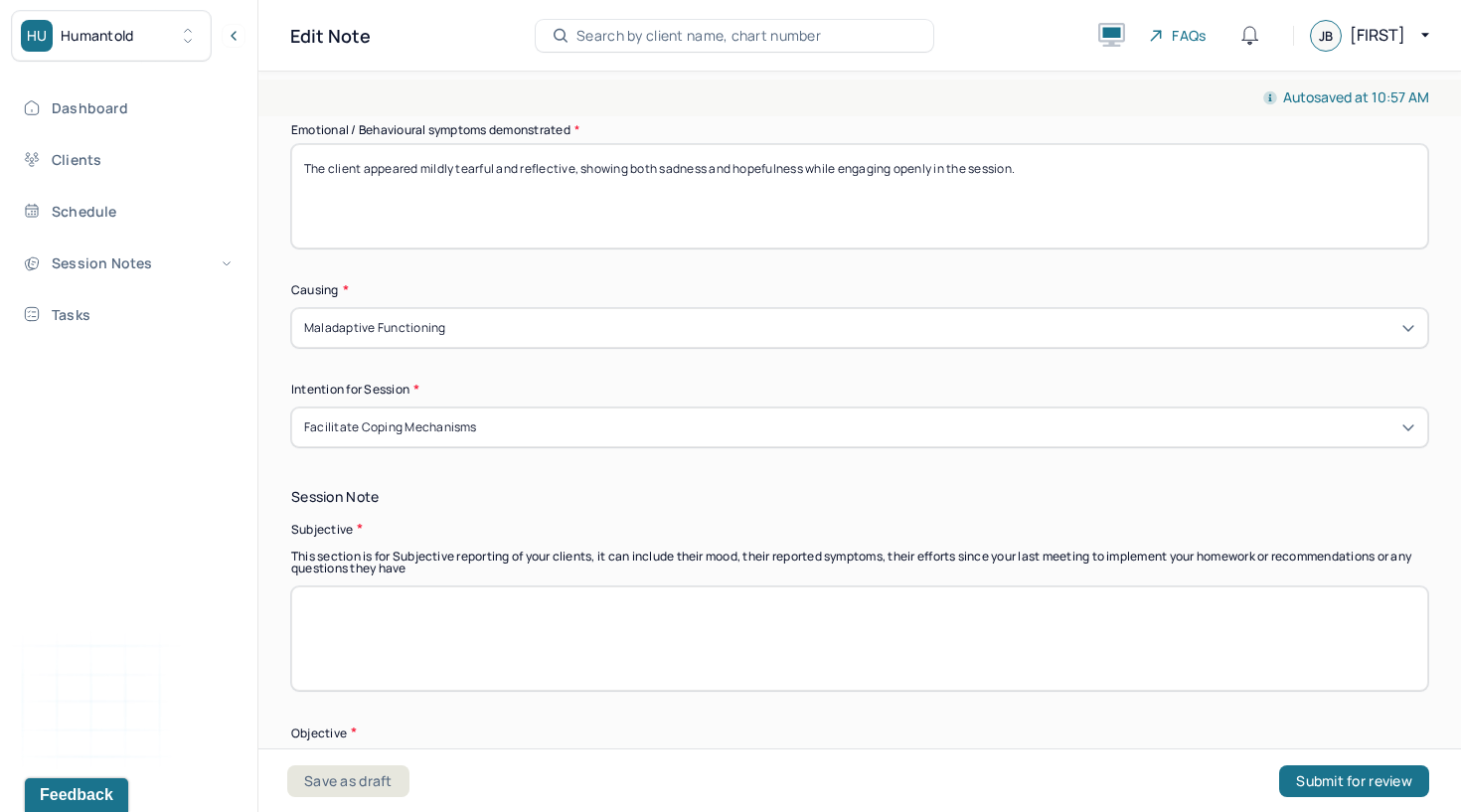 paste on "Client shared experiencing mixed emotions after the recent loss of a childhood dog and learning that her brother and his partner are expecting their first baby early next year. She expressed excitement about becoming an aunt but also acknowledged feeling nostalgic and missing her mother more amid these family changes and her sister’s upcoming wedding. Client was mildly tearful and reflective, expressing disappointment about a distant relationship with one sister and a desire for greater connection. She expressed gratitude for her supportive relationship with her partner, despite their lack of defined labels. Client noted efforts to resume self-care practices such as yoga and journaling to help manage current symptoms." 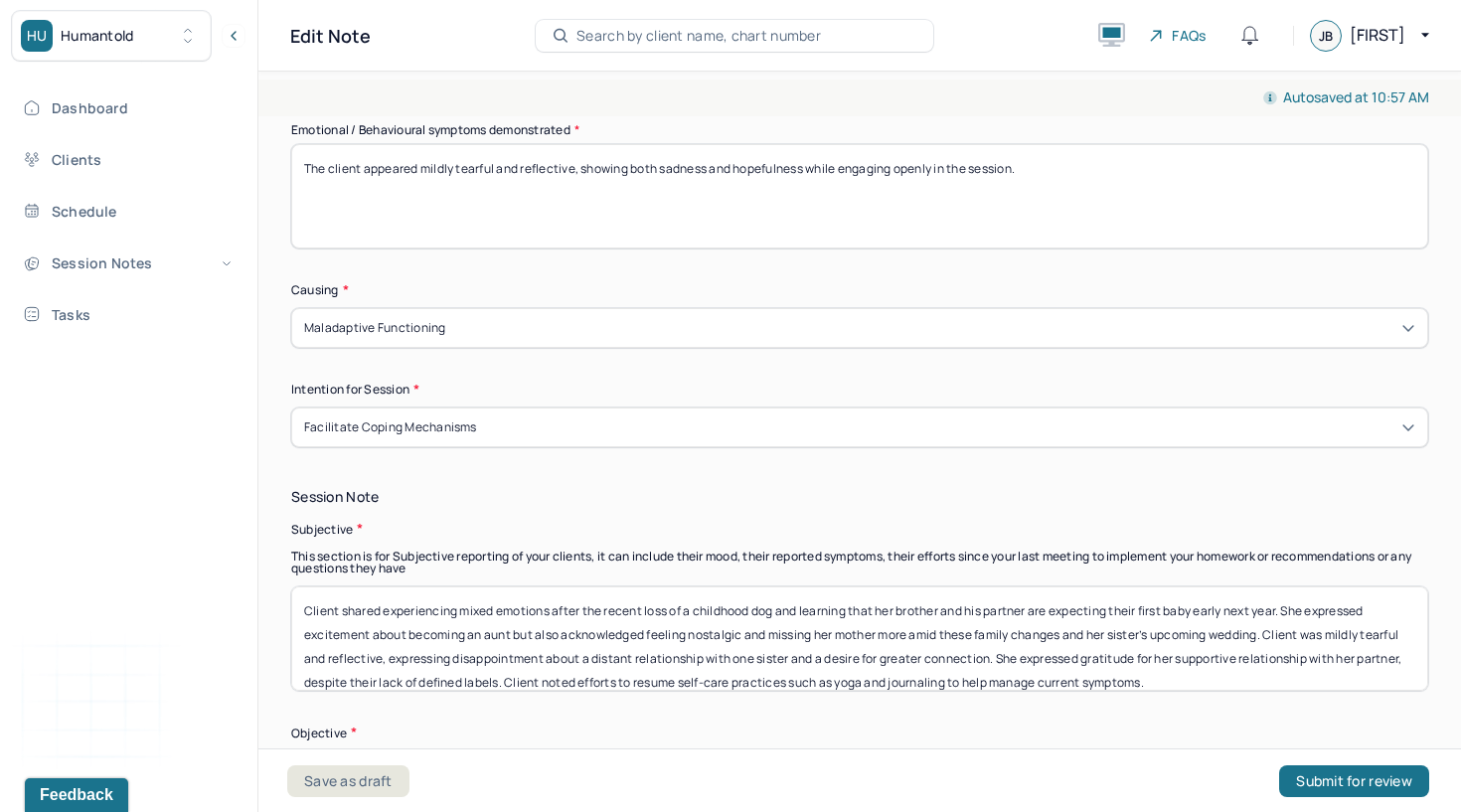 scroll, scrollTop: 1, scrollLeft: 0, axis: vertical 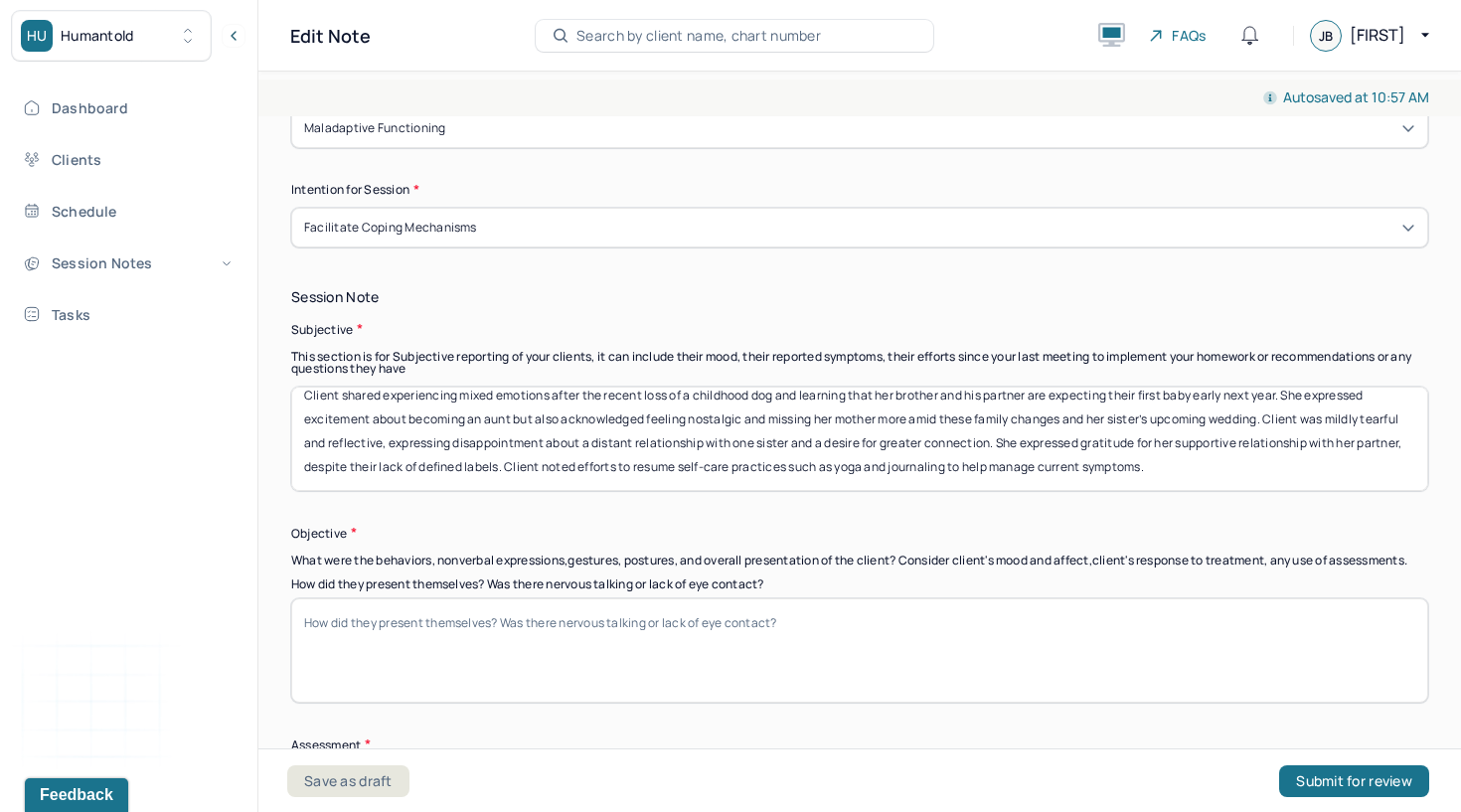 type on "Client shared experiencing mixed emotions after the recent loss of a childhood dog and learning that her brother and his partner are expecting their first baby early next year. She expressed excitement about becoming an aunt but also acknowledged feeling nostalgic and missing her mother more amid these family changes and her sister’s upcoming wedding. Client was mildly tearful and reflective, expressing disappointment about a distant relationship with one sister and a desire for greater connection. She expressed gratitude for her supportive relationship with her partner, despite their lack of defined labels. Client noted efforts to resume self-care practices such as yoga and journaling to help manage current symptoms." 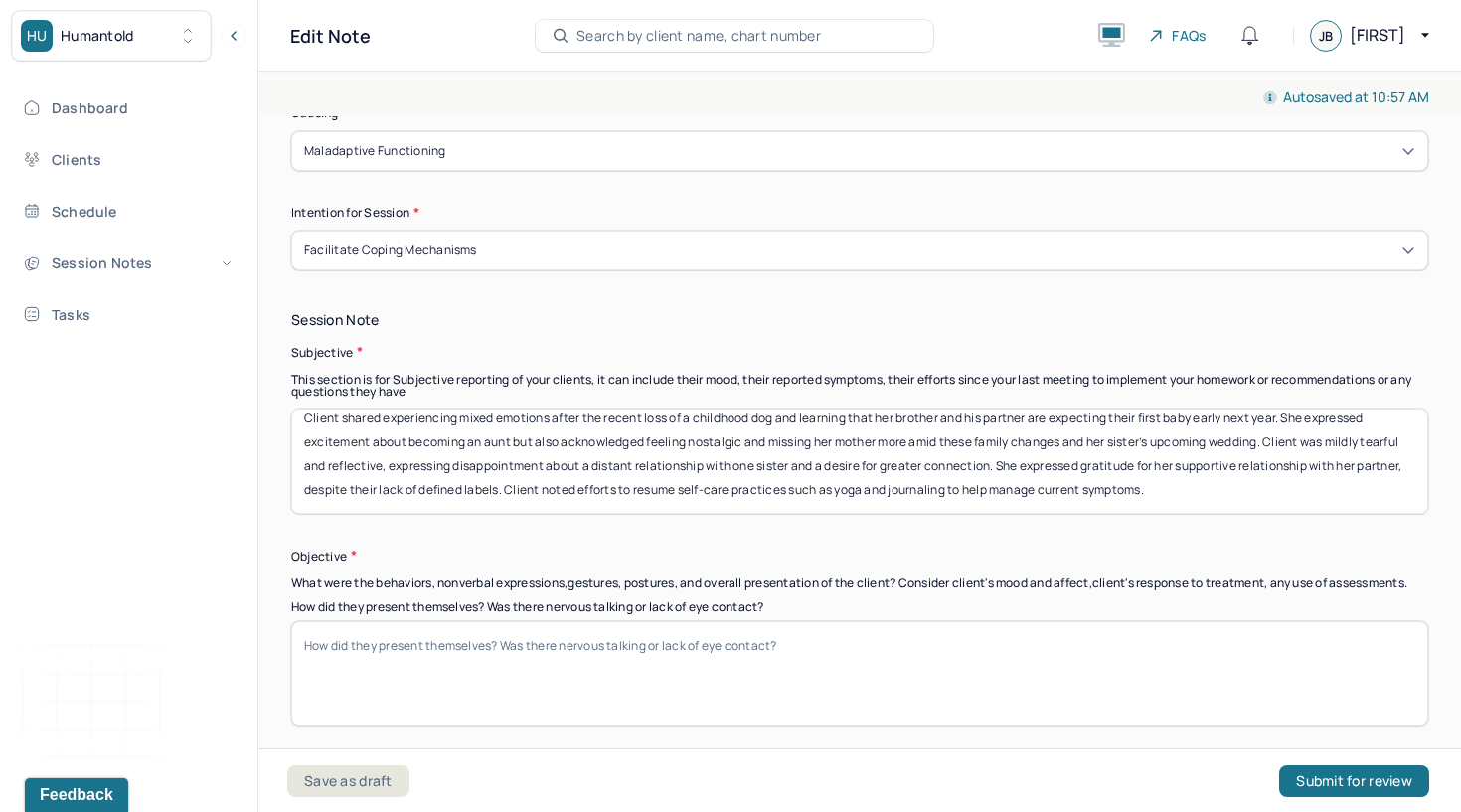 scroll, scrollTop: 1313, scrollLeft: 0, axis: vertical 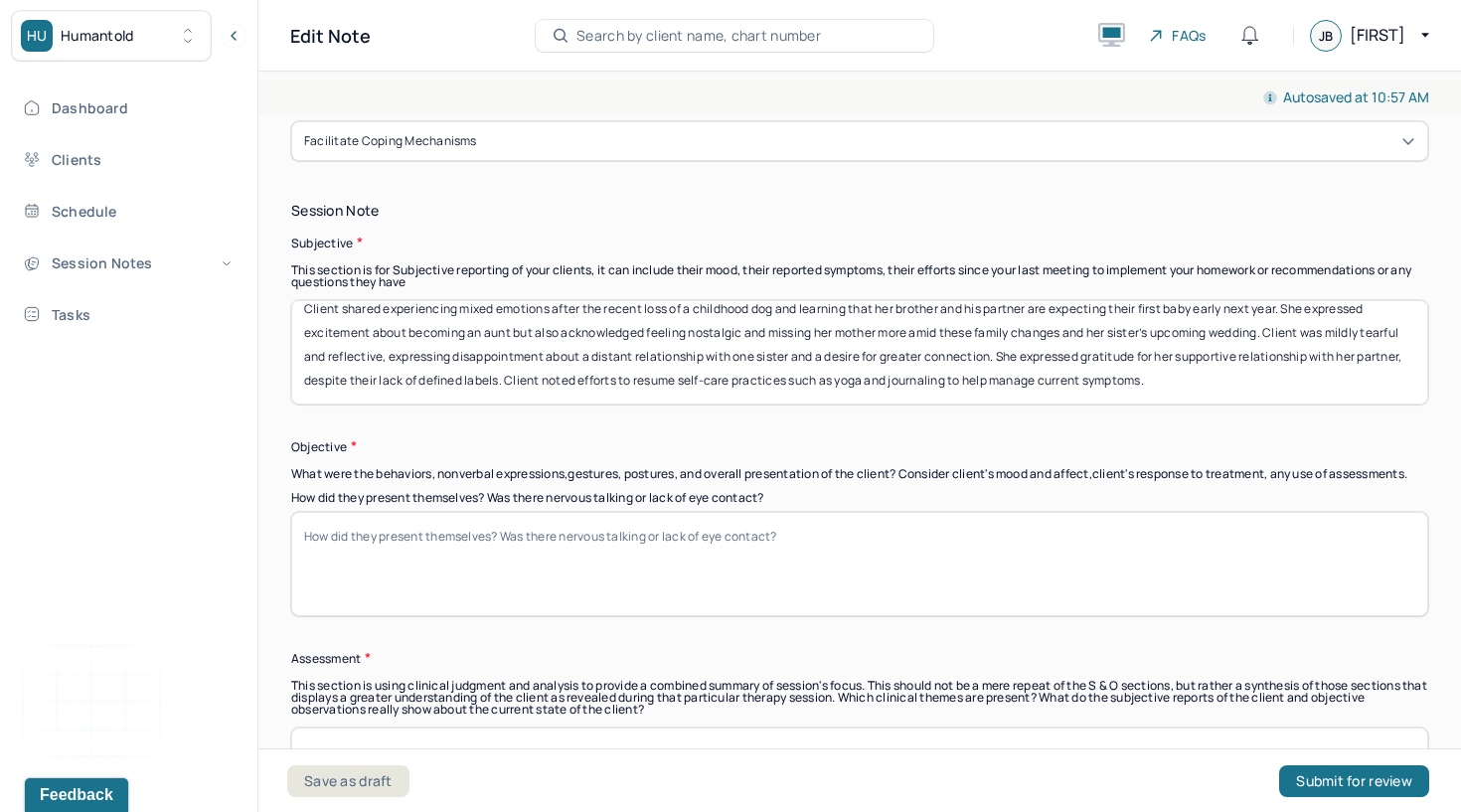 paste on "Client appeared emotionally reflective and engaged, showing mild tearfulness at moments during the session. She demonstrates insight into family dynamics and personal emotional needs. Client is actively participating in self-care routines and maintaining relational awareness." 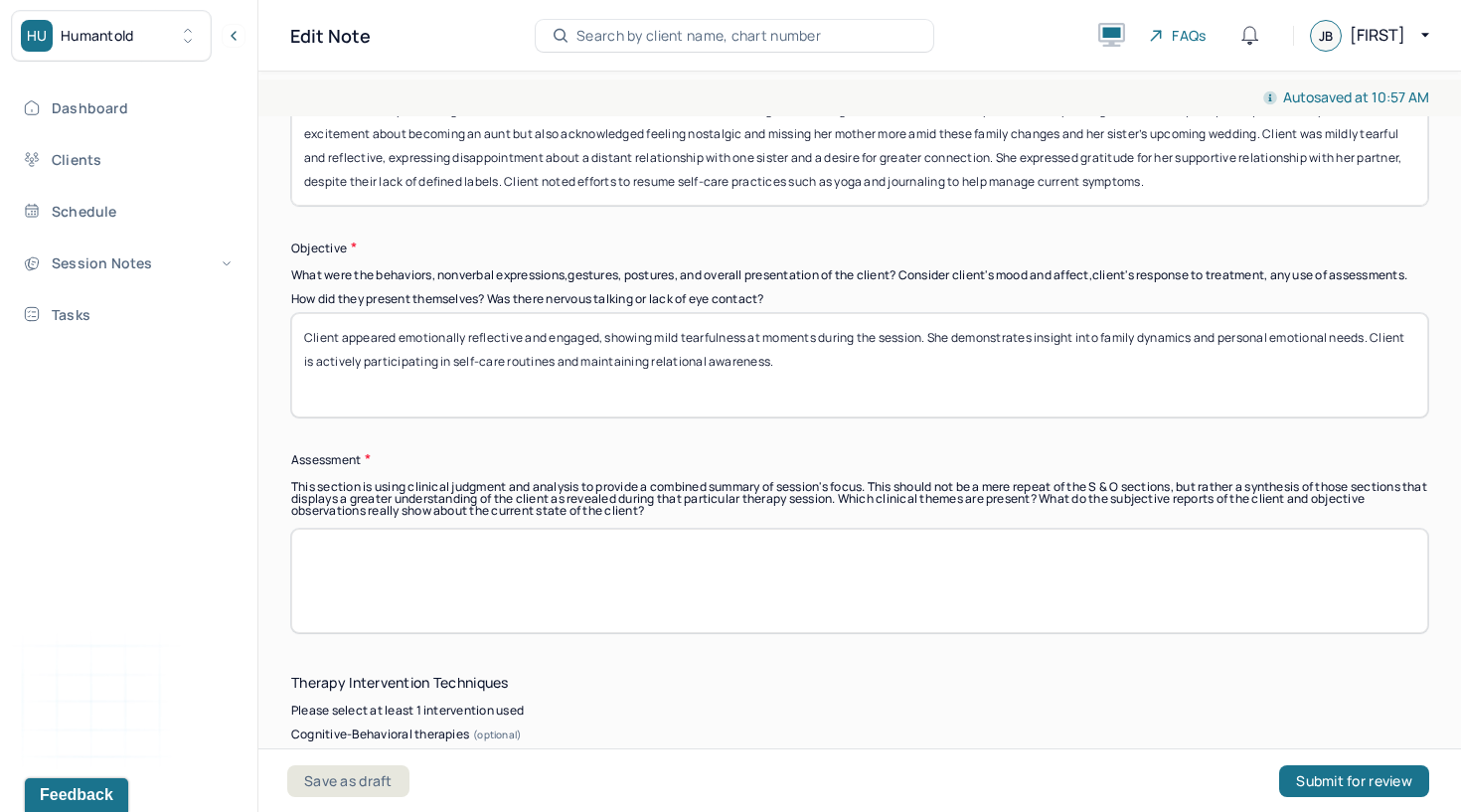 scroll, scrollTop: 1514, scrollLeft: 0, axis: vertical 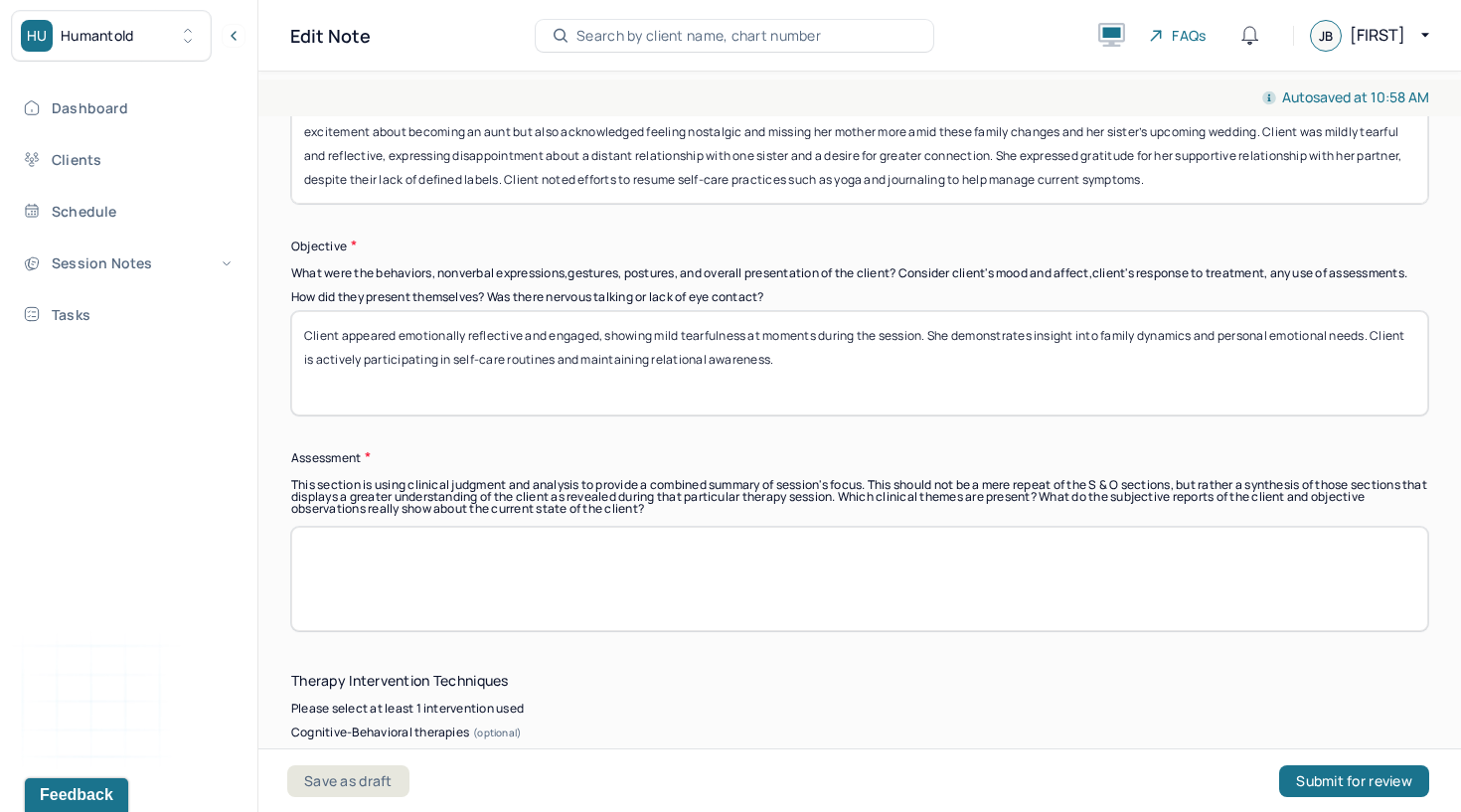 type on "Client appeared emotionally reflective and engaged, showing mild tearfulness at moments during the session. She demonstrates insight into family dynamics and personal emotional needs. Client is actively participating in self-care routines and maintaining relational awareness." 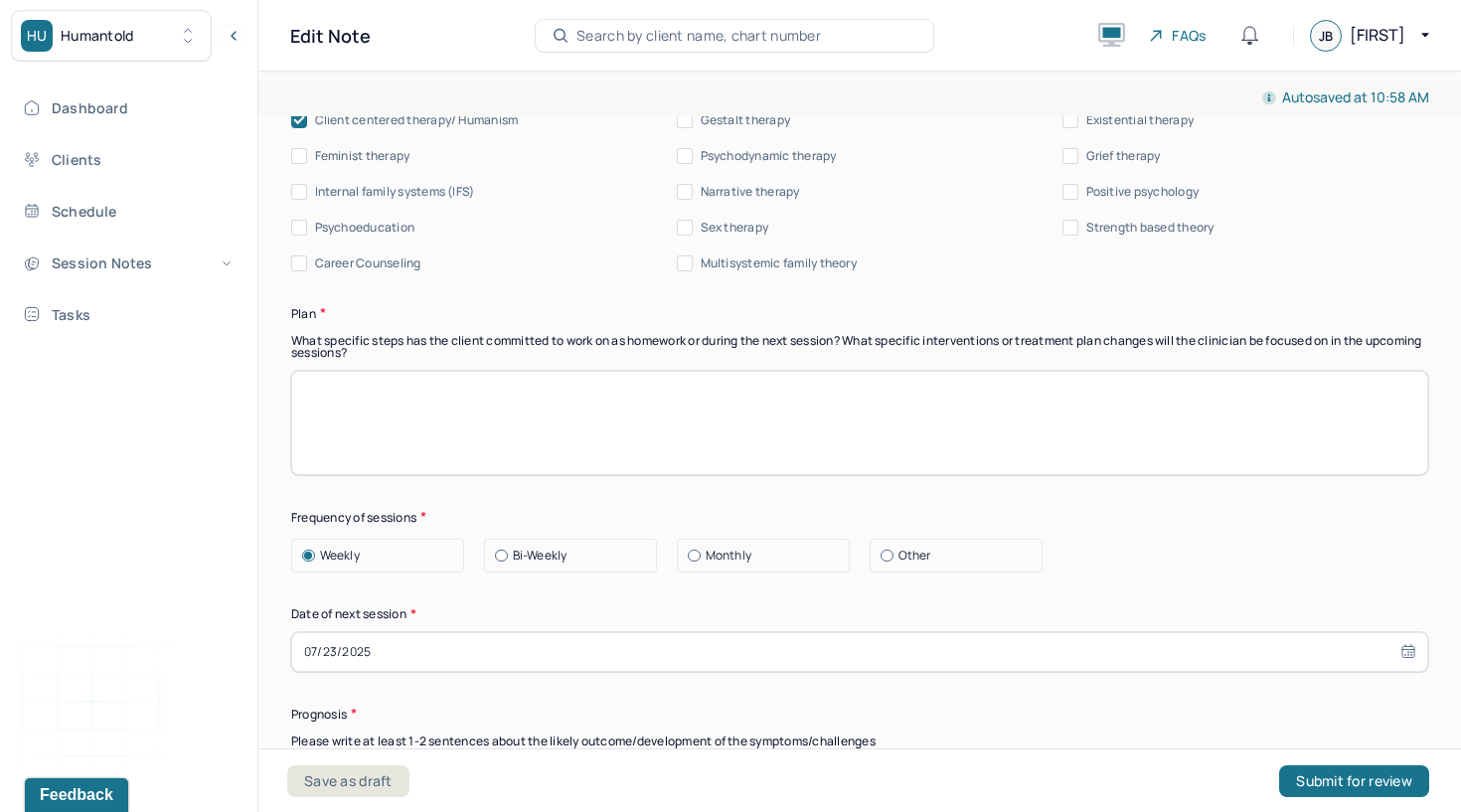 scroll, scrollTop: 2421, scrollLeft: 0, axis: vertical 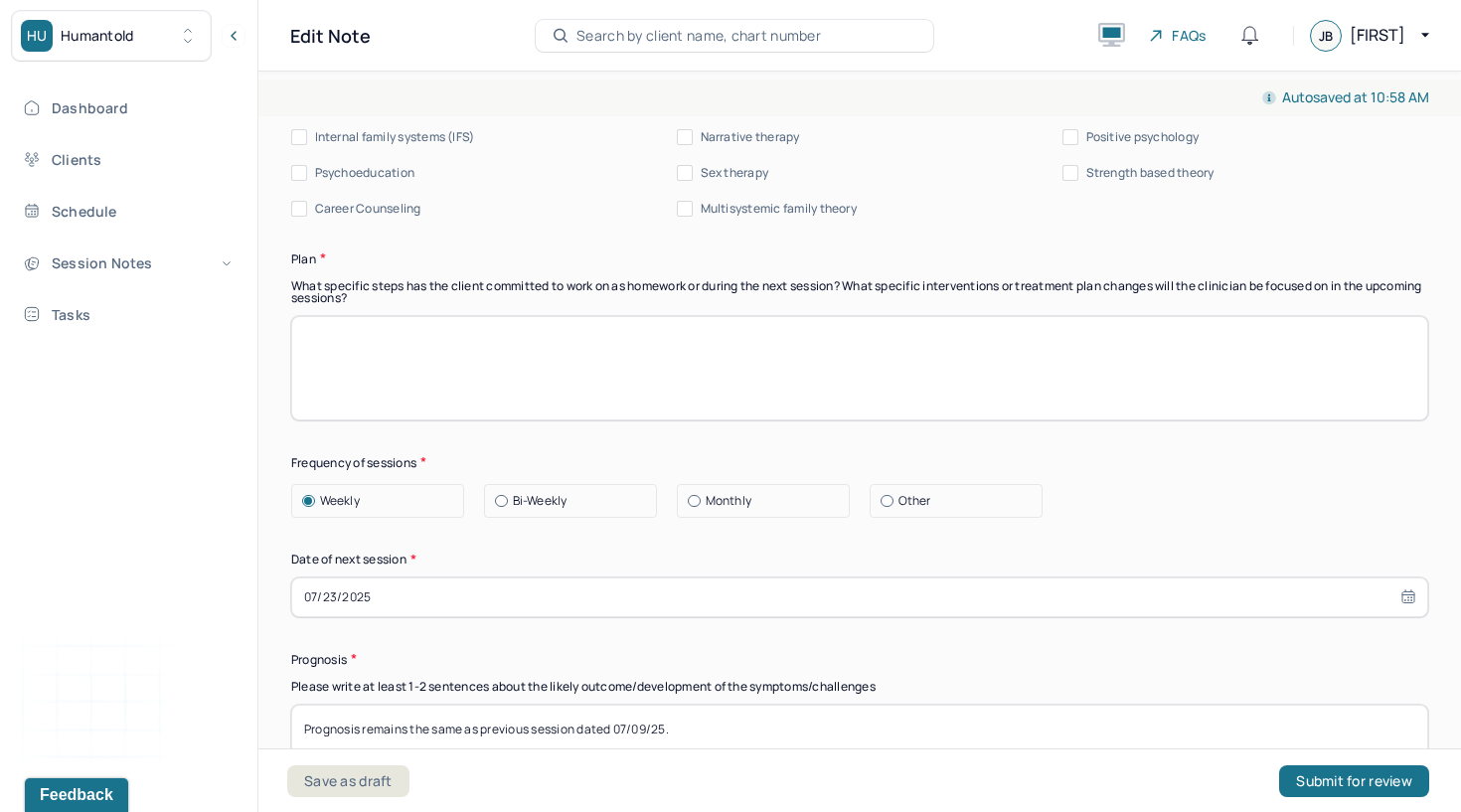 type on "Client is processing grief and adjustment to significant family transitions, which have evoked a mixture of sadness, excitement, and longing. The client shows resilience through engagement in self-care and a positive romantic relationship. Mild emotional distress is present but appears manageable with current coping efforts." 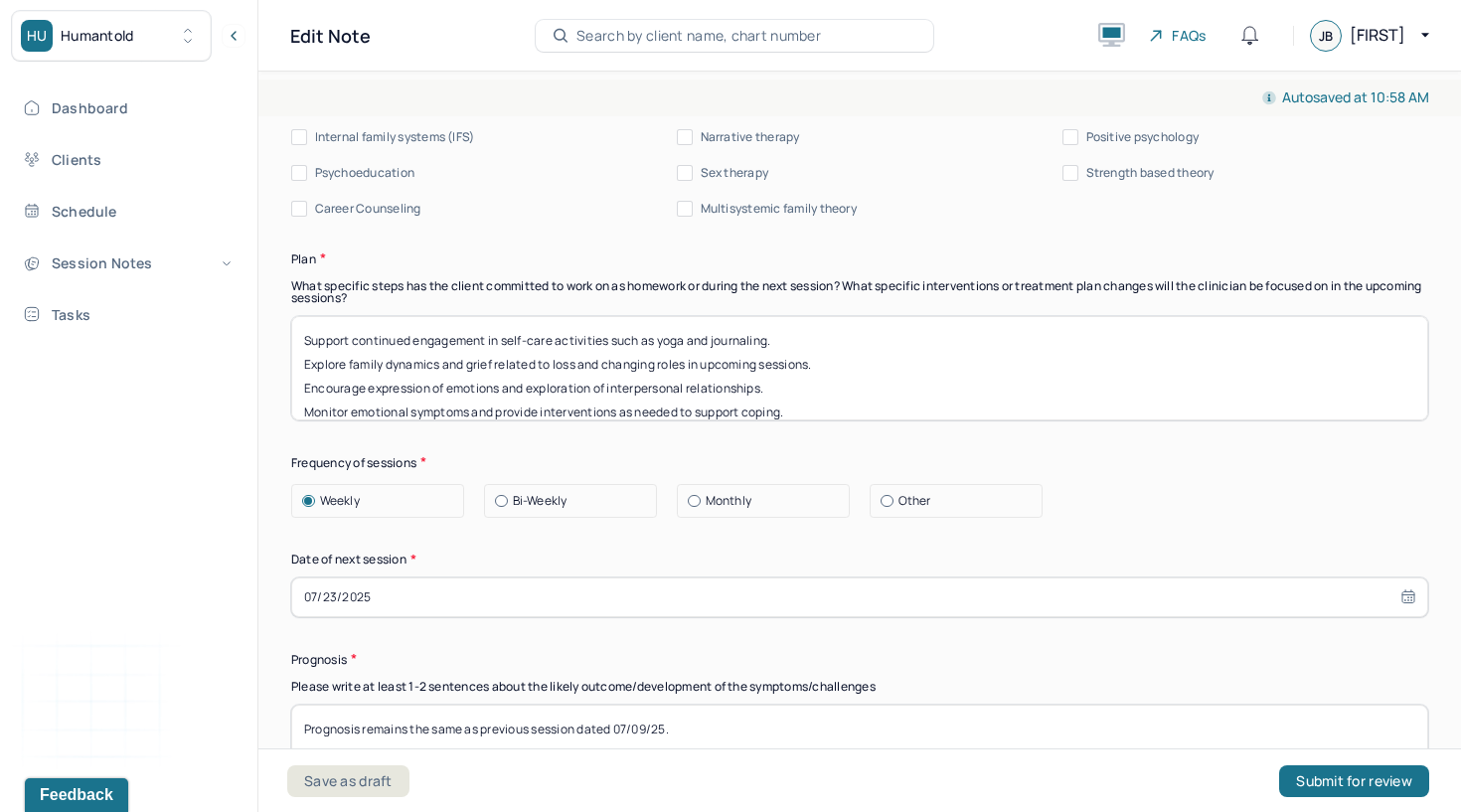 scroll, scrollTop: 25, scrollLeft: 0, axis: vertical 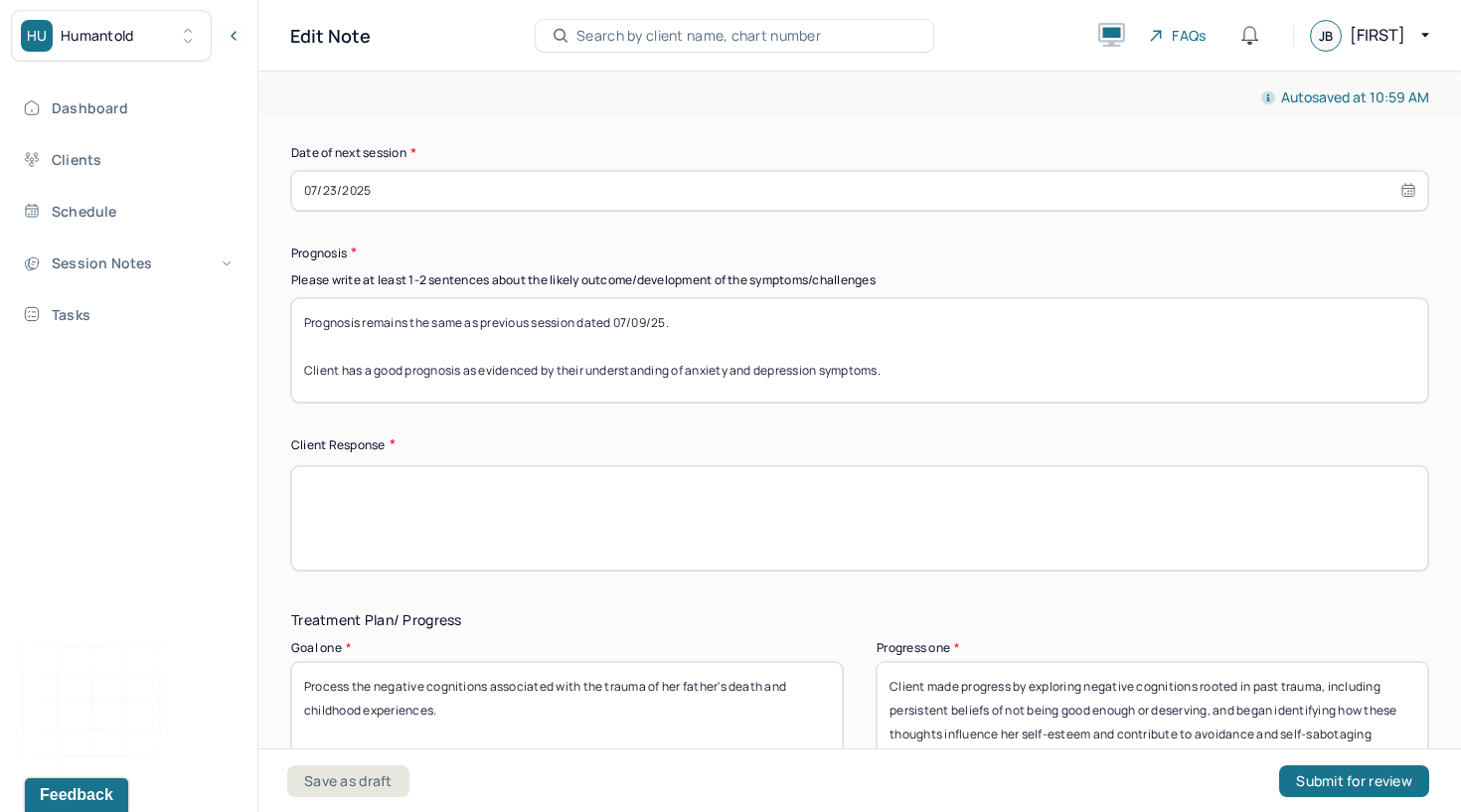type on "Support continued engagement in self-care activities such as yoga and journaling.
Explore family dynamics and grief related to loss and changing roles in upcoming sessions.
Encourage expression of emotions and exploration of interpersonal relationships.
Monitor emotional symptoms and provide interventions as needed to support coping." 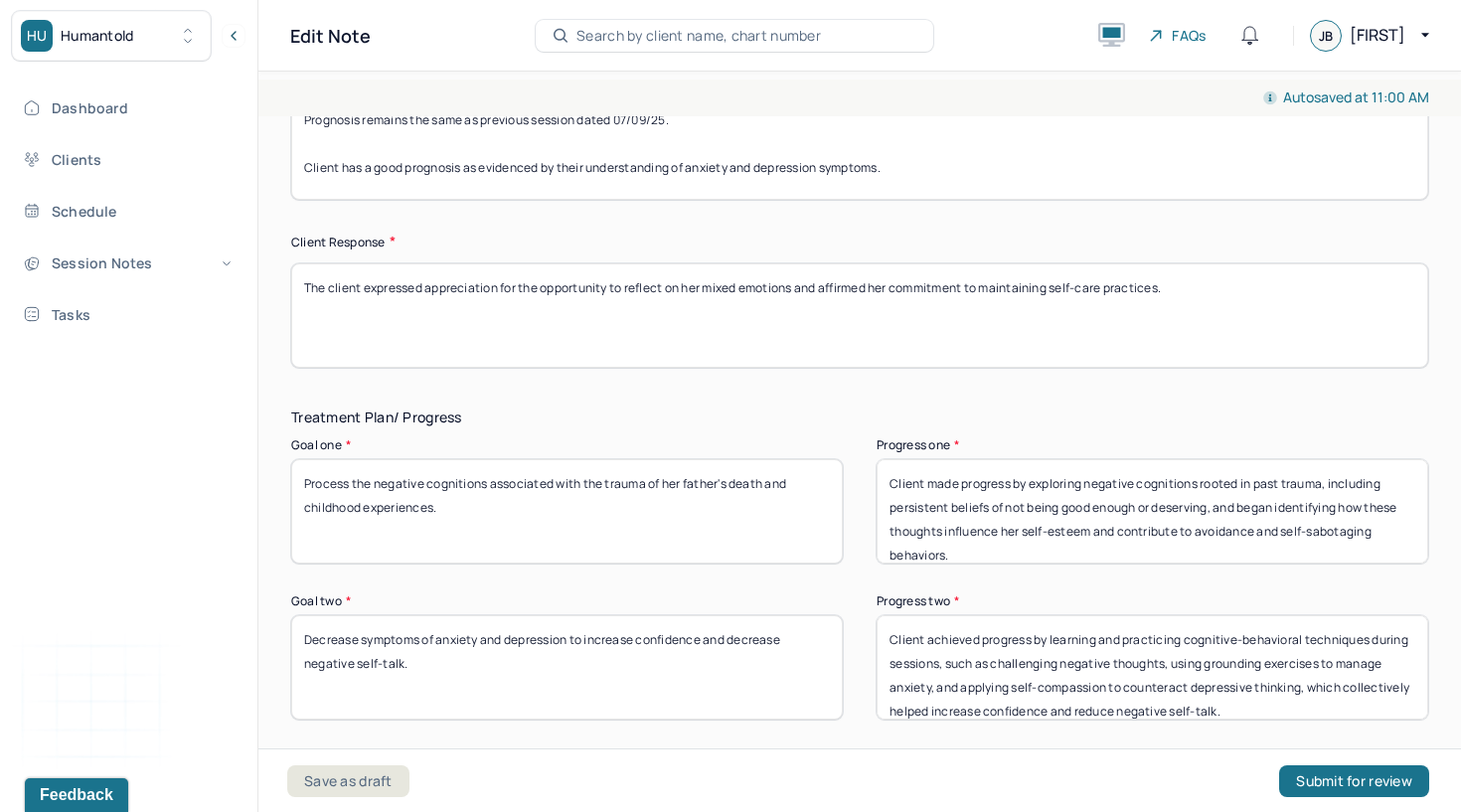 scroll, scrollTop: 3043, scrollLeft: 0, axis: vertical 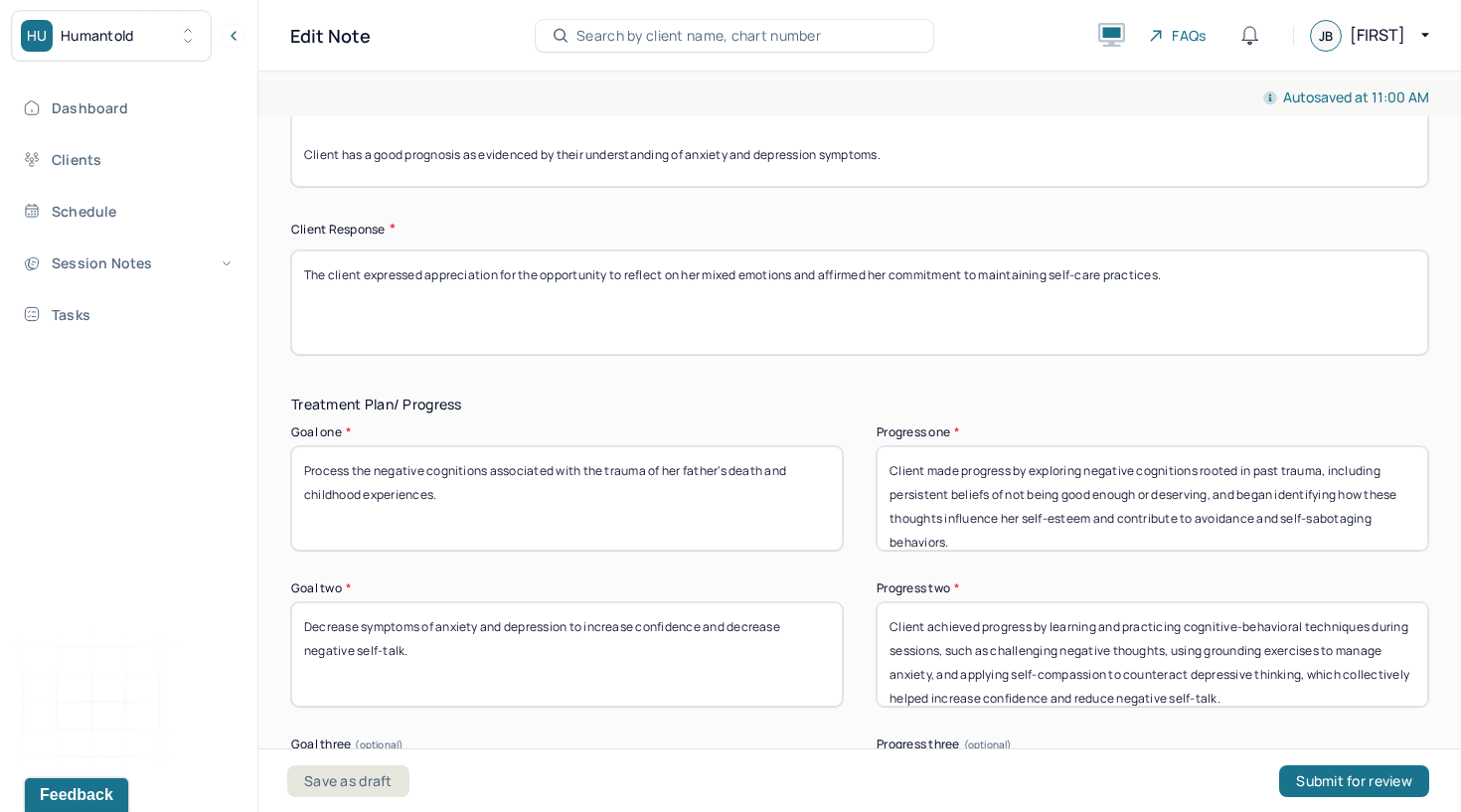 type on "The client expressed appreciation for the opportunity to reflect on her mixed emotions and affirmed her commitment to maintaining self-care practices." 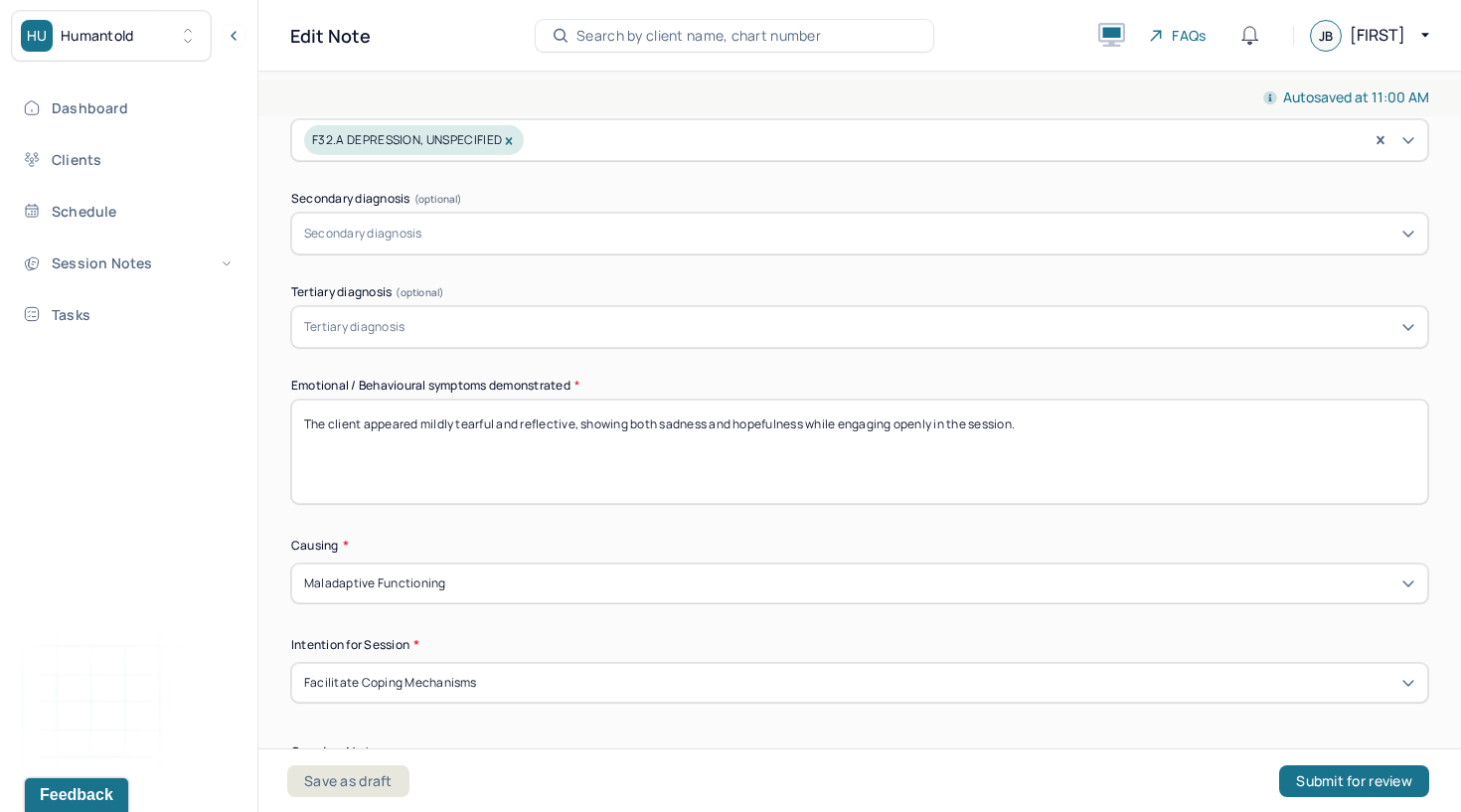 scroll, scrollTop: 773, scrollLeft: 0, axis: vertical 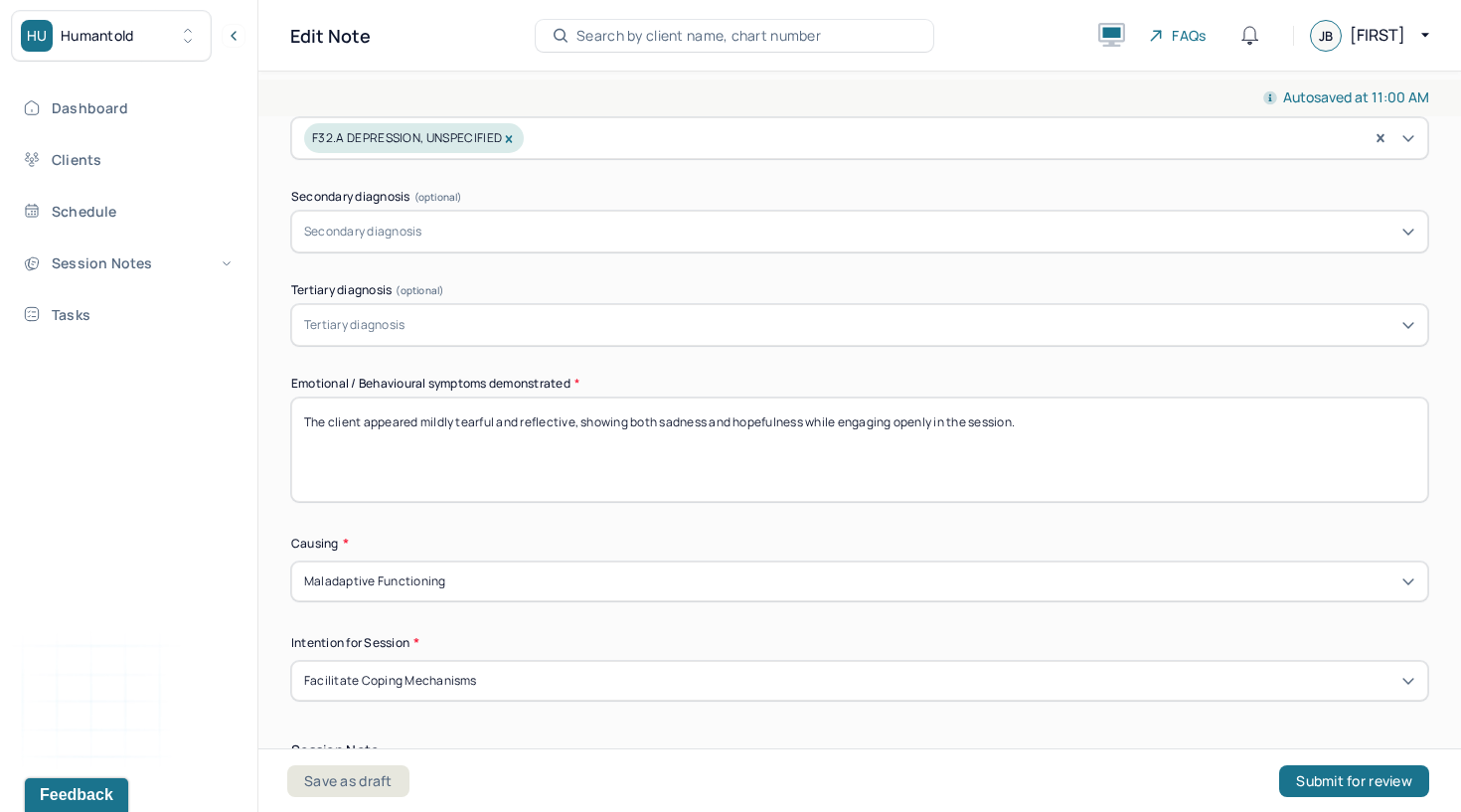 click on "The client appeared mildly tearful and reflective, showing both sadness and hopefulness while engaging openly in the session." at bounding box center [860, 449] 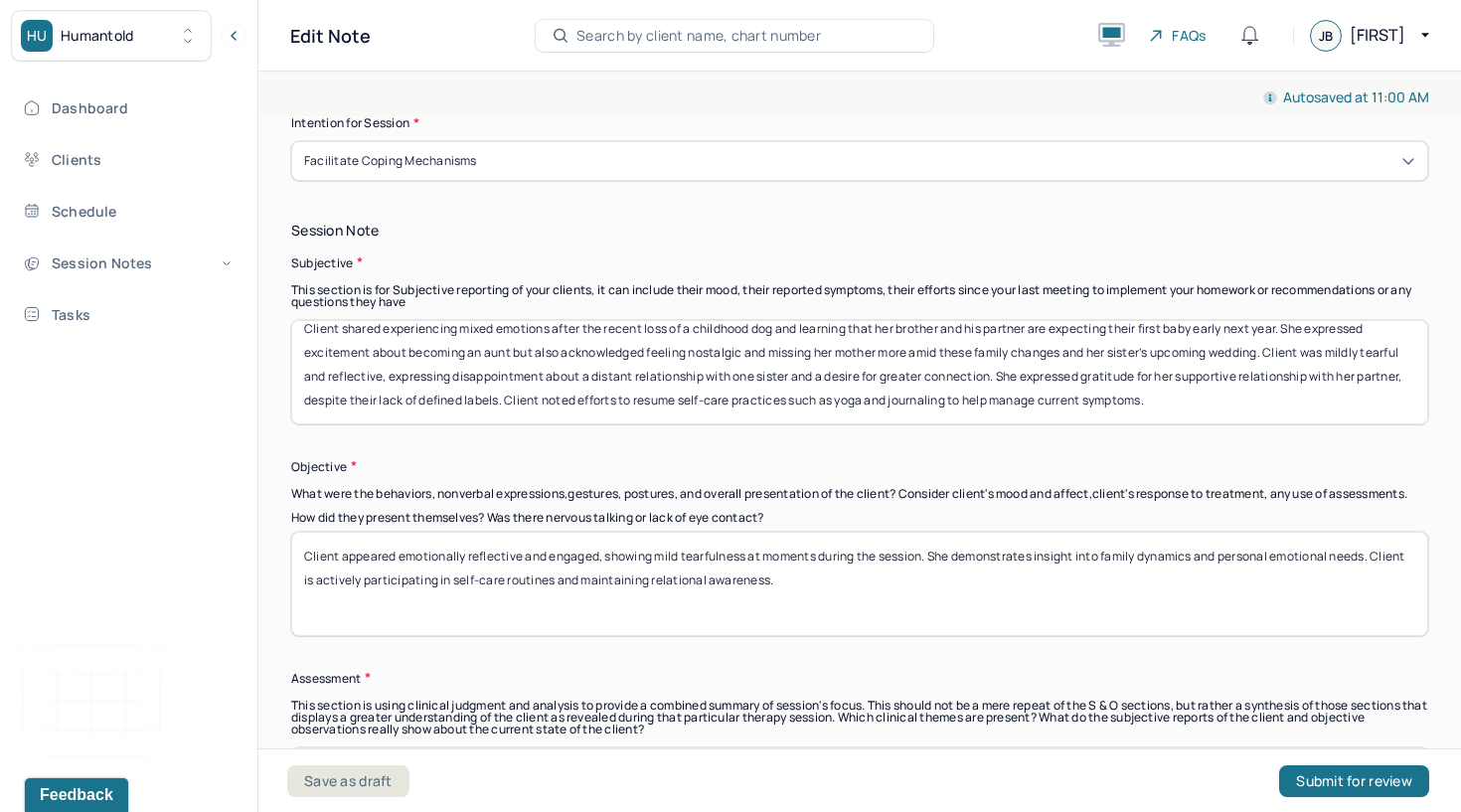 scroll, scrollTop: 1319, scrollLeft: 0, axis: vertical 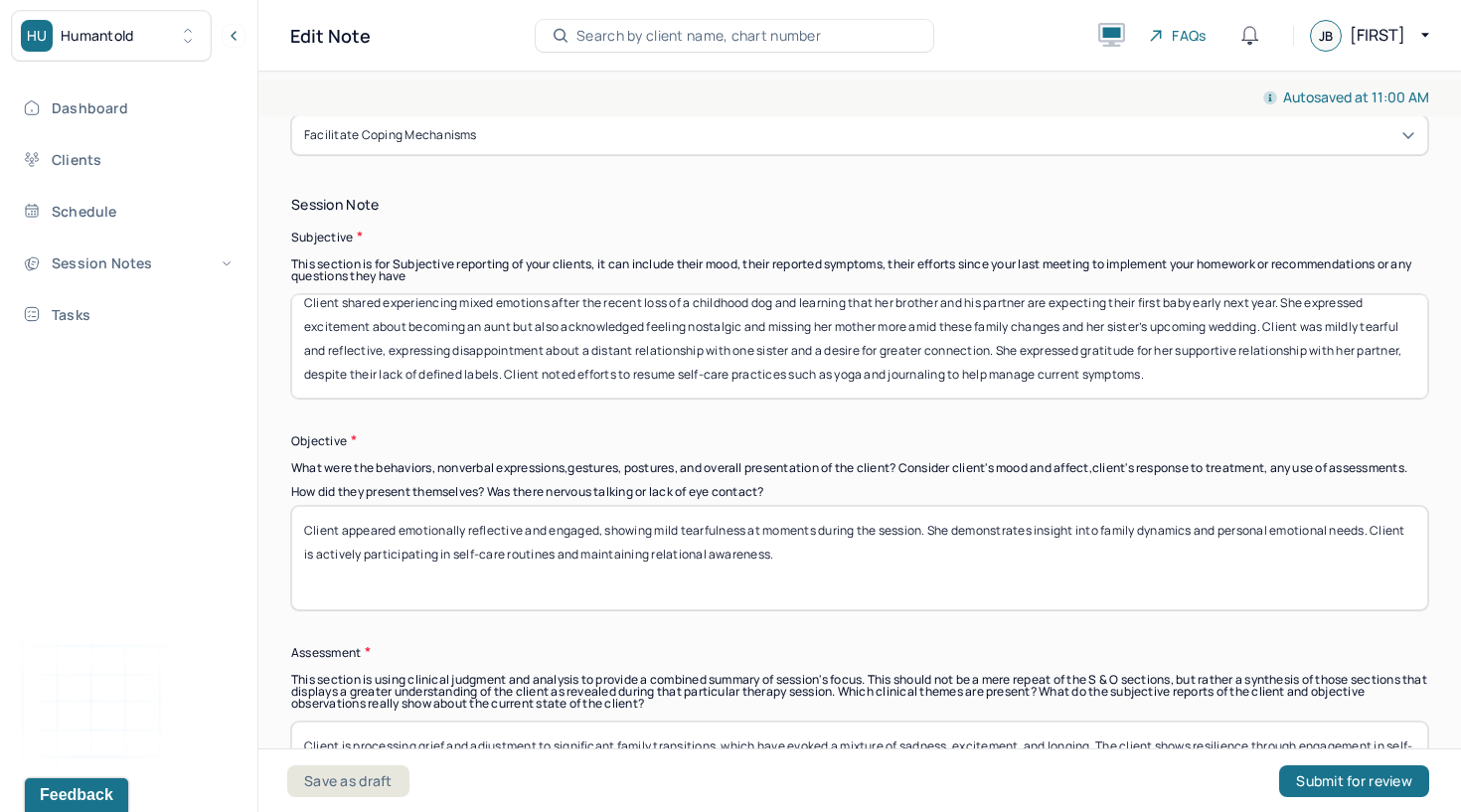 type 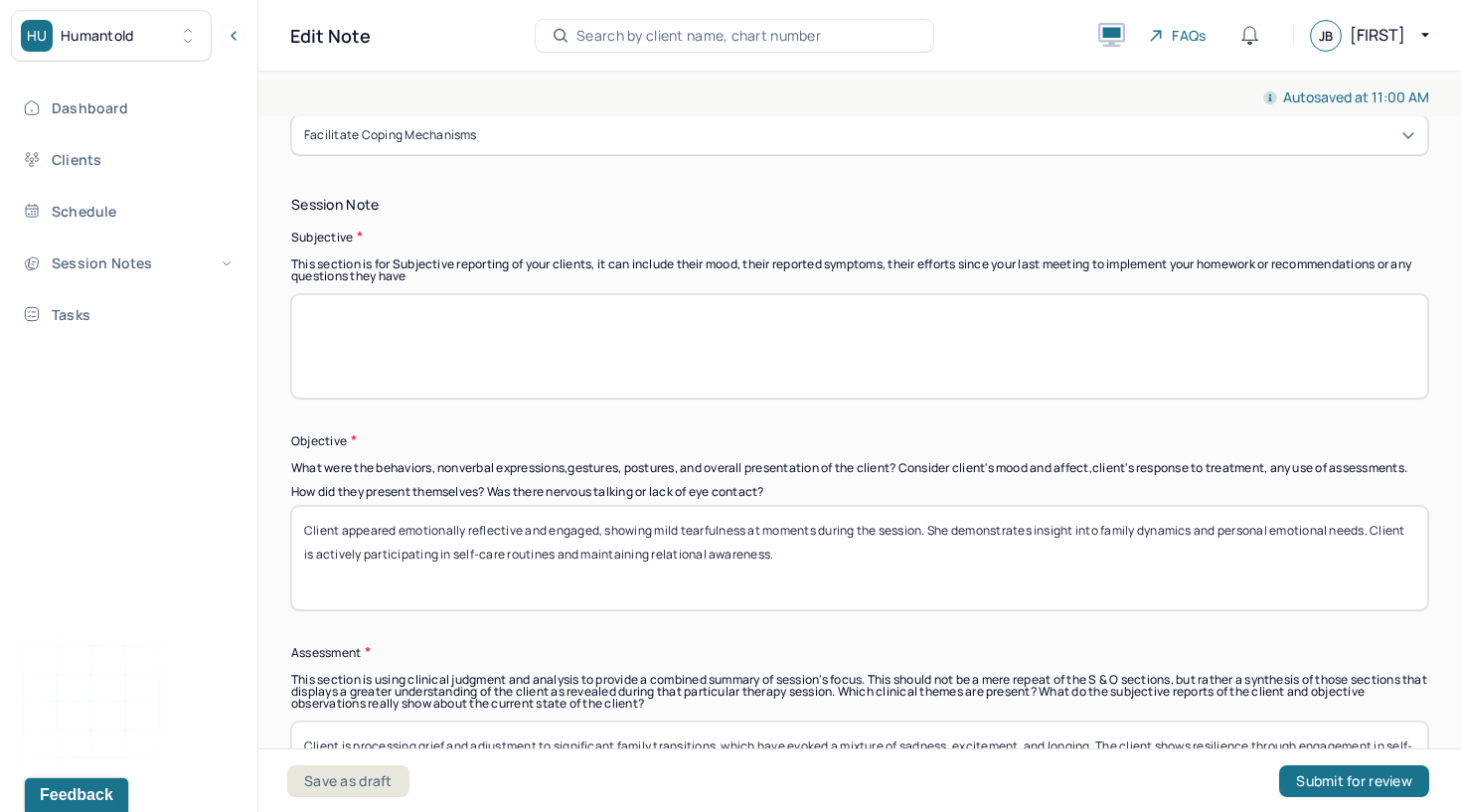 scroll, scrollTop: 0, scrollLeft: 0, axis: both 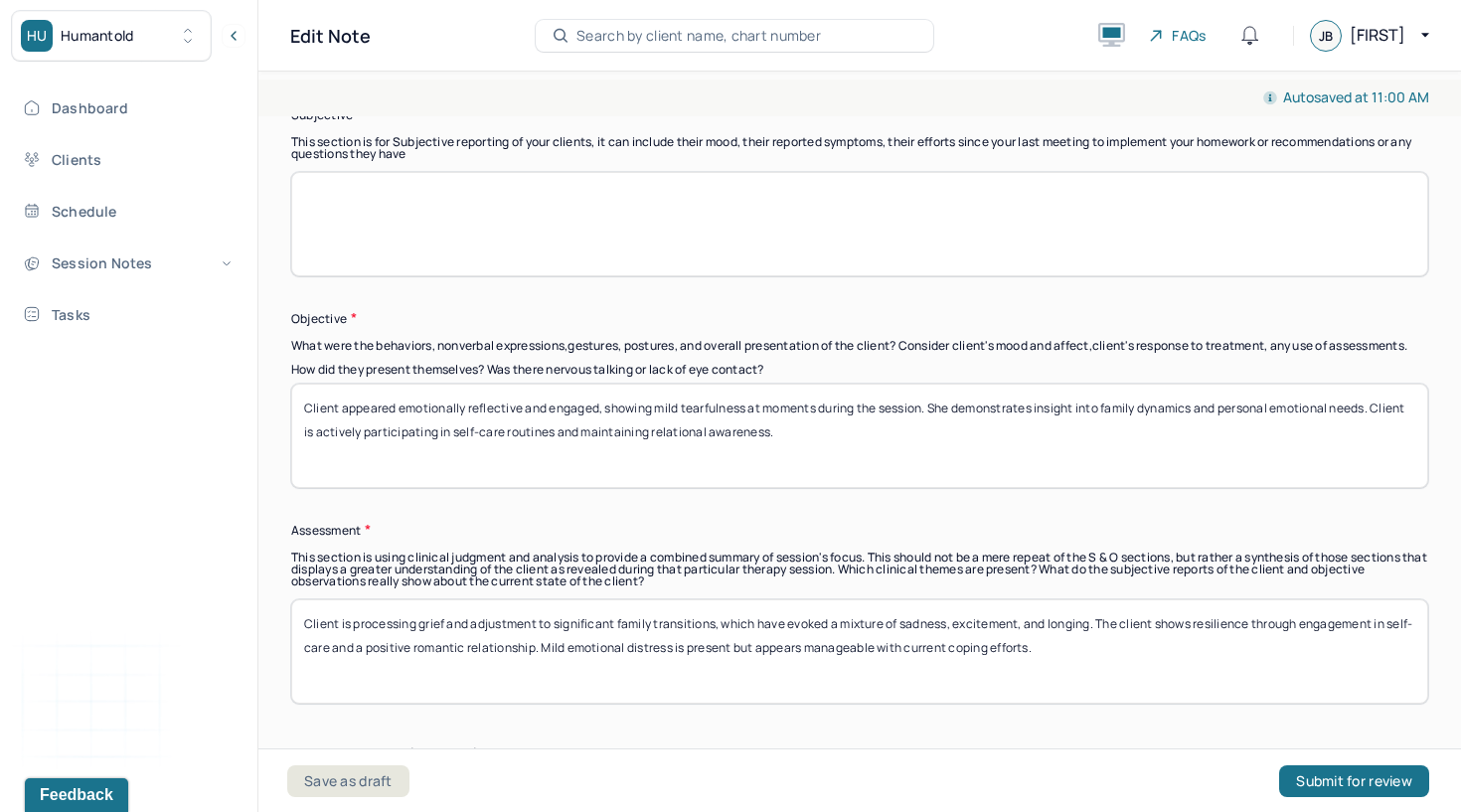 type 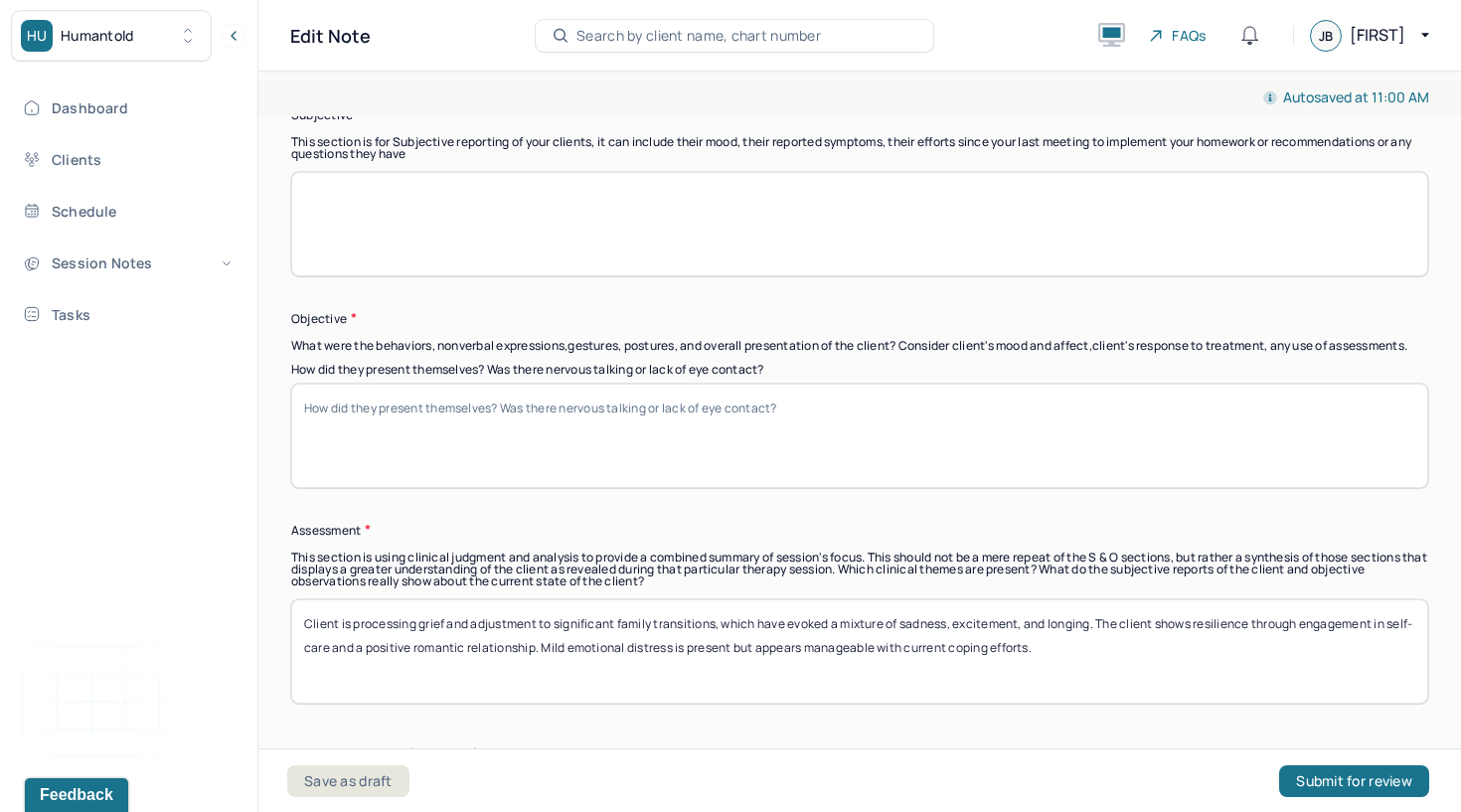 type 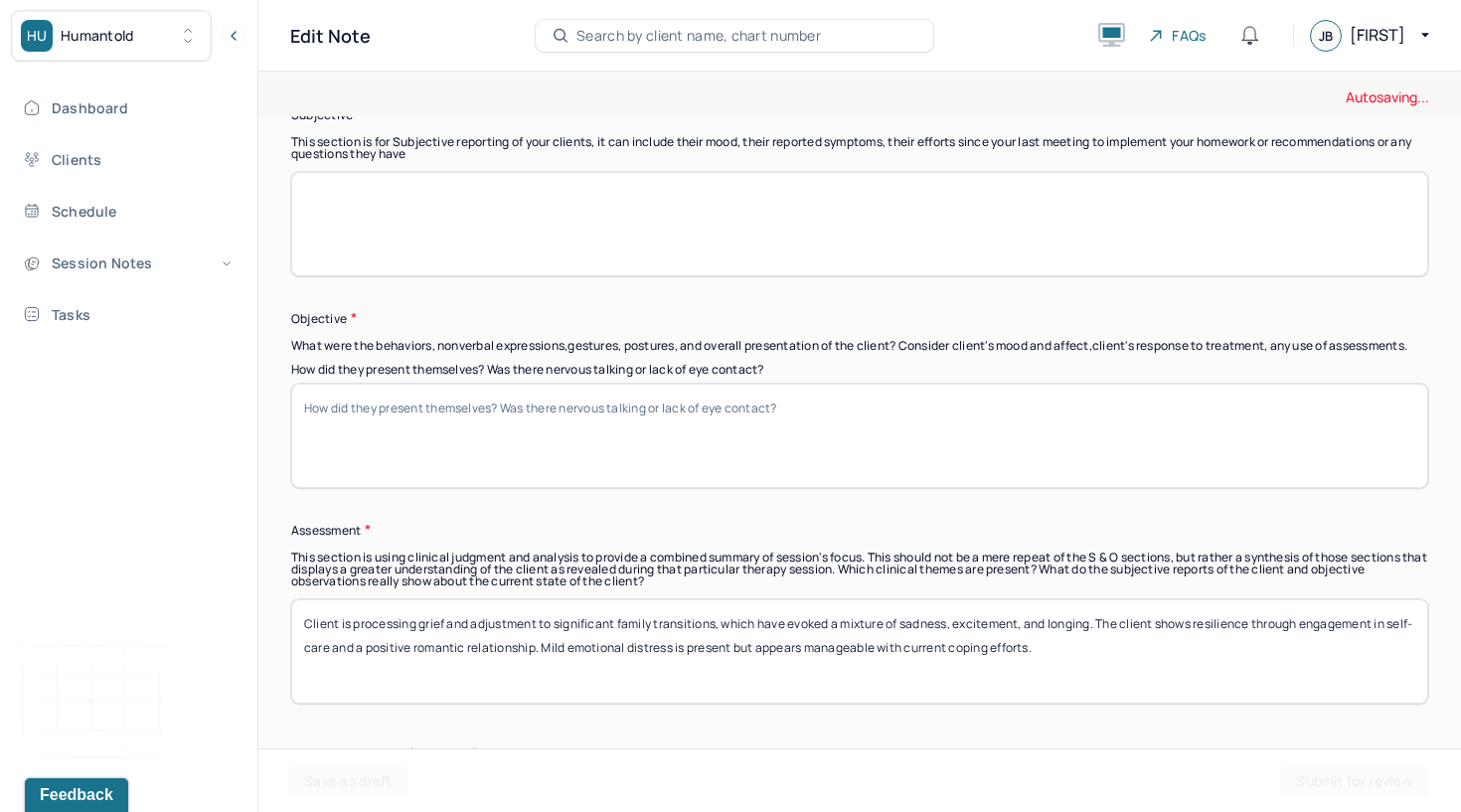click on "Client is processing grief and adjustment to significant family transitions, which have evoked a mixture of sadness, excitement, and longing. The client shows resilience through engagement in self-care and a positive romantic relationship. Mild emotional distress is present but appears manageable with current coping efforts." at bounding box center (860, 651) 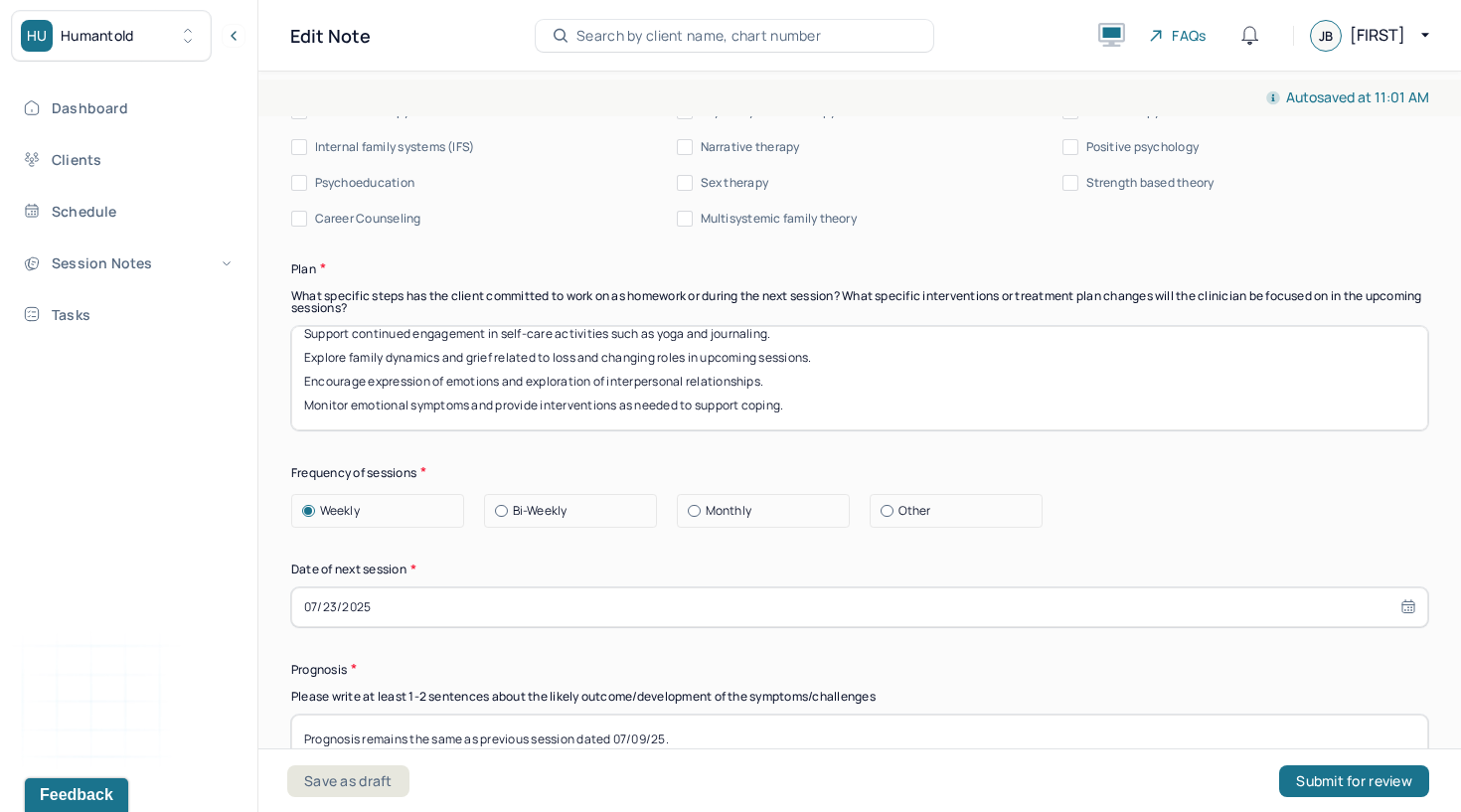 scroll, scrollTop: 2453, scrollLeft: 0, axis: vertical 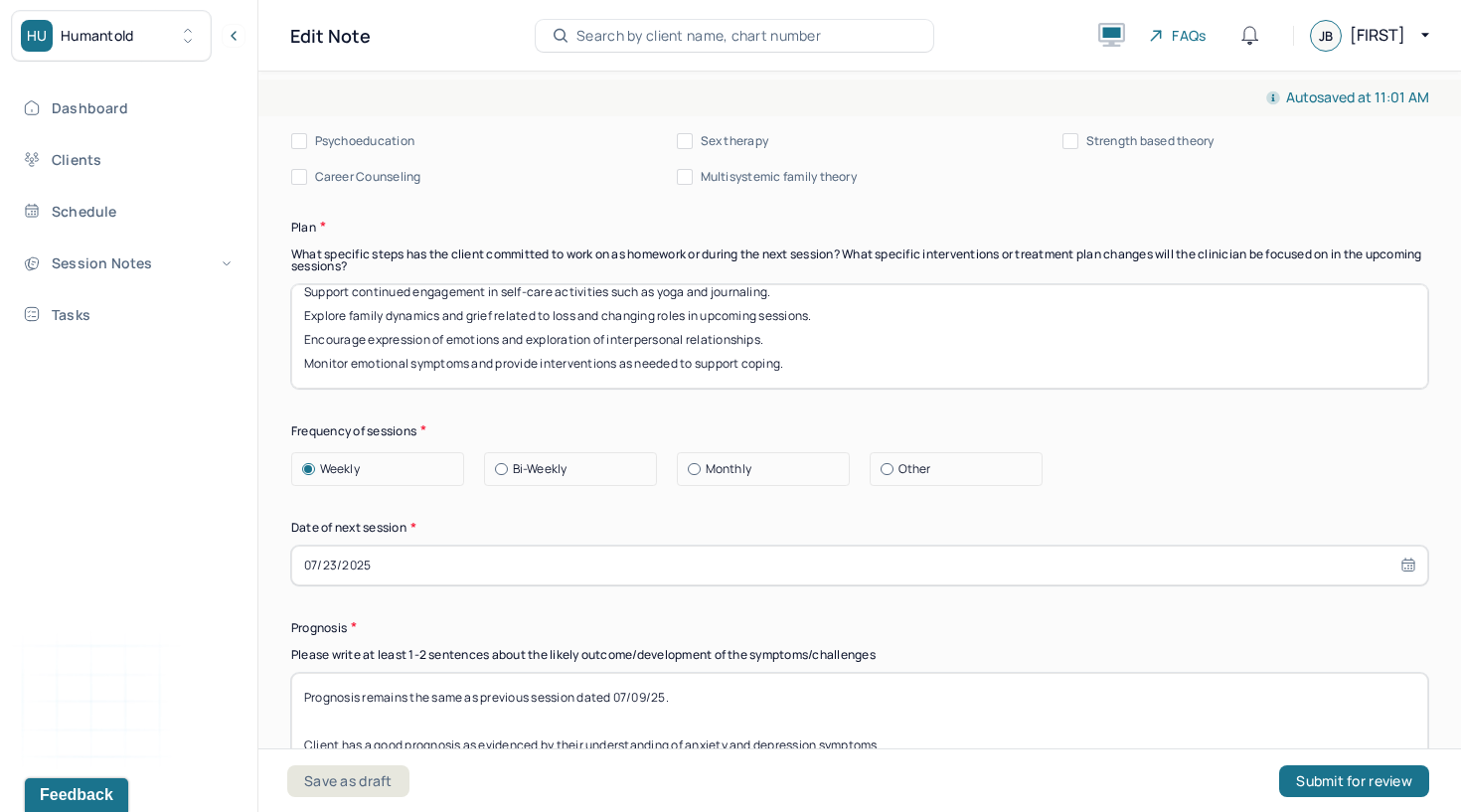 type 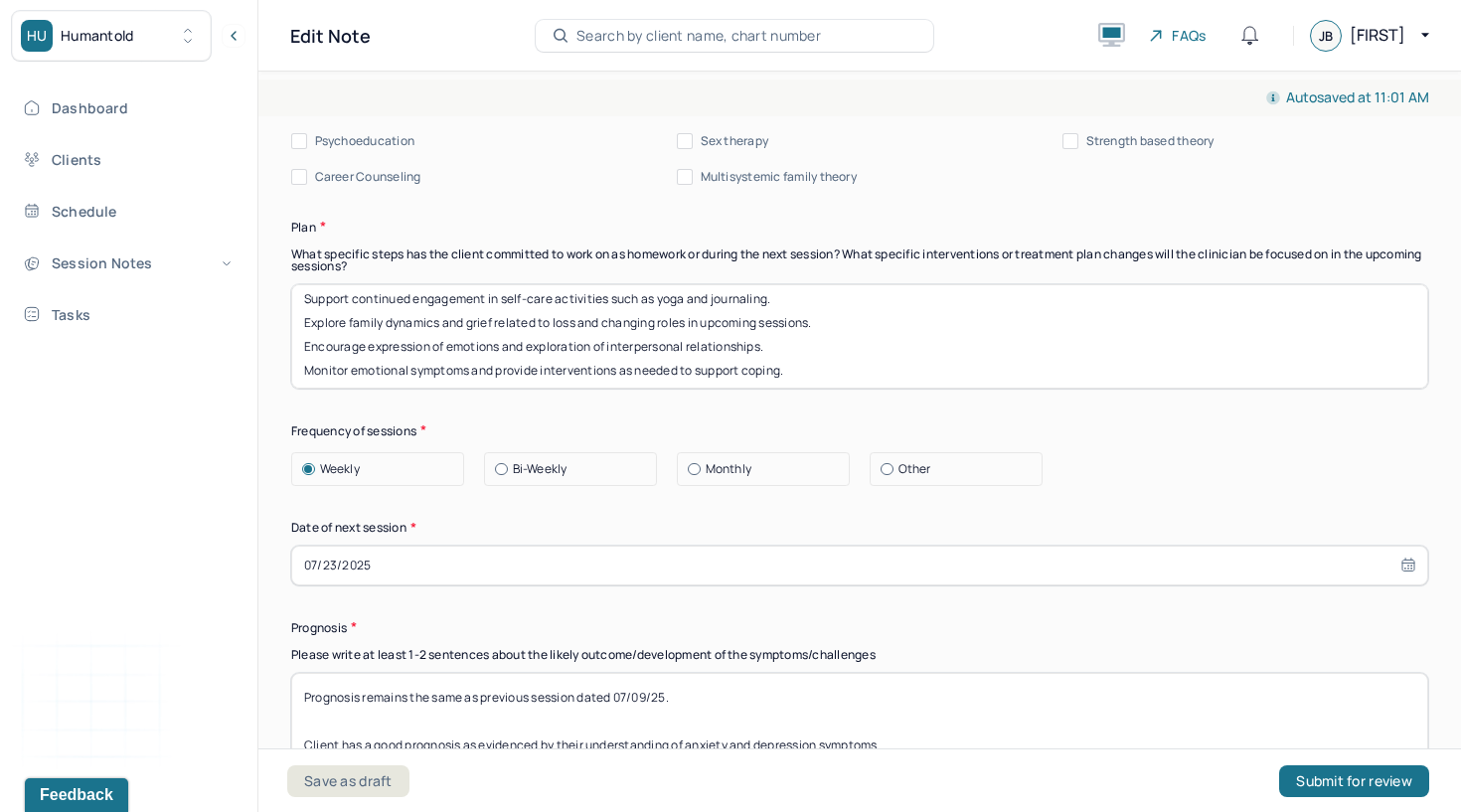 scroll, scrollTop: 0, scrollLeft: 0, axis: both 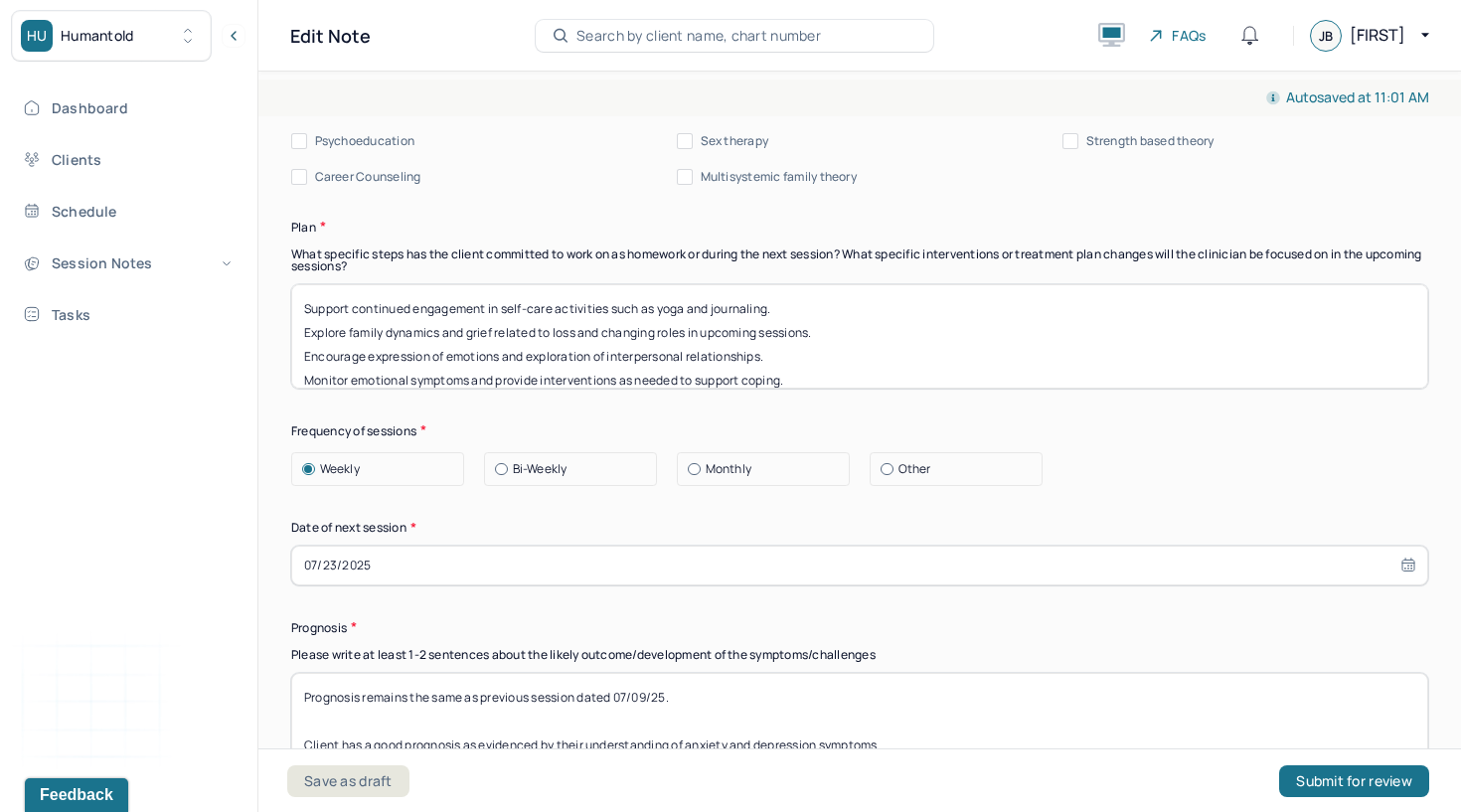 drag, startPoint x: 760, startPoint y: 366, endPoint x: 607, endPoint y: 264, distance: 183.883 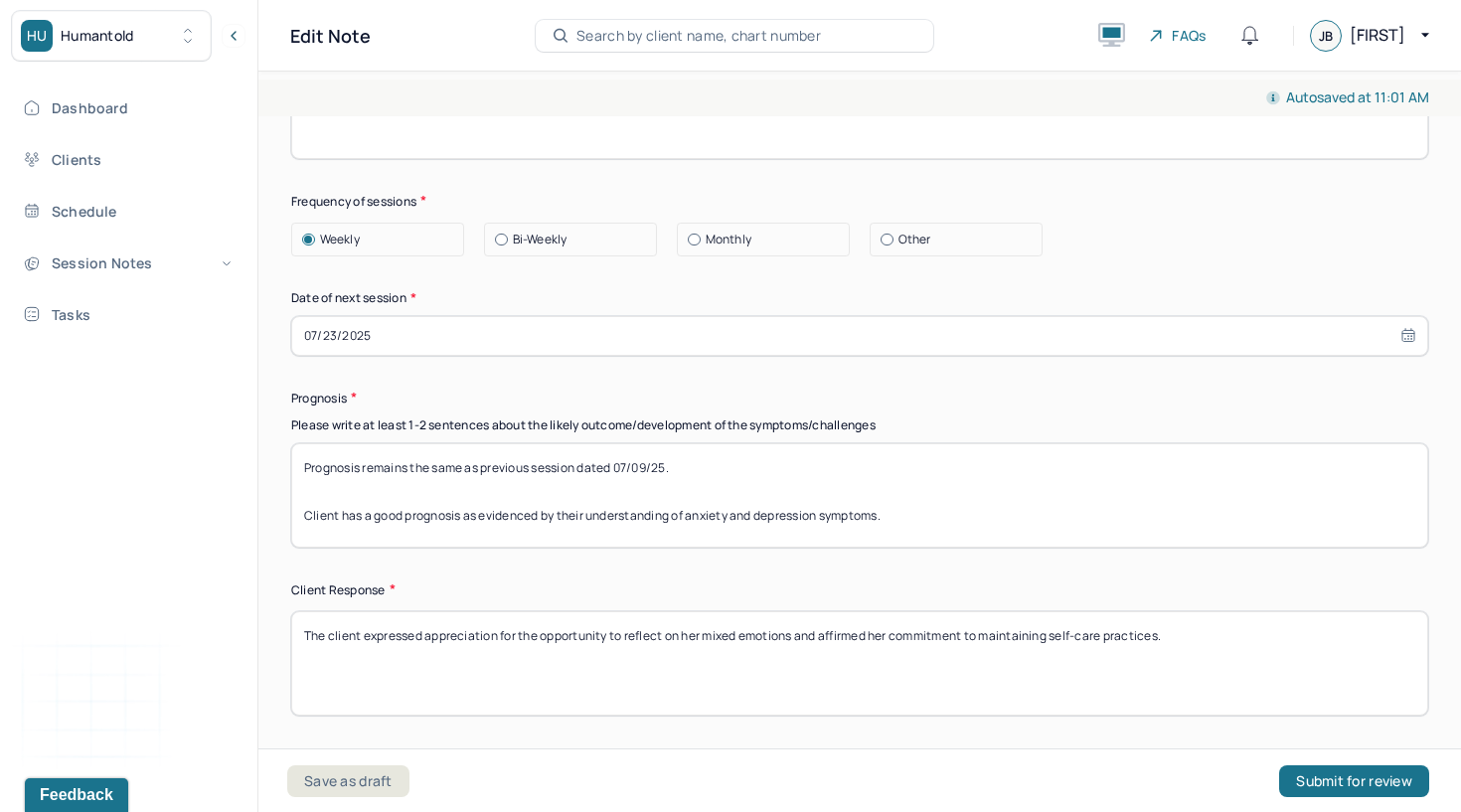 scroll, scrollTop: 2685, scrollLeft: 0, axis: vertical 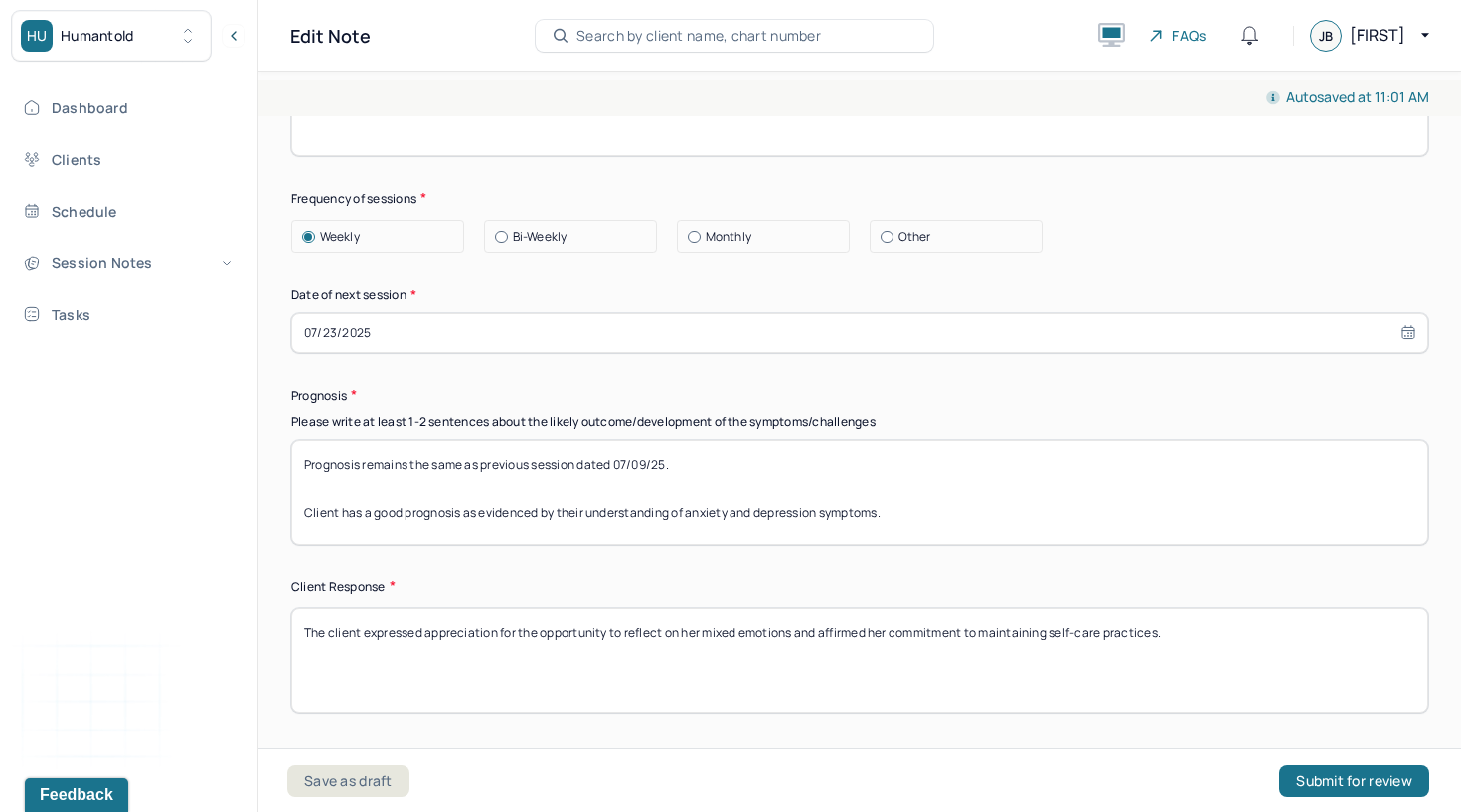 type 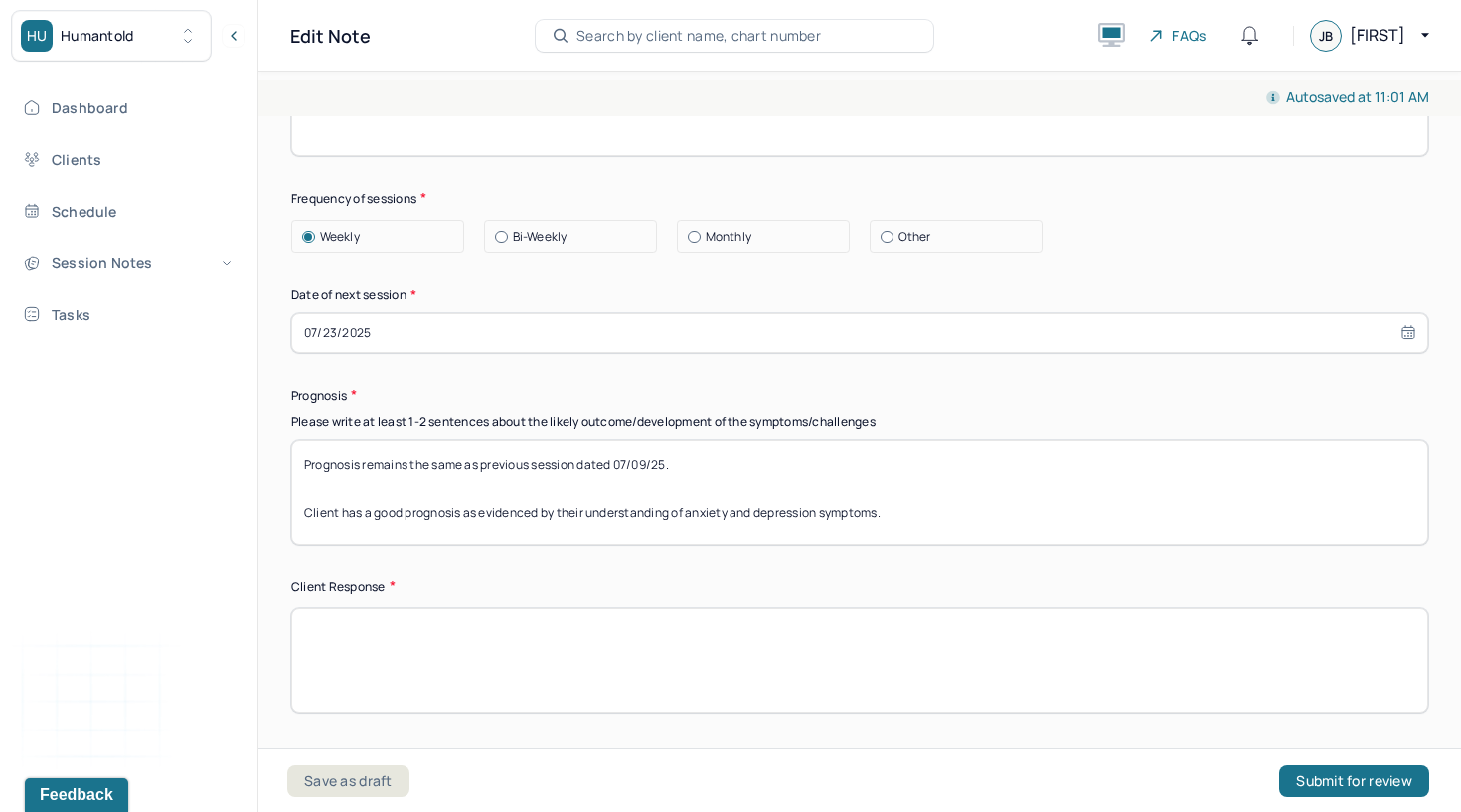 scroll, scrollTop: 2729, scrollLeft: 0, axis: vertical 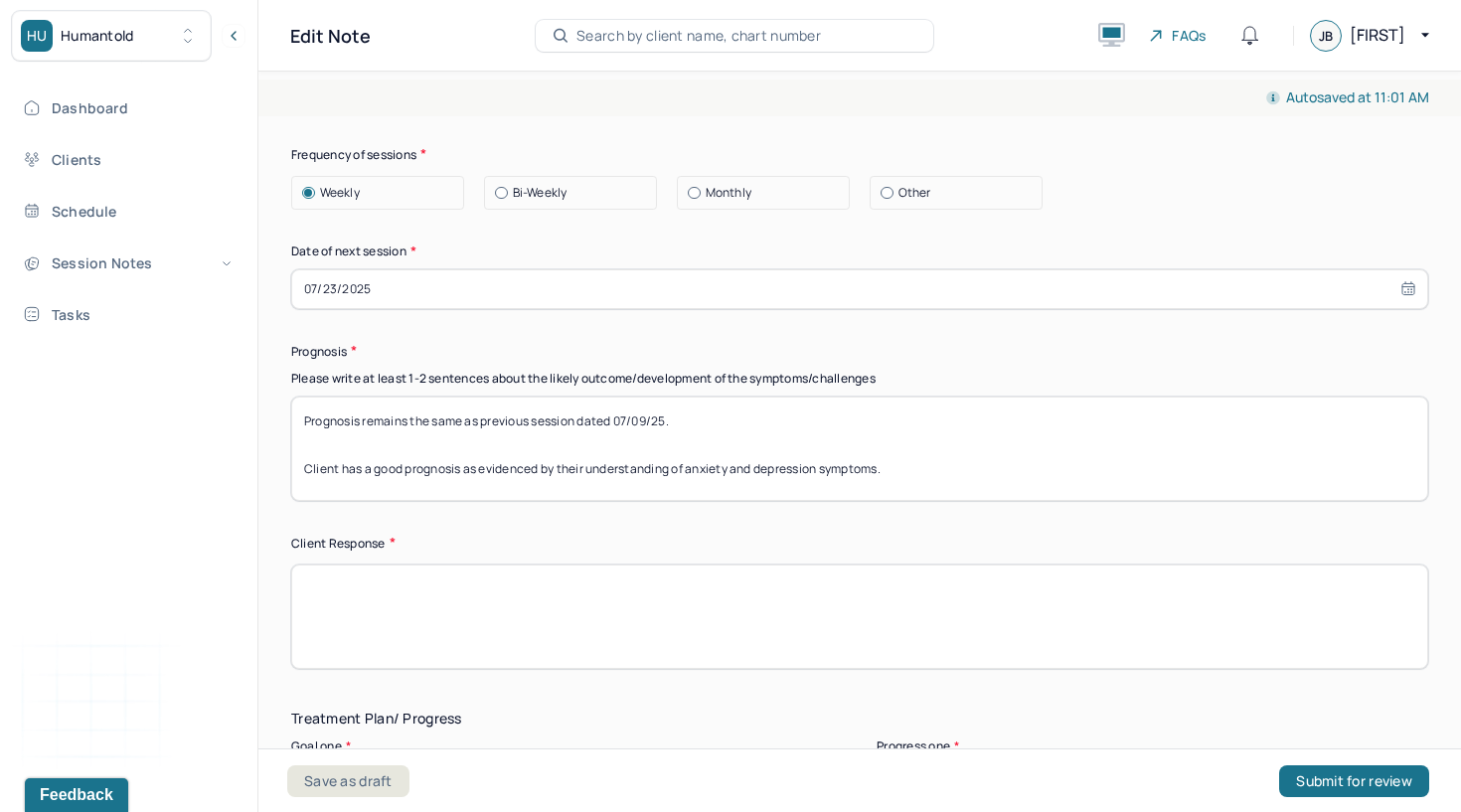 paste on "The client expressed cautious optimism about securing new employment soon while acknowledging some apprehension about returning to a demanding routine." 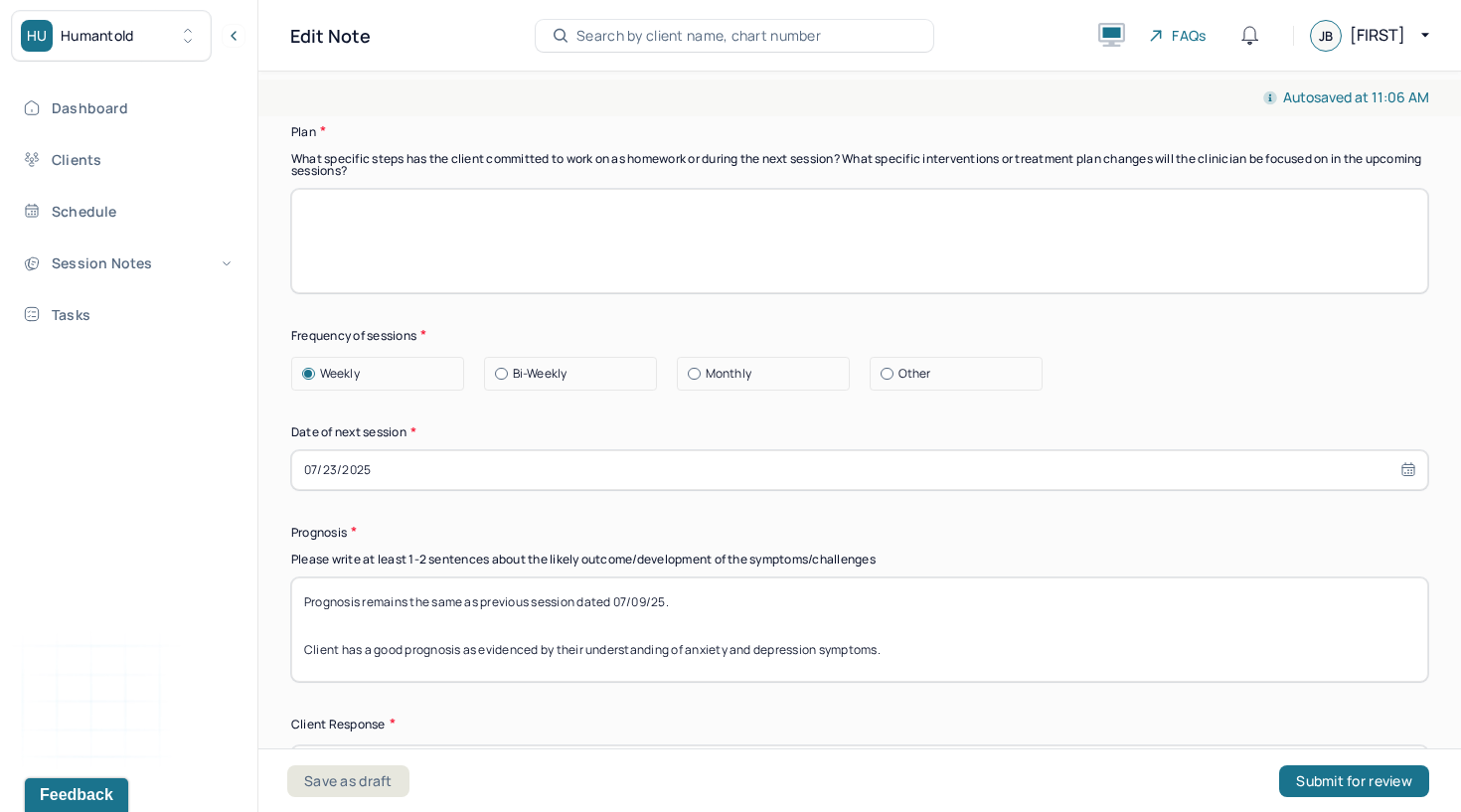 scroll, scrollTop: 2348, scrollLeft: 0, axis: vertical 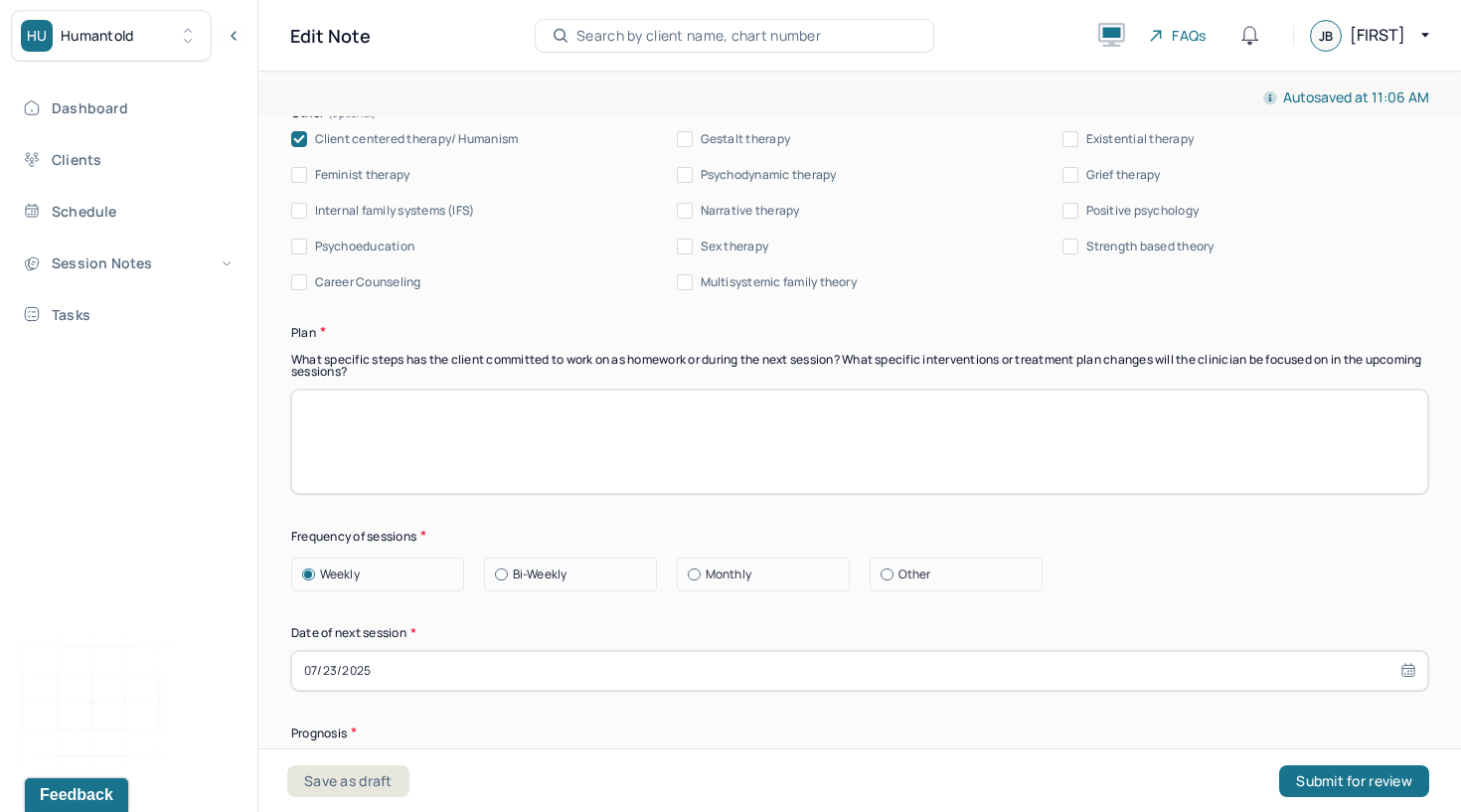 type on "The client expressed cautious optimism about securing new employment soon while acknowledging some apprehension about returning to a demanding routine." 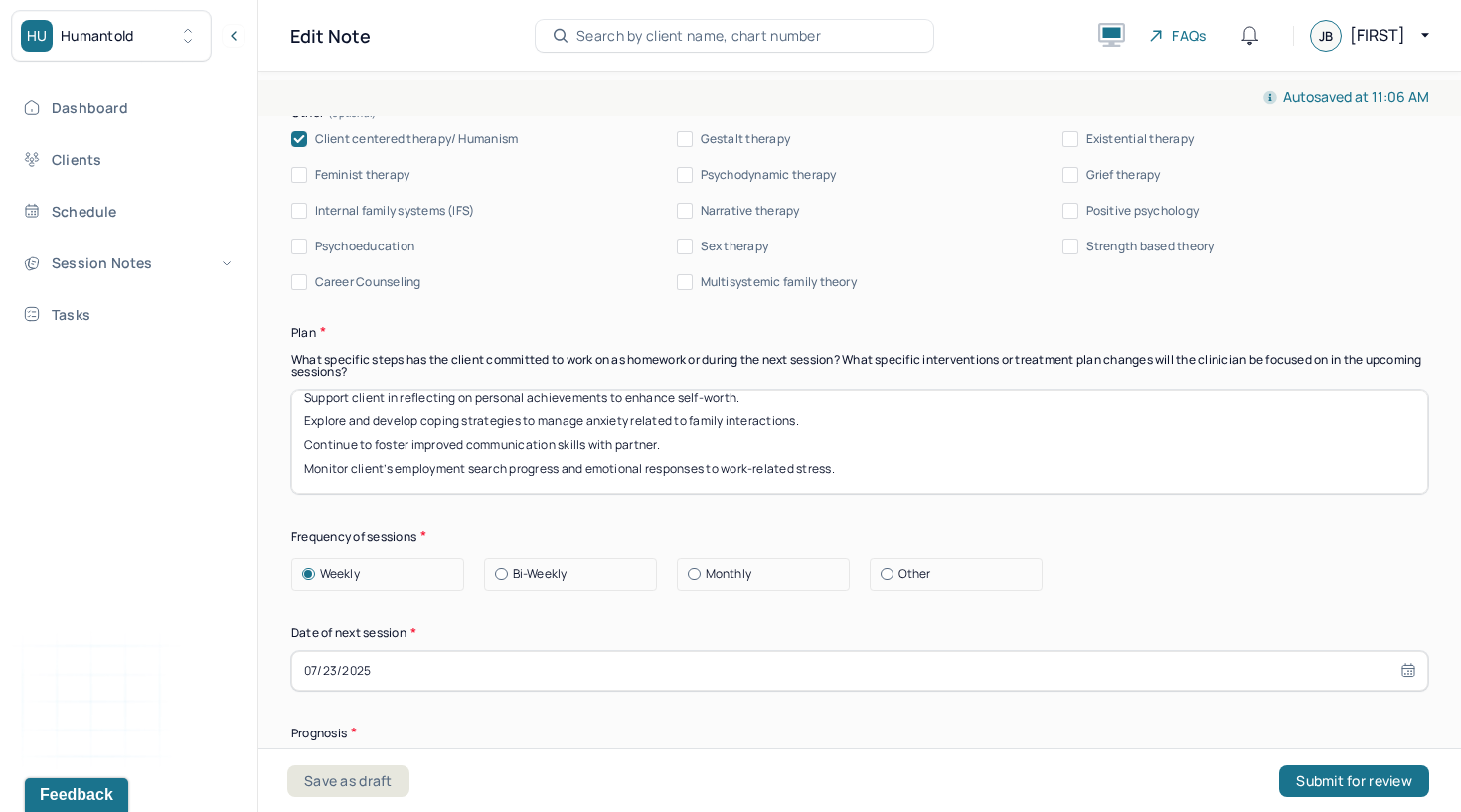 scroll, scrollTop: 64, scrollLeft: 0, axis: vertical 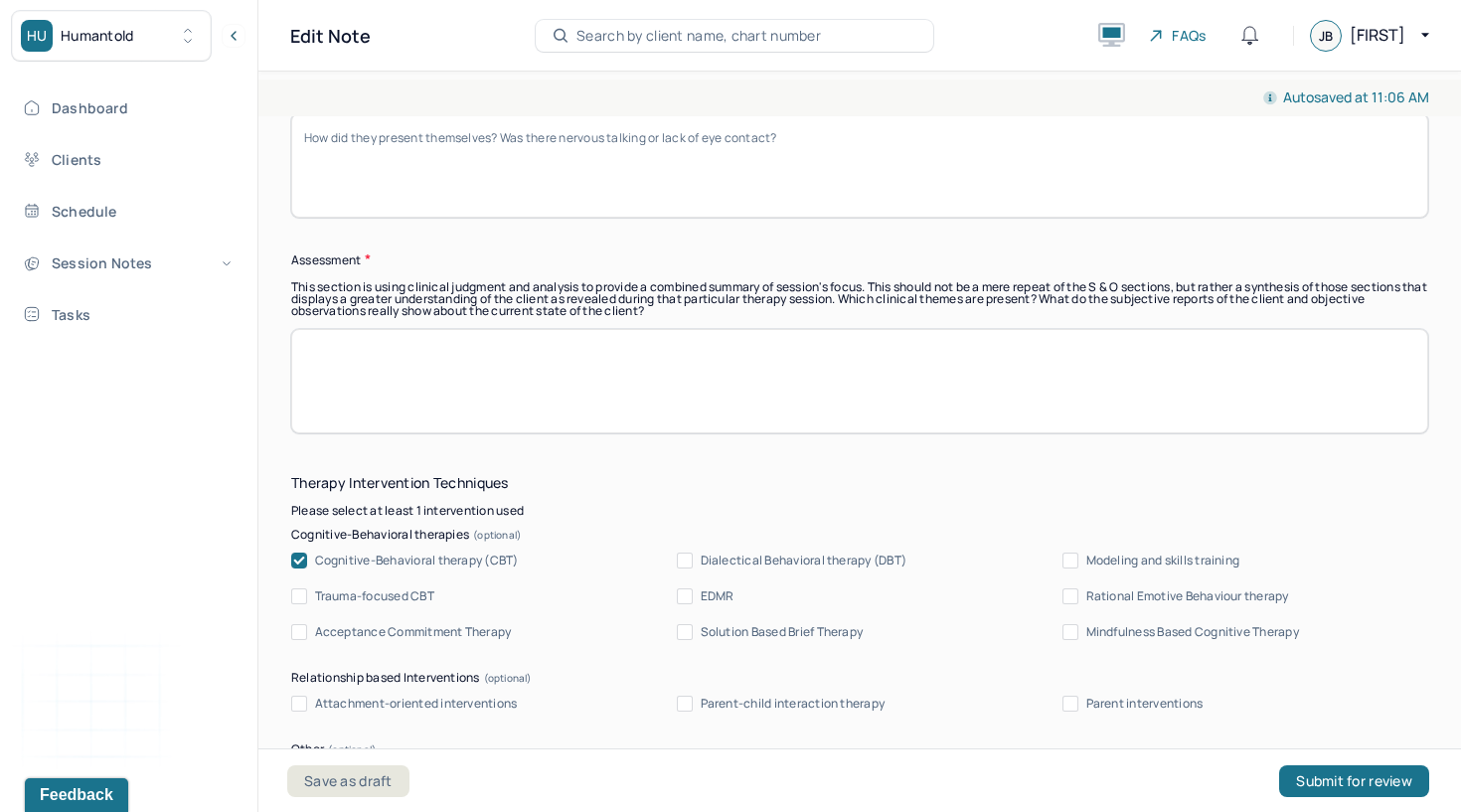 type on "Encourage client to continue refining her resume and seeking feedback.
Support client in reflecting on personal achievements to enhance self-worth.
Explore and develop coping strategies to manage anxiety related to family interactions.
Continue to foster improved communication skills with partner.
Monitor client’s employment search progress and emotional responses to work-related stress." 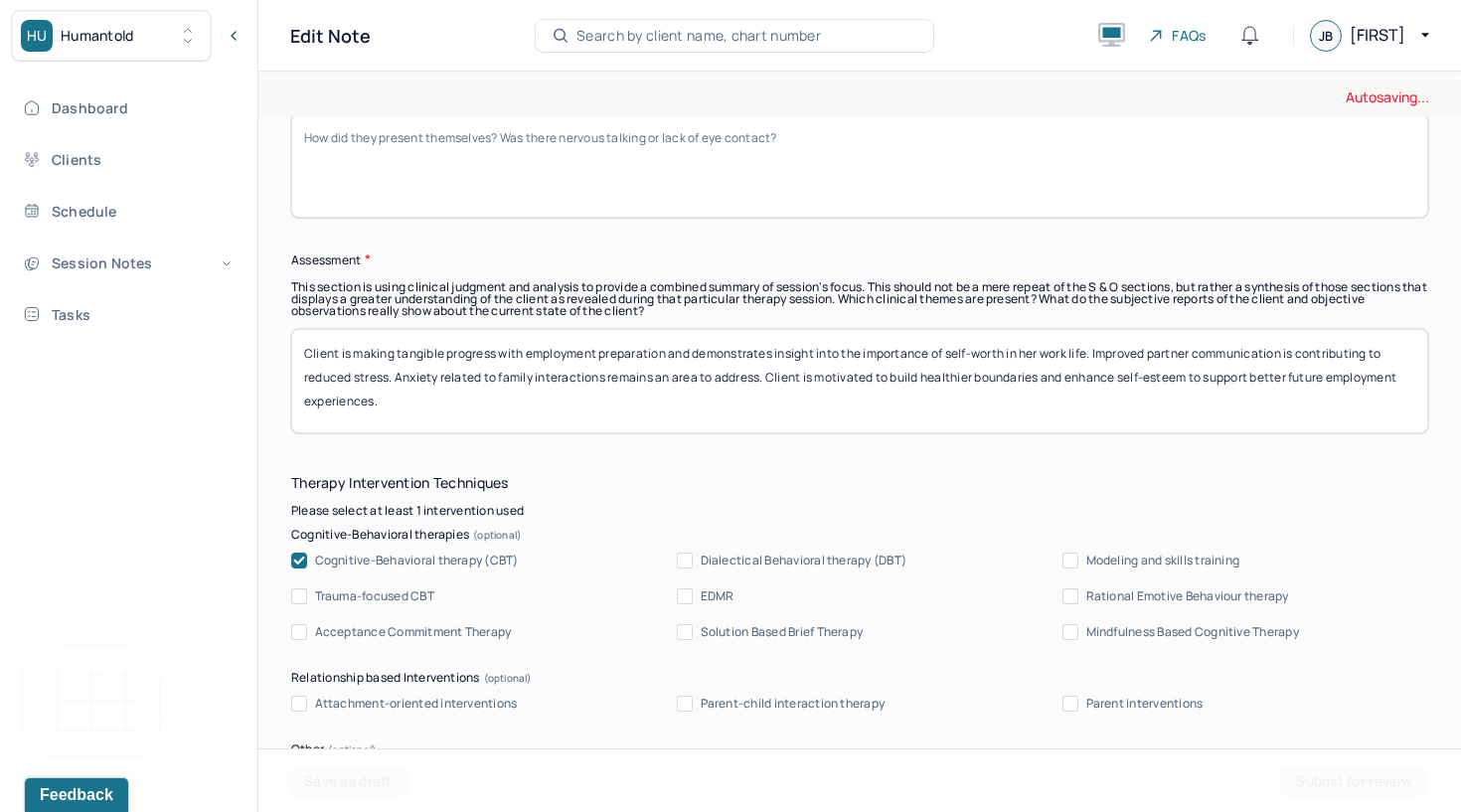 type on "Client is making tangible progress with employment preparation and demonstrates insight into the importance of self-worth in her work life. Improved partner communication is contributing to reduced stress. Anxiety related to family interactions remains an area to address. Client is motivated to build healthier boundaries and enhance self-esteem to support better future employment experiences." 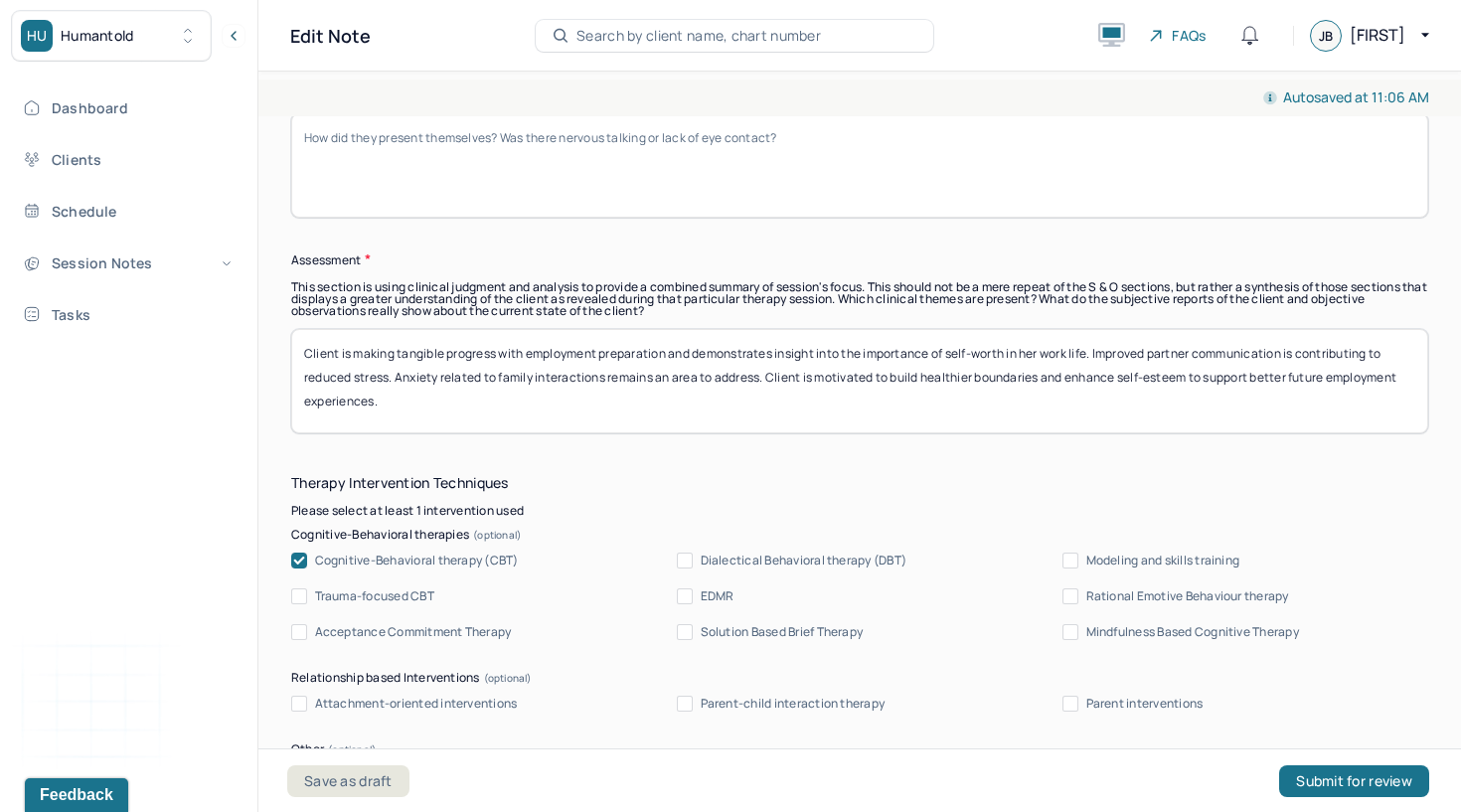 paste on "Client appeared calm and engaged throughout the session. Communication with her partner shows slight improvement, which positively impacts other areas of her life and reduces stress." 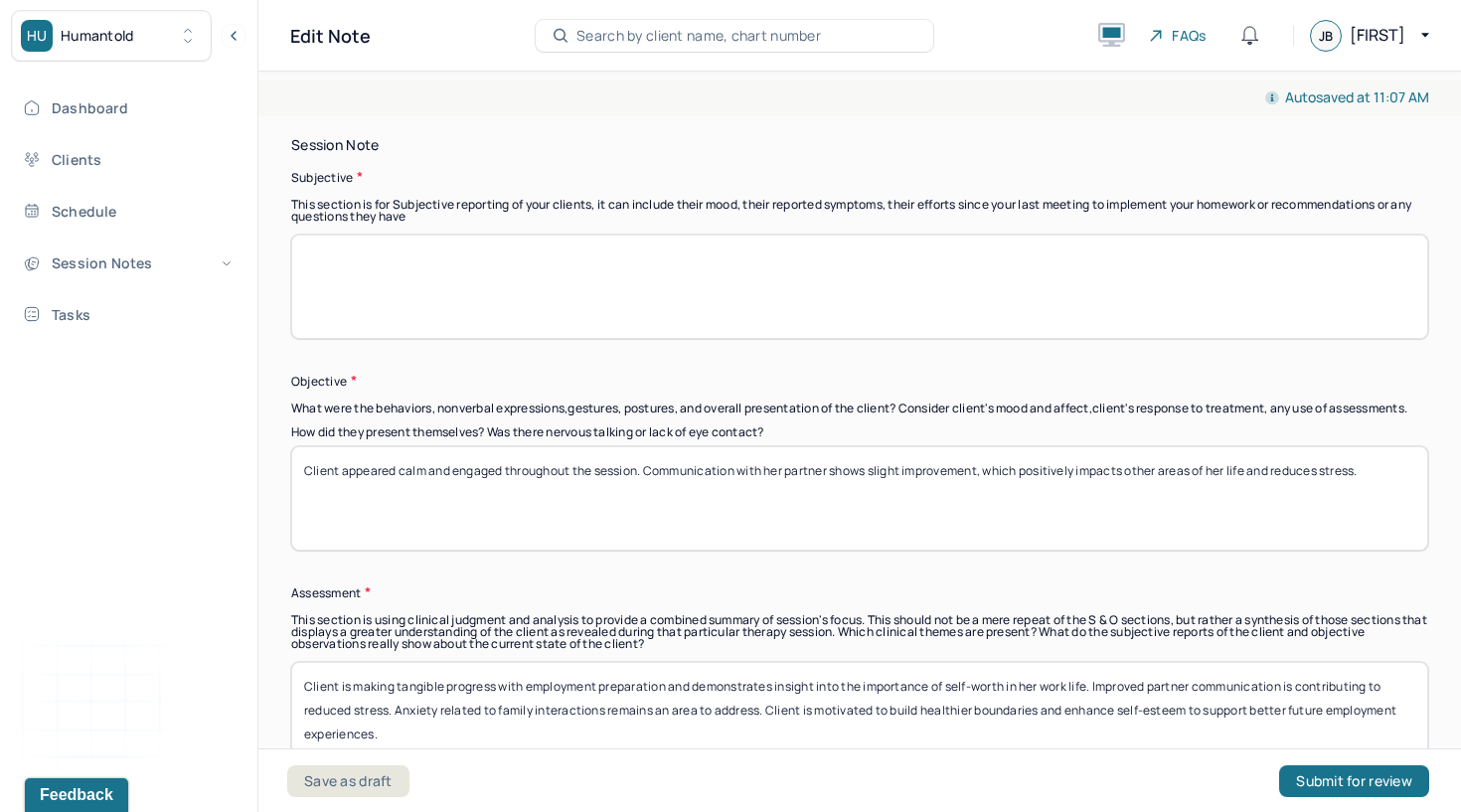 scroll, scrollTop: 1379, scrollLeft: 0, axis: vertical 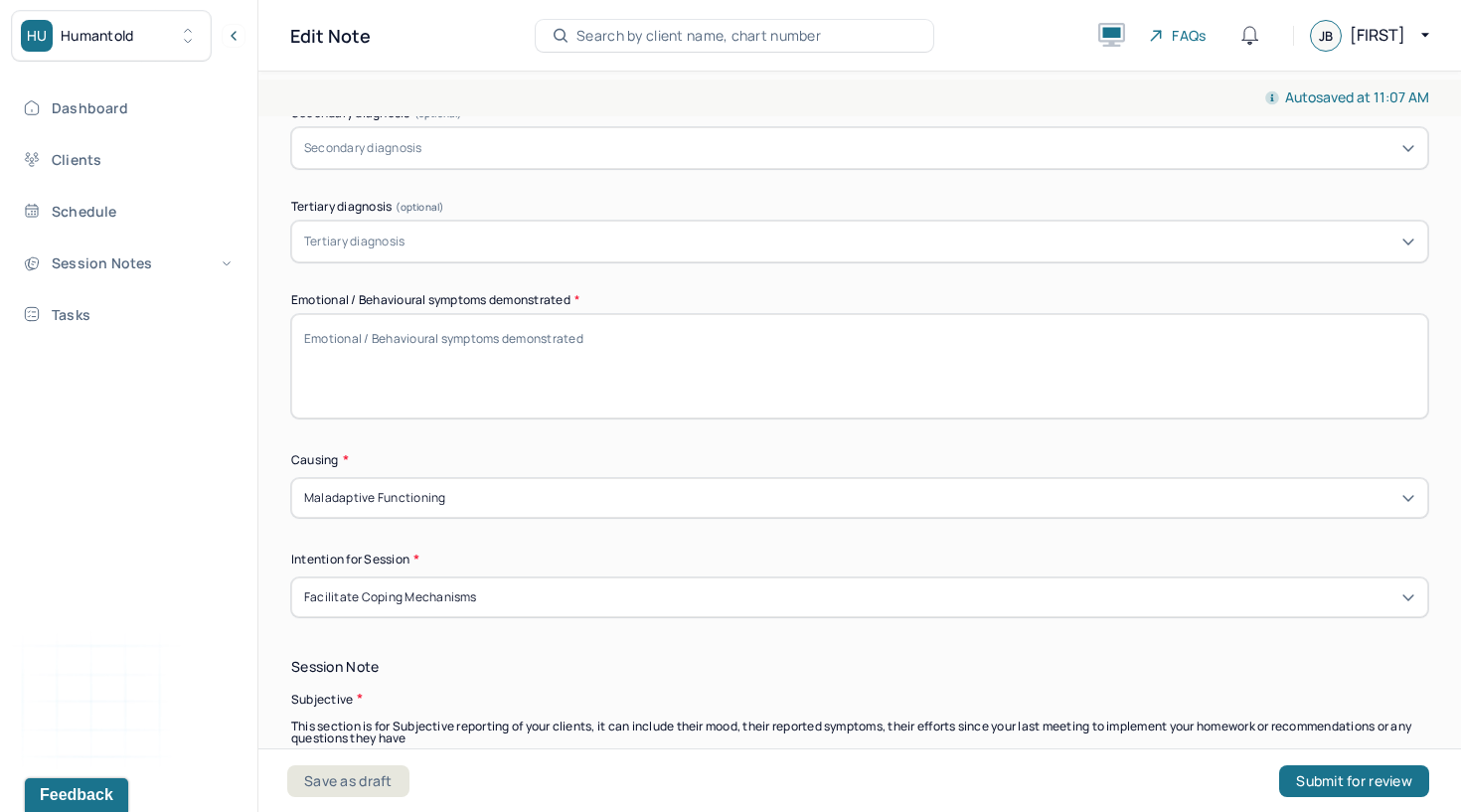 type on "Client reports progress toward finishing her resume and has sent it to former colleagues and friends for feedback. She expresses hope and plans to obtain new employment within two months due to financial needs. Client describes feeling calm and engaged during the session. She enjoys her current time off work but acknowledges a reluctance to return to a rigorous schedule. Client shares a desire to improve her self-worth to avoid staying in a position where she is undervalued and treated poorly. She also sought feedback on a recent anxiety-provoking experience involving her niece." 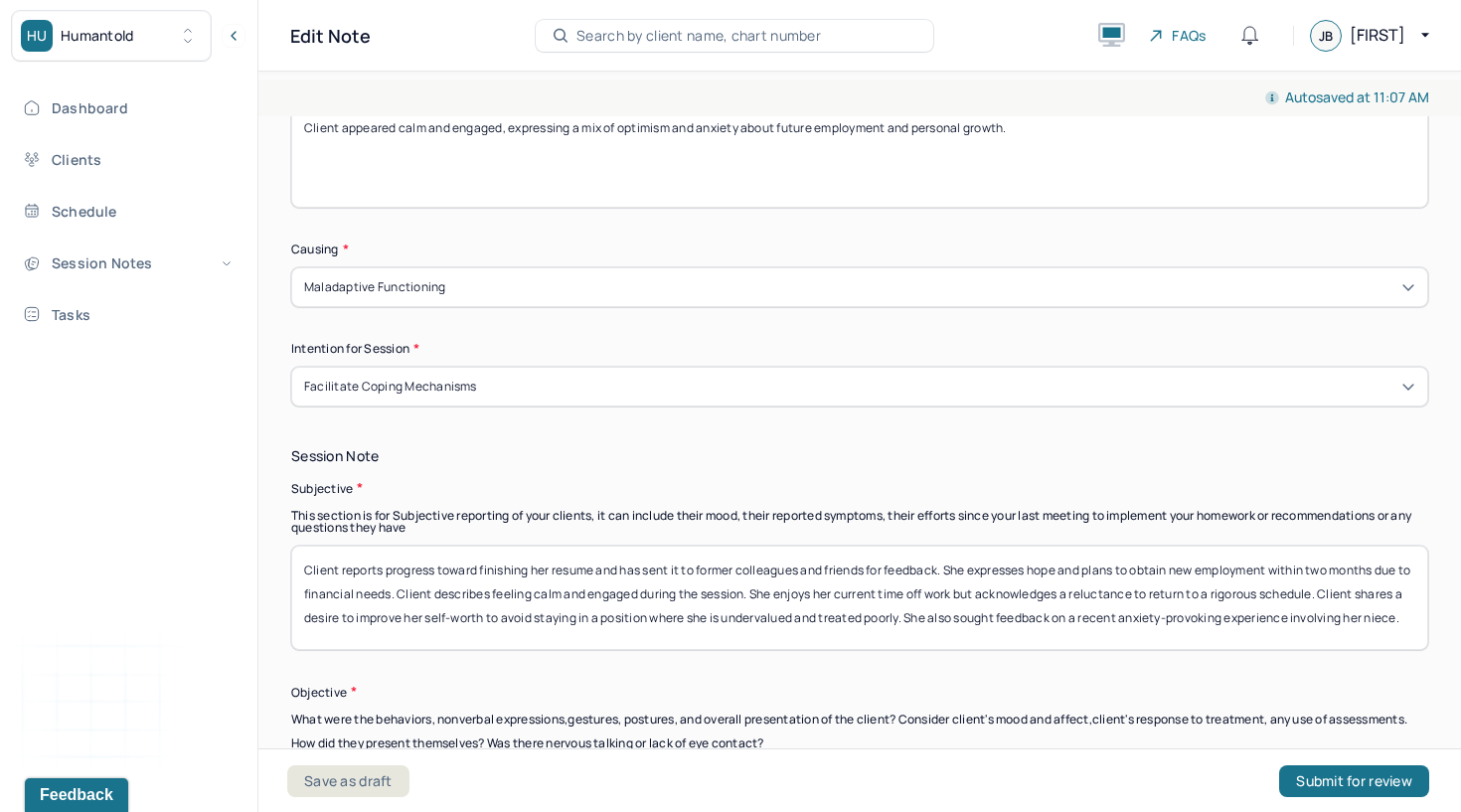 scroll, scrollTop: 1184, scrollLeft: 0, axis: vertical 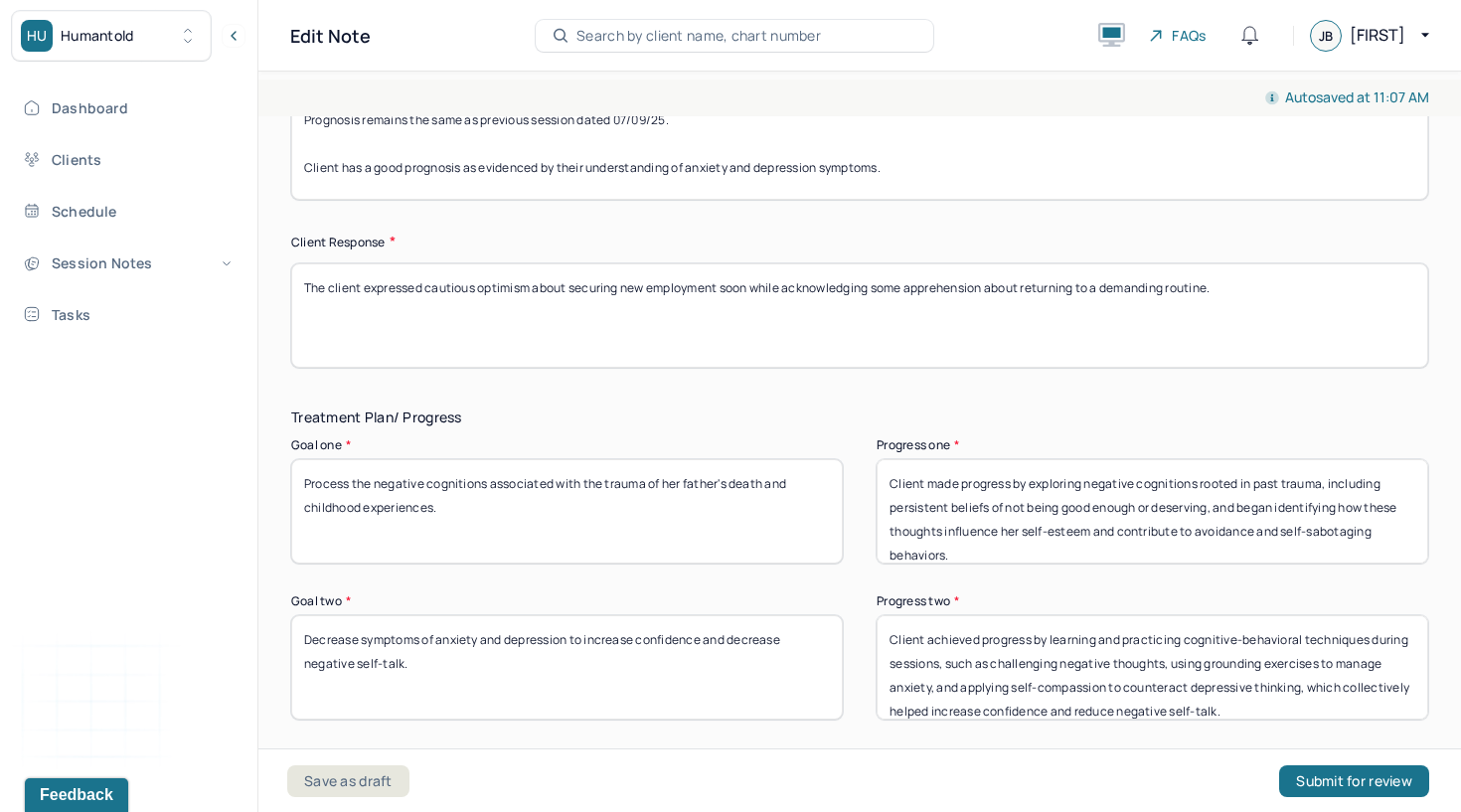 type on "Client appeared calm and engaged, expressing a mix of optimism and anxiety about future employment and personal growth." 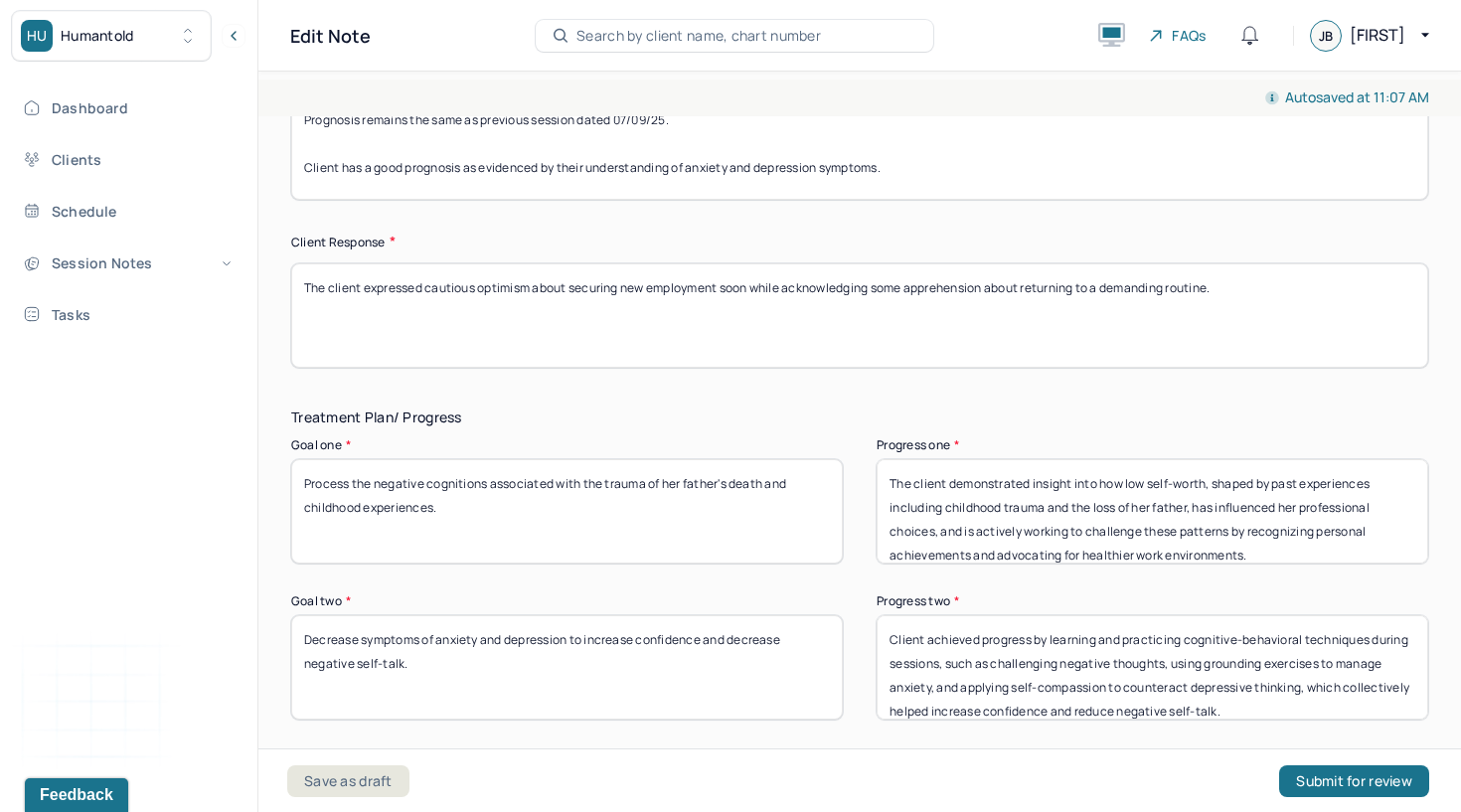 type on "The client demonstrated insight into how low self-worth, shaped by past experiences including childhood trauma and the loss of her father, has influenced her professional choices, and is actively working to challenge these patterns by recognizing personal achievements and advocating for healthier work environments." 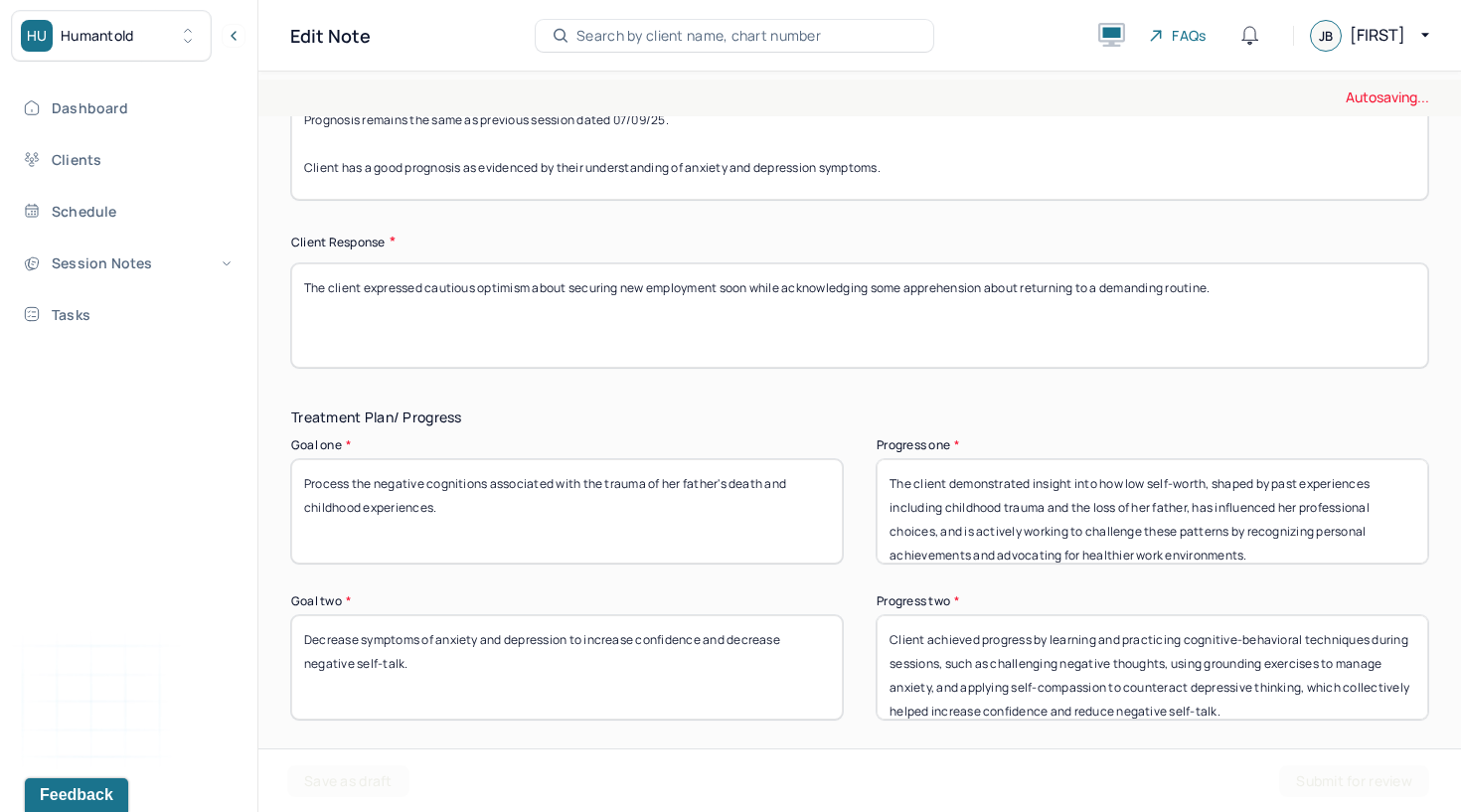click on "Decrease symptoms of anxiety and depression to increase confidence and decrease negative self-talk." at bounding box center (567, 667) 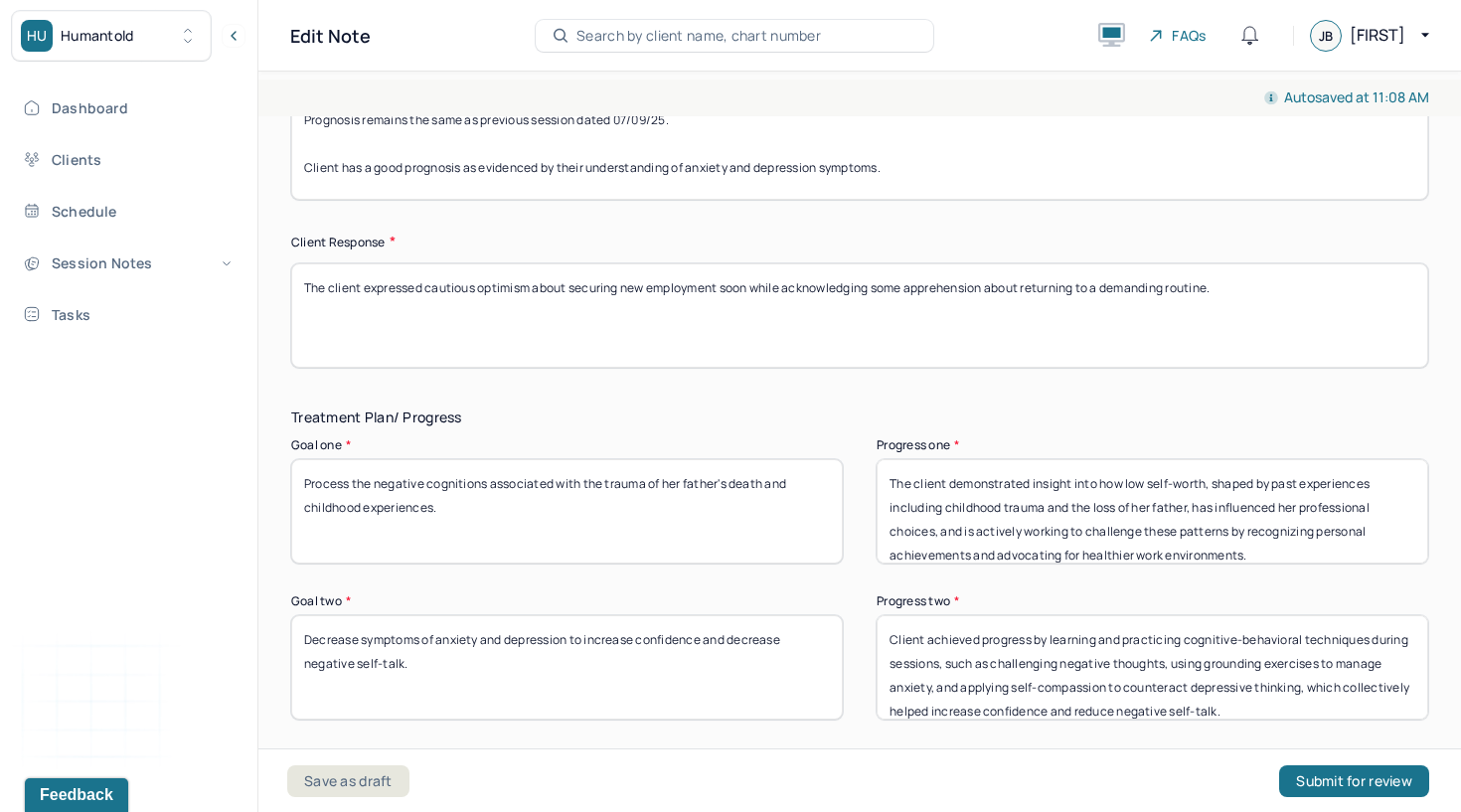 click on "Client achieved progress by learning and practicing cognitive-behavioral techniques during sessions, such as challenging negative thoughts, using grounding exercises to manage anxiety, and applying self-compassion to counteract depressive thinking, which collectively helped increase confidence and reduce negative self-talk." at bounding box center [1152, 667] 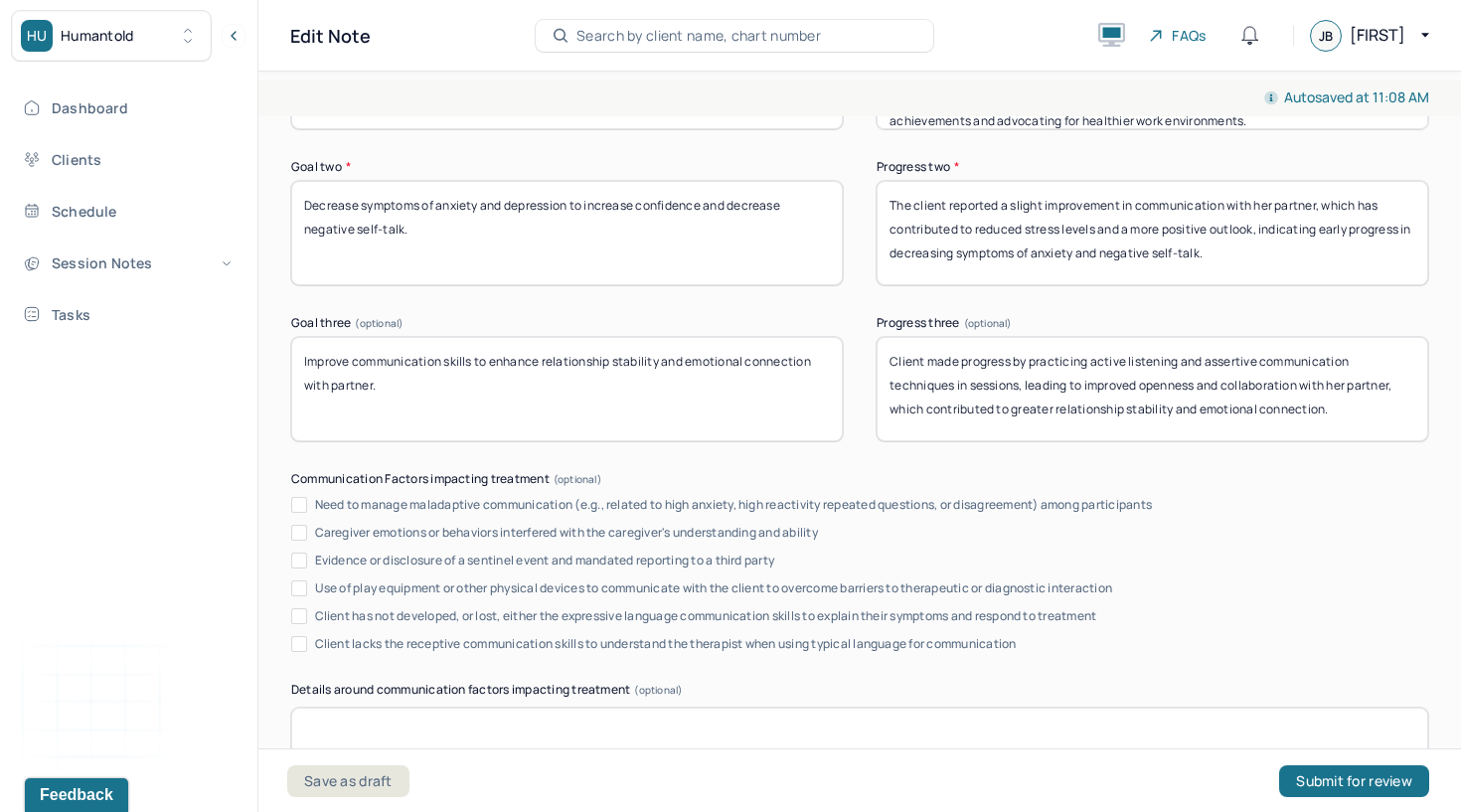 scroll, scrollTop: 3479, scrollLeft: 0, axis: vertical 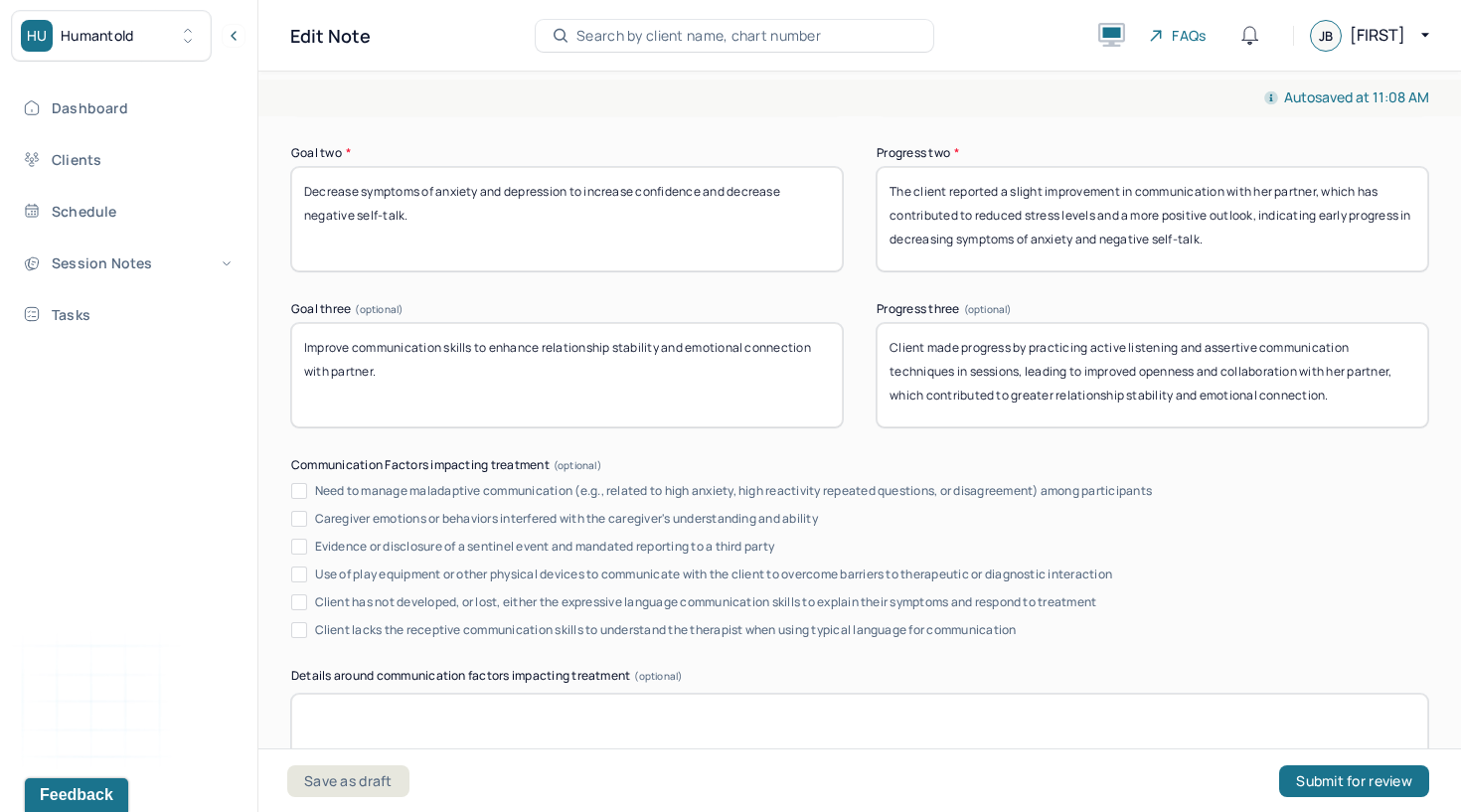 type on "The client reported a slight improvement in communication with her partner, which has contributed to reduced stress levels and a more positive outlook, indicating early progress in decreasing symptoms of anxiety and negative self-talk." 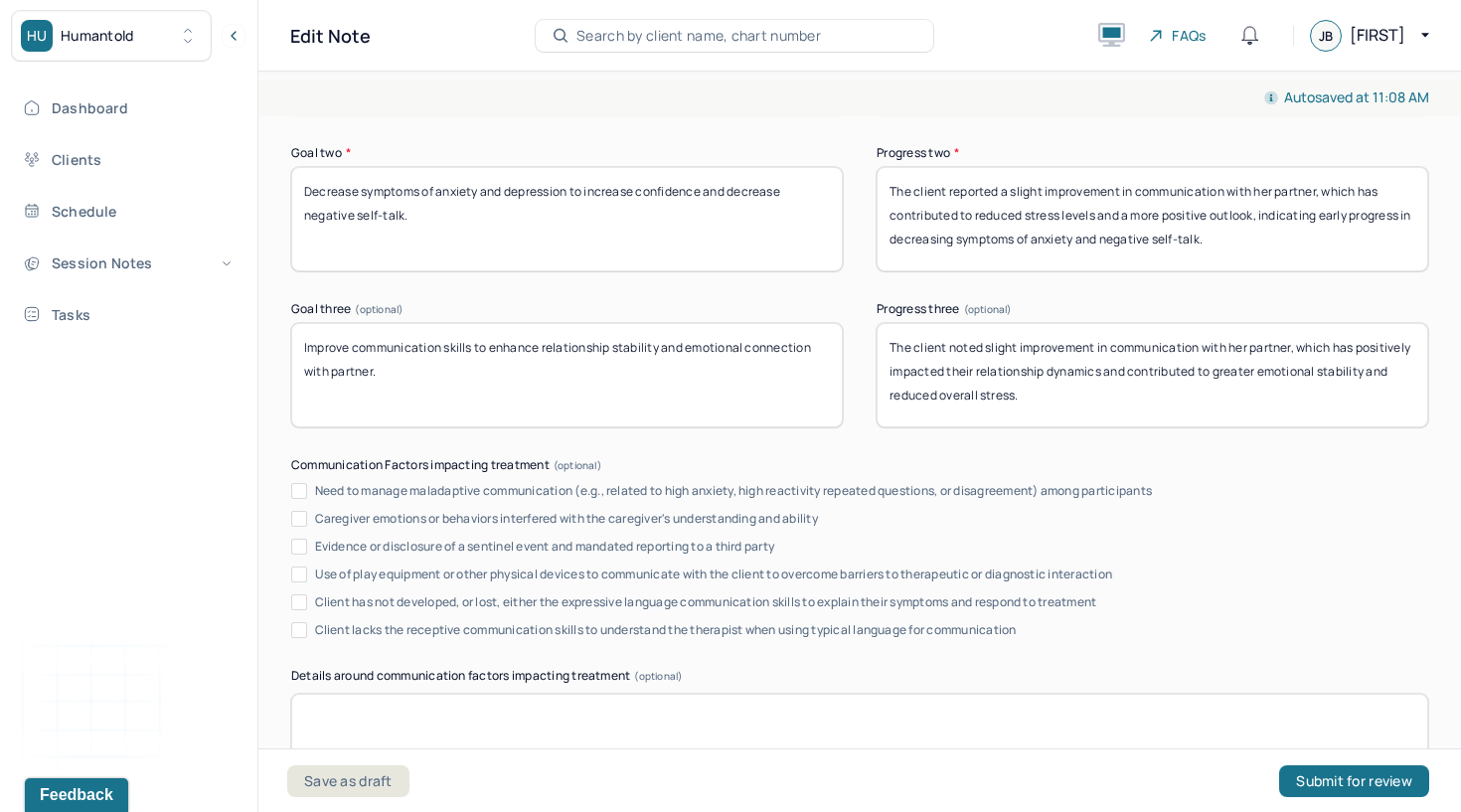 type on "The client noted slight improvement in communication with her partner, which has positively impacted their relationship dynamics and contributed to greater emotional stability and reduced overall stress." 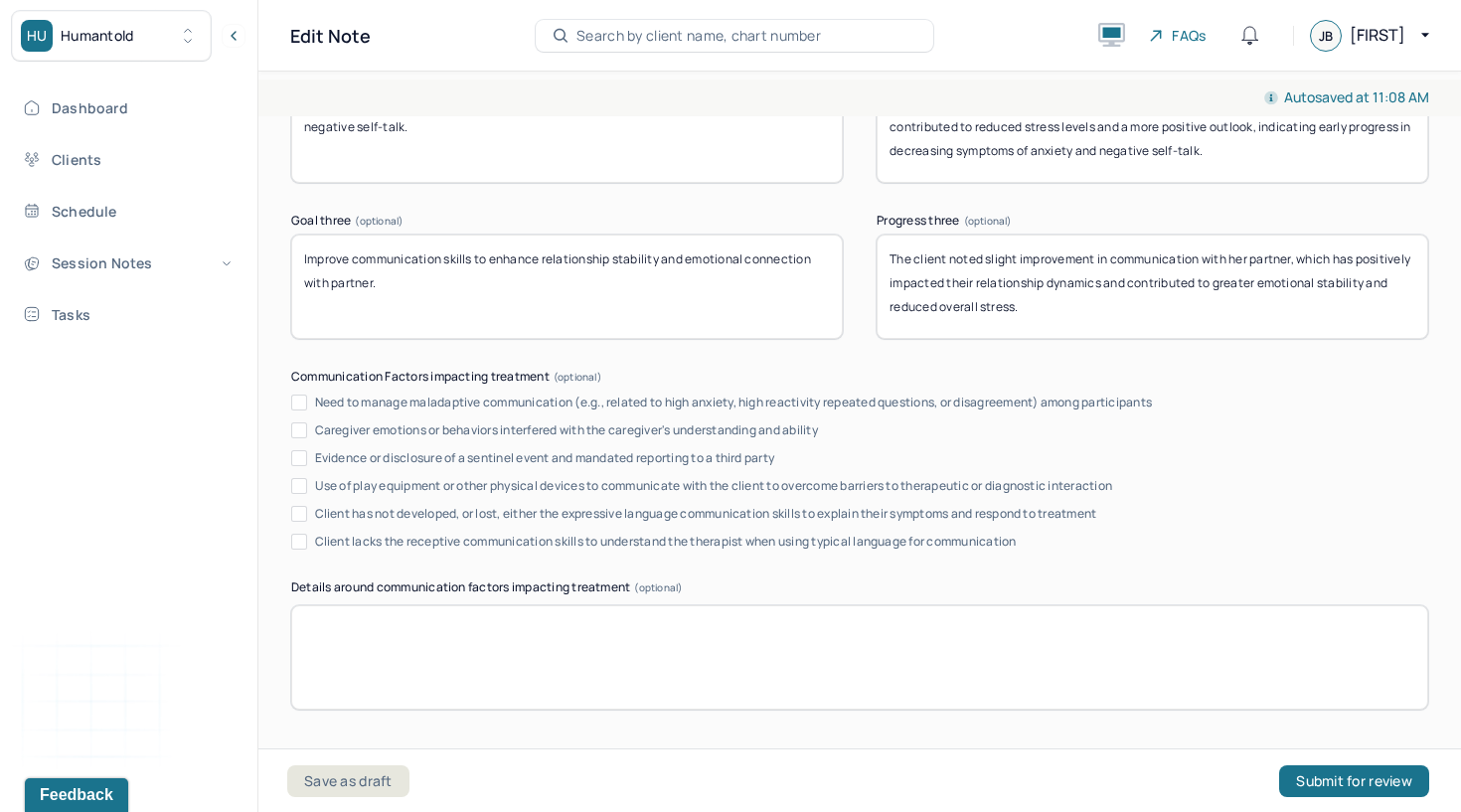 scroll, scrollTop: 3753, scrollLeft: 0, axis: vertical 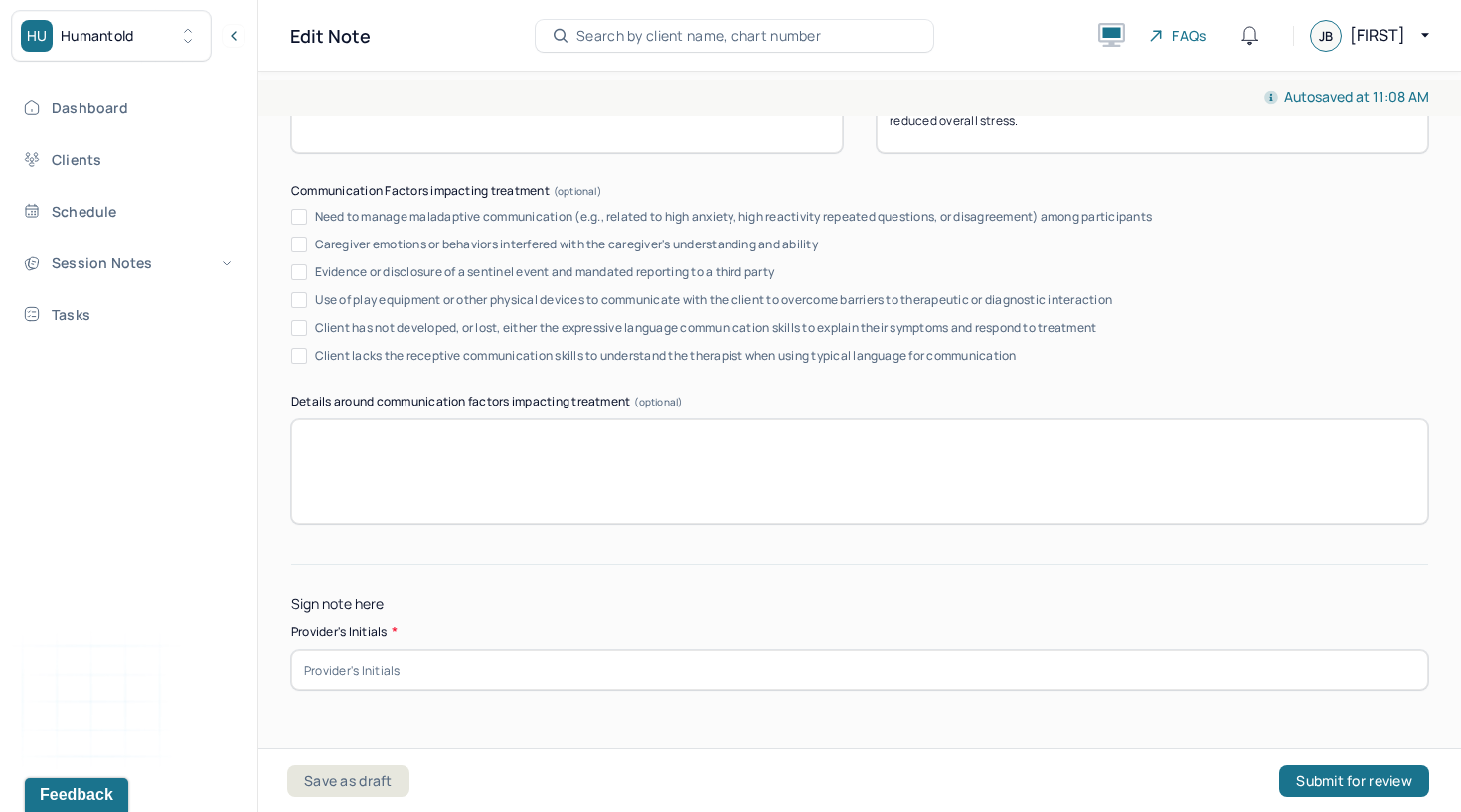 click at bounding box center (860, 670) 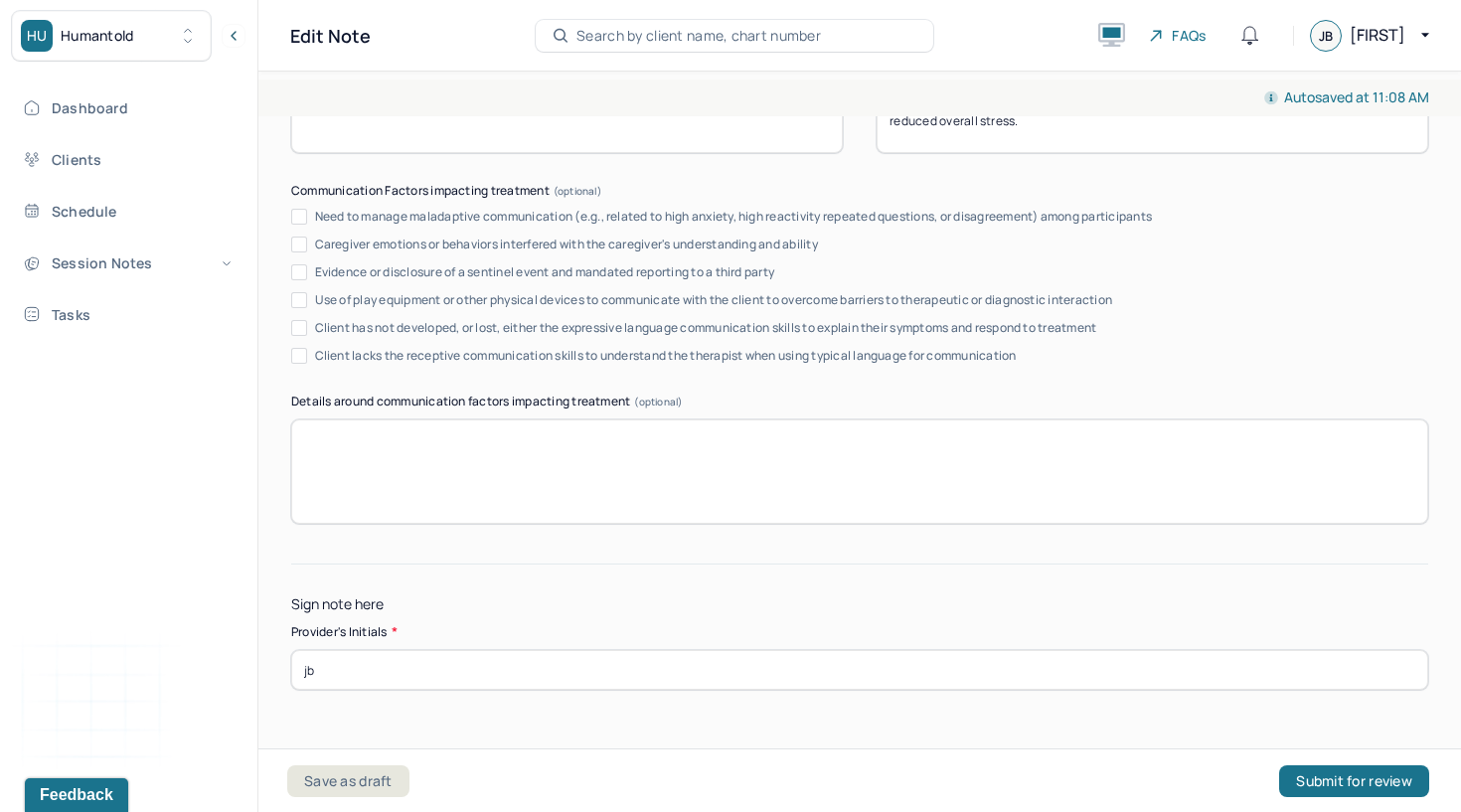 type on "jb" 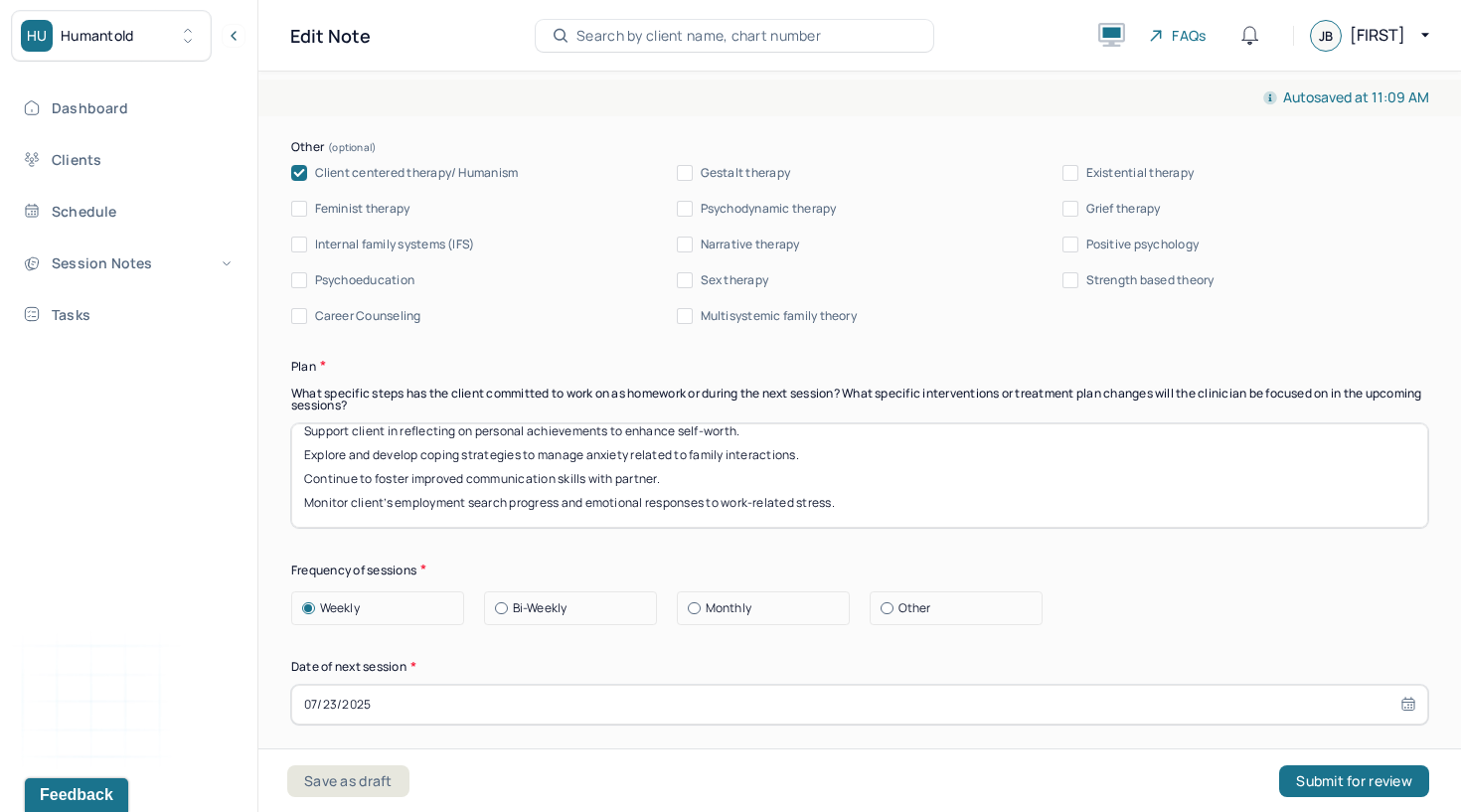 scroll, scrollTop: 2311, scrollLeft: 0, axis: vertical 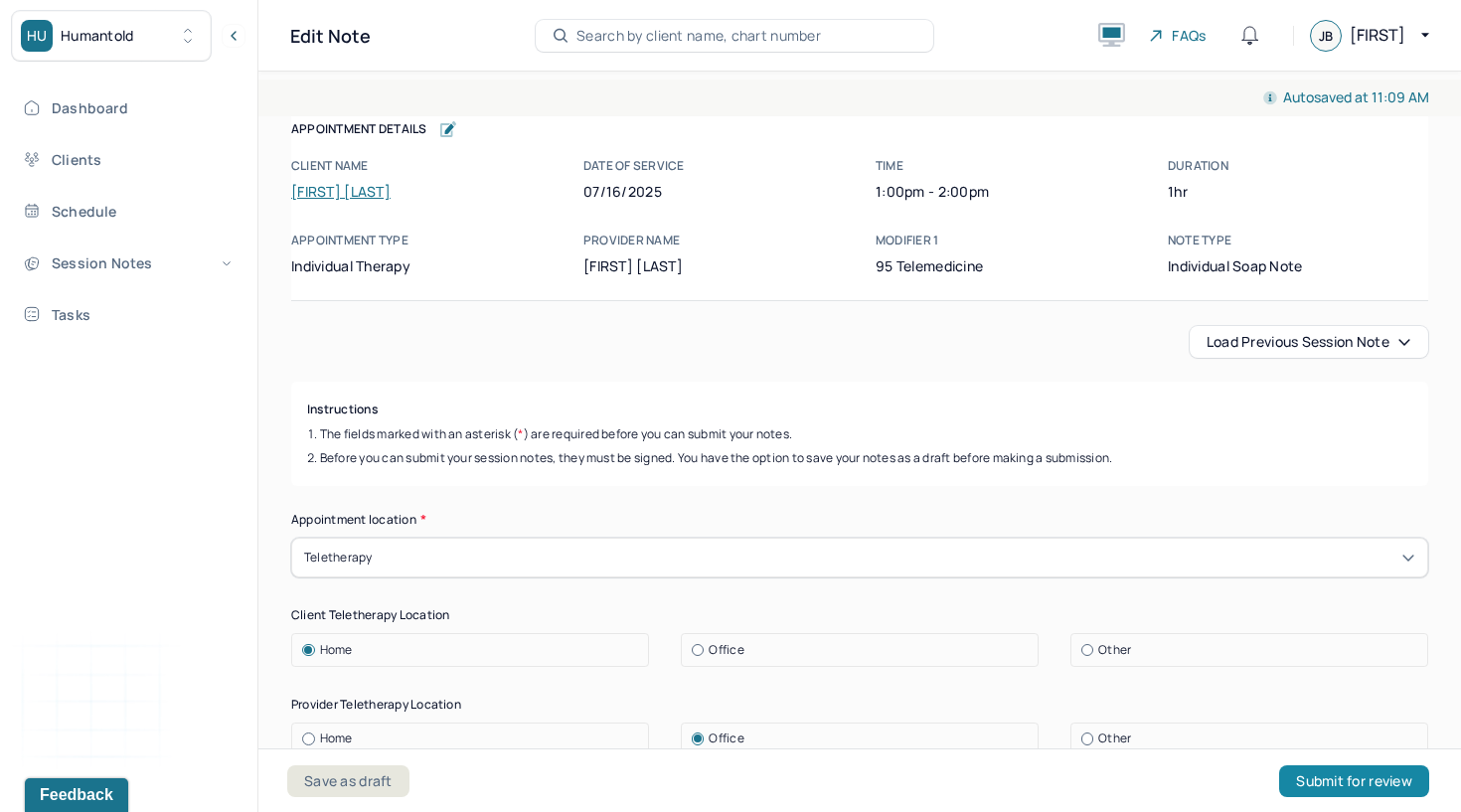 click on "Submit for review" at bounding box center [1354, 781] 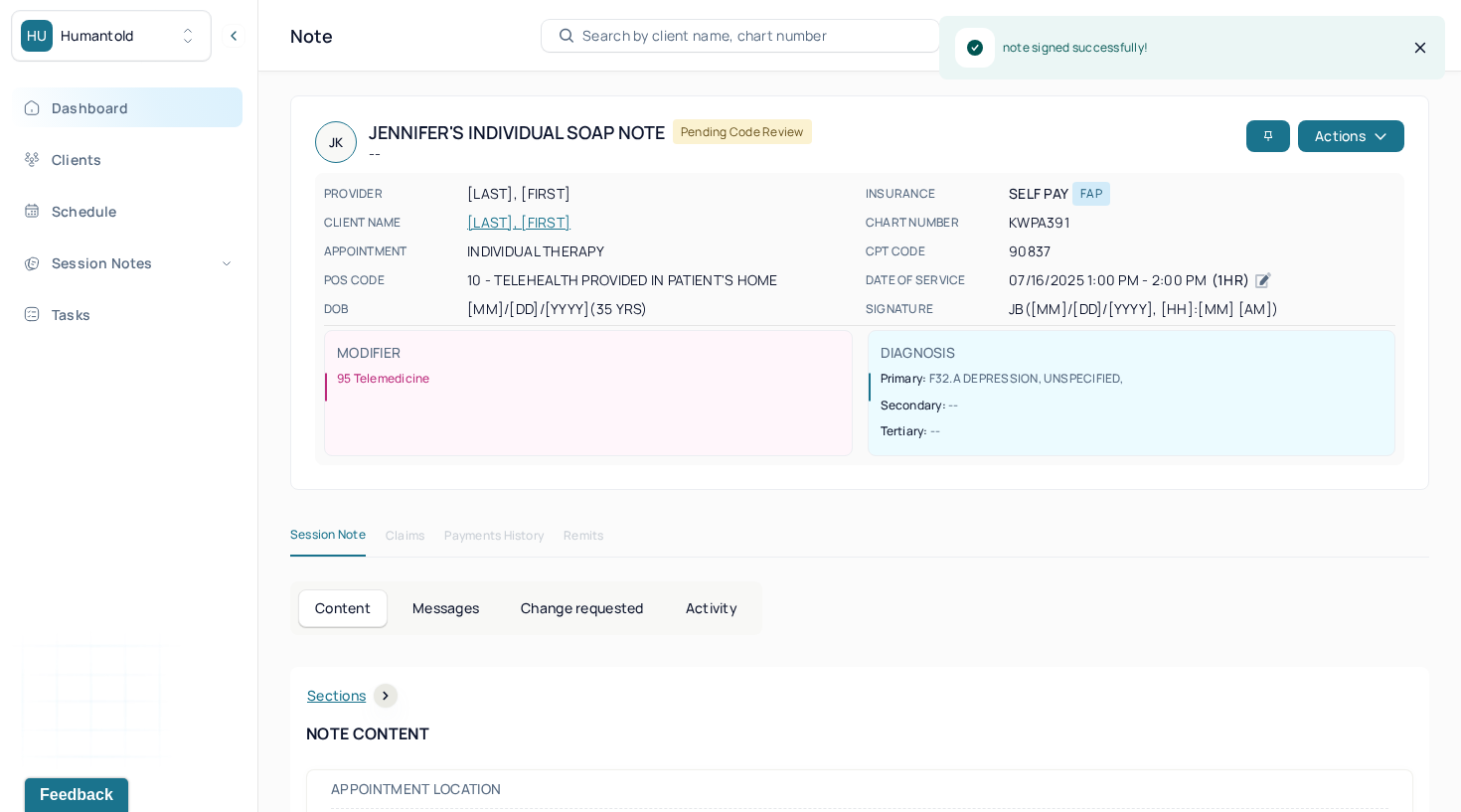 click on "Dashboard" at bounding box center [127, 107] 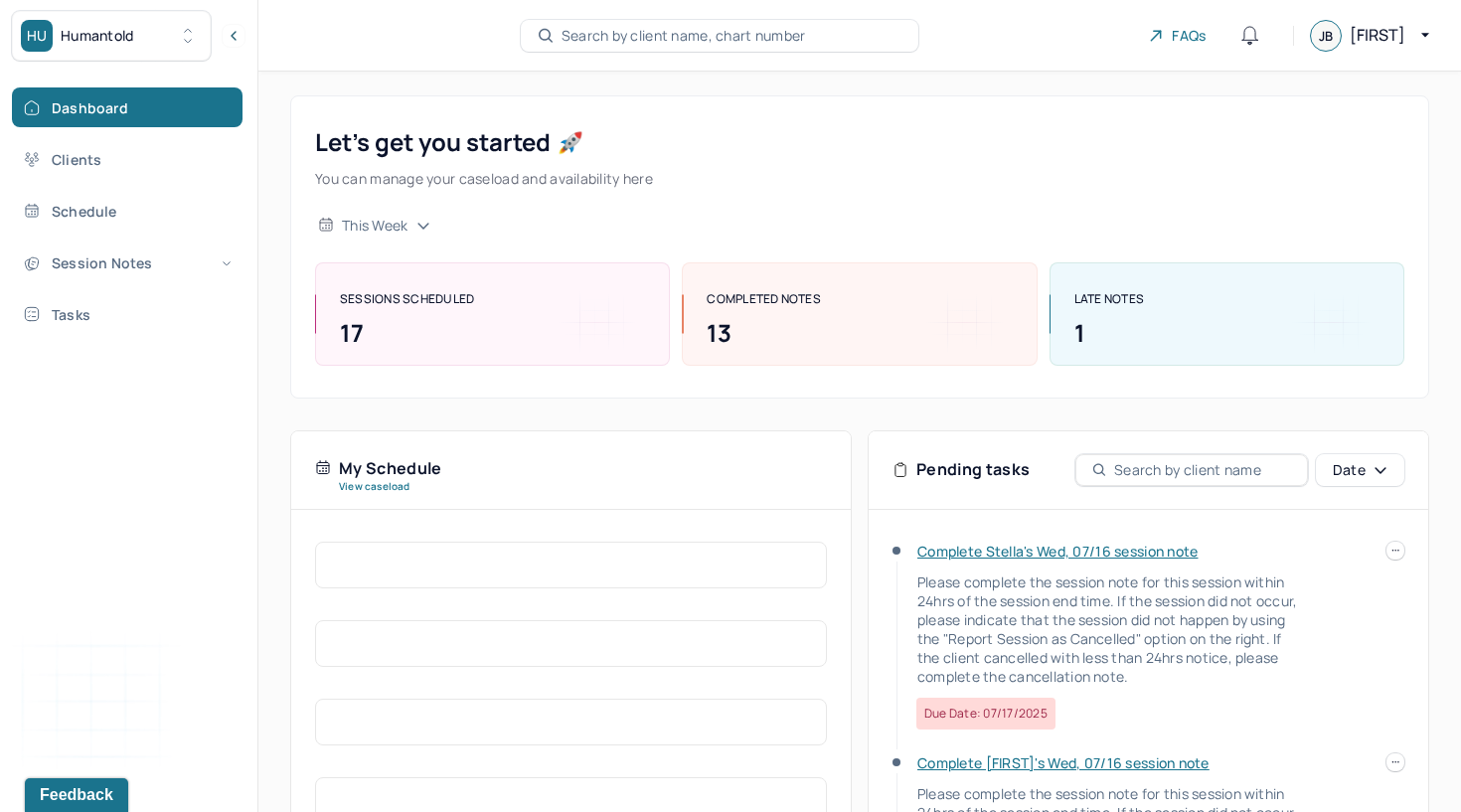 click on "Complete Stella's Wed, 07/16 session note" at bounding box center [1057, 551] 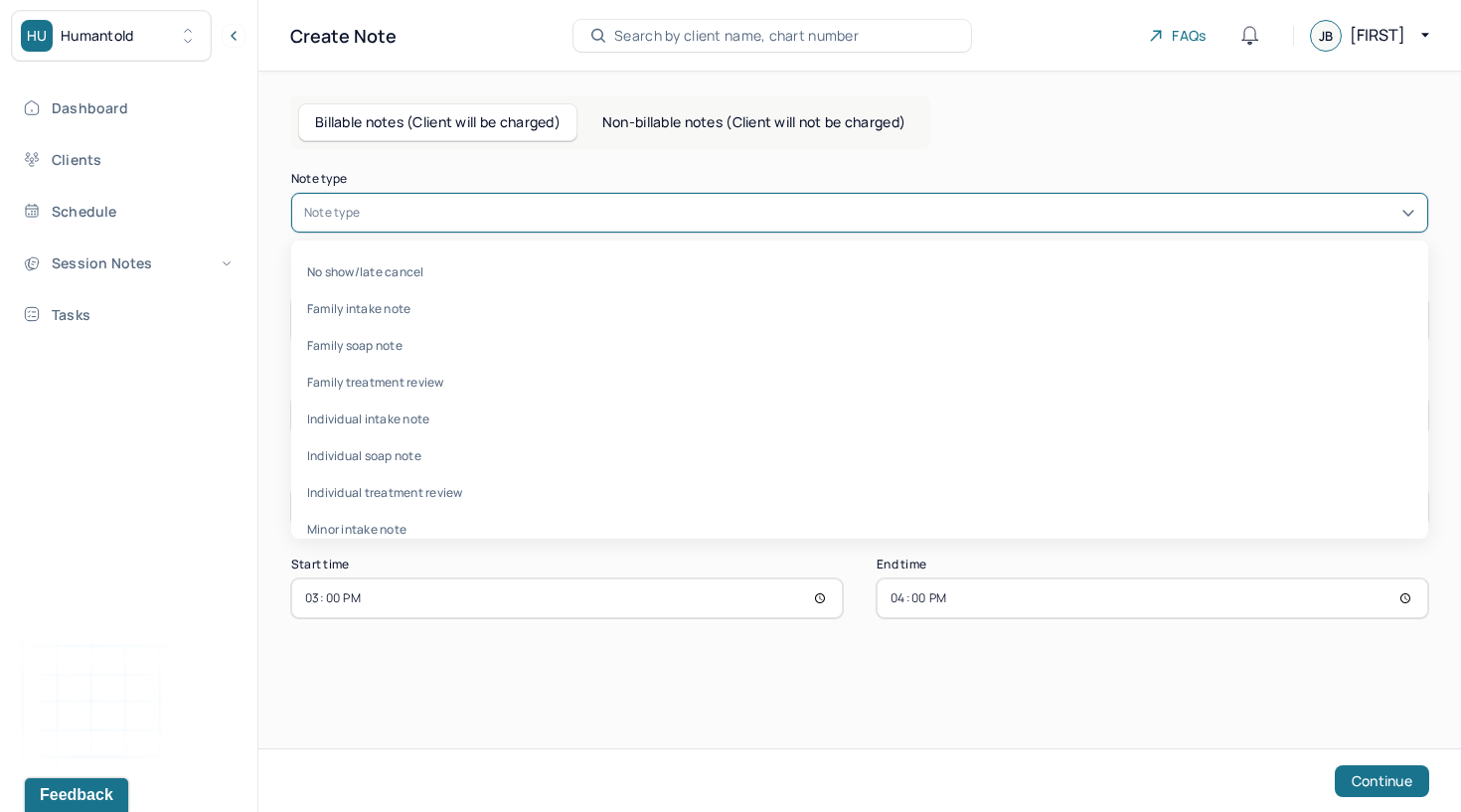 click at bounding box center [890, 213] 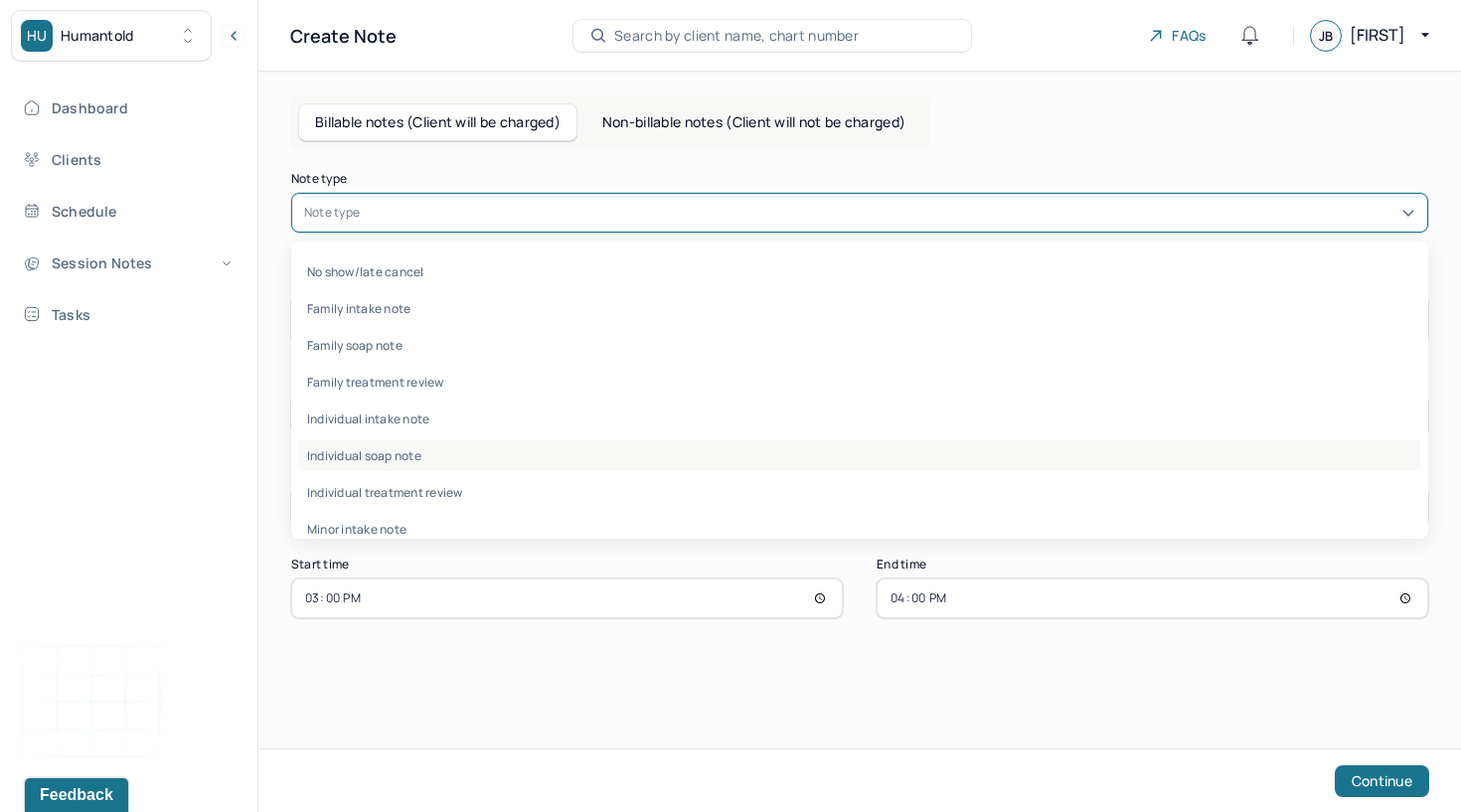 click on "Individual soap note" at bounding box center (860, 455) 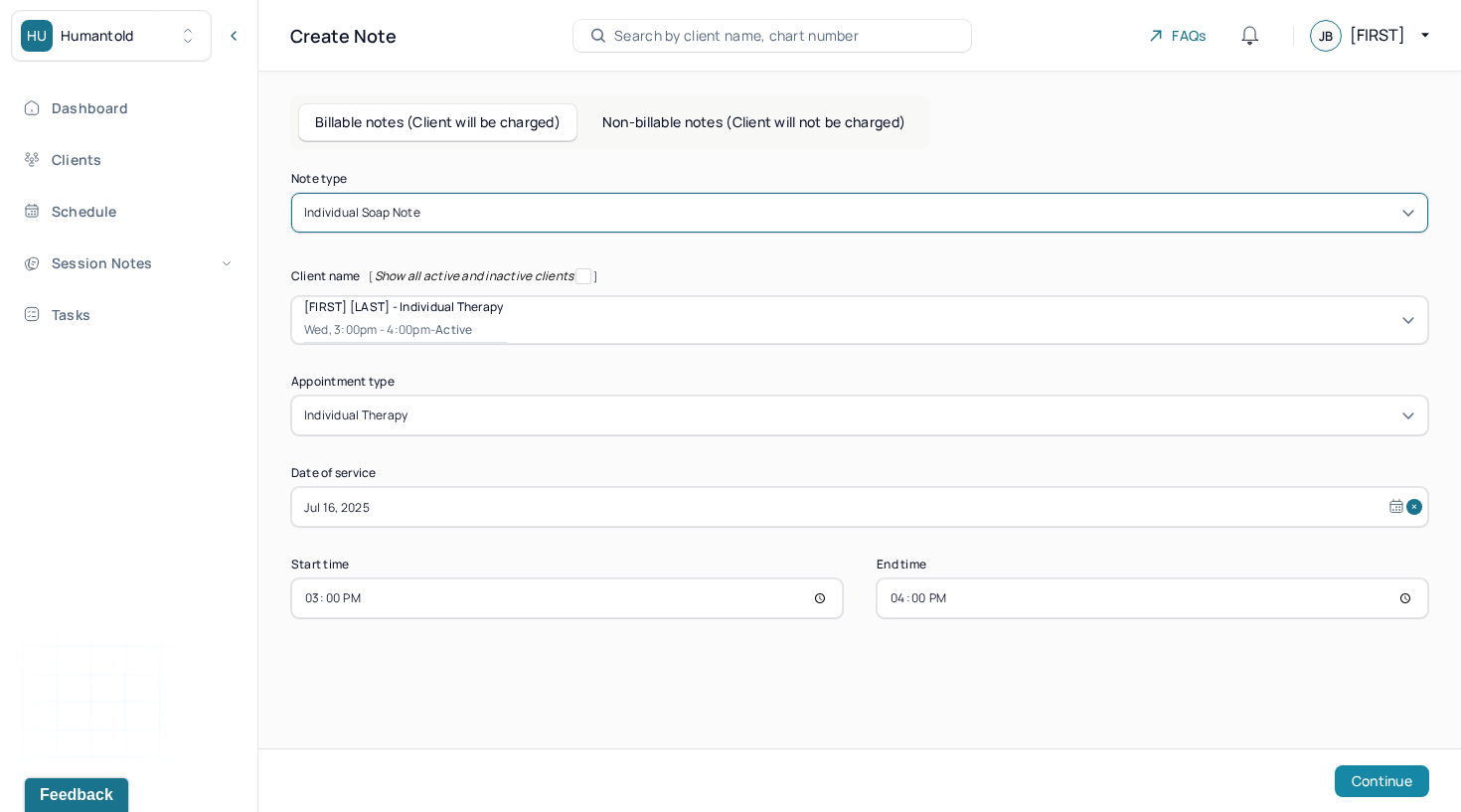 click on "Continue" at bounding box center (1381, 781) 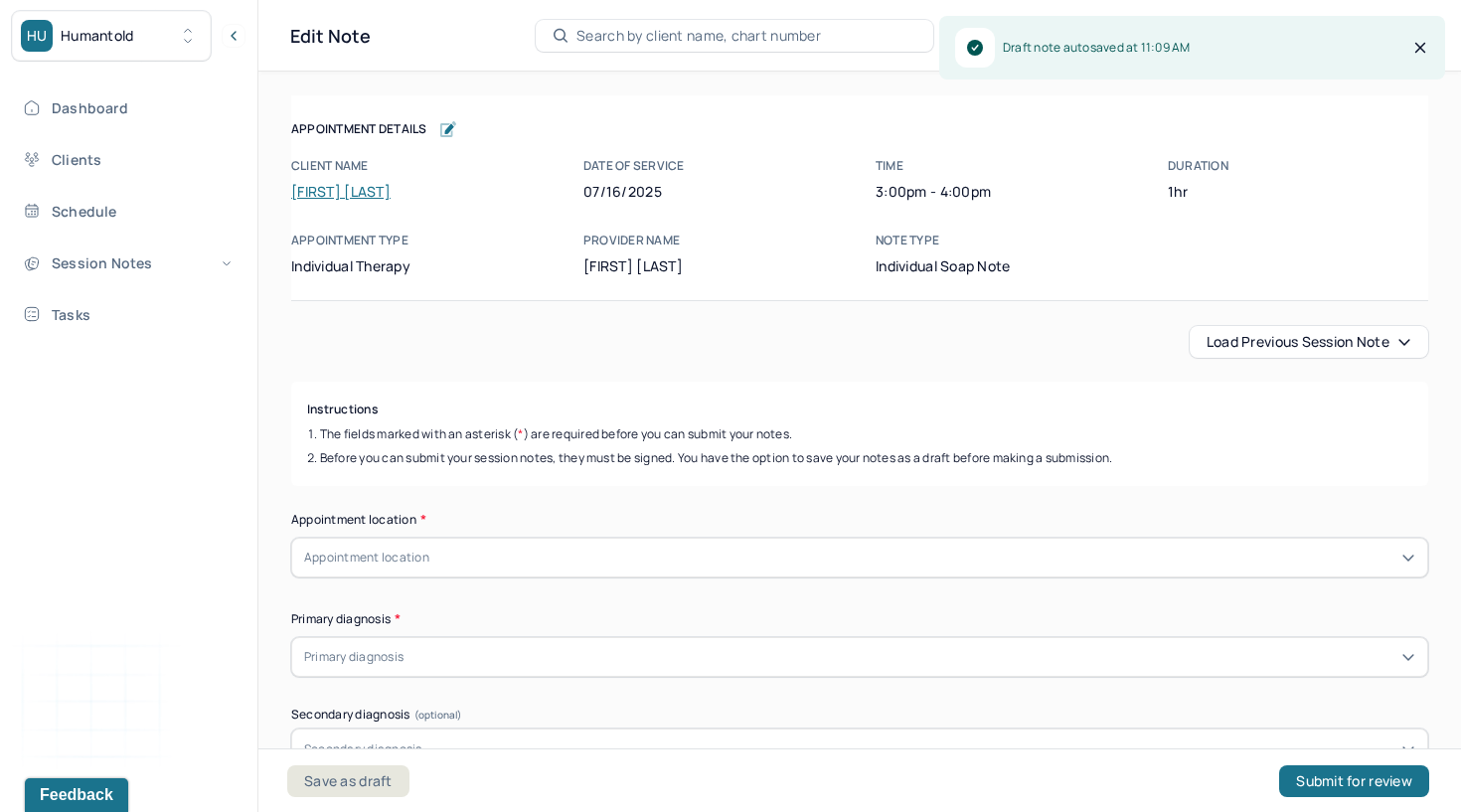click on "Load previous session note" at bounding box center (1309, 342) 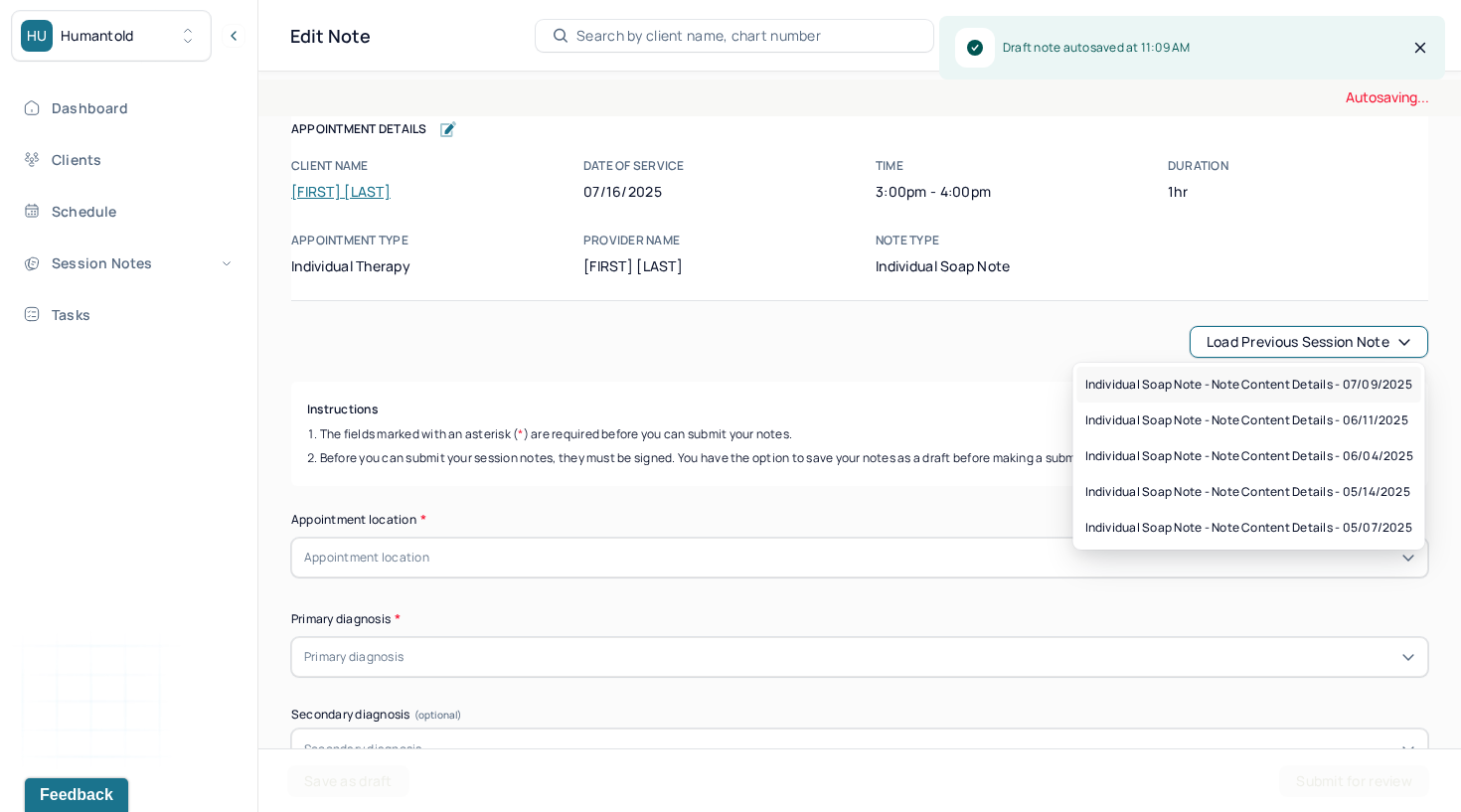 click on "Individual soap note   - Note content Details -   07/09/2025" at bounding box center [1248, 385] 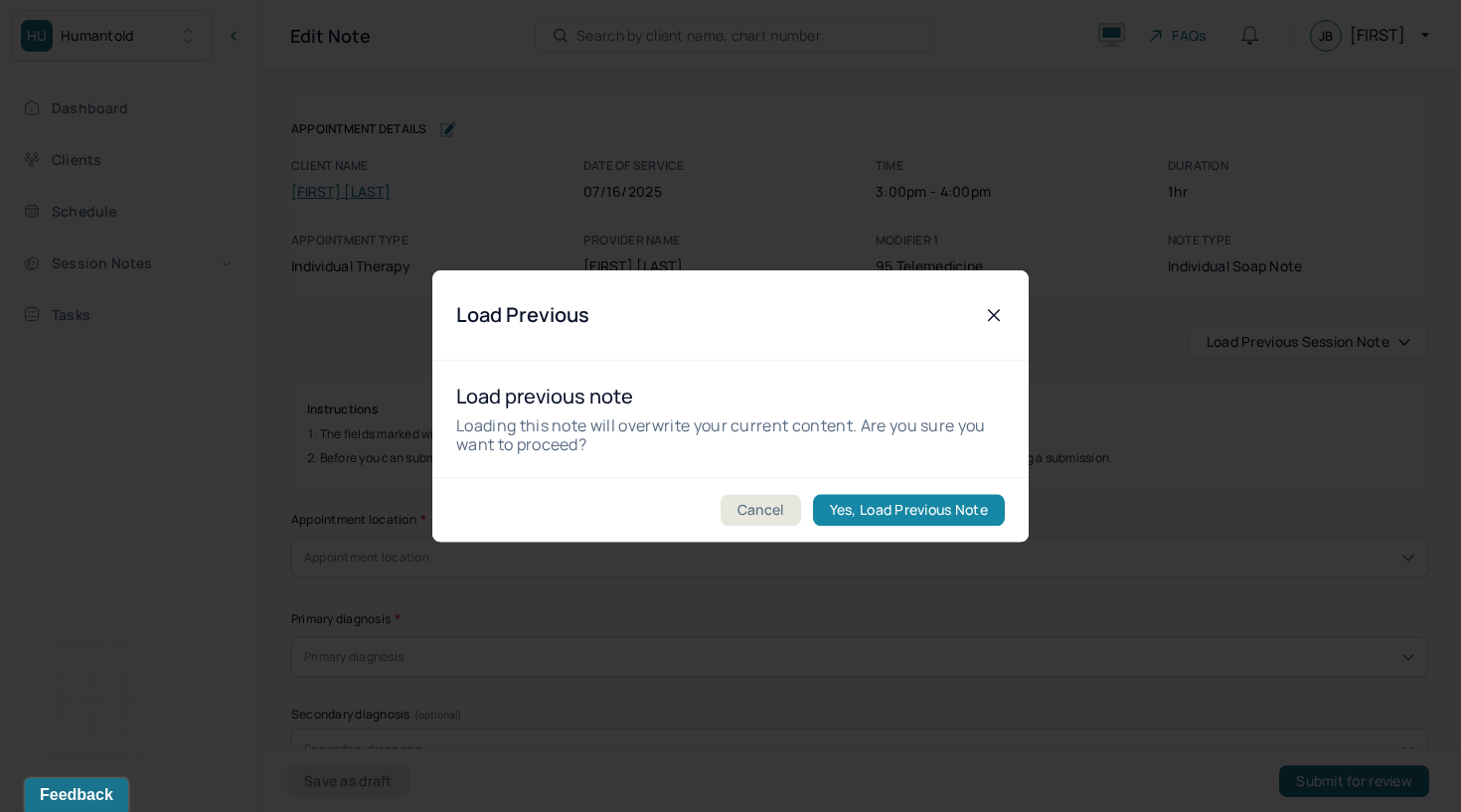 click on "Yes, Load Previous Note" at bounding box center [908, 510] 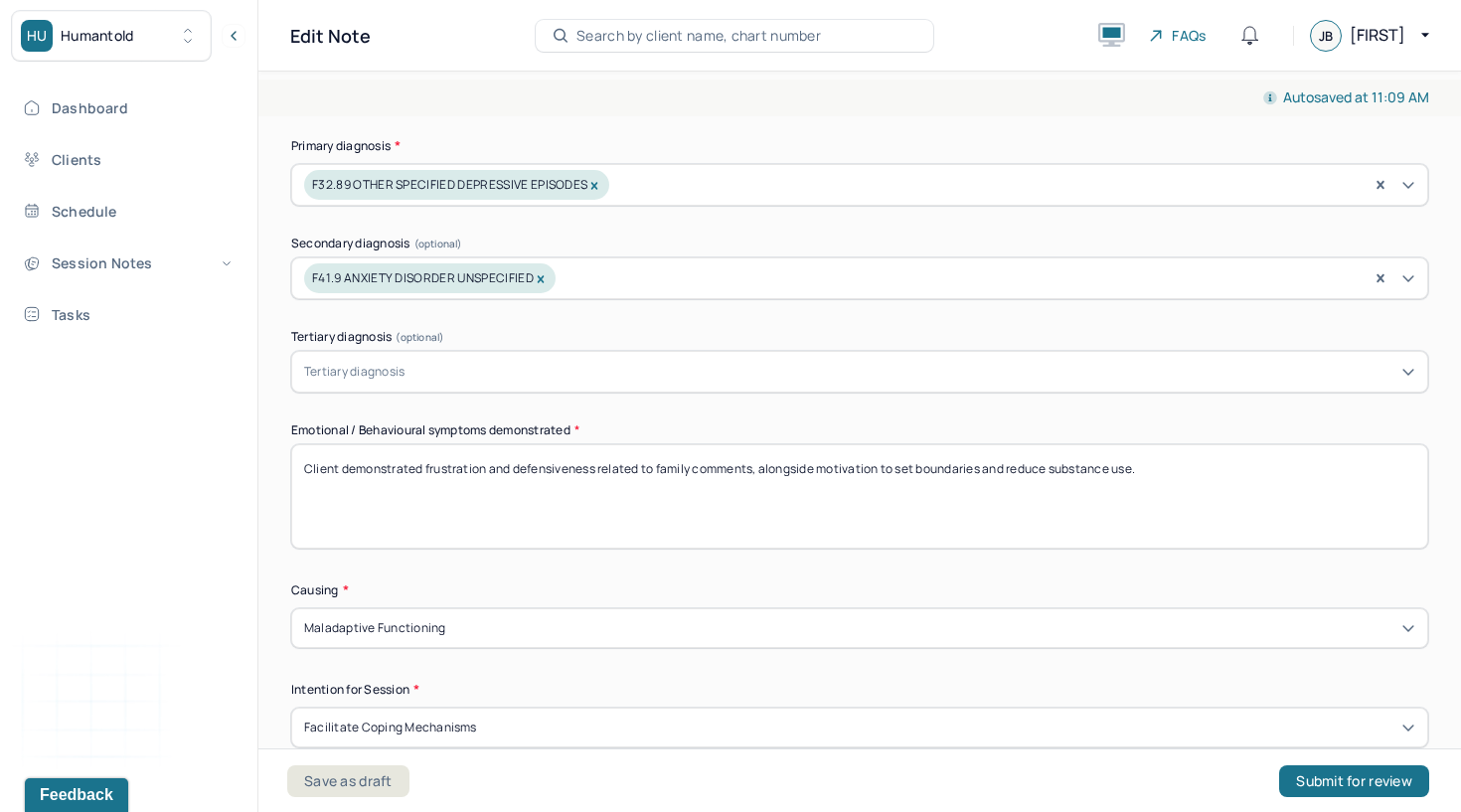 scroll, scrollTop: 798, scrollLeft: 0, axis: vertical 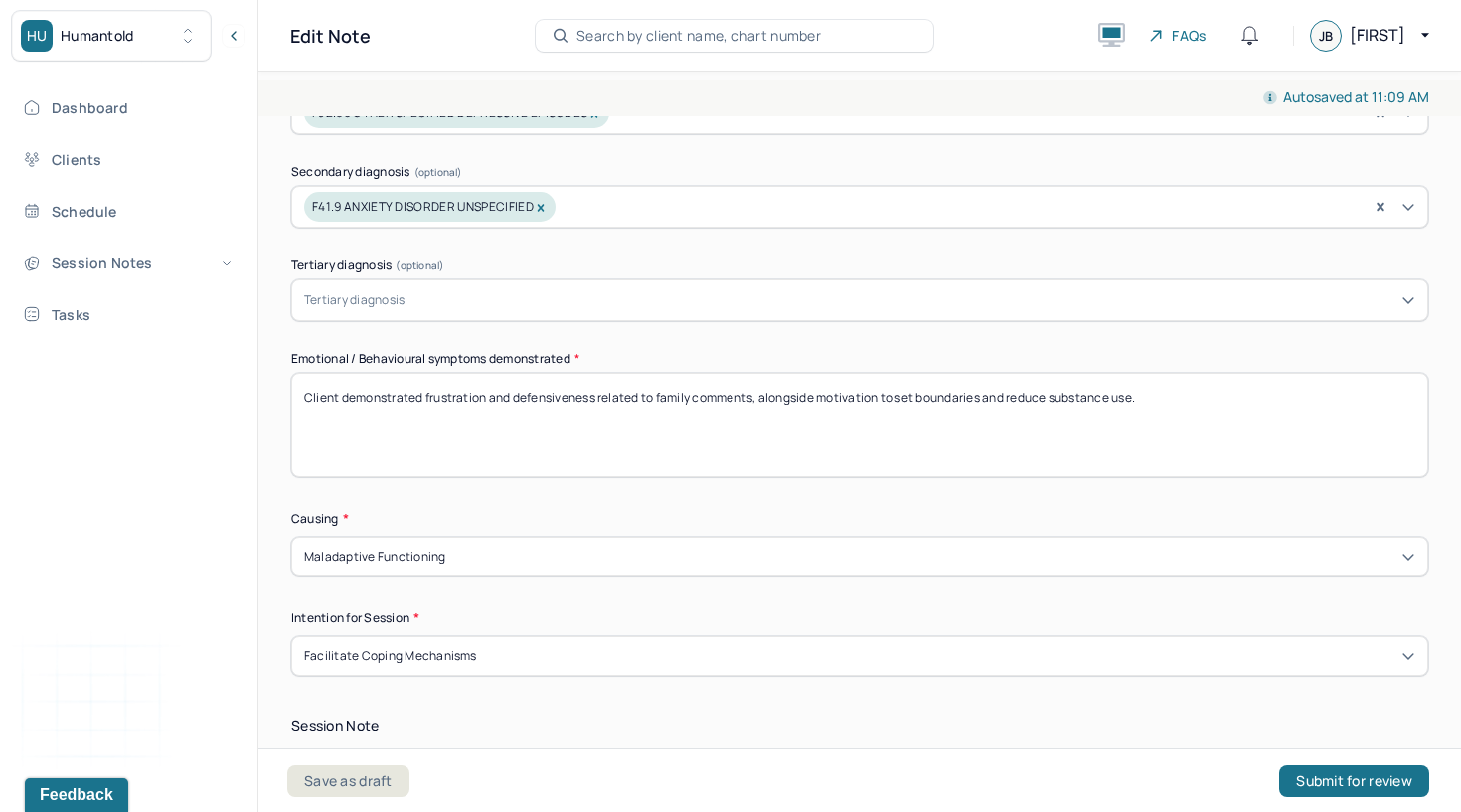 click on "Emotional / Behavioural symptoms demonstrated * Client demonstrated frustration and defensiveness related to family comments, alongside motivation to set boundaries and reduce substance use." at bounding box center (860, 414) 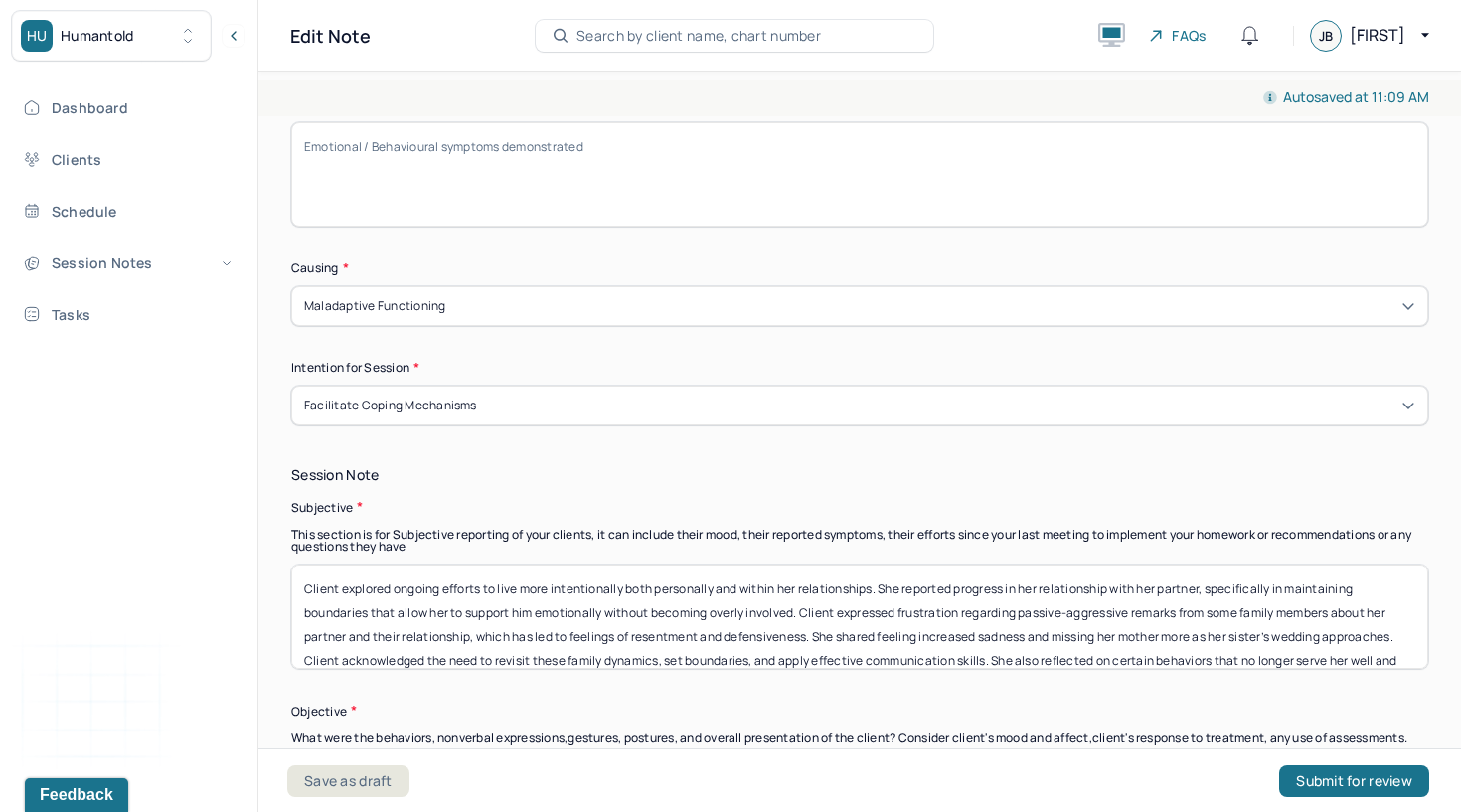 scroll, scrollTop: 1203, scrollLeft: 0, axis: vertical 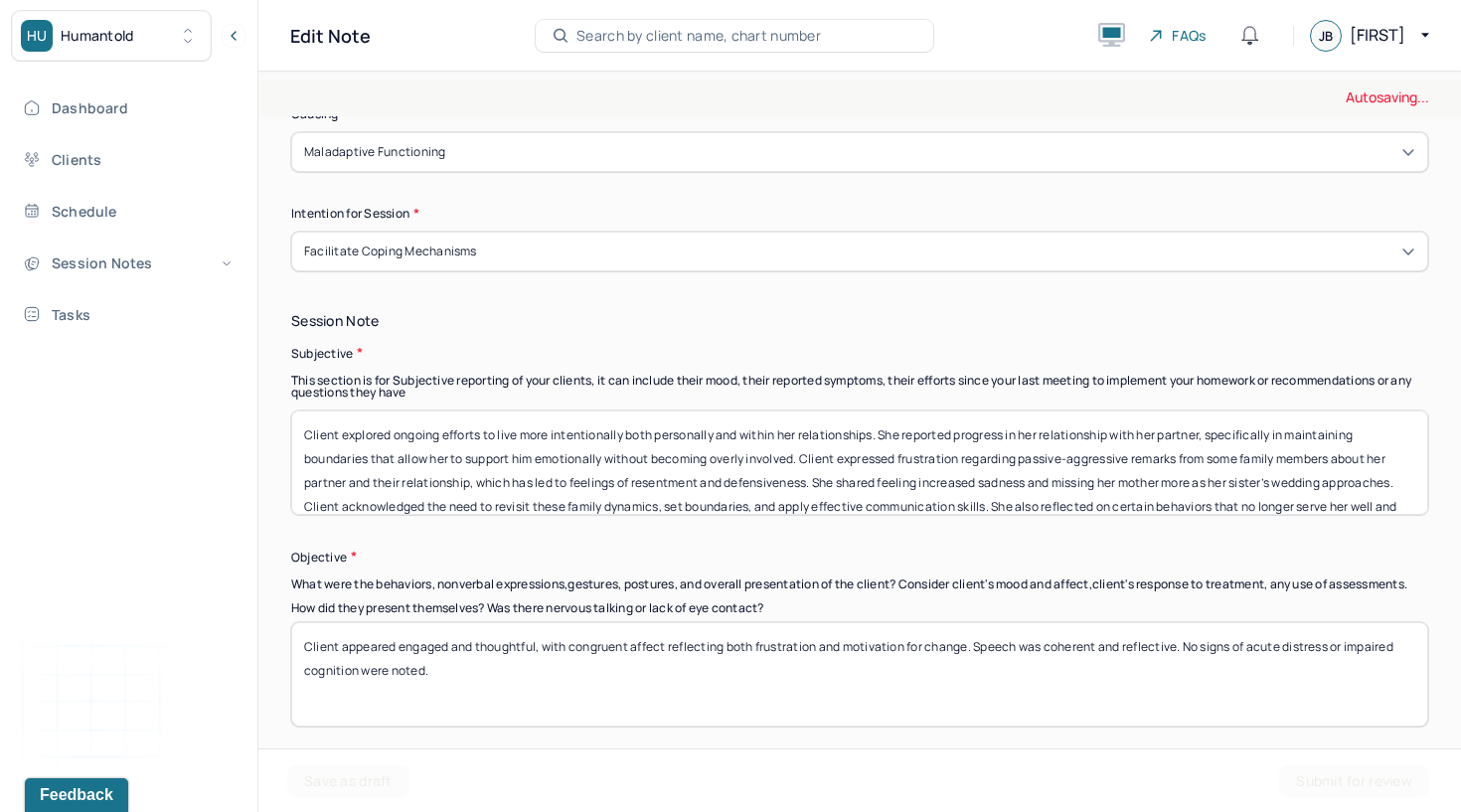 type 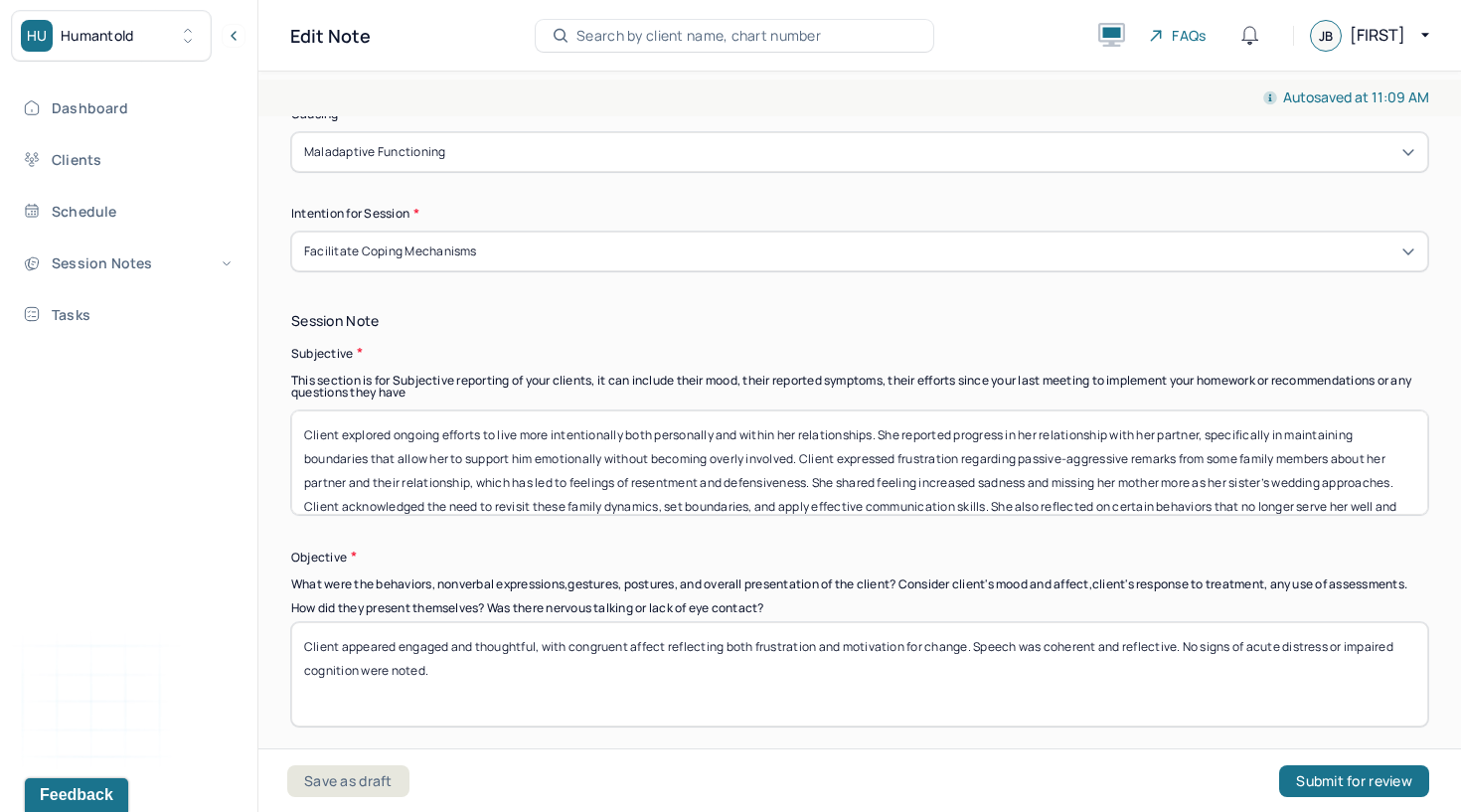 click on "Client explored ongoing efforts to live more intentionally both personally and within her relationships. She reported progress in her relationship with her partner, specifically in maintaining boundaries that allow her to support him emotionally without becoming overly involved. Client expressed frustration regarding passive-aggressive remarks from some family members about her partner and their relationship, which has led to feelings of resentment and defensiveness. She shared feeling increased sadness and missing her mother more as her sister’s wedding approaches. Client acknowledged the need to revisit these family dynamics, set boundaries, and apply effective communication skills. She also reflected on certain behaviors that no longer serve her well and discussed ongoing efforts to reduce cannabis and nicotine use, exploring motivations behind continued use." at bounding box center (860, 462) 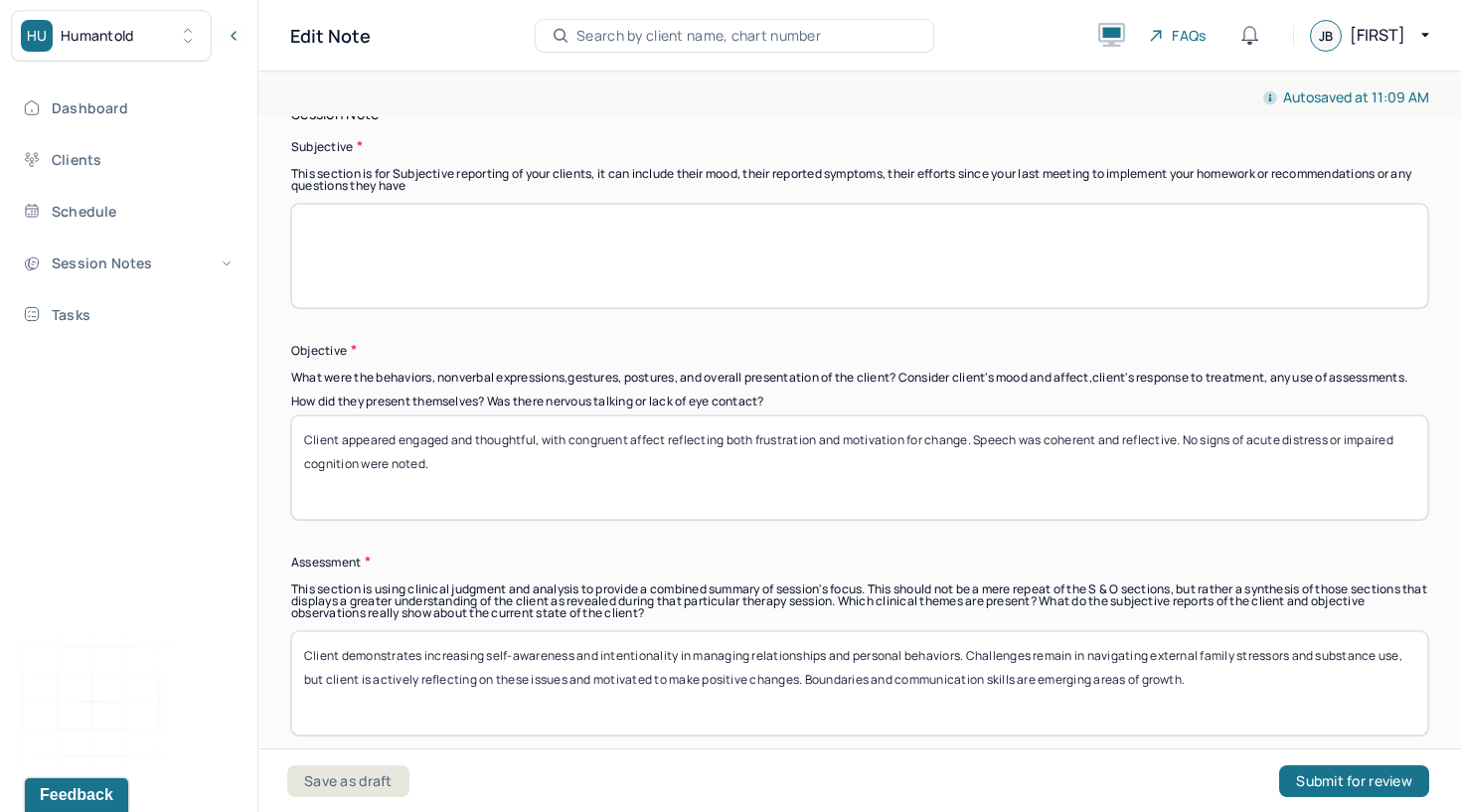scroll, scrollTop: 1410, scrollLeft: 0, axis: vertical 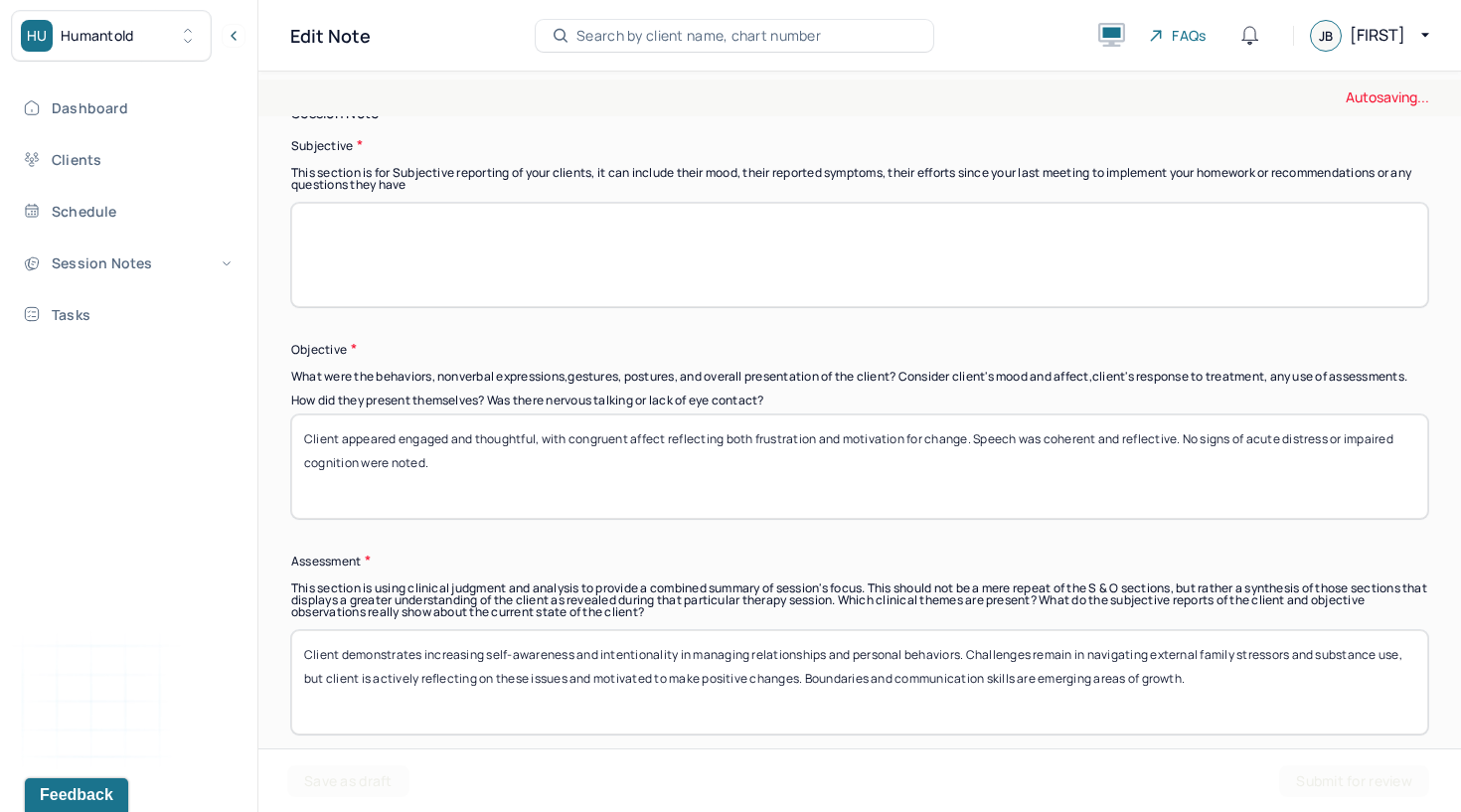 type 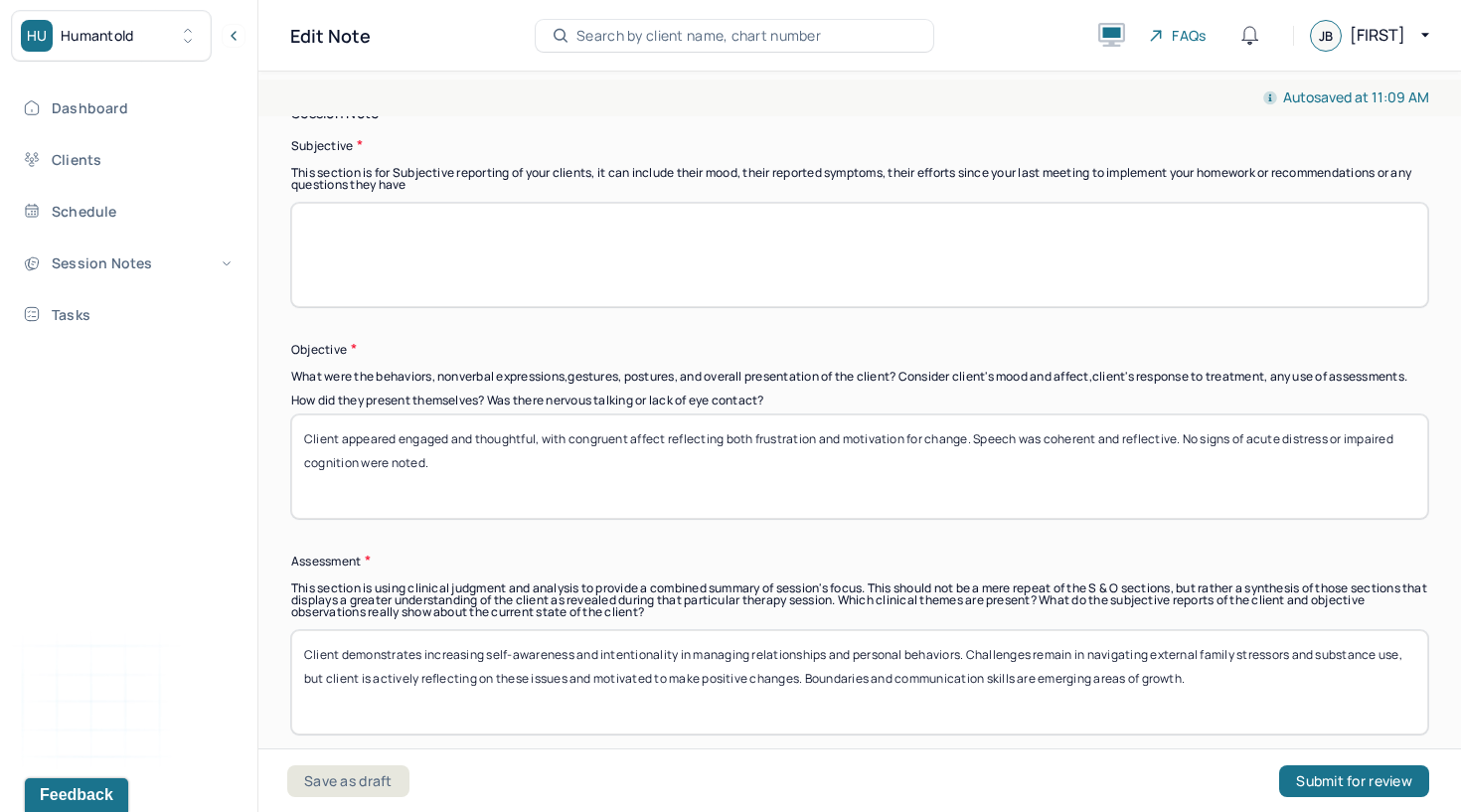 click on "Client appeared engaged and thoughtful, with congruent affect reflecting both frustration and motivation for change. Speech was coherent and reflective. No signs of acute distress or impaired cognition were noted." at bounding box center (860, 466) 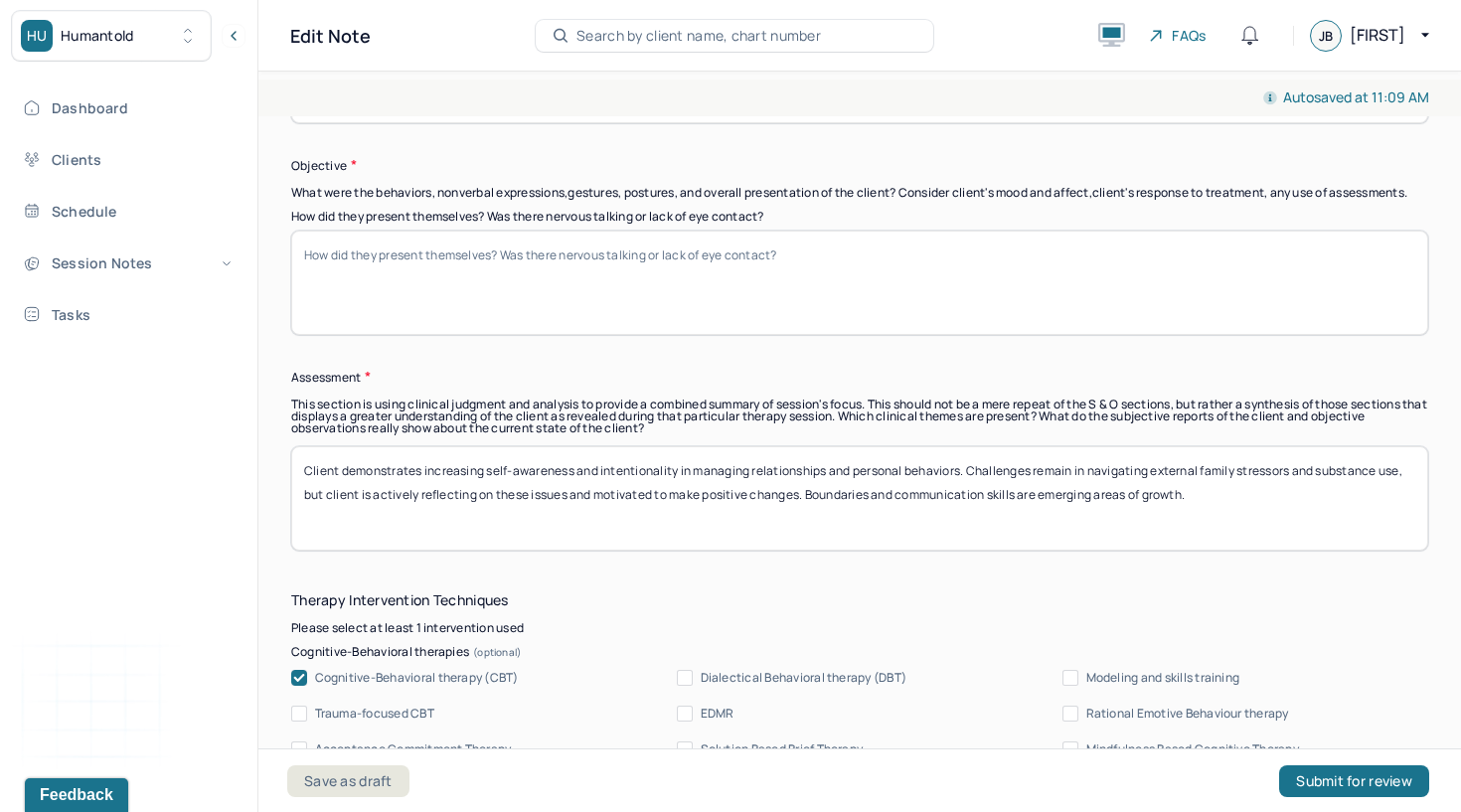scroll, scrollTop: 1603, scrollLeft: 0, axis: vertical 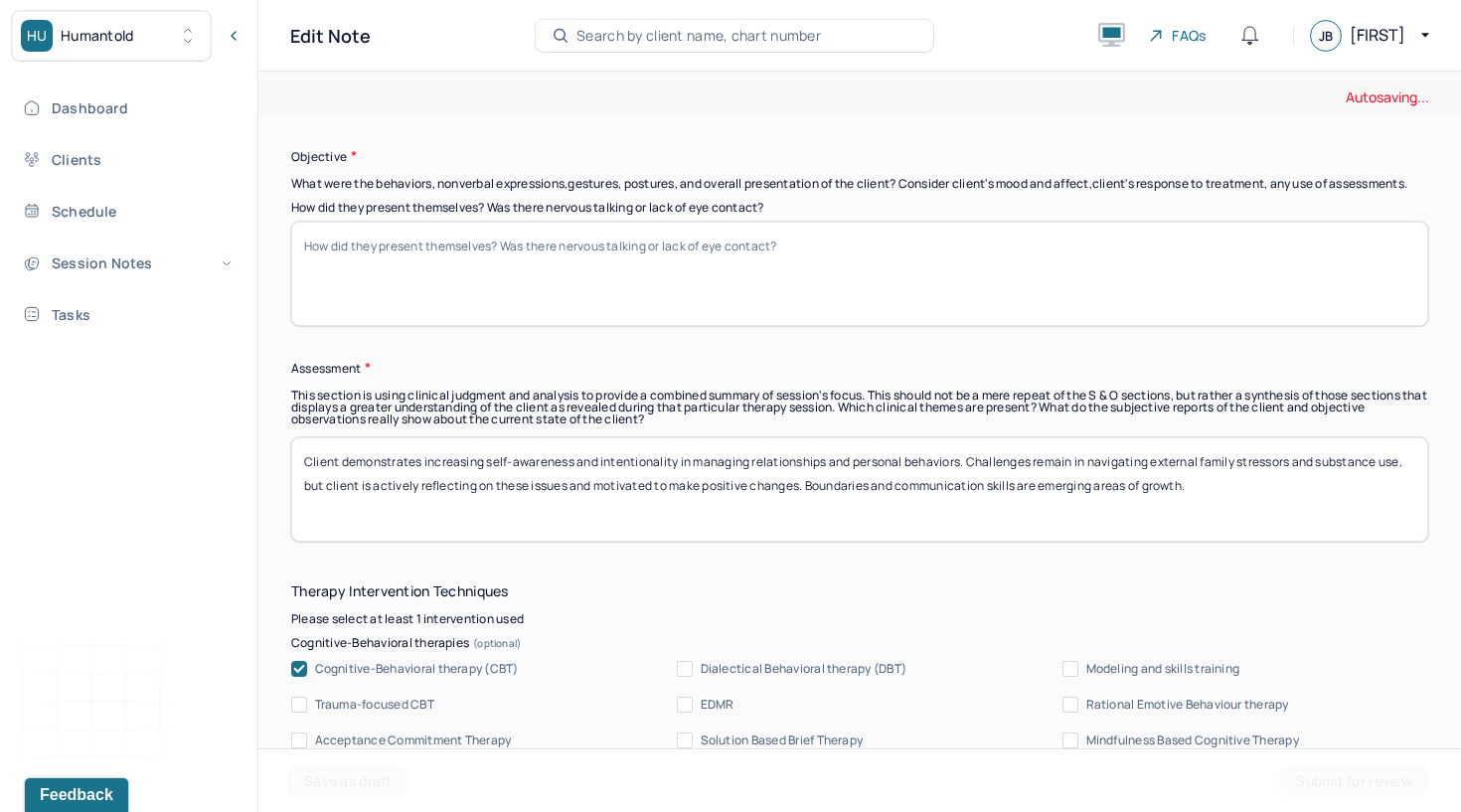 type 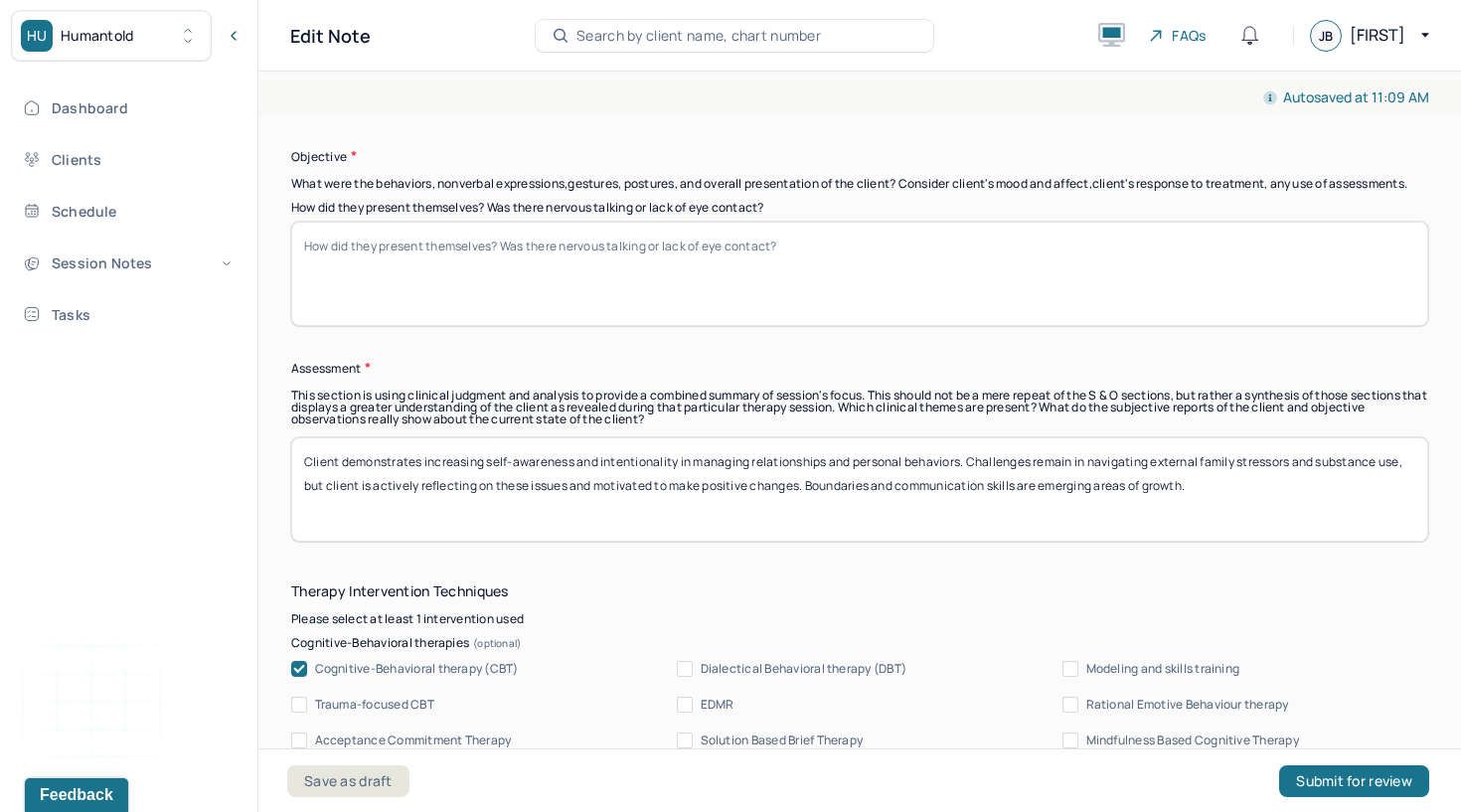 click on "Client demonstrates increasing self-awareness and intentionality in managing relationships and personal behaviors. Challenges remain in navigating external family stressors and substance use, but client is actively reflecting on these issues and motivated to make positive changes. Boundaries and communication skills are emerging areas of growth." at bounding box center [860, 489] 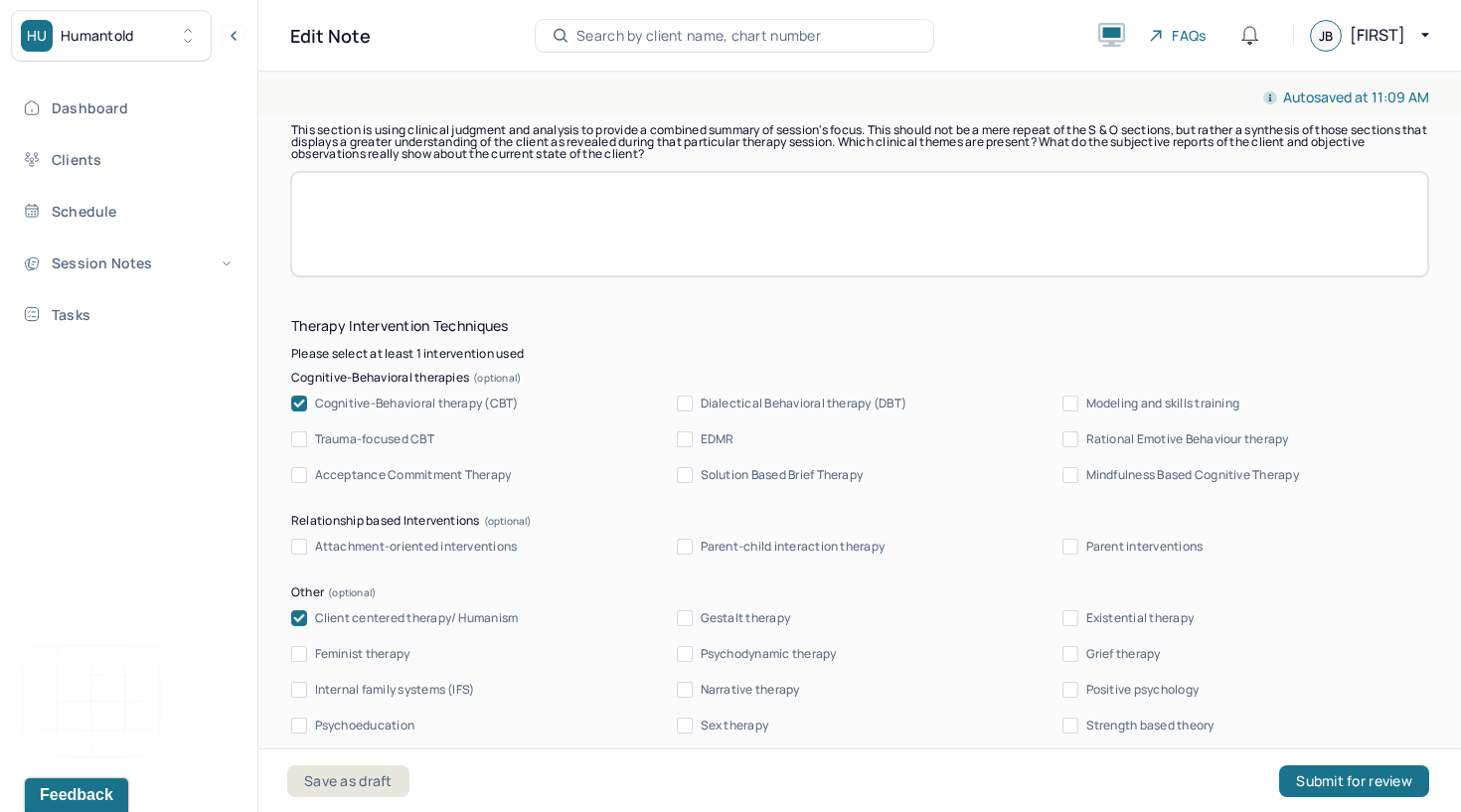 scroll, scrollTop: 2130, scrollLeft: 0, axis: vertical 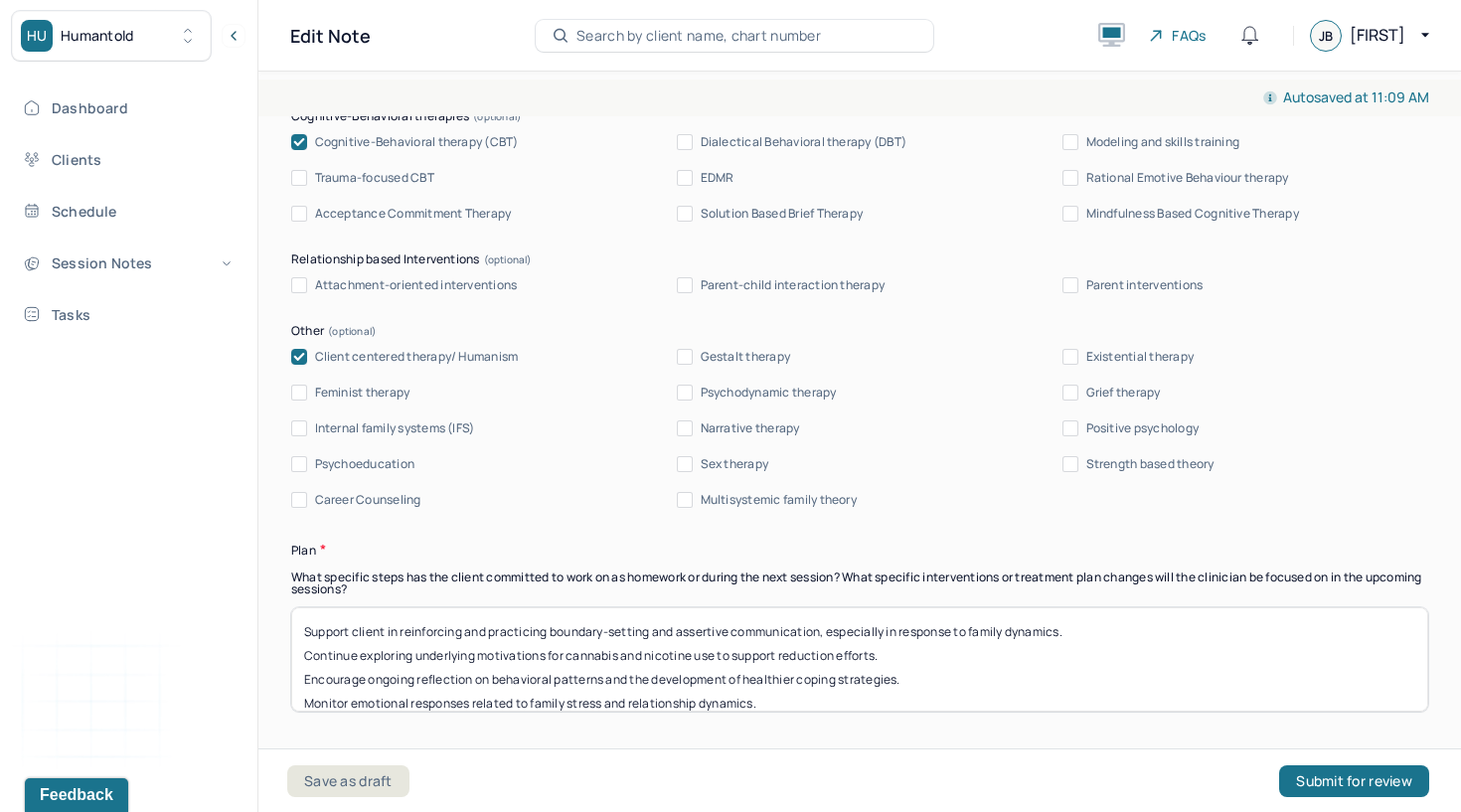 type 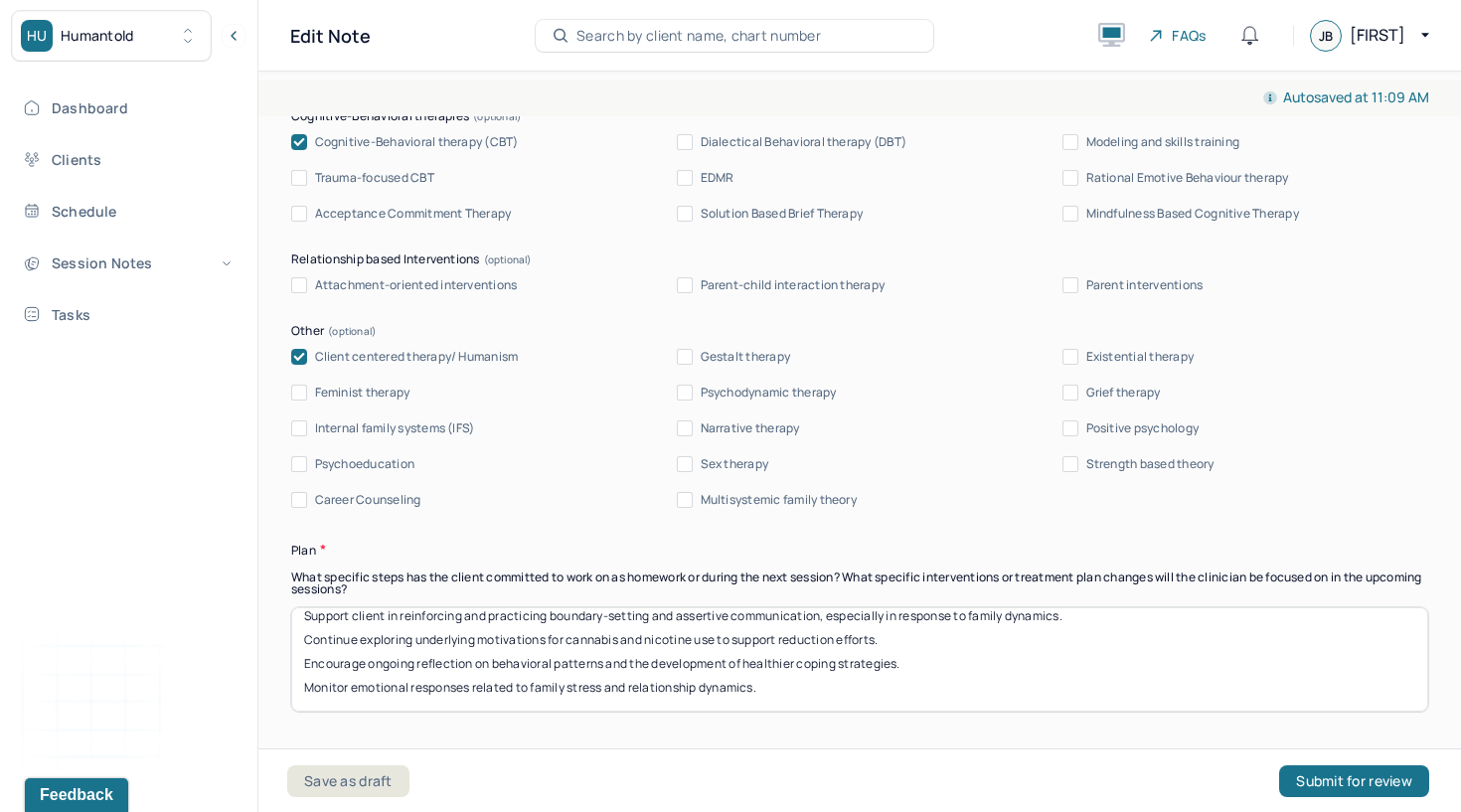 drag, startPoint x: 301, startPoint y: 633, endPoint x: 302, endPoint y: 751, distance: 118.0042 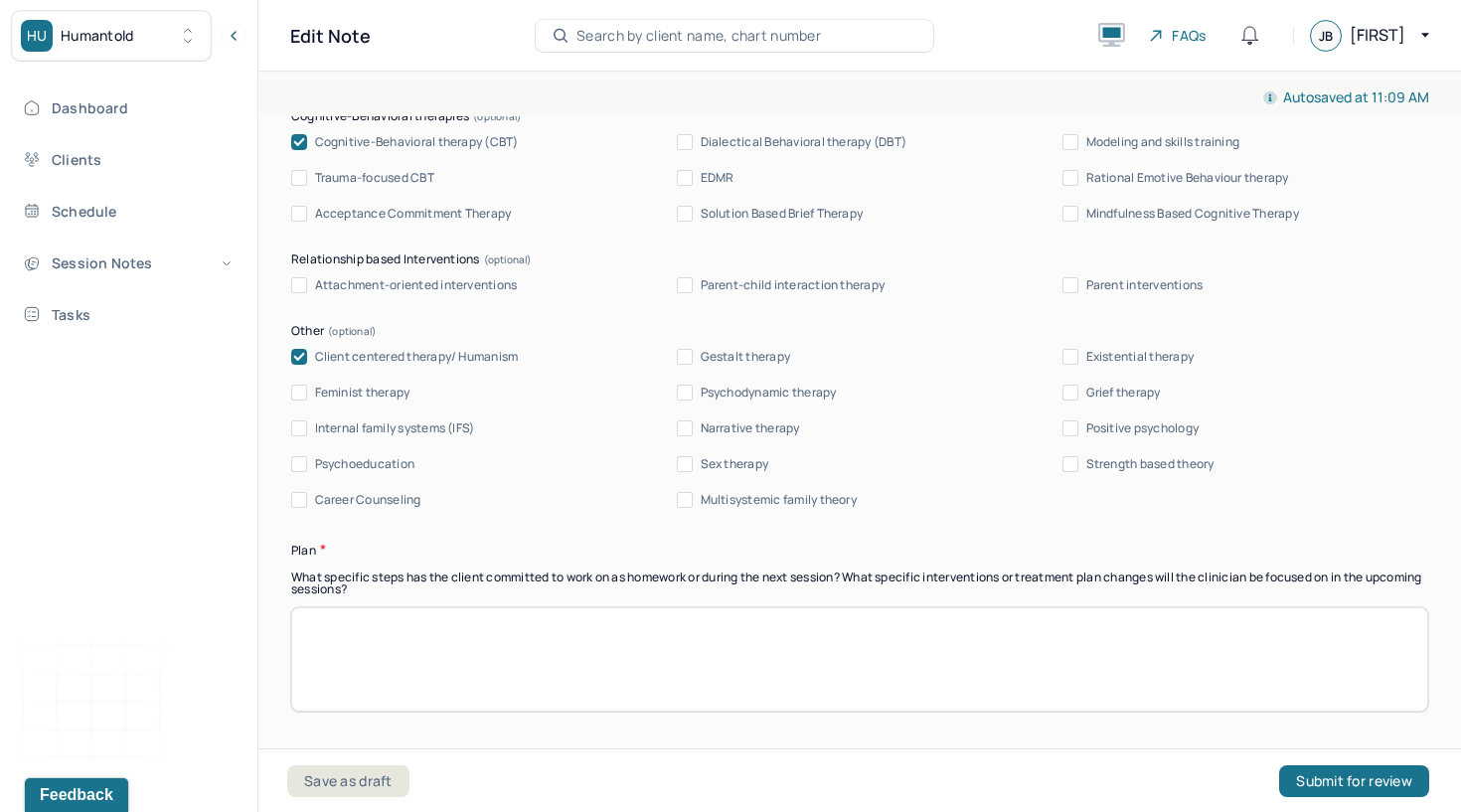 scroll, scrollTop: 0, scrollLeft: 0, axis: both 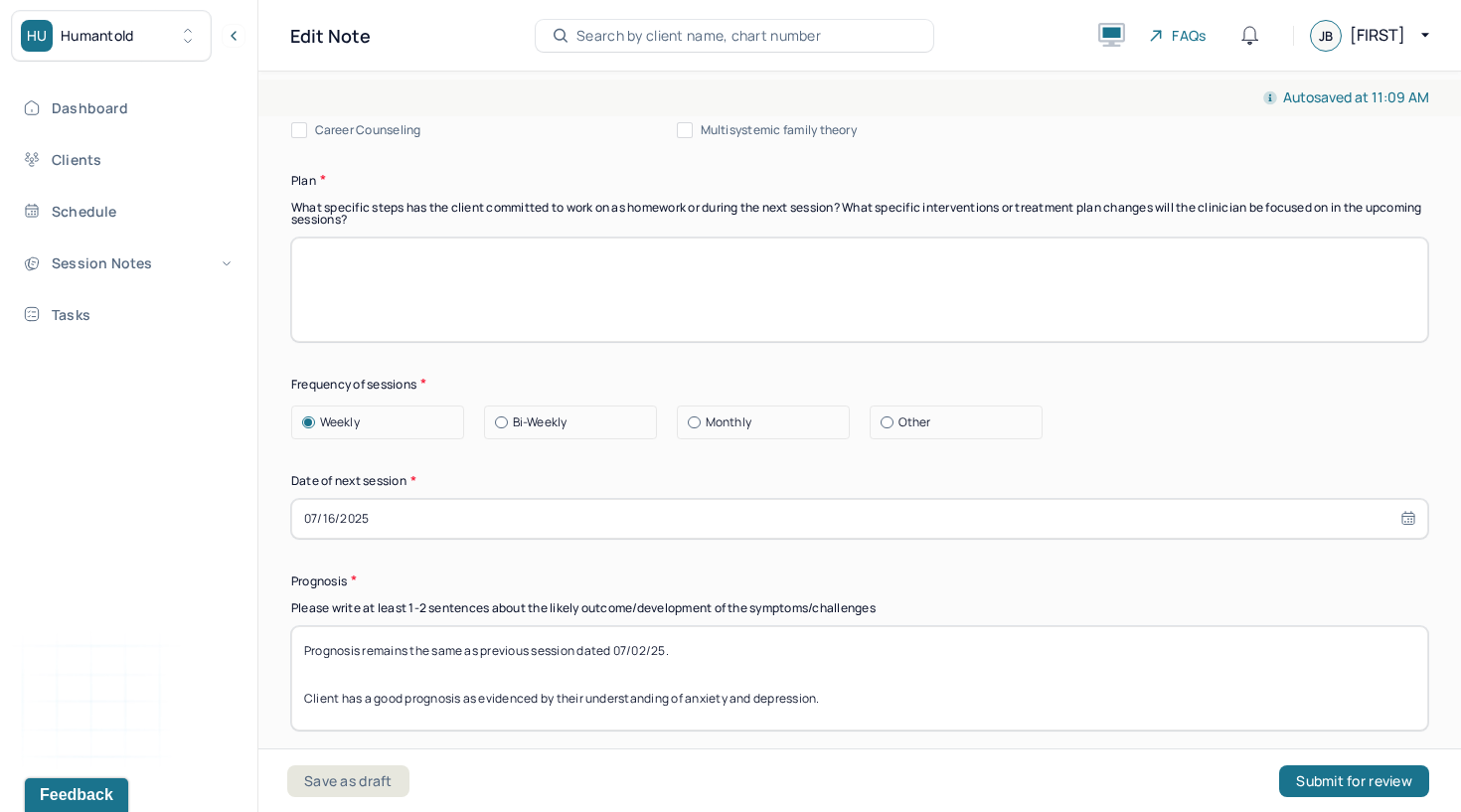 type 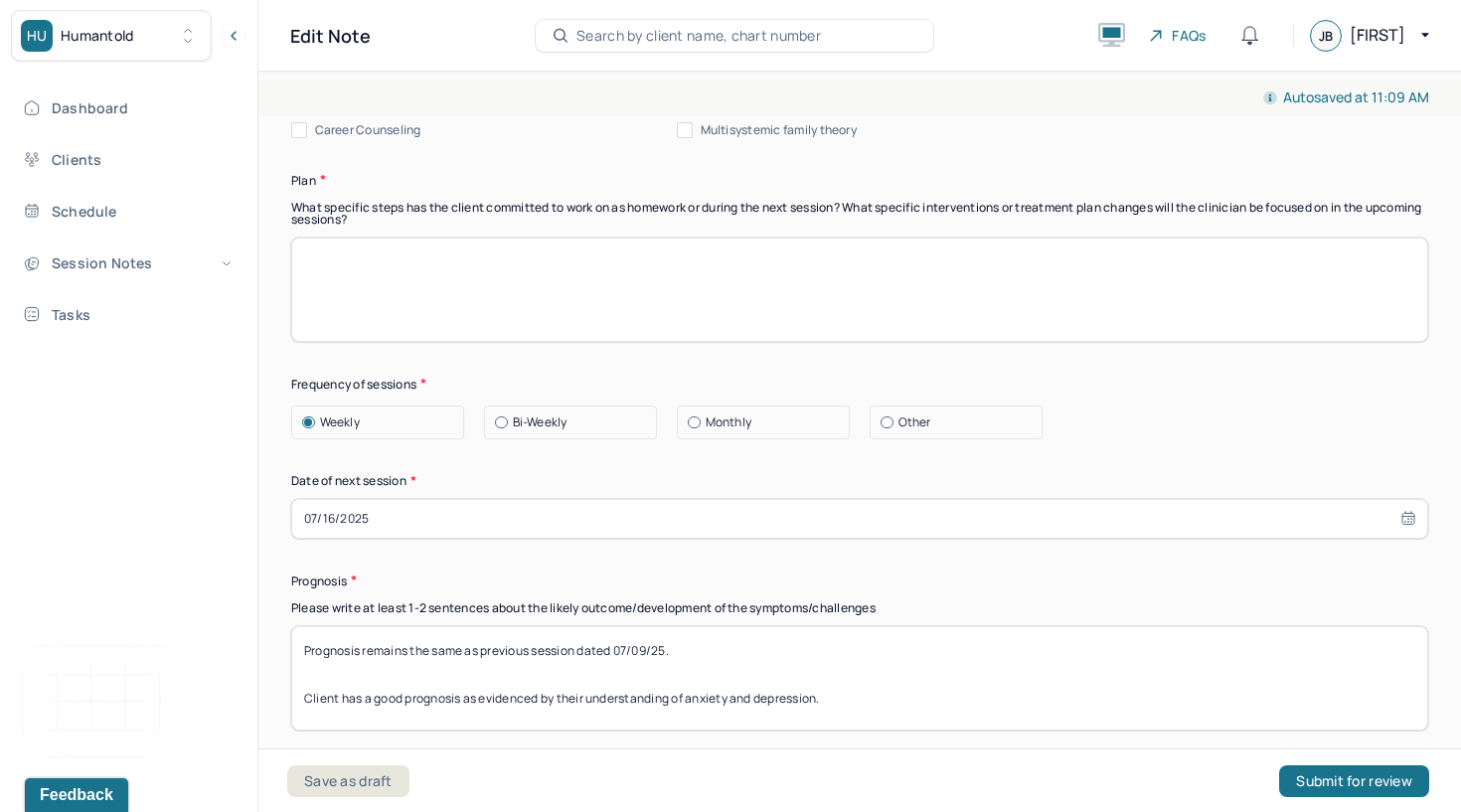 type on "Prognosis remains the same as previous session dated 07/09/25.
Client has a good prognosis as evidenced by their understanding of anxiety and depression." 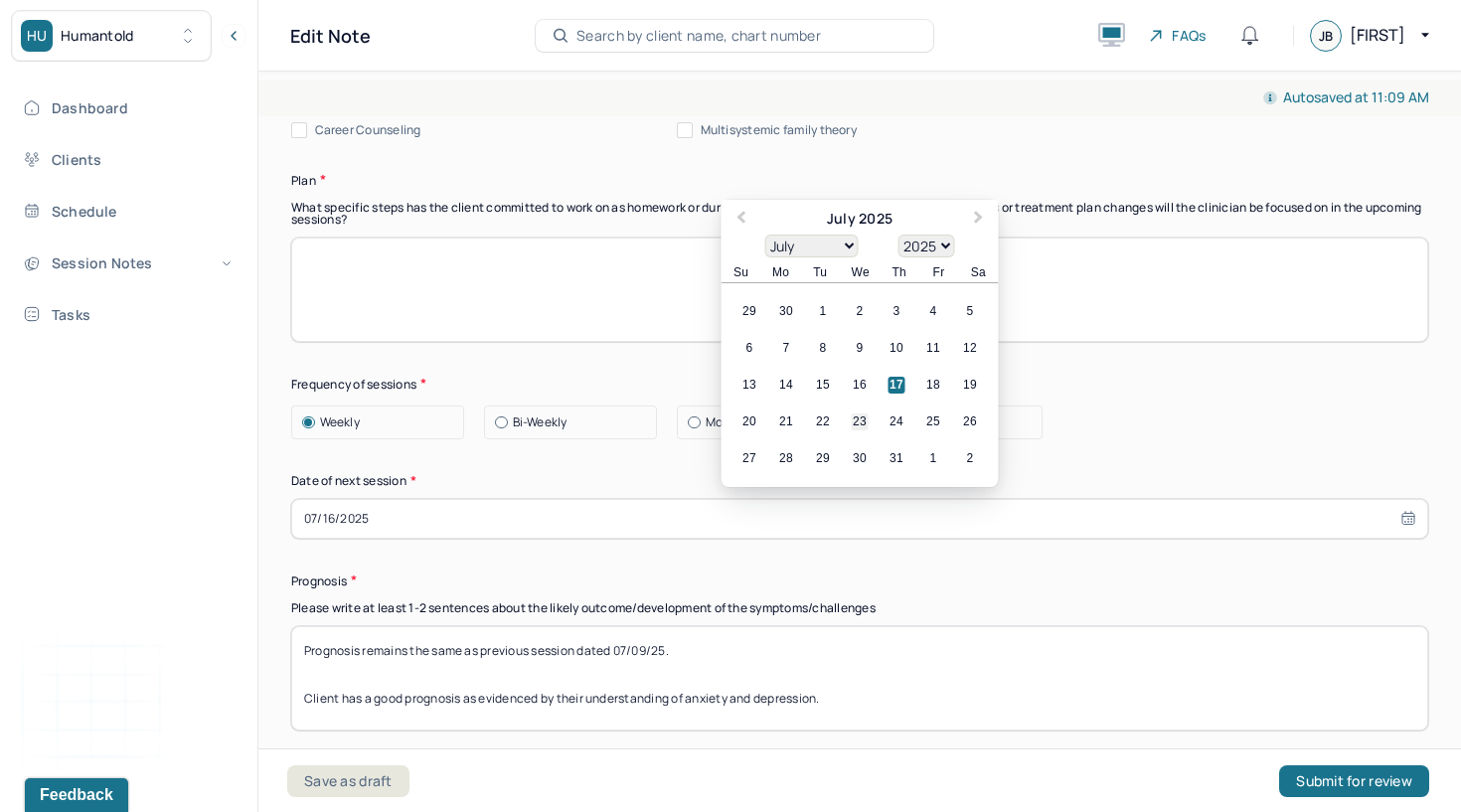 click on "23" at bounding box center [860, 421] 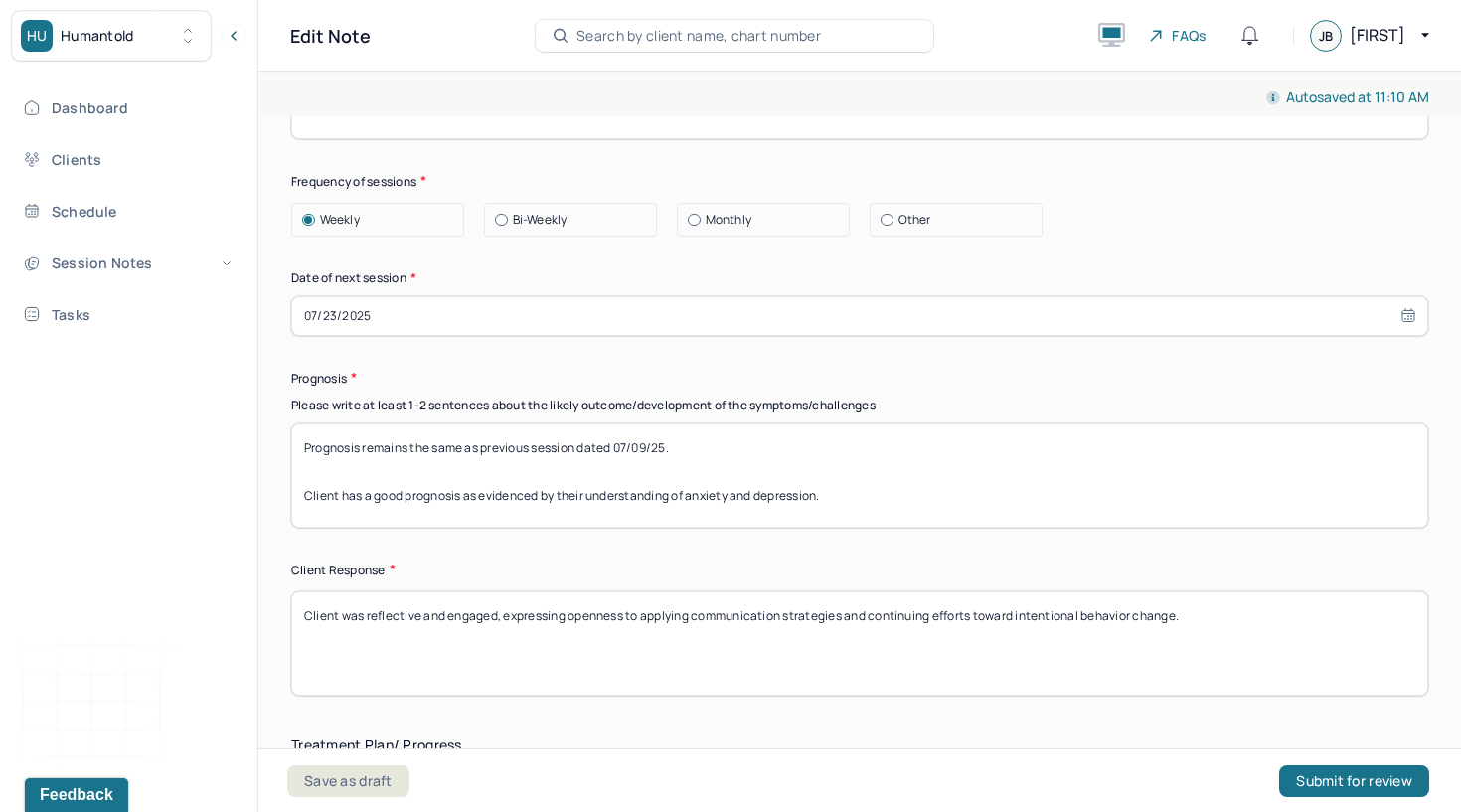 scroll, scrollTop: 2709, scrollLeft: 0, axis: vertical 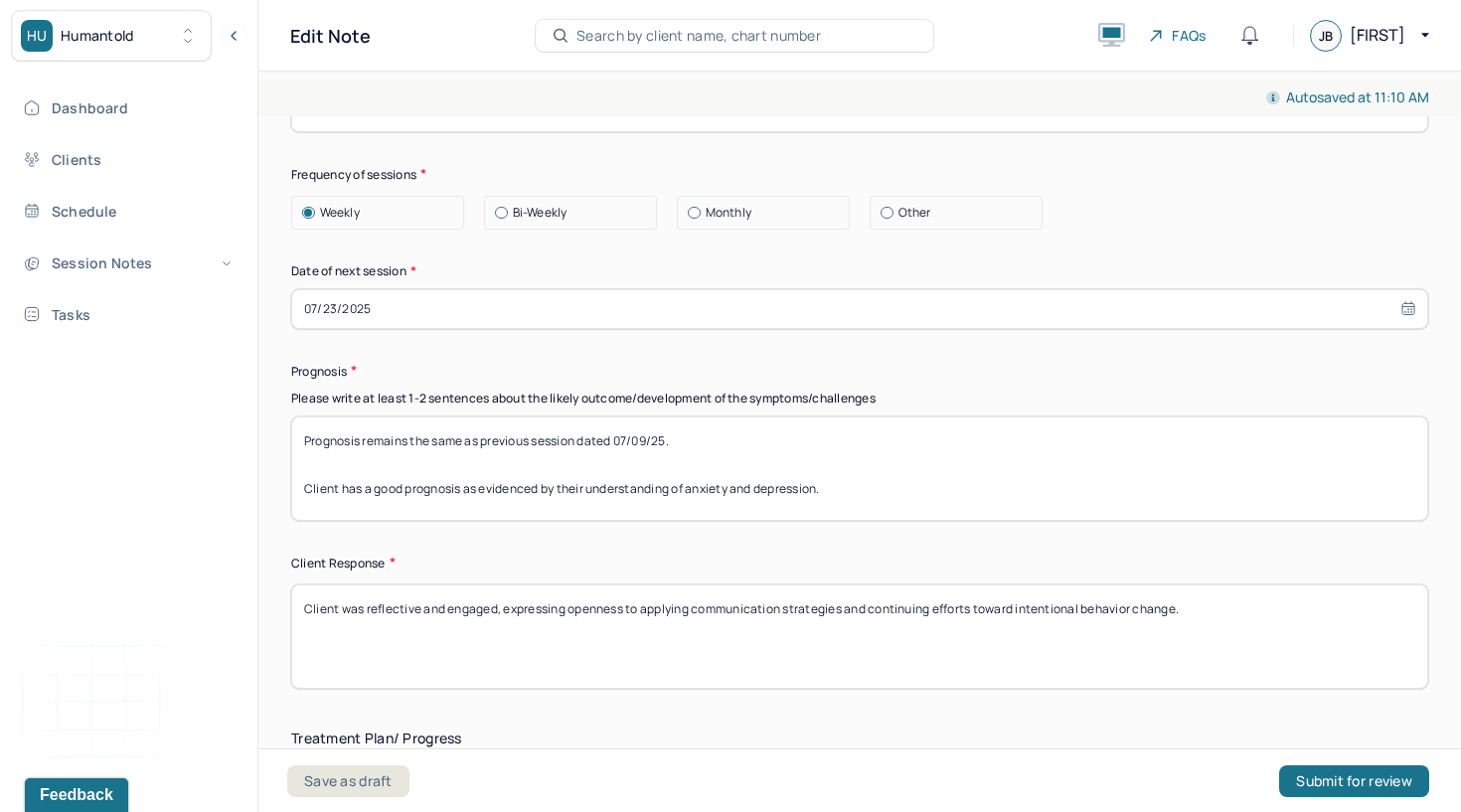 click on "Client was reflective and engaged, expressing openness to applying communication strategies and continuing efforts toward intentional behavior change." at bounding box center (860, 636) 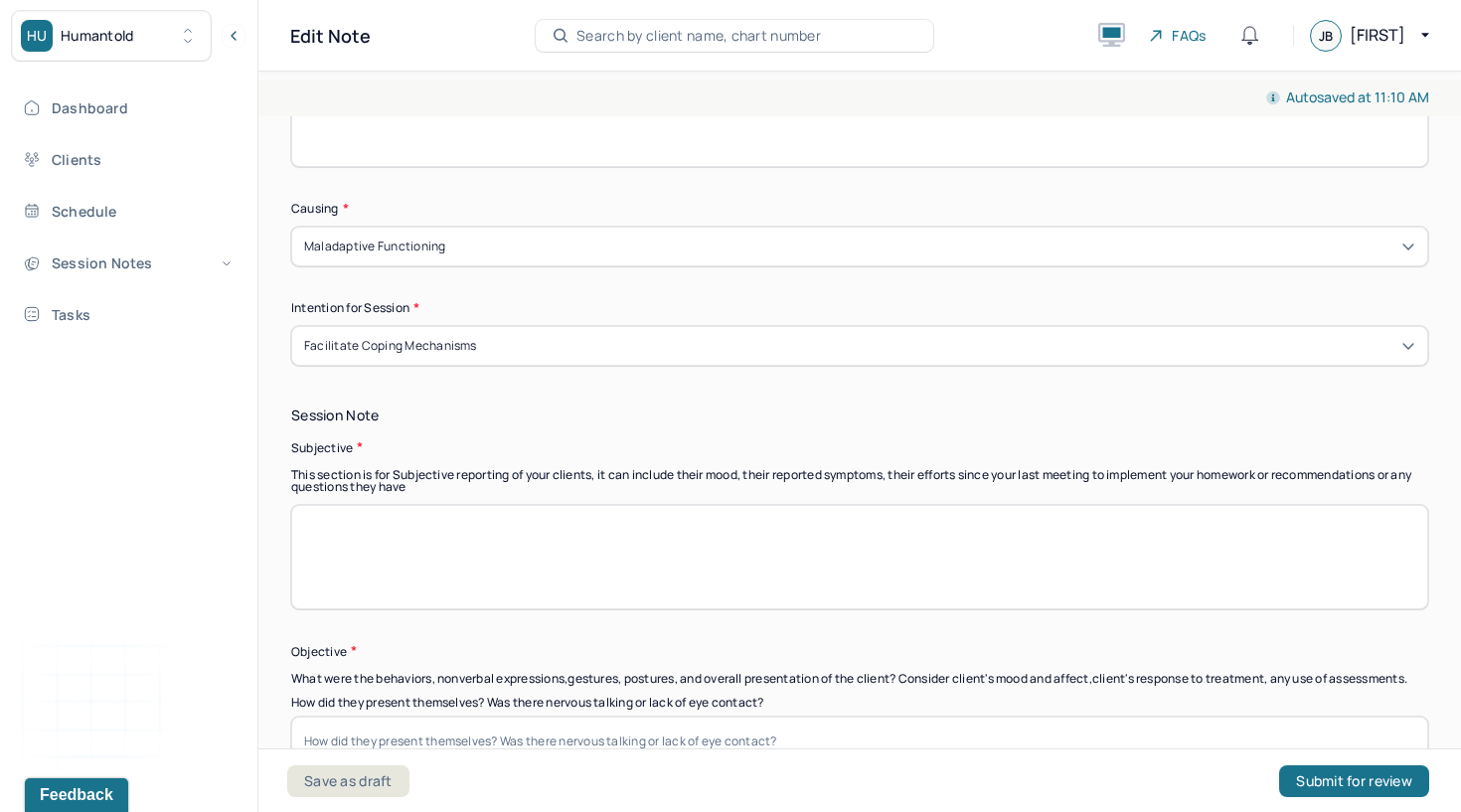 scroll, scrollTop: 951, scrollLeft: 0, axis: vertical 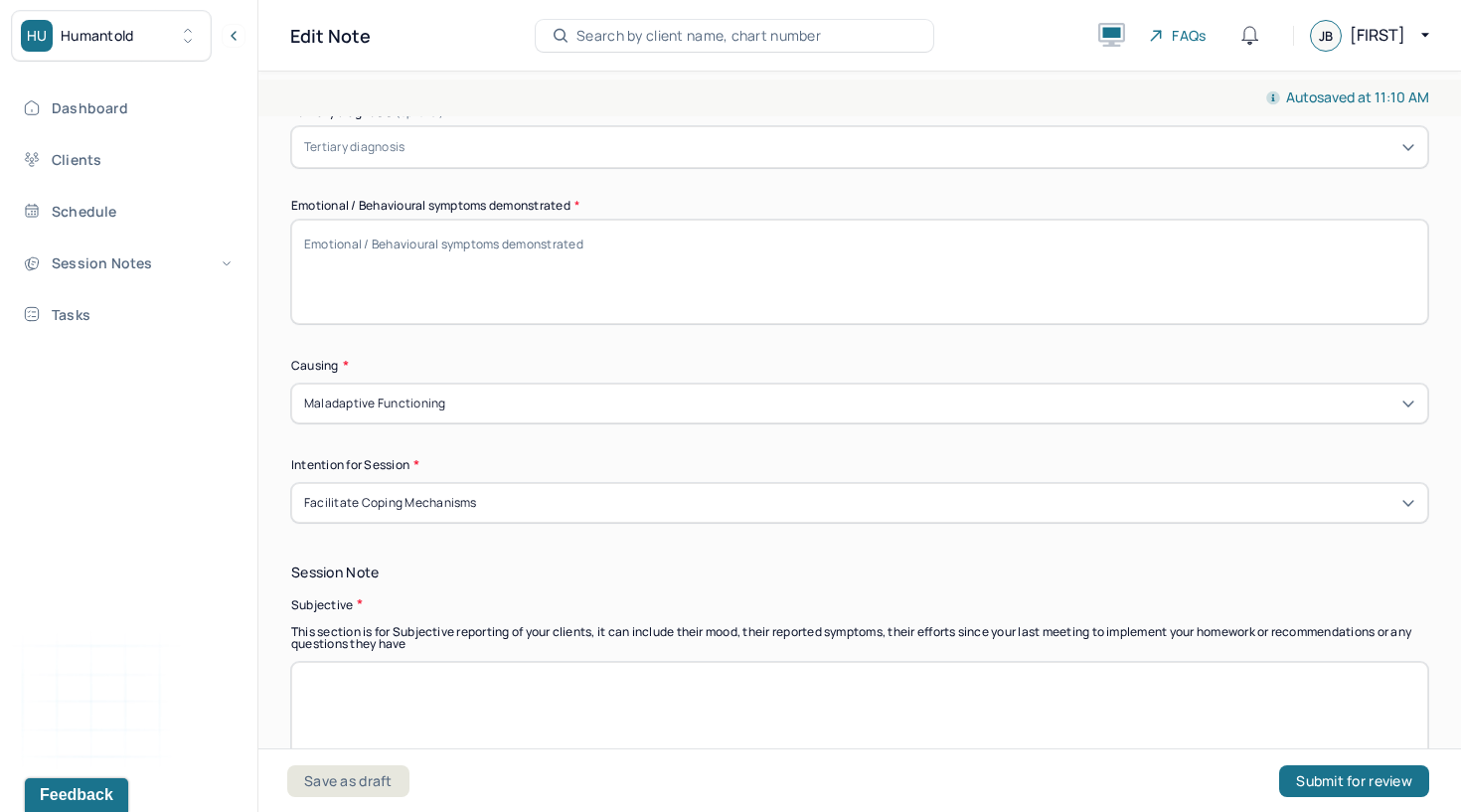 type 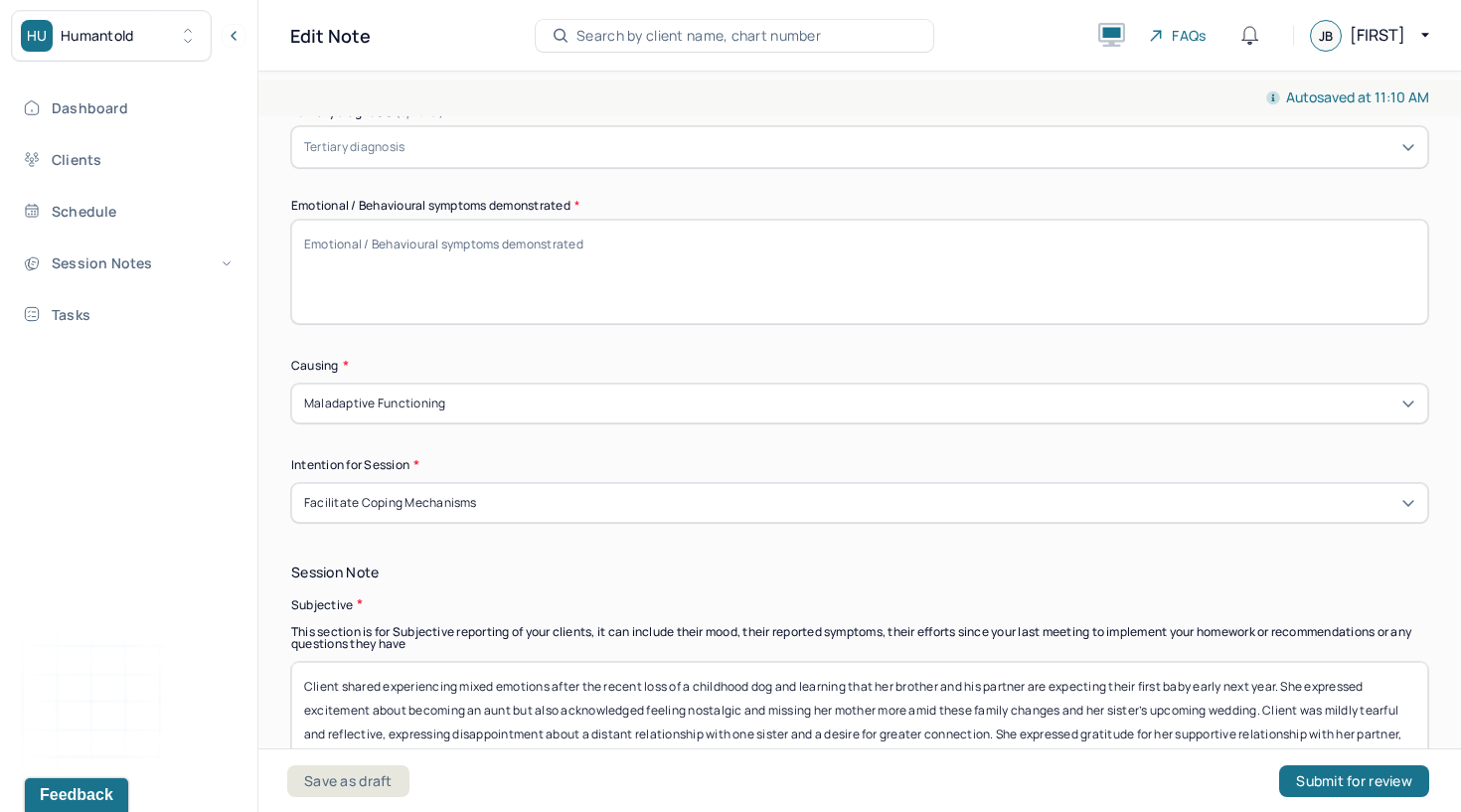 scroll, scrollTop: 1, scrollLeft: 0, axis: vertical 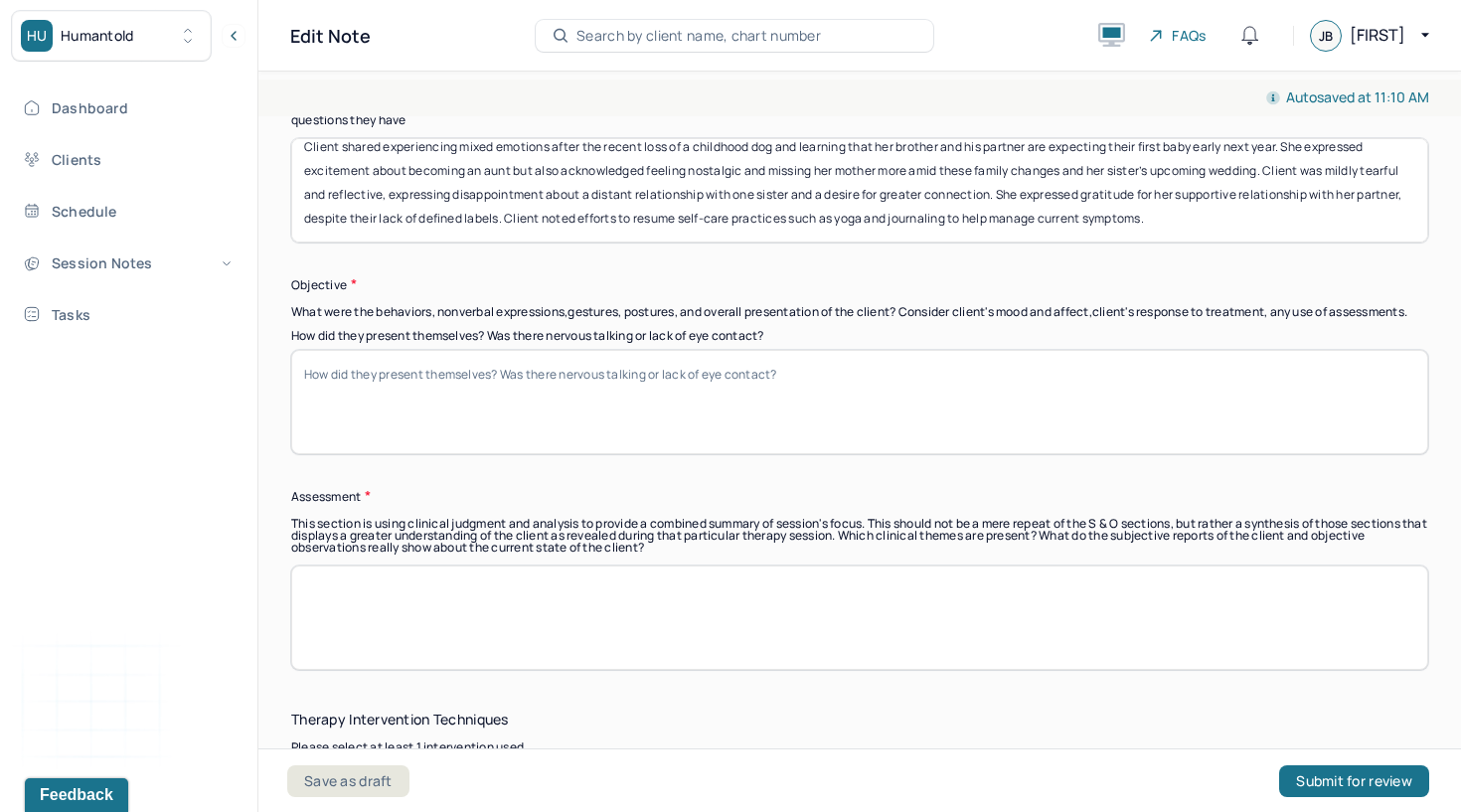 type on "Client shared experiencing mixed emotions after the recent loss of a childhood dog and learning that her brother and his partner are expecting their first baby early next year. She expressed excitement about becoming an aunt but also acknowledged feeling nostalgic and missing her mother more amid these family changes and her sister’s upcoming wedding. Client was mildly tearful and reflective, expressing disappointment about a distant relationship with one sister and a desire for greater connection. She expressed gratitude for her supportive relationship with her partner, despite their lack of defined labels. Client noted efforts to resume self-care practices such as yoga and journaling to help manage current symptoms." 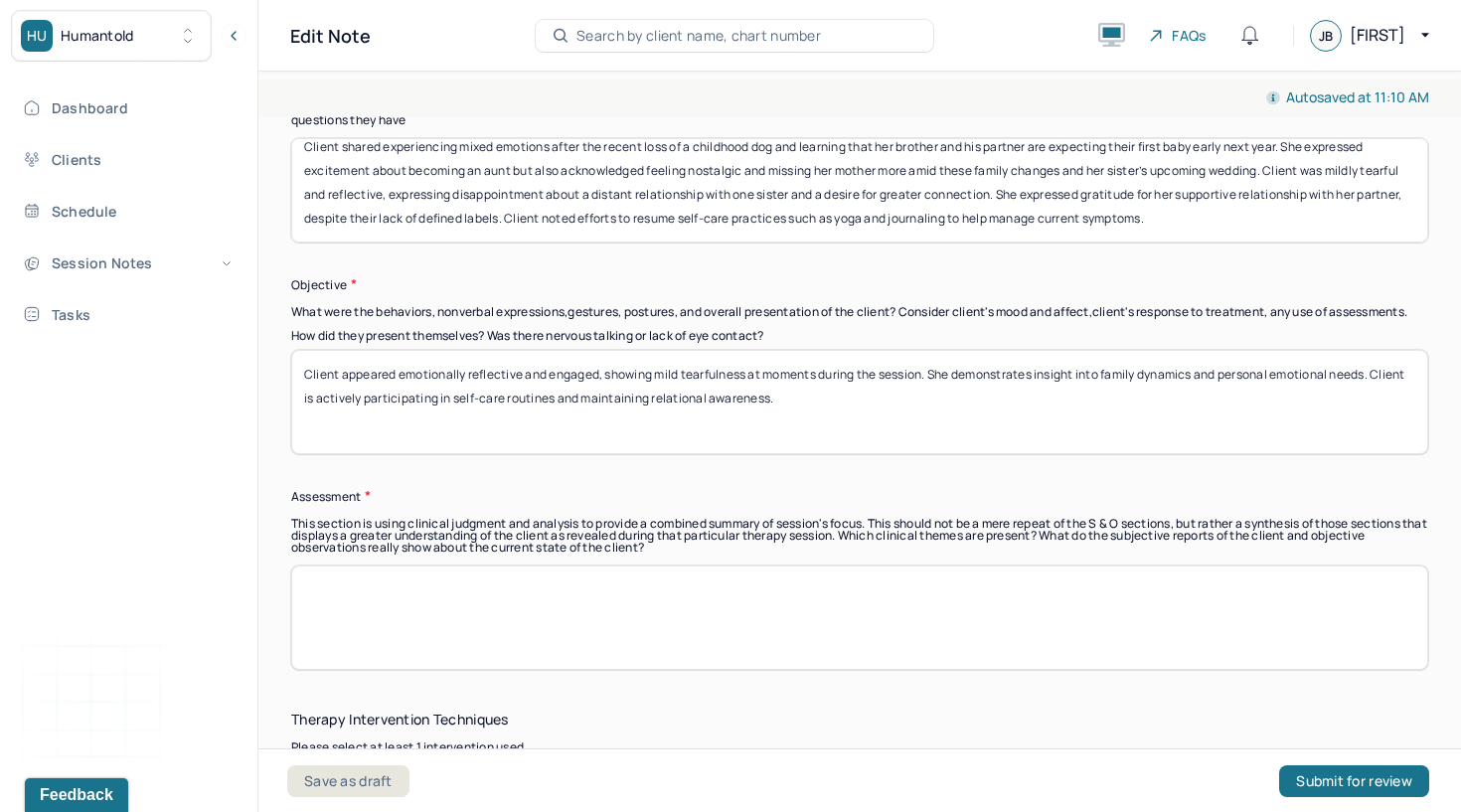 type on "Client appeared emotionally reflective and engaged, showing mild tearfulness at moments during the session. She demonstrates insight into family dynamics and personal emotional needs. Client is actively participating in self-care routines and maintaining relational awareness." 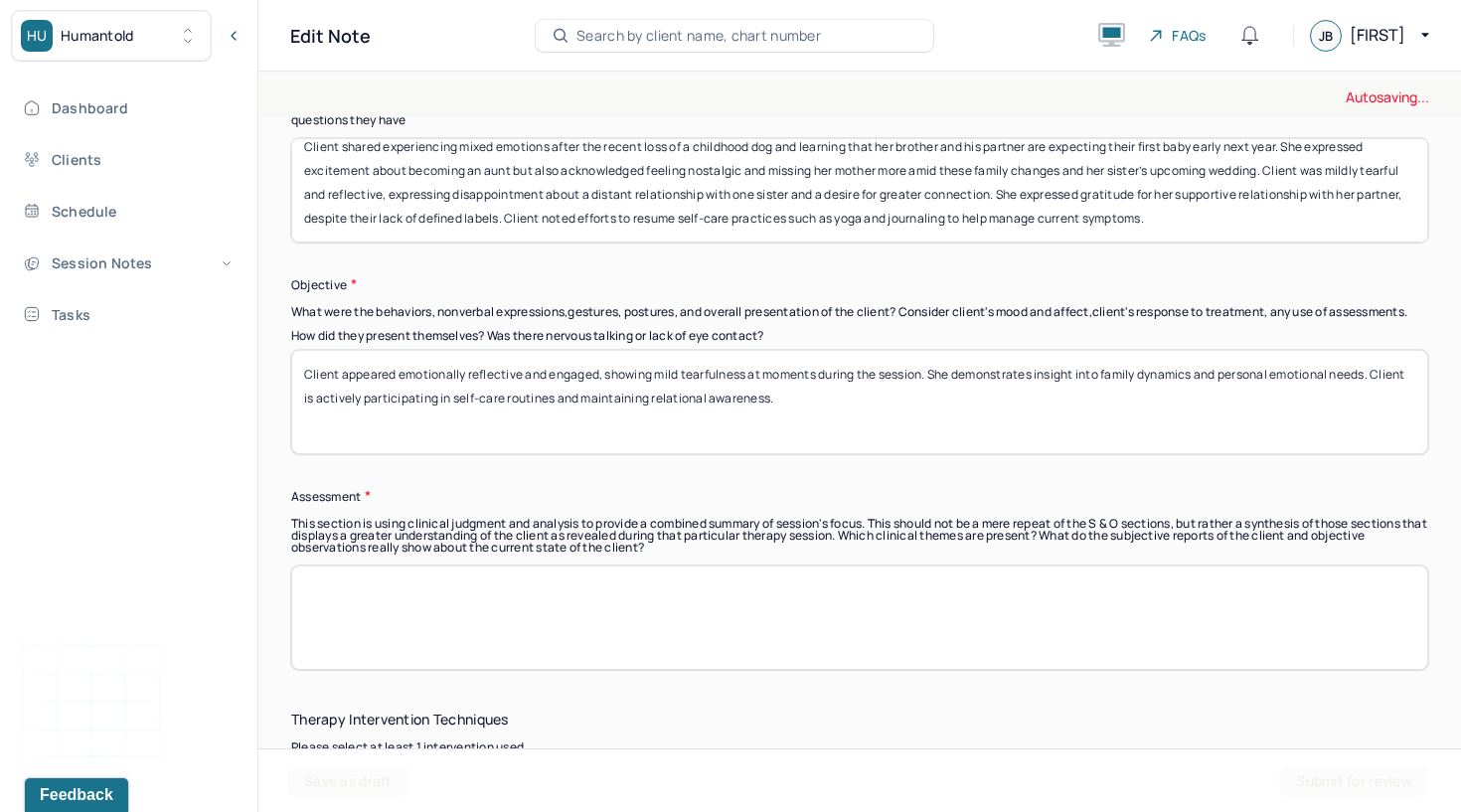 click at bounding box center [860, 617] 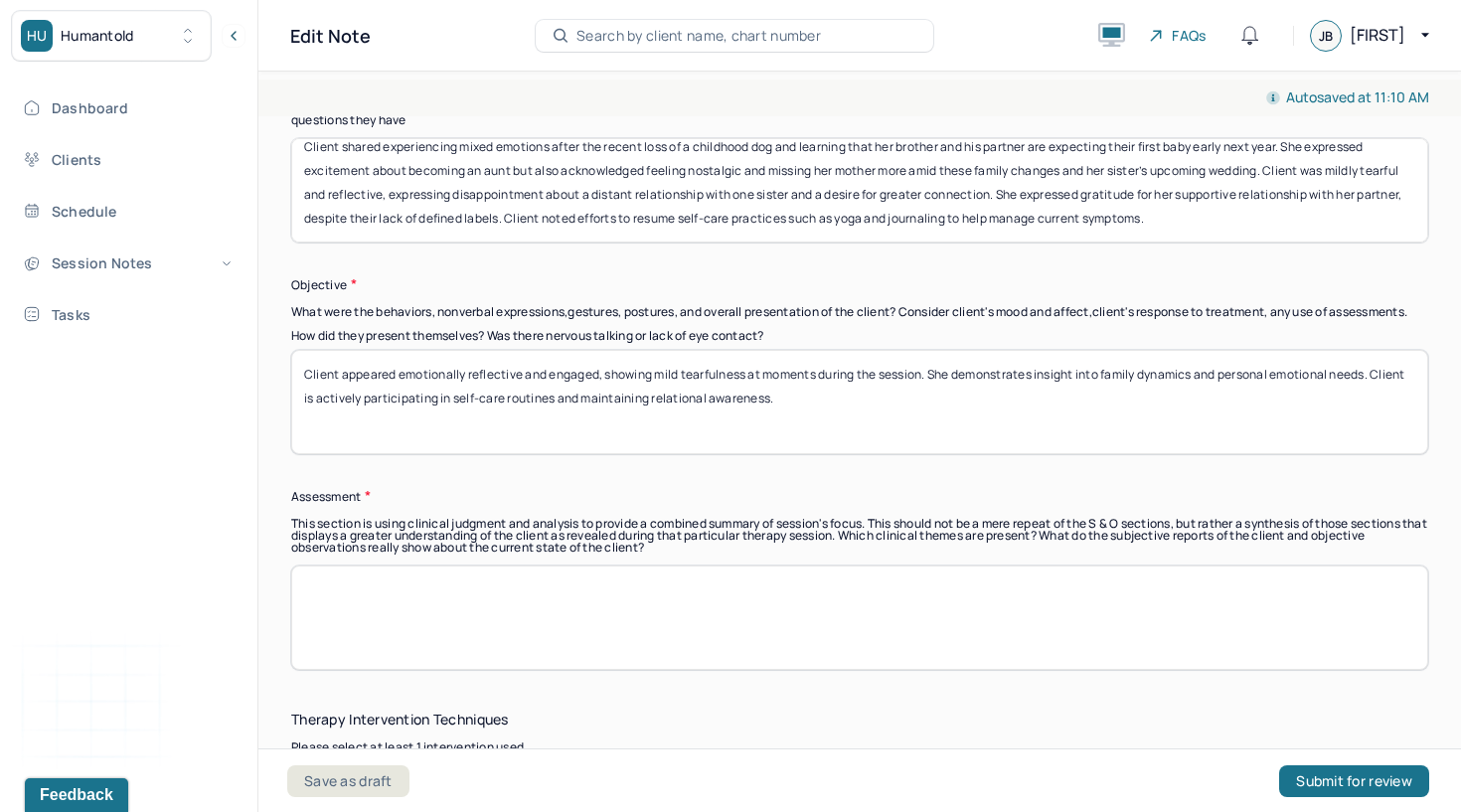 paste on "Client is processing grief and adjustment to significant family transitions, which have evoked a mixture of sadness, excitement, and longing. The client shows resilience through engagement in self-care and a positive romantic relationship. Mild emotional distress is present but appears manageable with current coping efforts." 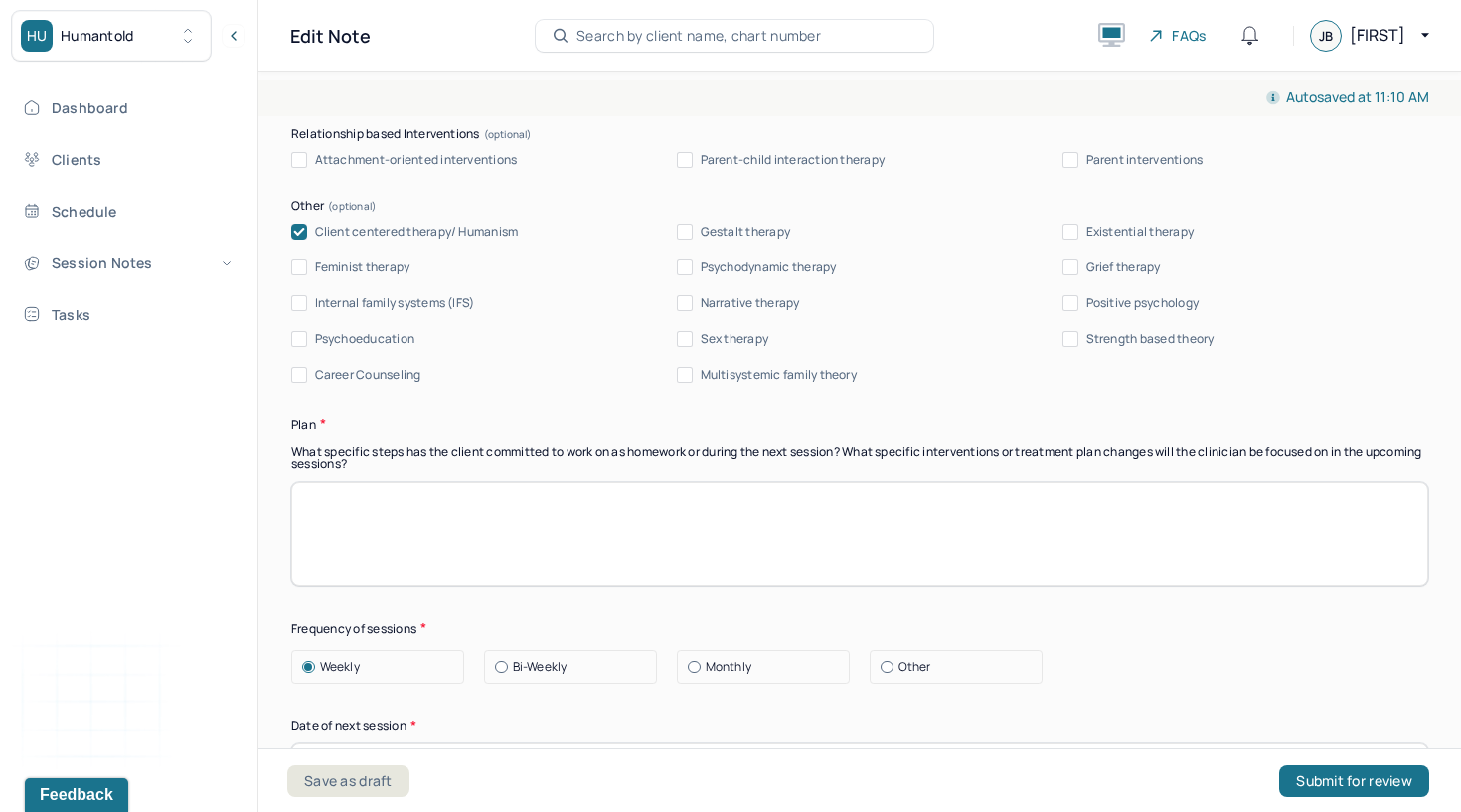 scroll, scrollTop: 2282, scrollLeft: 0, axis: vertical 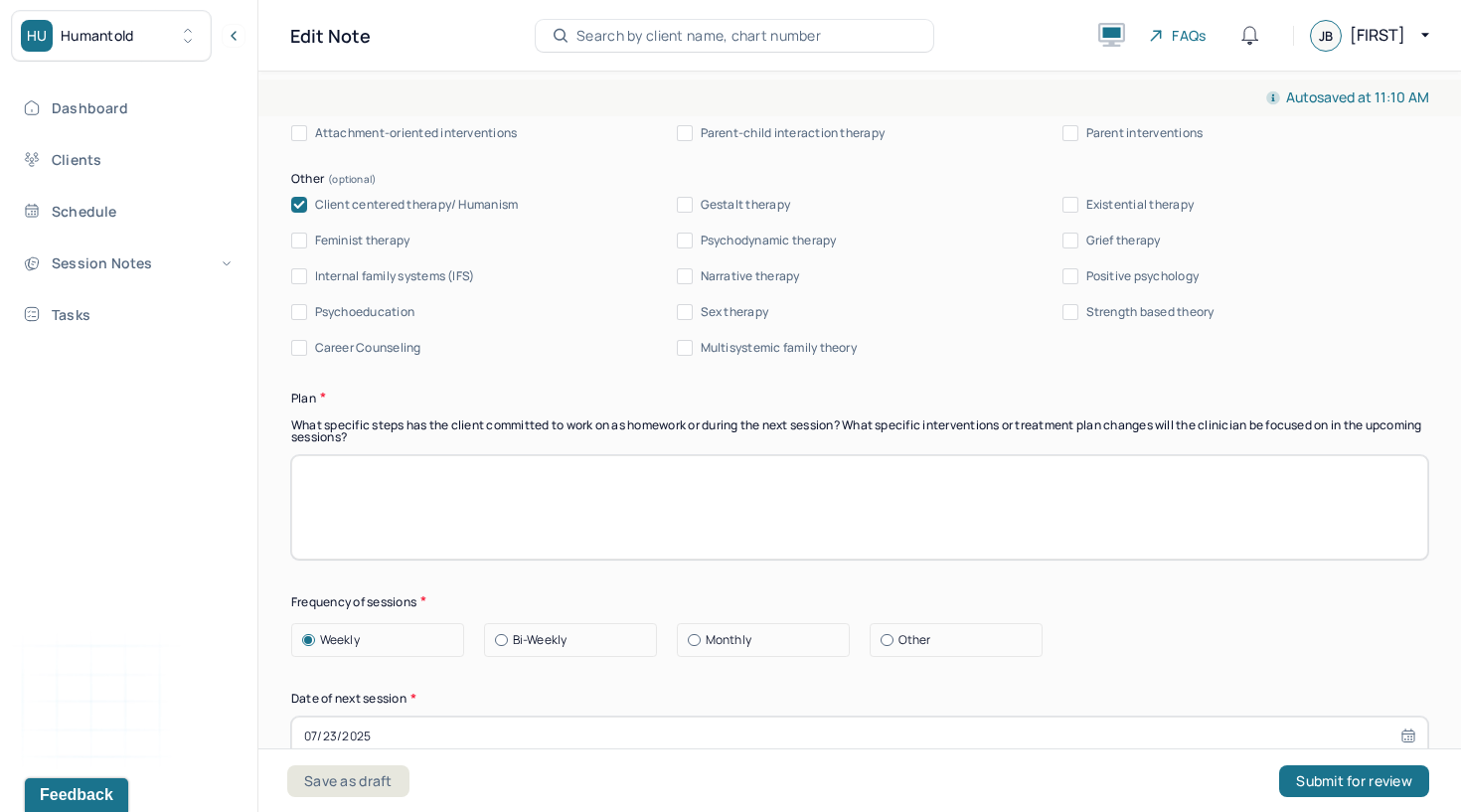 type on "Client is processing grief and adjustment to significant family transitions, which have evoked a mixture of sadness, excitement, and longing. The client shows resilience through engagement in self-care and a positive romantic relationship. Mild emotional distress is present but appears manageable with current coping efforts." 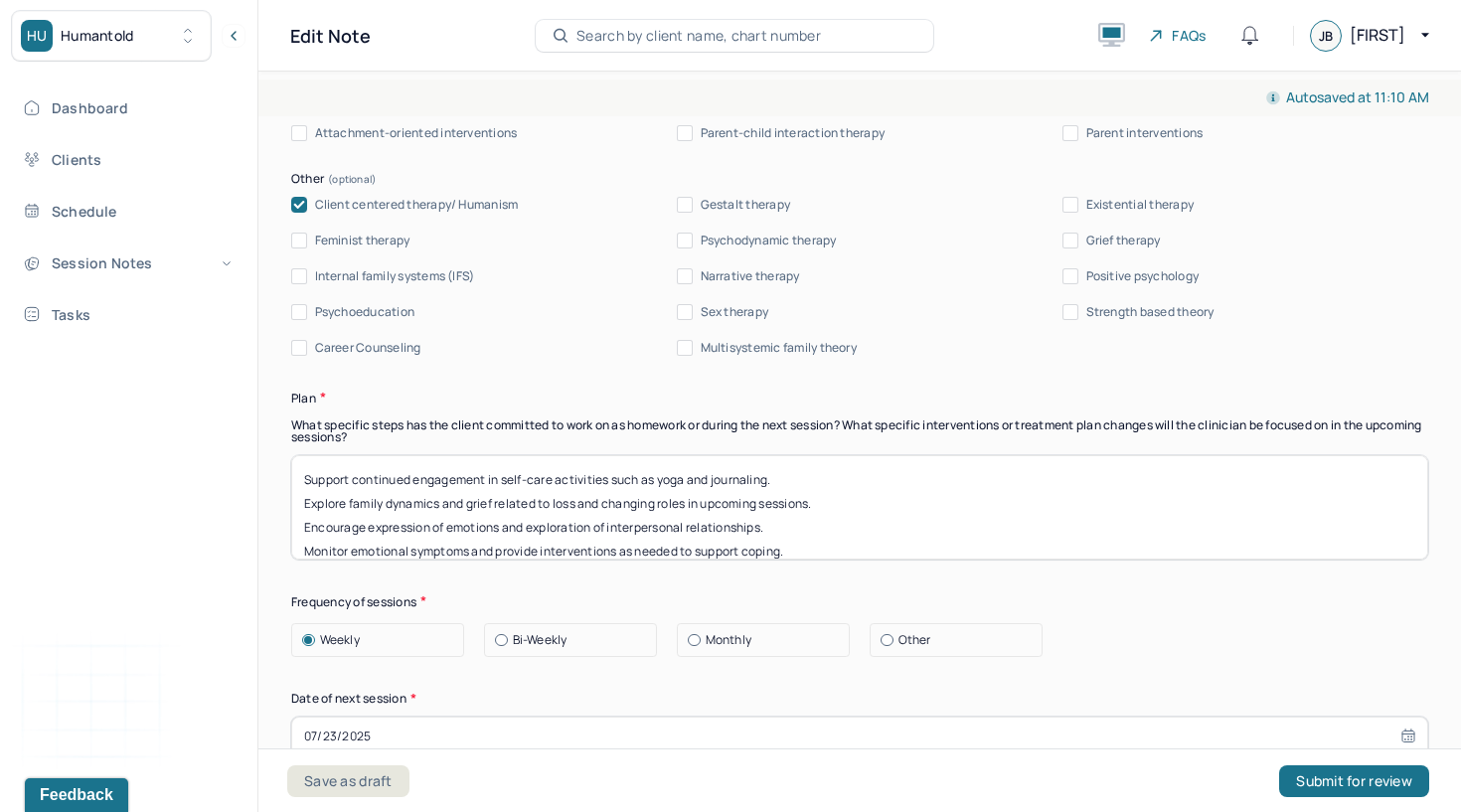scroll, scrollTop: 0, scrollLeft: 0, axis: both 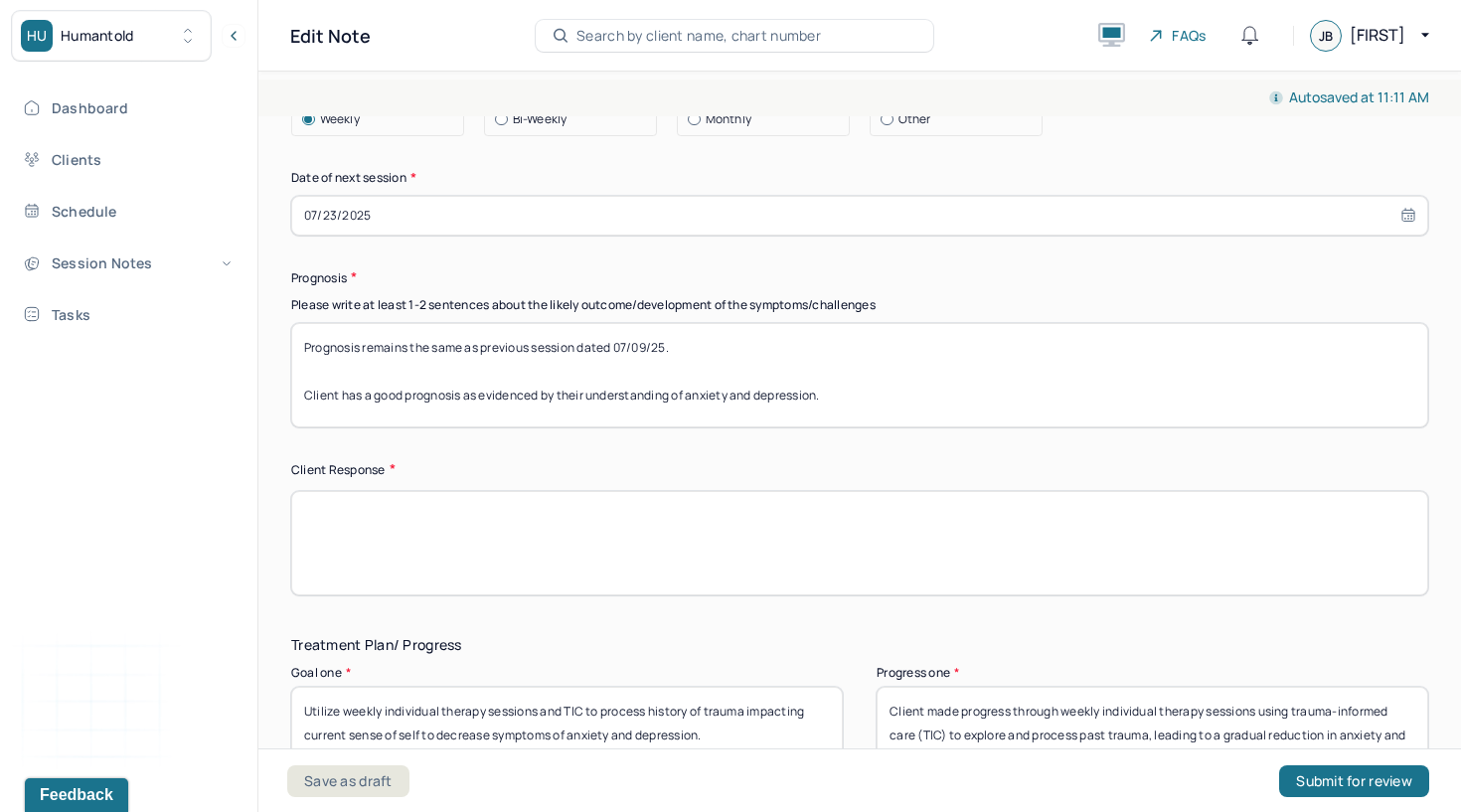 type on "Support continued engagement in self-care activities such as yoga and journaling.
Explore family dynamics and grief related to loss and changing roles in upcoming sessions.
Encourage expression of emotions and exploration of interpersonal relationships.
Monitor emotional symptoms and provide interventions as needed to support coping." 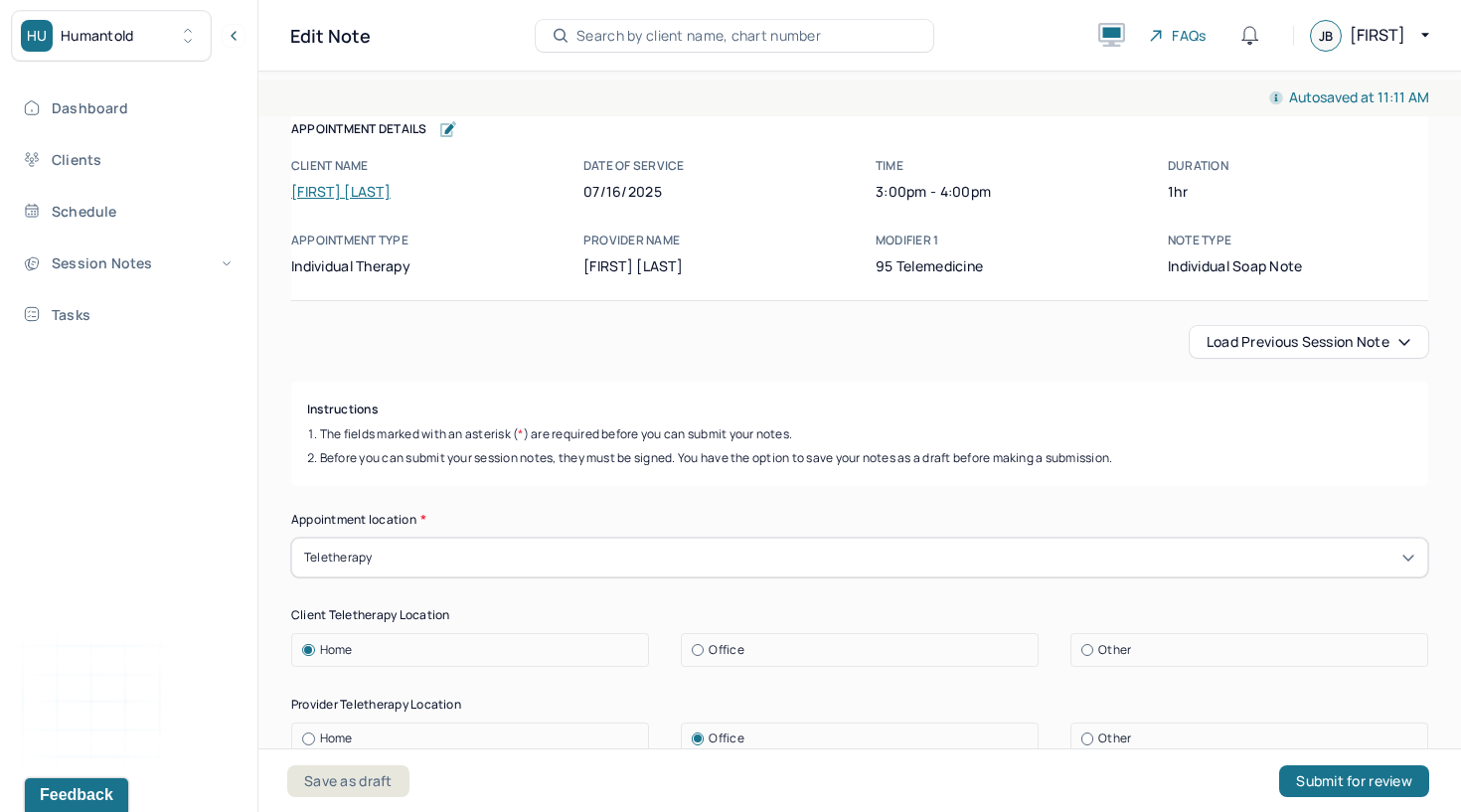 scroll, scrollTop: -28, scrollLeft: 0, axis: vertical 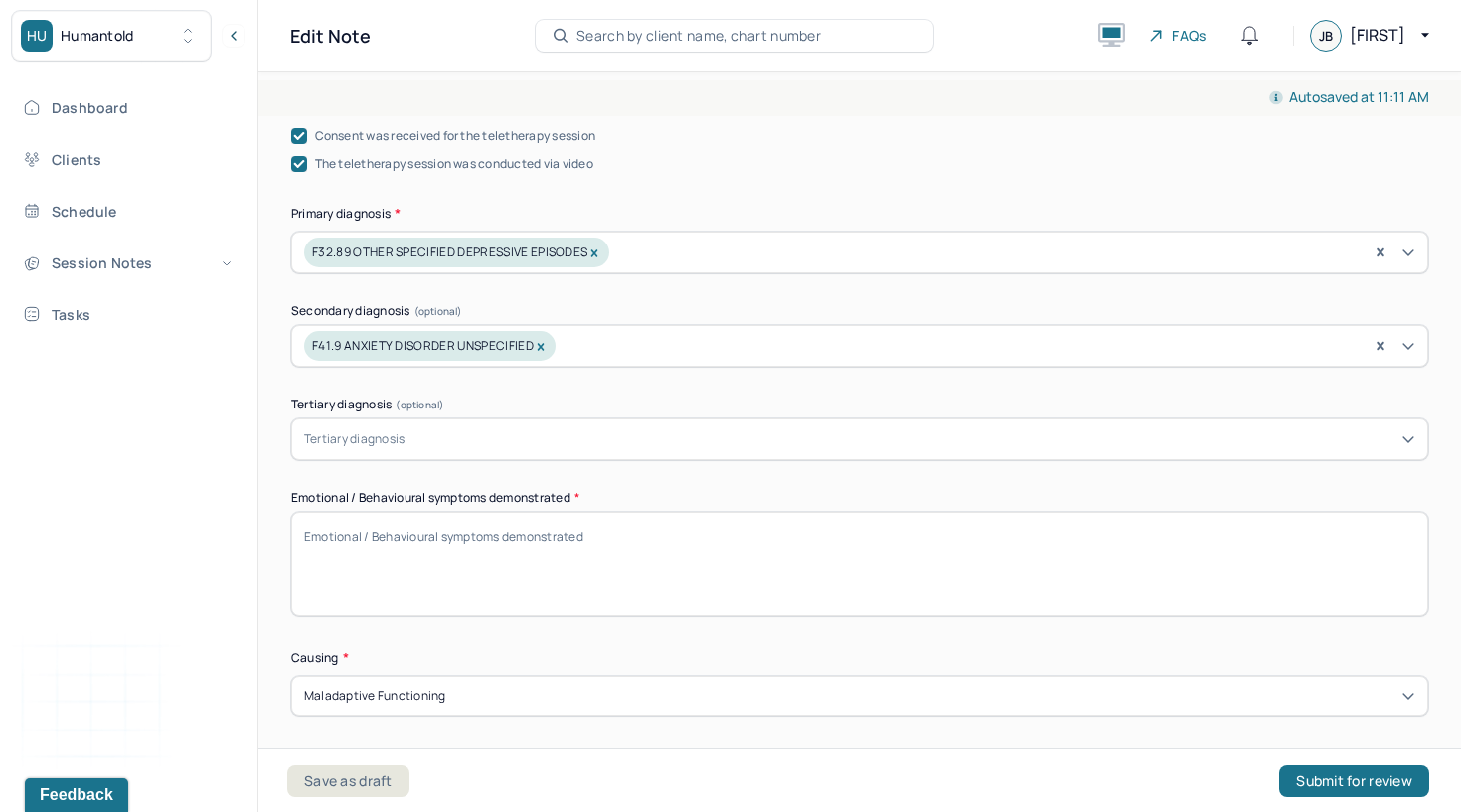 type 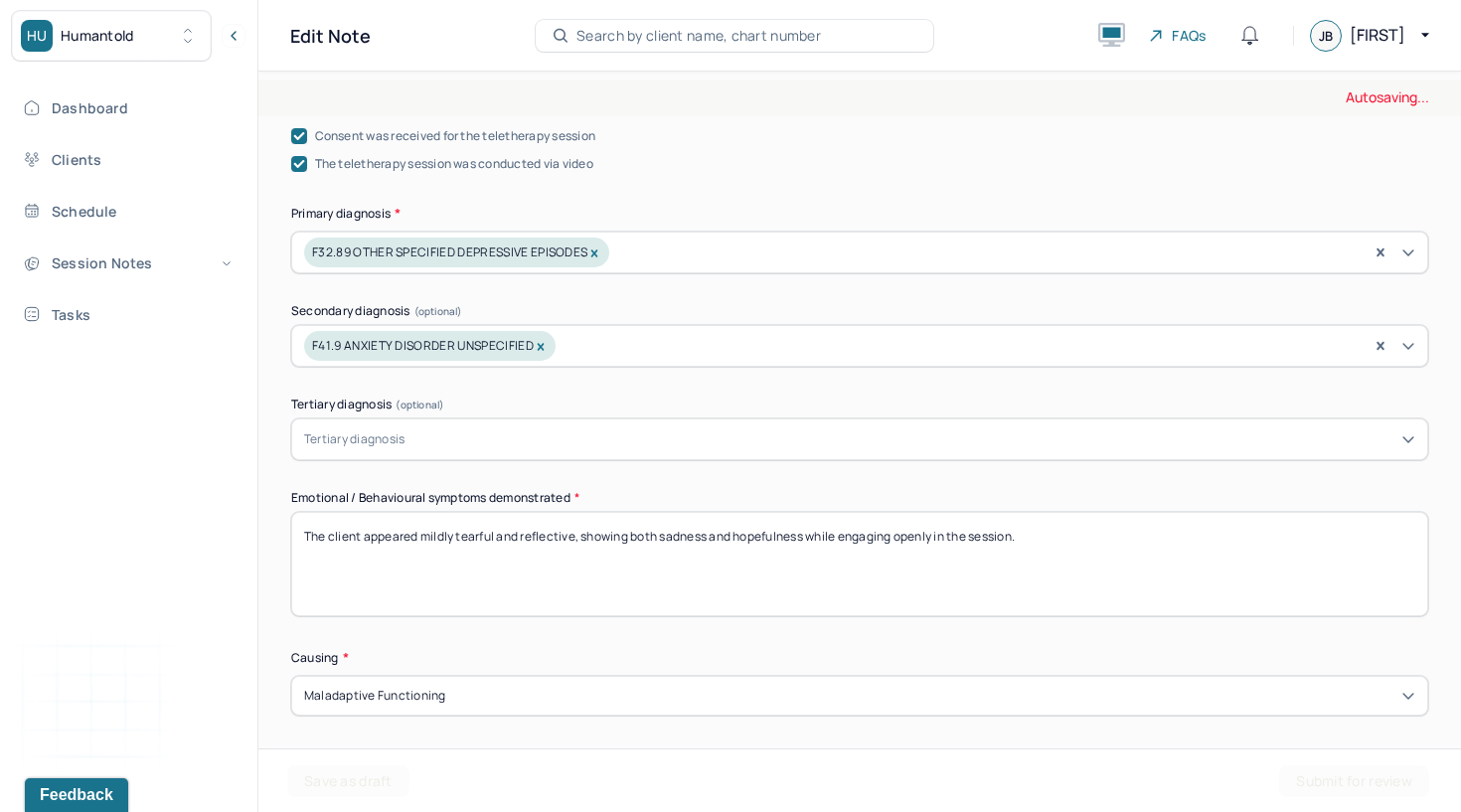 click on "Causing *" at bounding box center [860, 658] 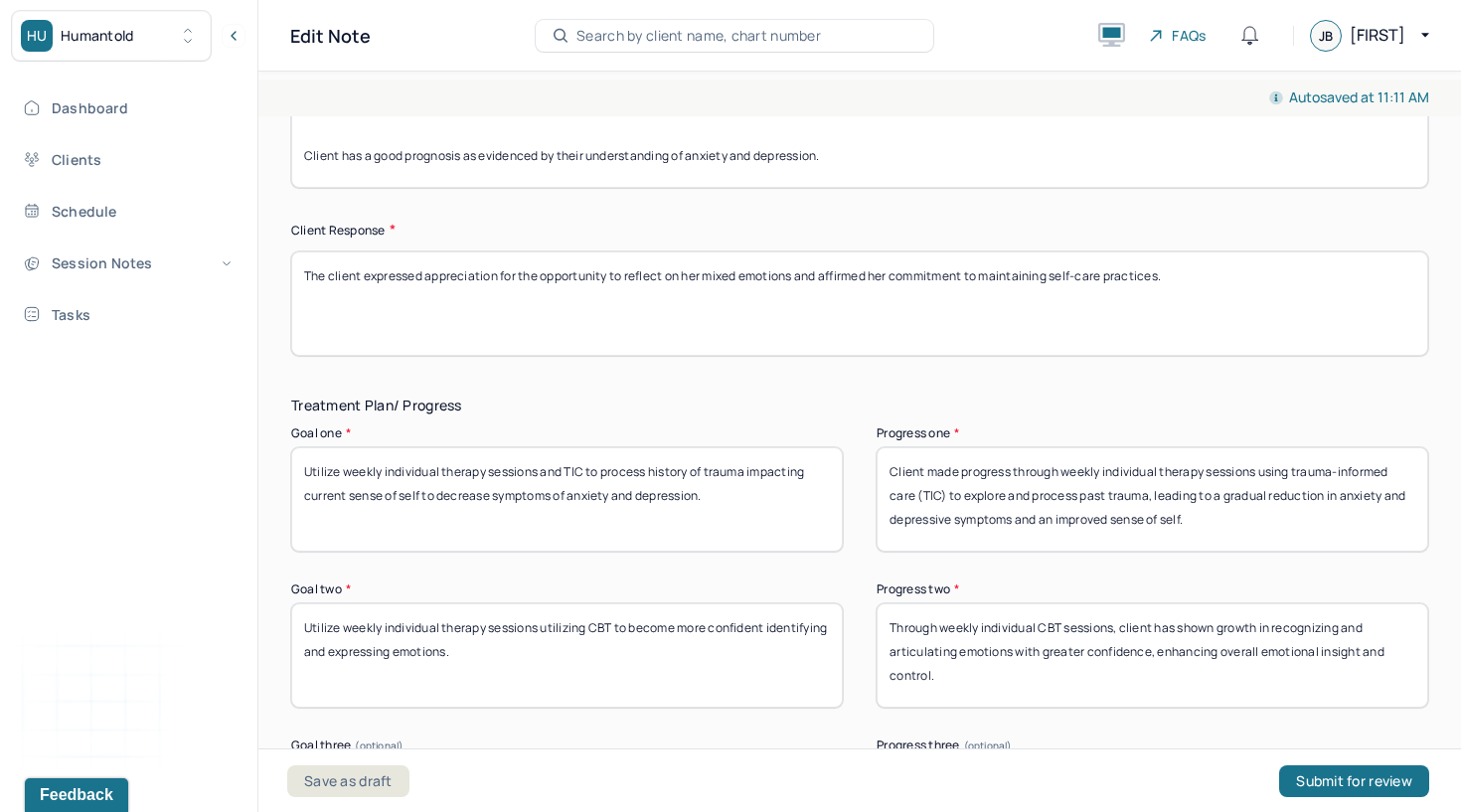 scroll, scrollTop: 3103, scrollLeft: 0, axis: vertical 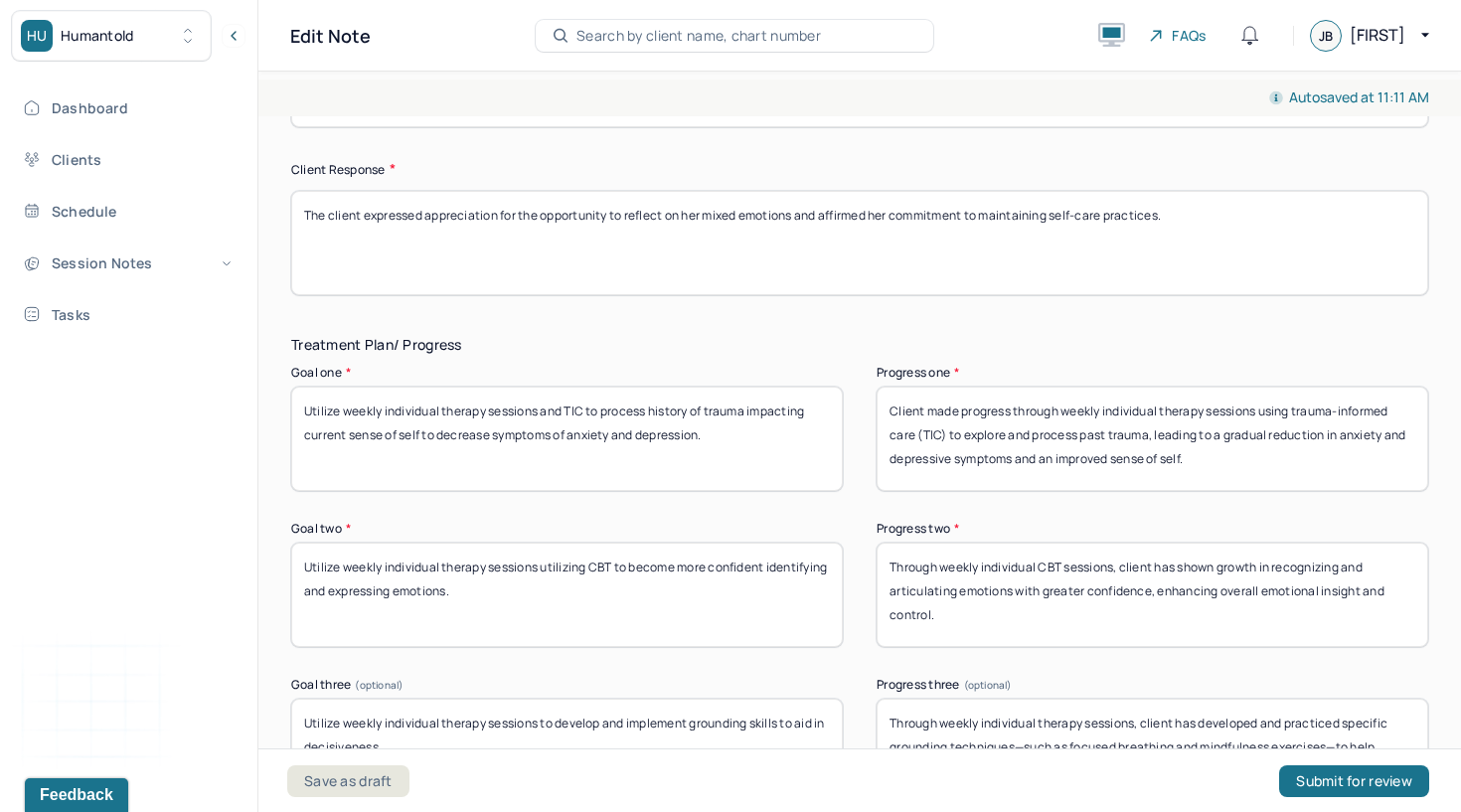 click on "Utilize weekly individual therapy sessions and TIC to process history of trauma impacting current sense of self to decrease symptoms of anxiety and depression." at bounding box center (567, 438) 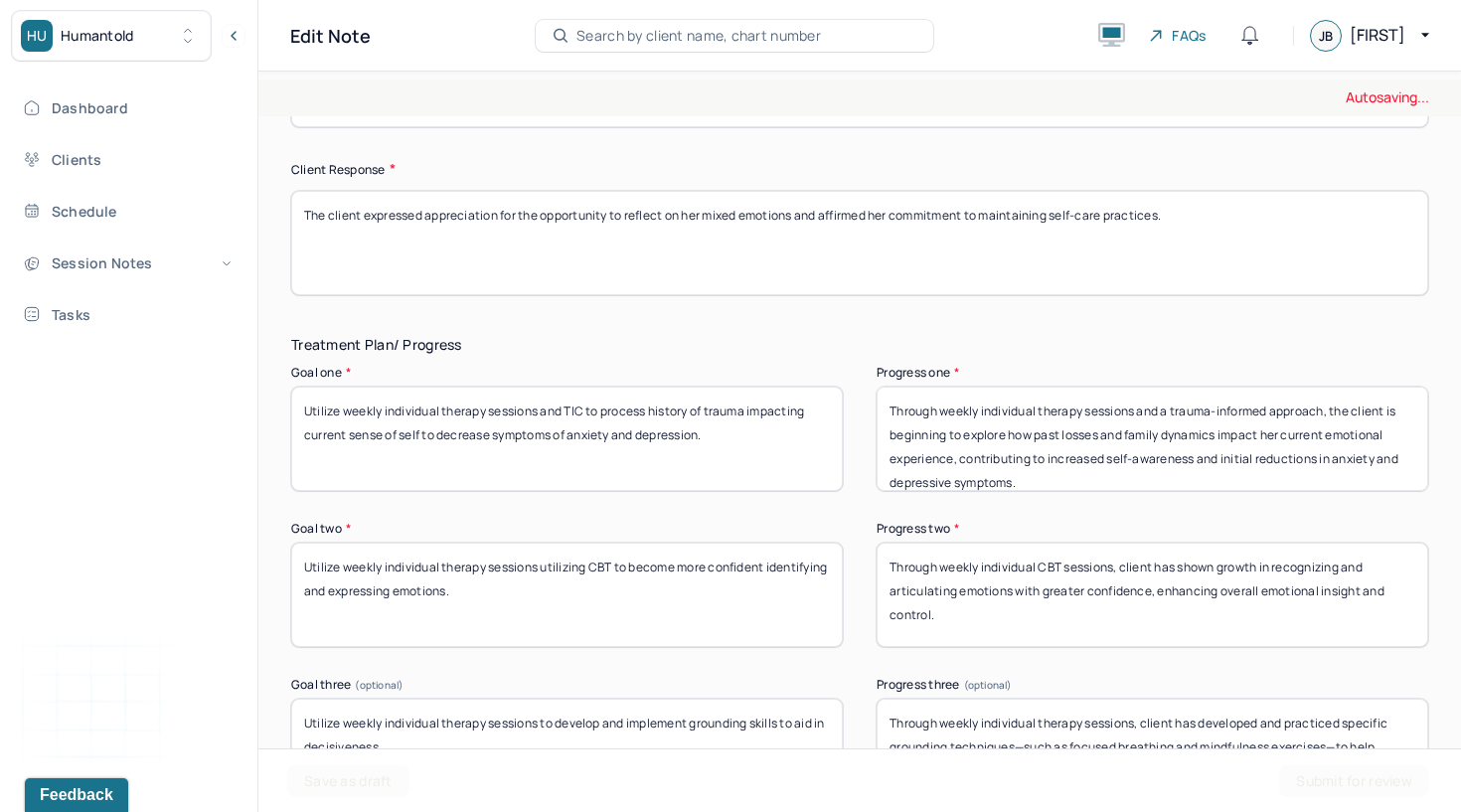 click on "Utilize weekly individual therapy sessions utilizing CBT to become more confident identifying and expressing emotions." at bounding box center (567, 594) 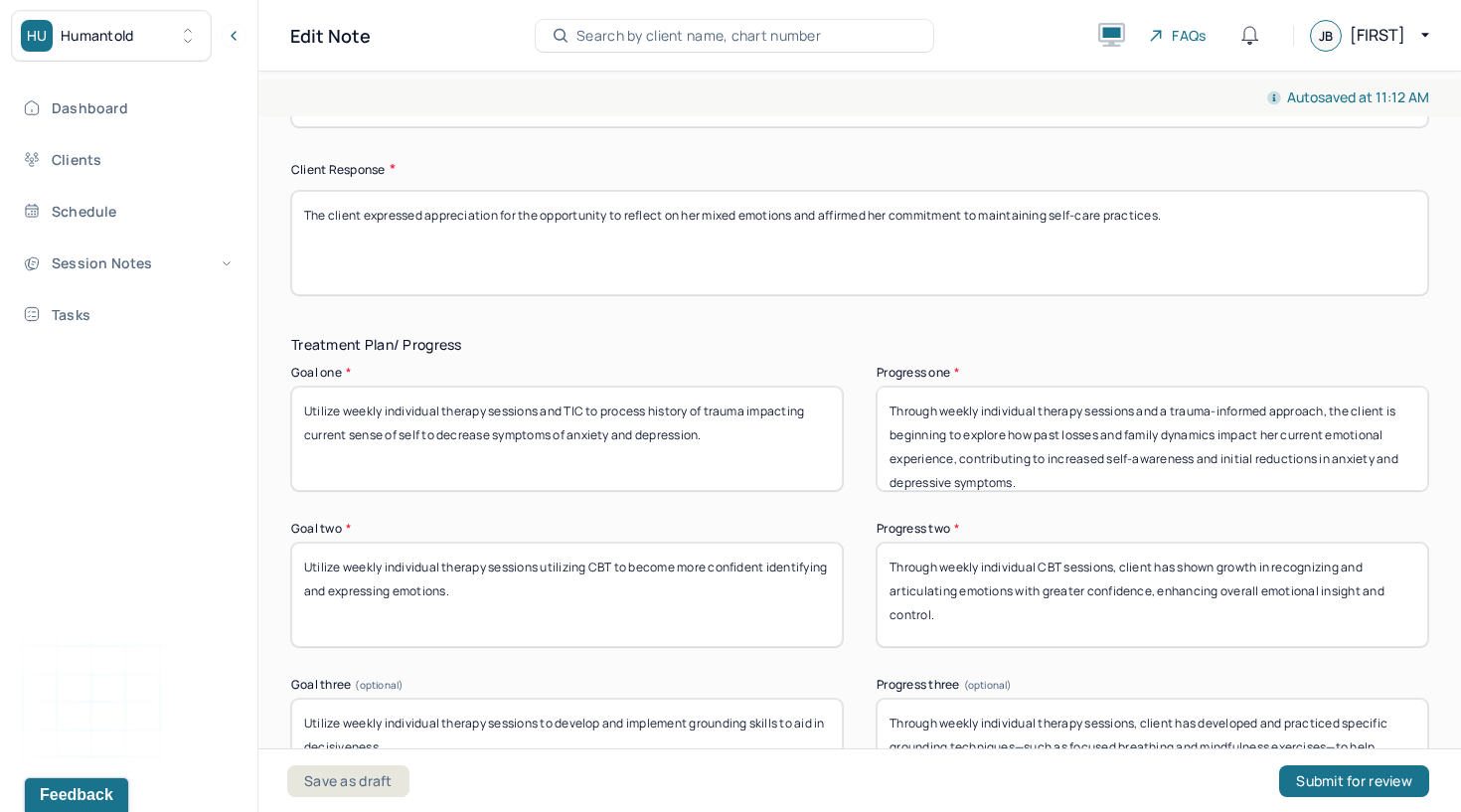 click on "Through weekly individual CBT sessions, client has shown growth in recognizing and articulating emotions with greater confidence, enhancing overall emotional insight and control." at bounding box center (1152, 594) 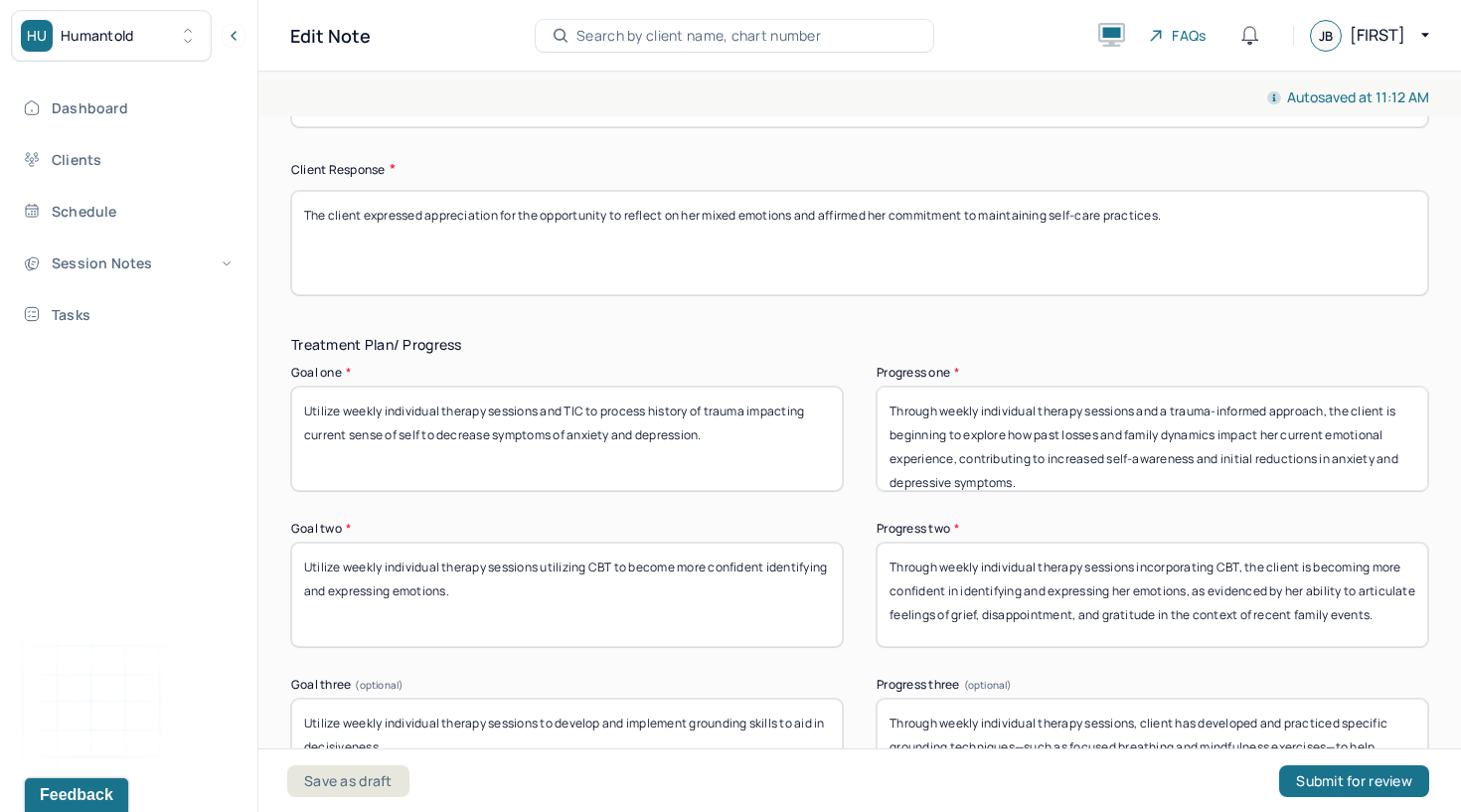 scroll, scrollTop: 16, scrollLeft: 0, axis: vertical 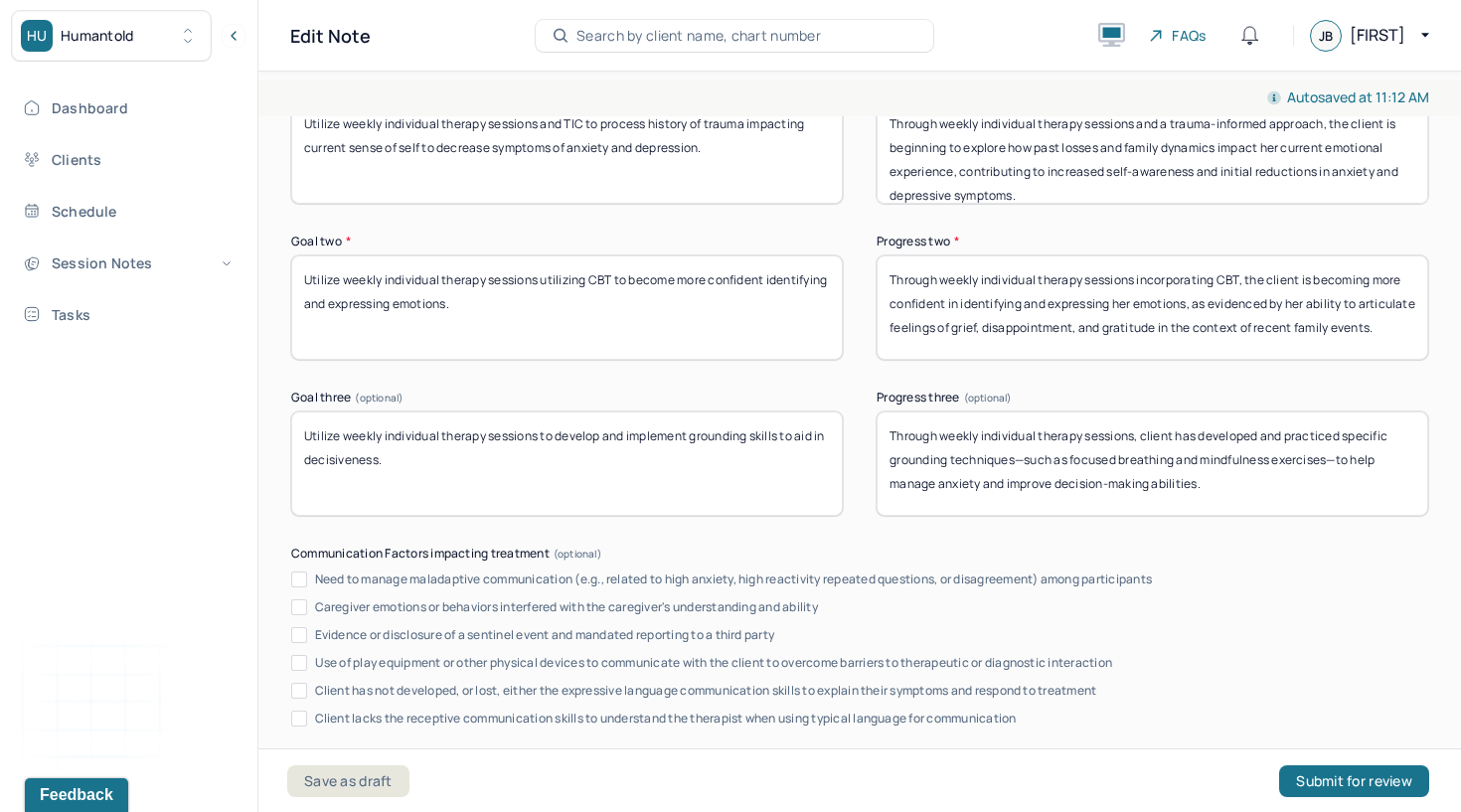 click on "Utilize weekly individual therapy sessions to develop and implement grounding skills to aid in decisiveness." at bounding box center [567, 463] 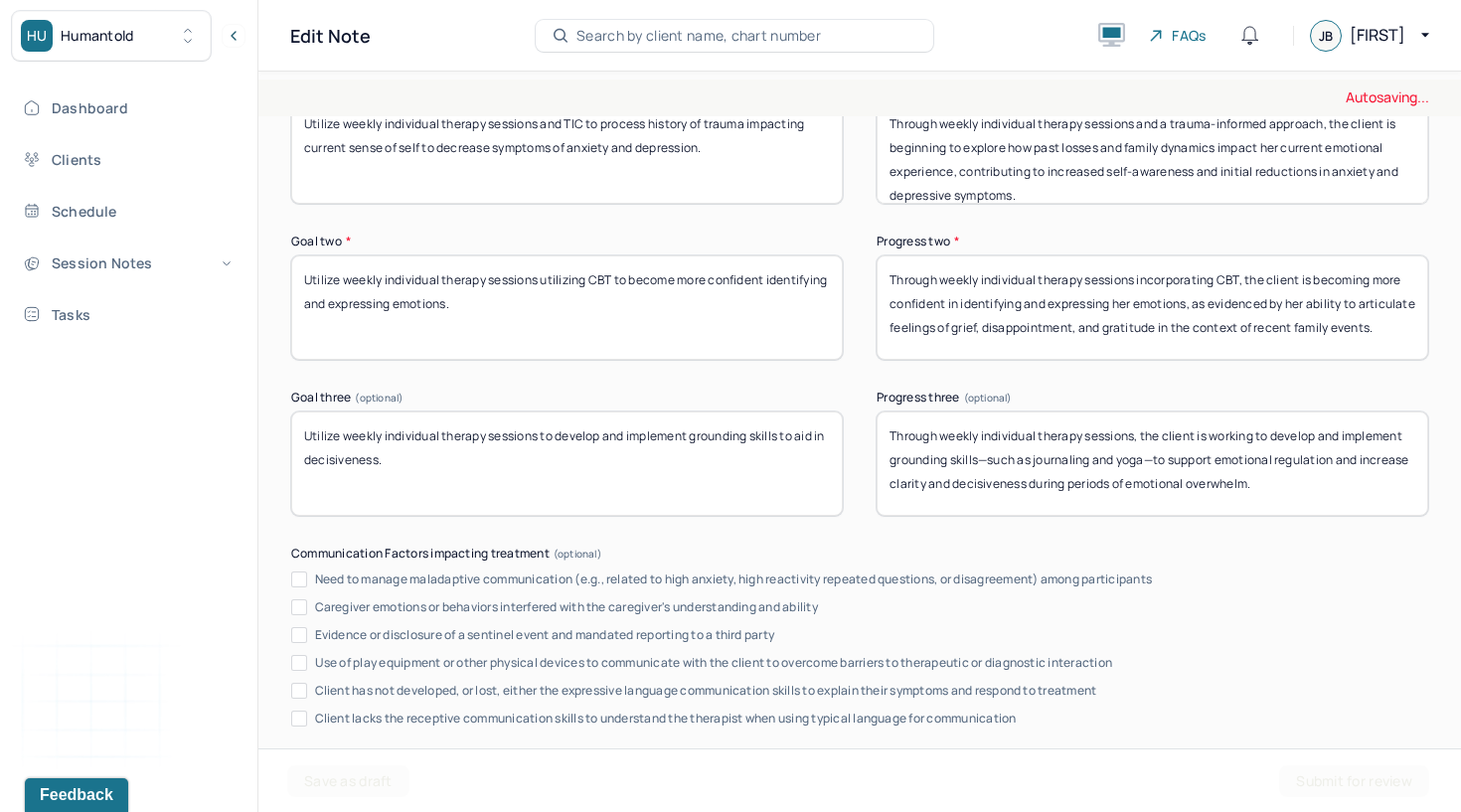 click on "Through weekly individual therapy sessions, client has developed and practiced specific grounding techniques—such as focused breathing and mindfulness exercises—to help manage anxiety and improve decision-making abilities." at bounding box center [1152, 463] 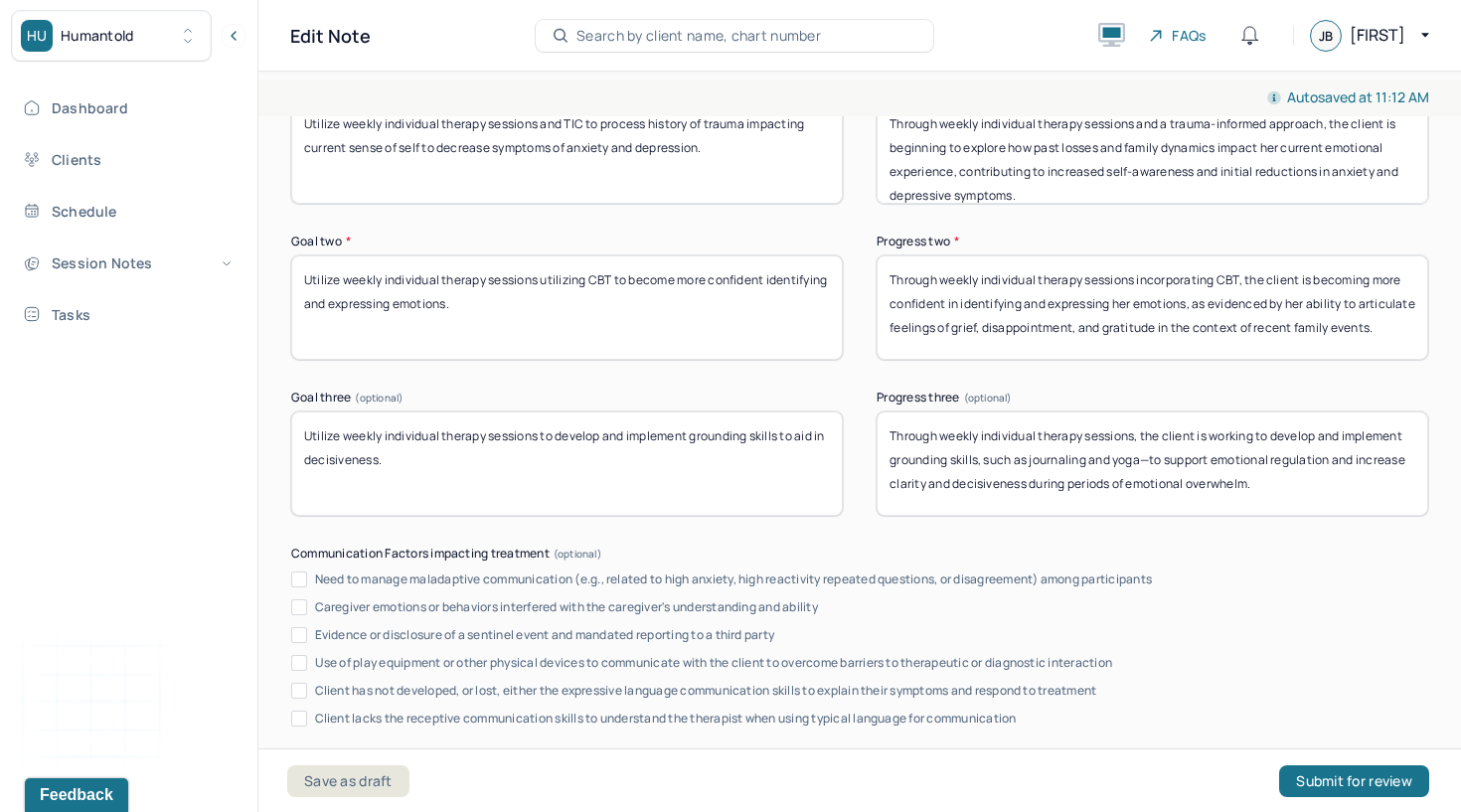 click on "Through weekly individual therapy sessions, the client is working to develop and implement grounding skills, such as journaling and yoga—to support emotional regulation and increase clarity and decisiveness during periods of emotional overwhelm." at bounding box center [1152, 463] 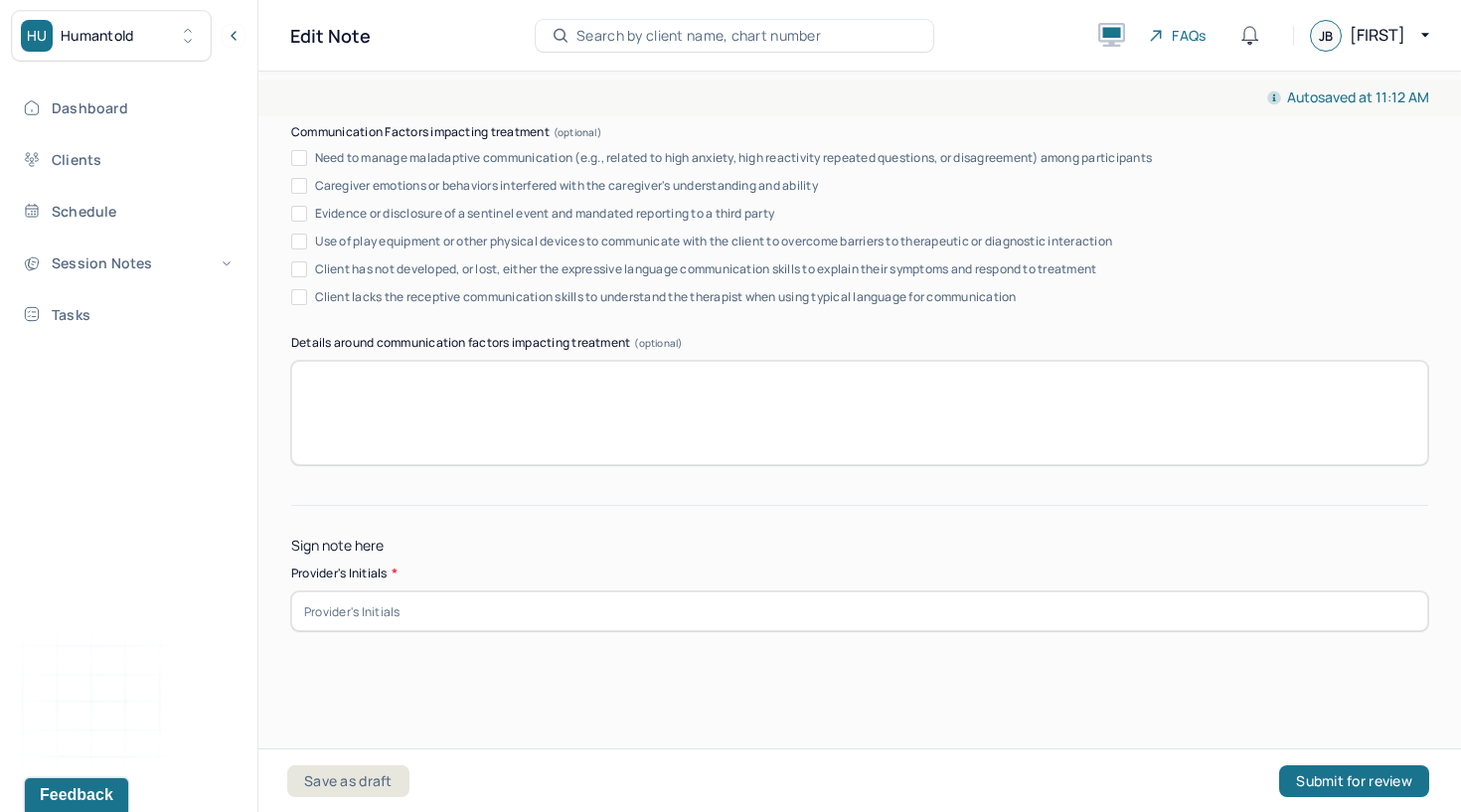 scroll, scrollTop: 3818, scrollLeft: 0, axis: vertical 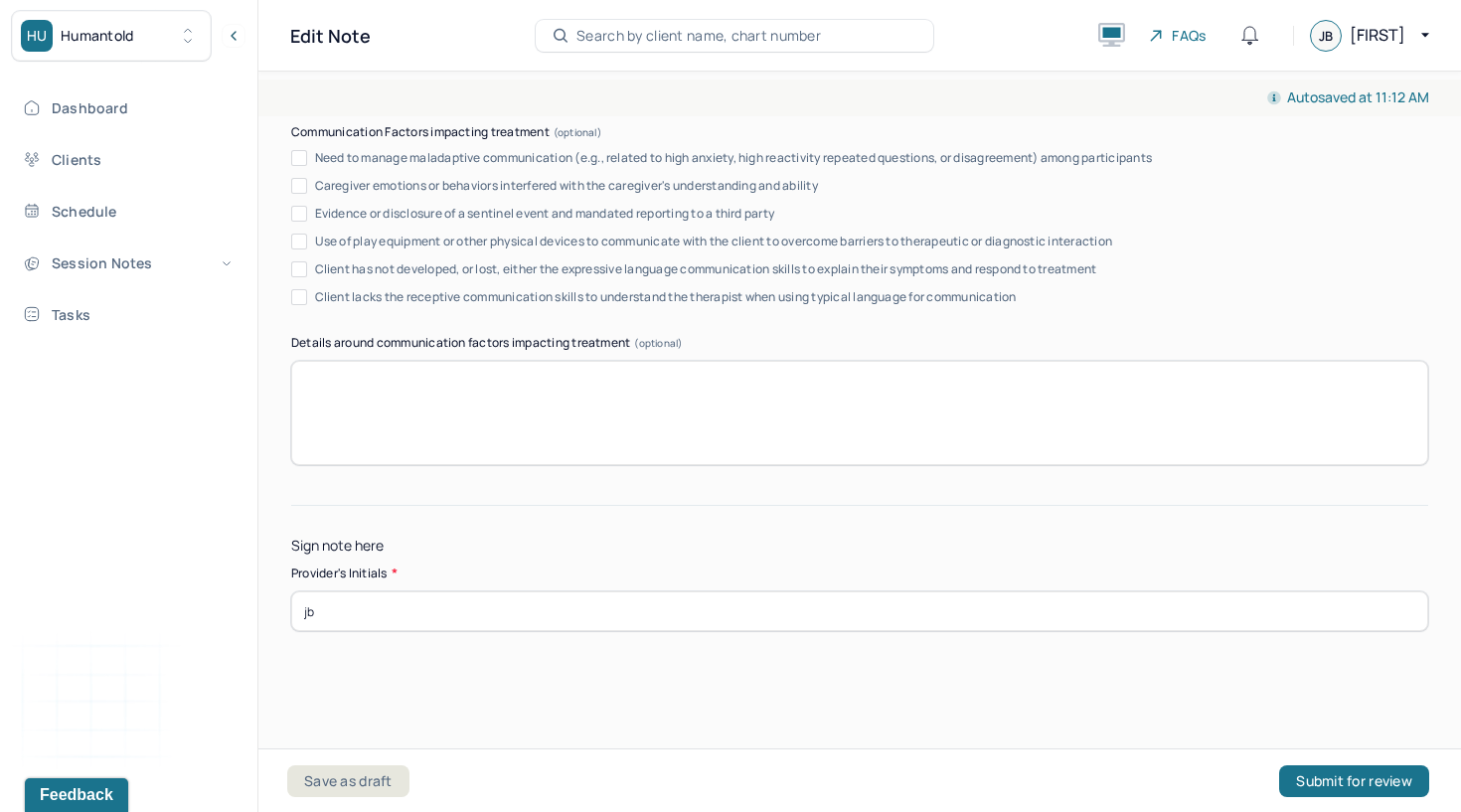 click on "Sign note here Provider's Initials * jb" at bounding box center (860, 568) 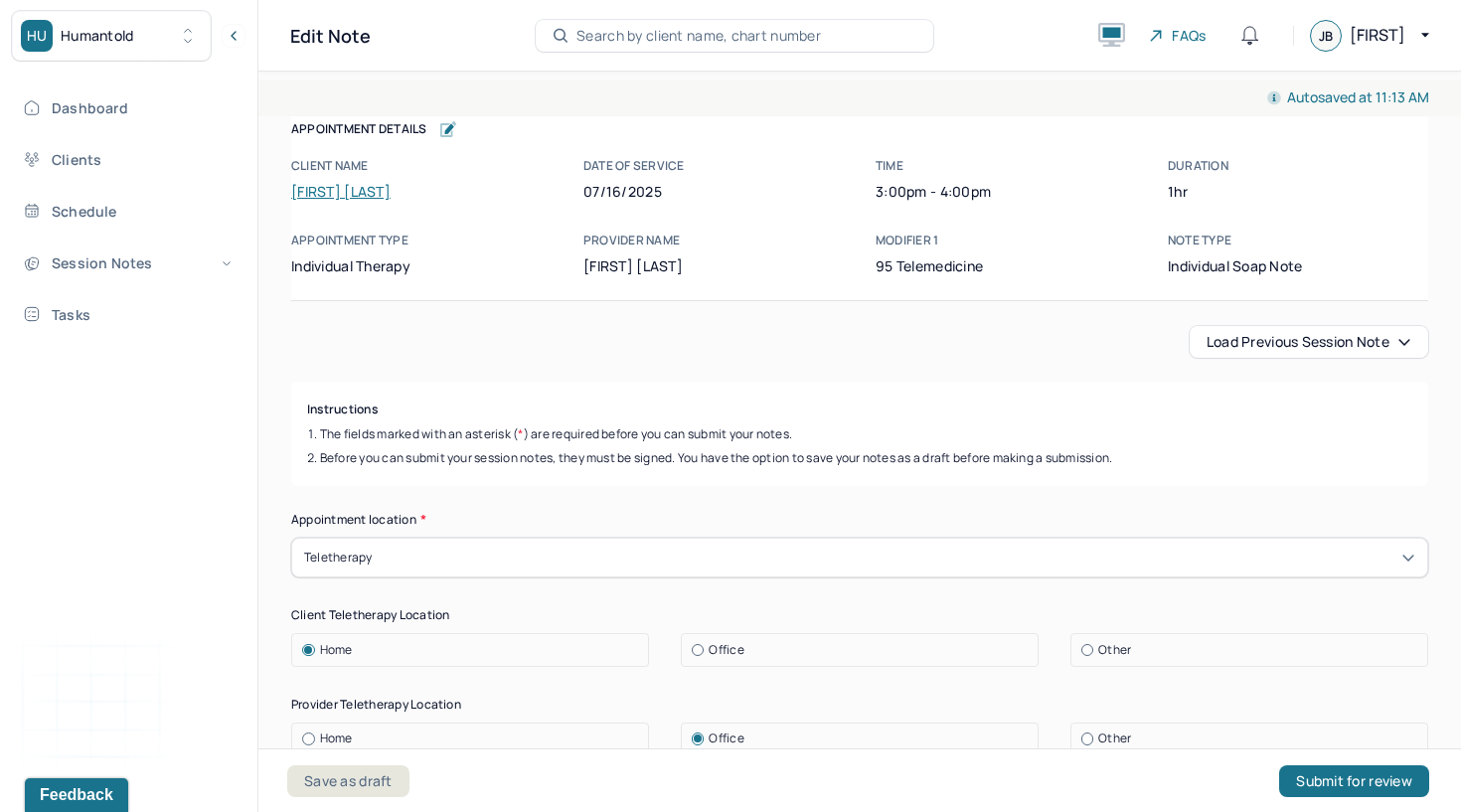 scroll, scrollTop: 0, scrollLeft: 0, axis: both 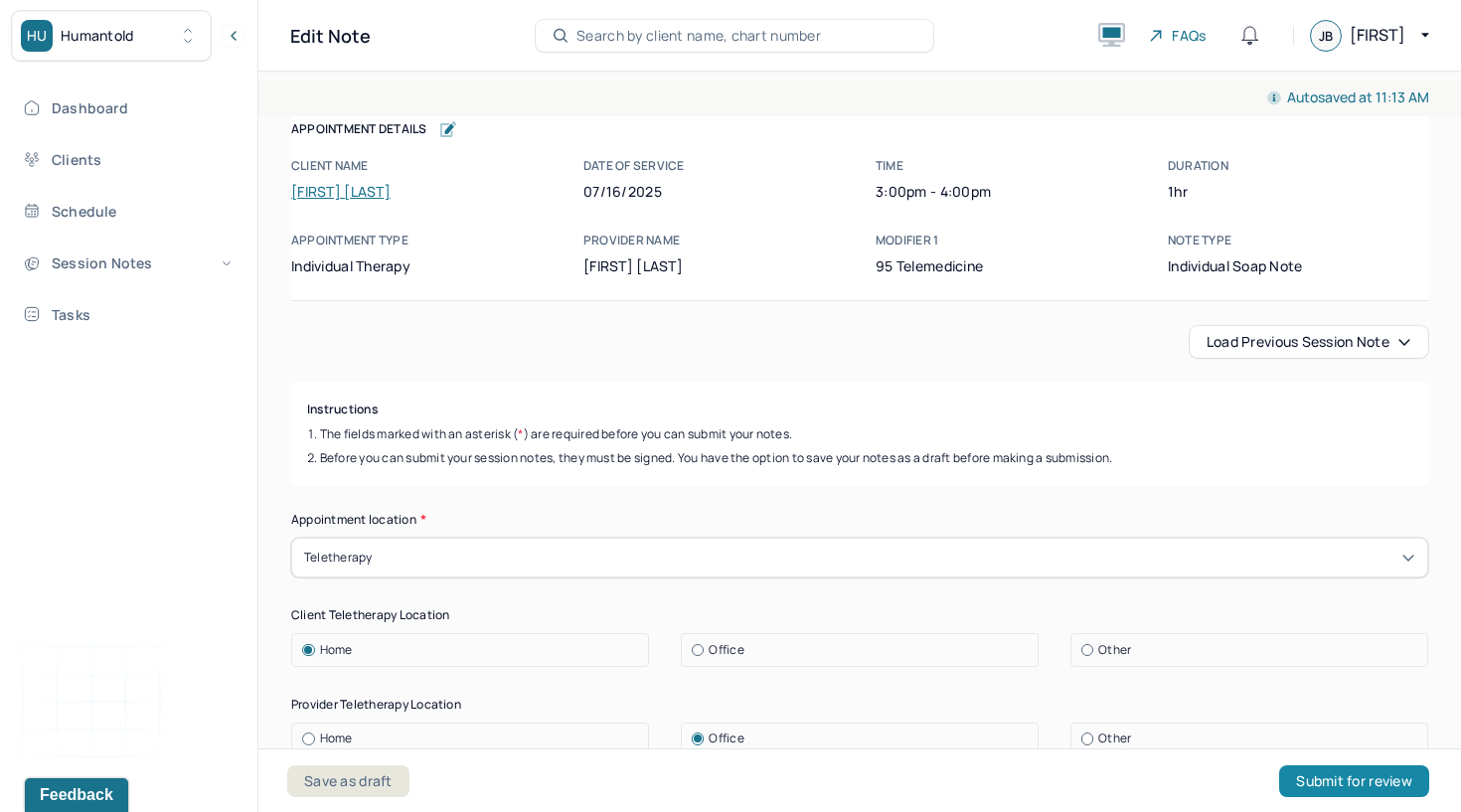 click on "Submit for review" at bounding box center [1354, 781] 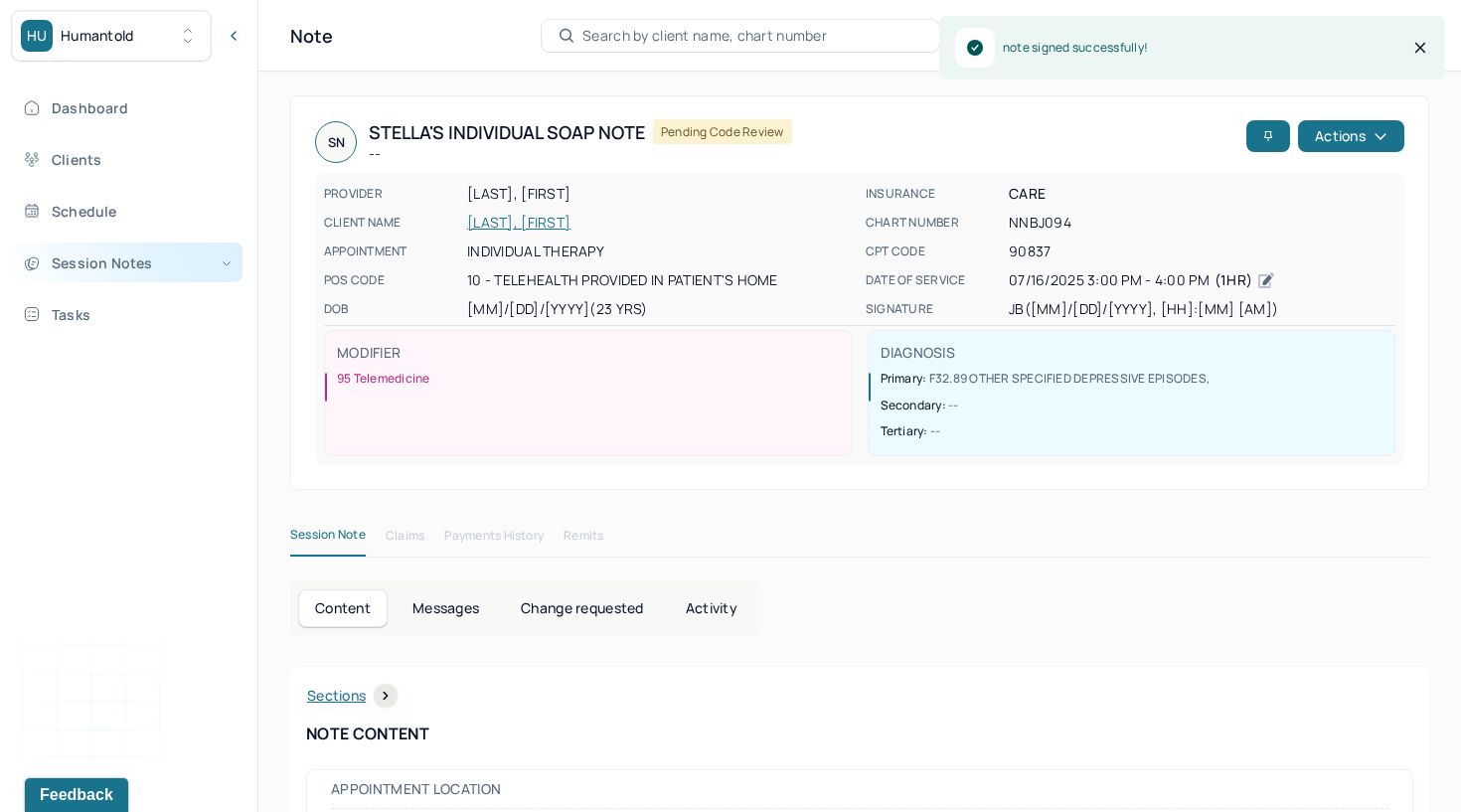 click on "Session Notes" at bounding box center [127, 262] 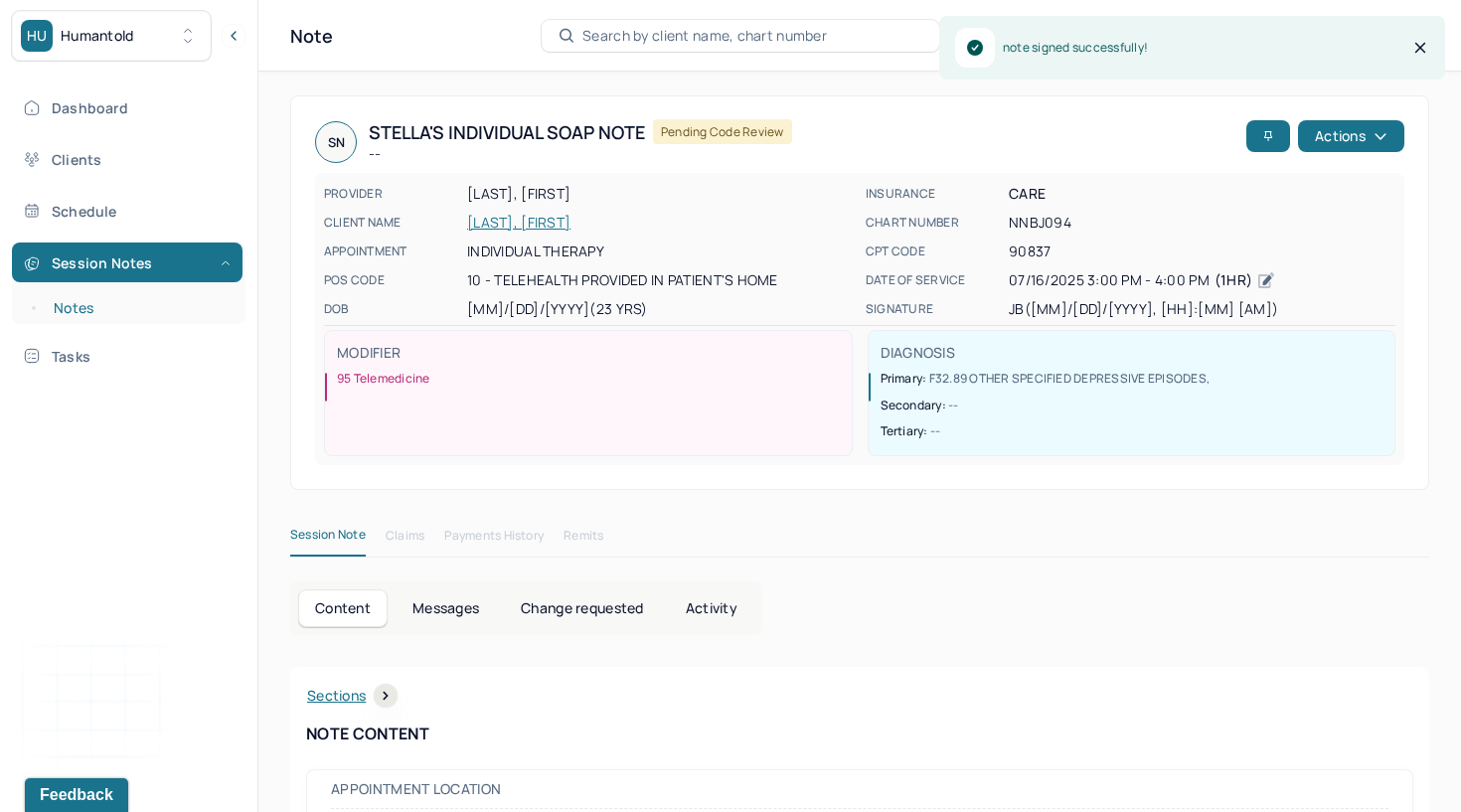 click on "Notes" at bounding box center (138, 308) 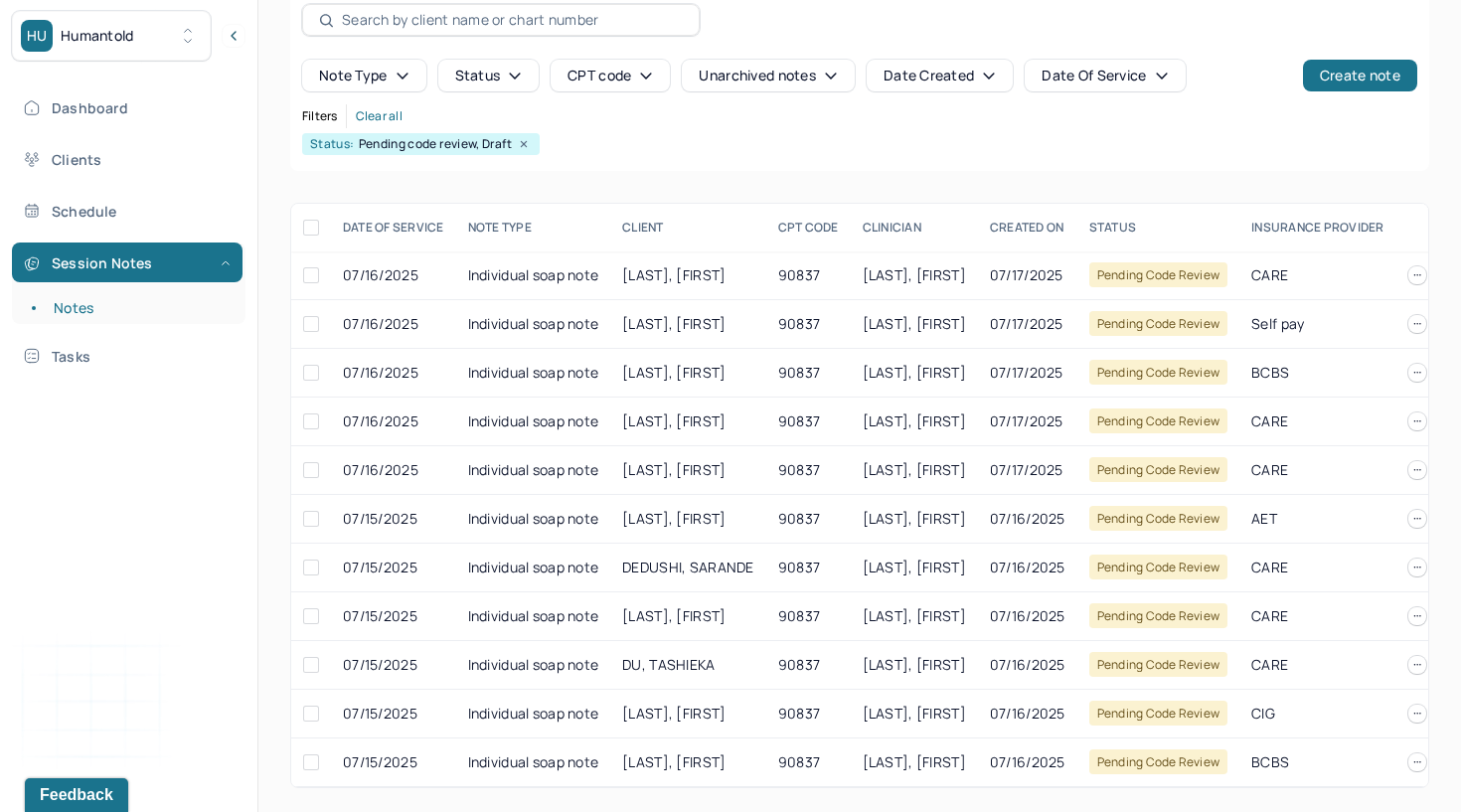scroll, scrollTop: 108, scrollLeft: 0, axis: vertical 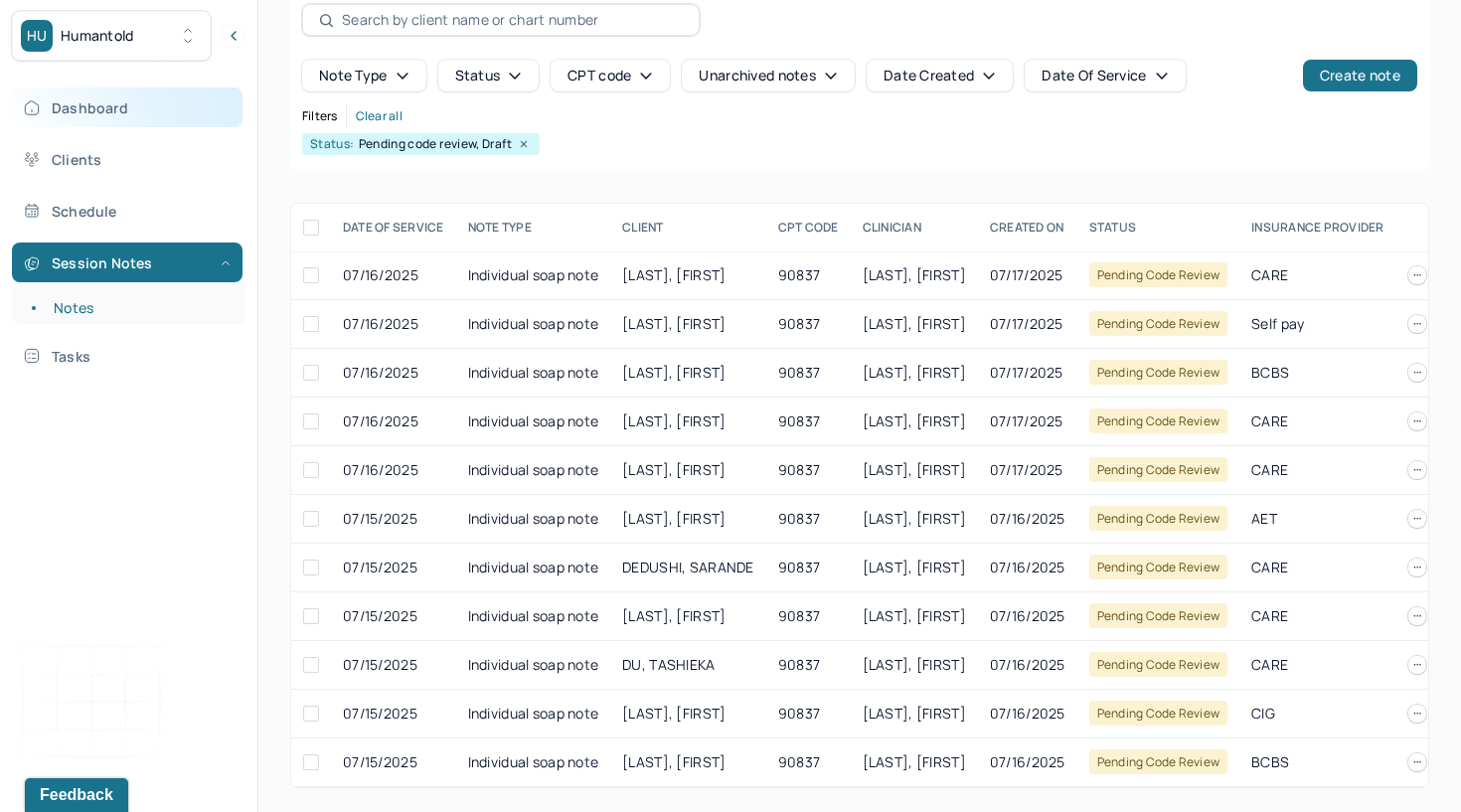 click on "Dashboard" at bounding box center [127, 107] 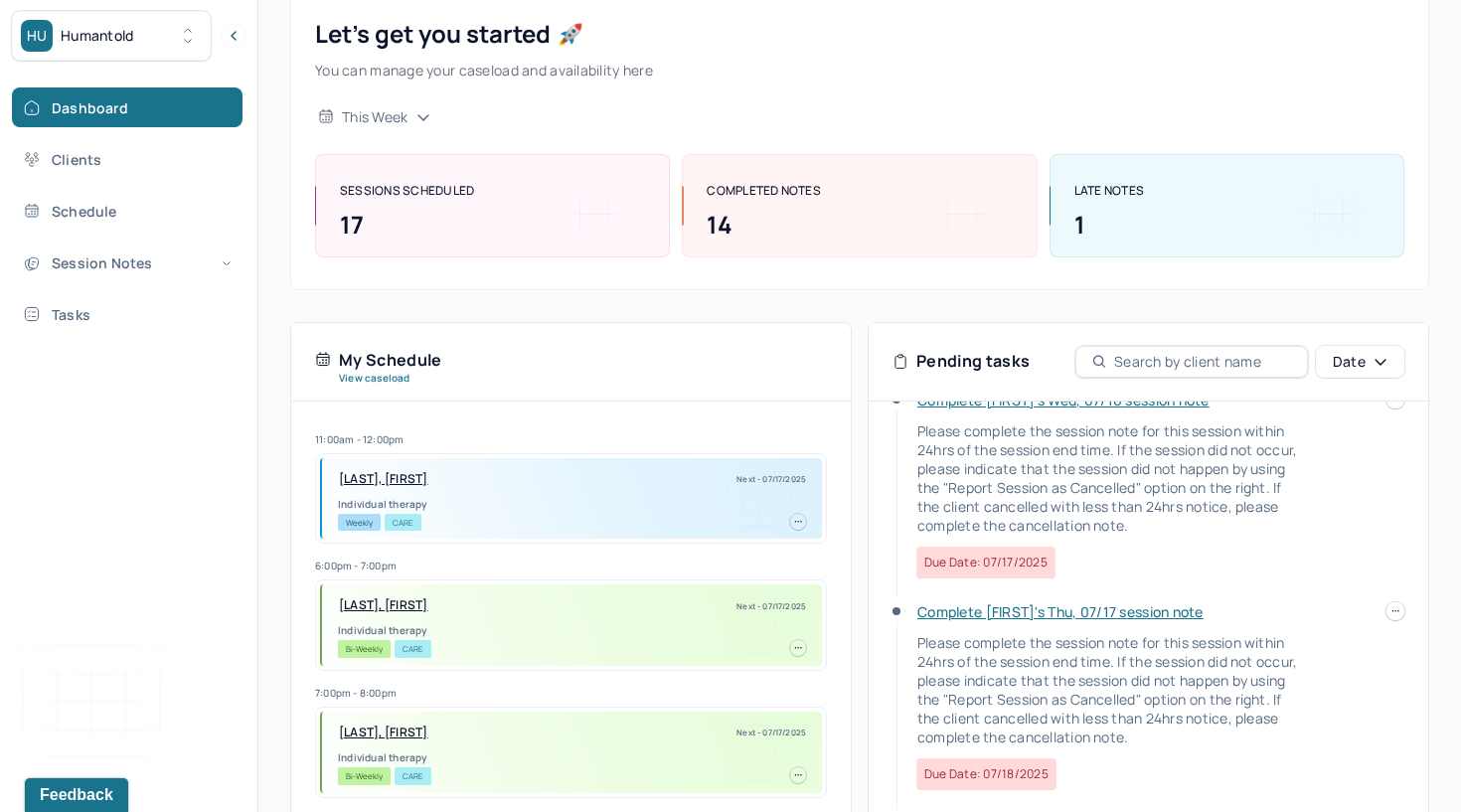 scroll, scrollTop: 254, scrollLeft: 0, axis: vertical 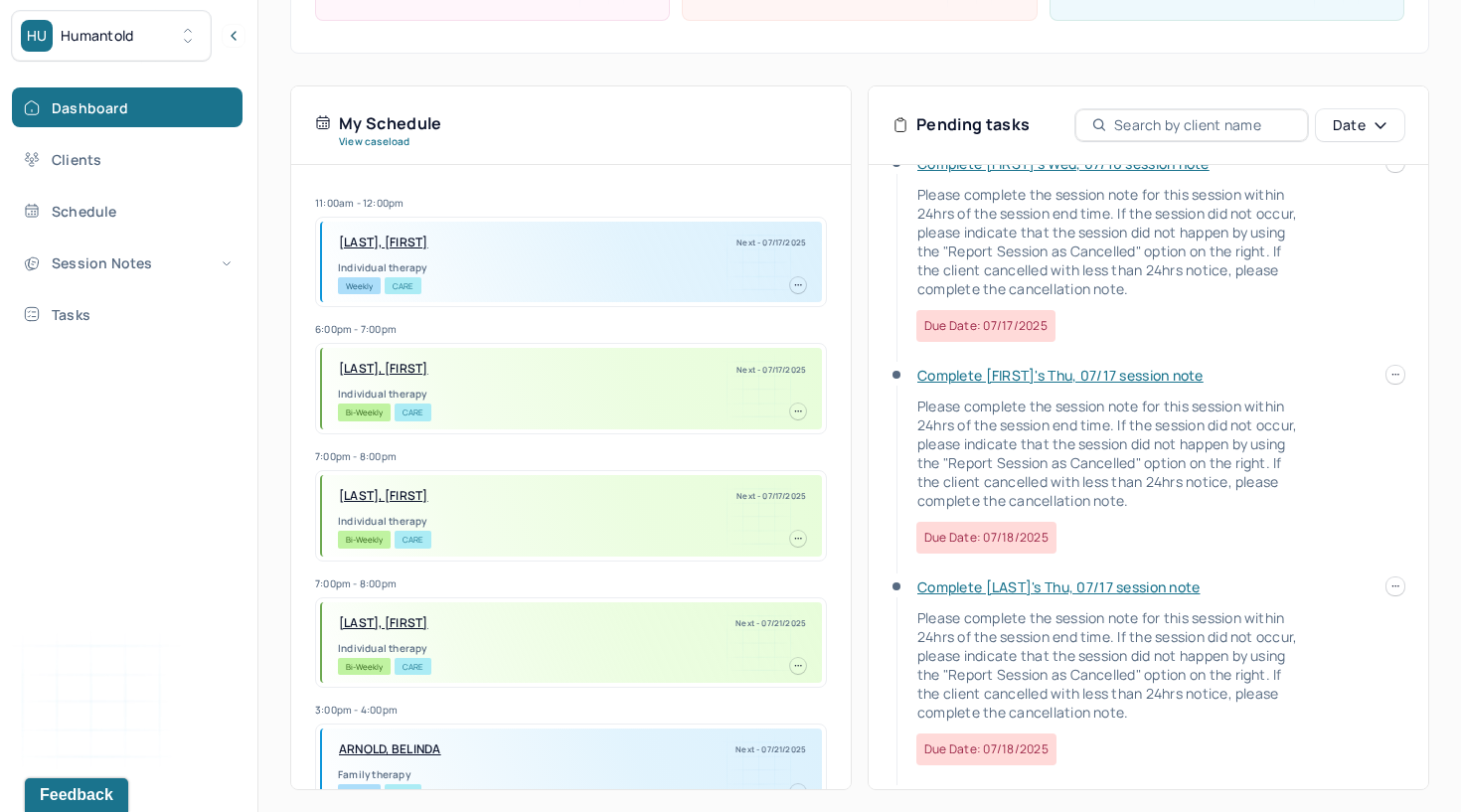 click on "HU Humantold       Dashboard Clients Schedule Session Notes Tasks JB Jennifer   Batelic provider   Logout   Search by client name, chart number     FAQs     JB Jennifer Let’s get you started 🚀 You can manage your caseload and availability here   this week   SESSIONS SCHEDULED 17 COMPLETED NOTES 14 LATE NOTES 1 My Schedule View caseload 11:00am - 12:00pm   [LAST], [FIRST]   Next - 07/17/2025 Individual therapy Weekly CARE     6:00pm - 7:00pm   [LAST], [FIRST]   Next - 07/17/2025 Individual therapy Bi-Weekly CARE     7:00pm - 8:00pm   [LAST], [FIRST]   Next - 07/17/2025 Individual therapy Bi-Weekly CARE     7:00pm - 8:00pm   [LAST], [FIRST]   Next - 07/21/2025 Individual therapy Bi-Weekly CARE     3:00pm - 4:00pm   [LAST], [FIRST]   Next - 07/21/2025 Family therapy Weekly BCBS     5:00pm - 6:00pm   [LAST], [FIRST]   Next - 07/21/2025 Individual therapy Bi-Weekly CARE     1:00pm - 2:00pm   [LAST], [FIRST]   Next - 07/21/2025 Individual therapy Weekly CARE     6:00pm - 7:00pm     Weekly" at bounding box center (730, 235) 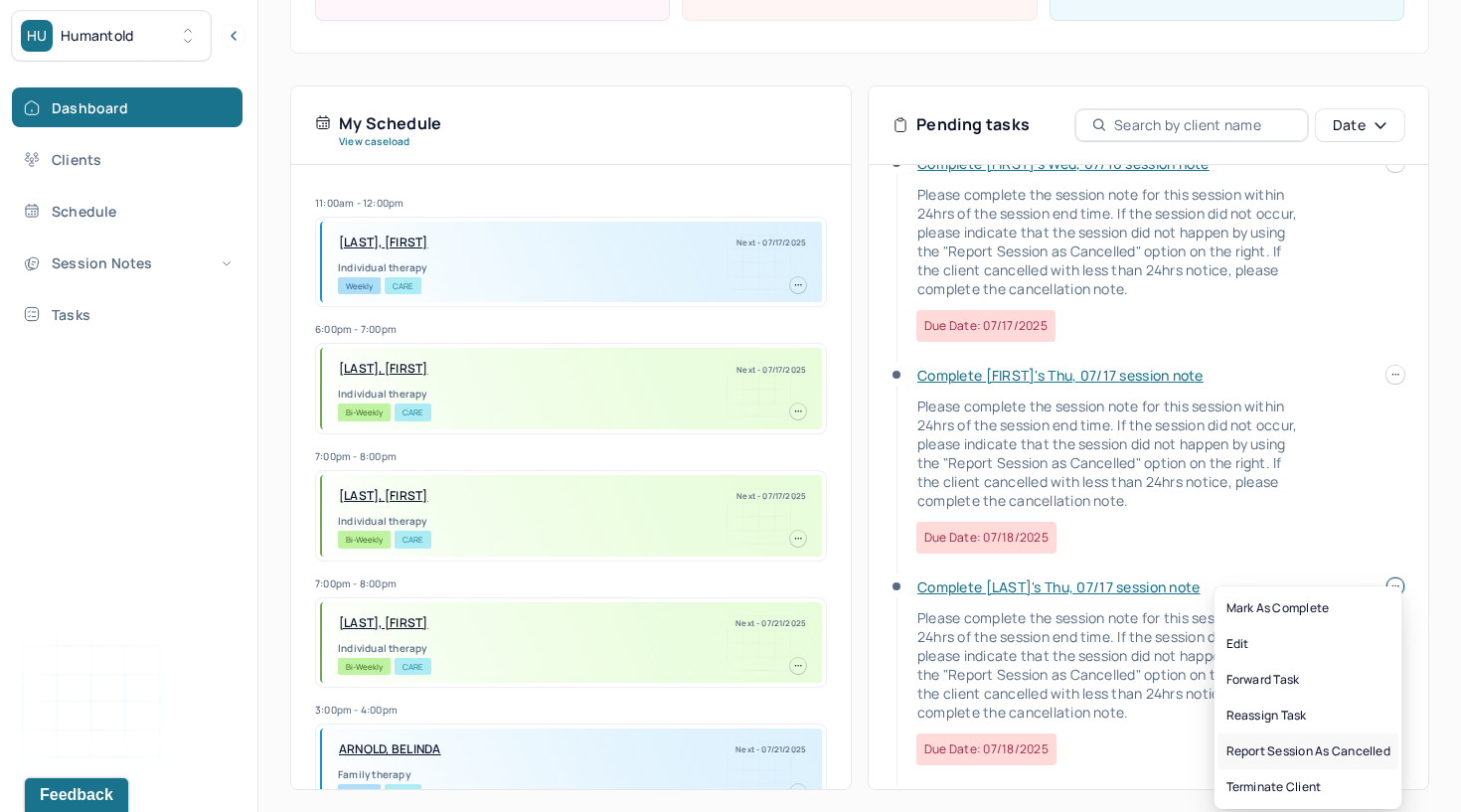 click on "Report session as cancelled" at bounding box center [1308, 751] 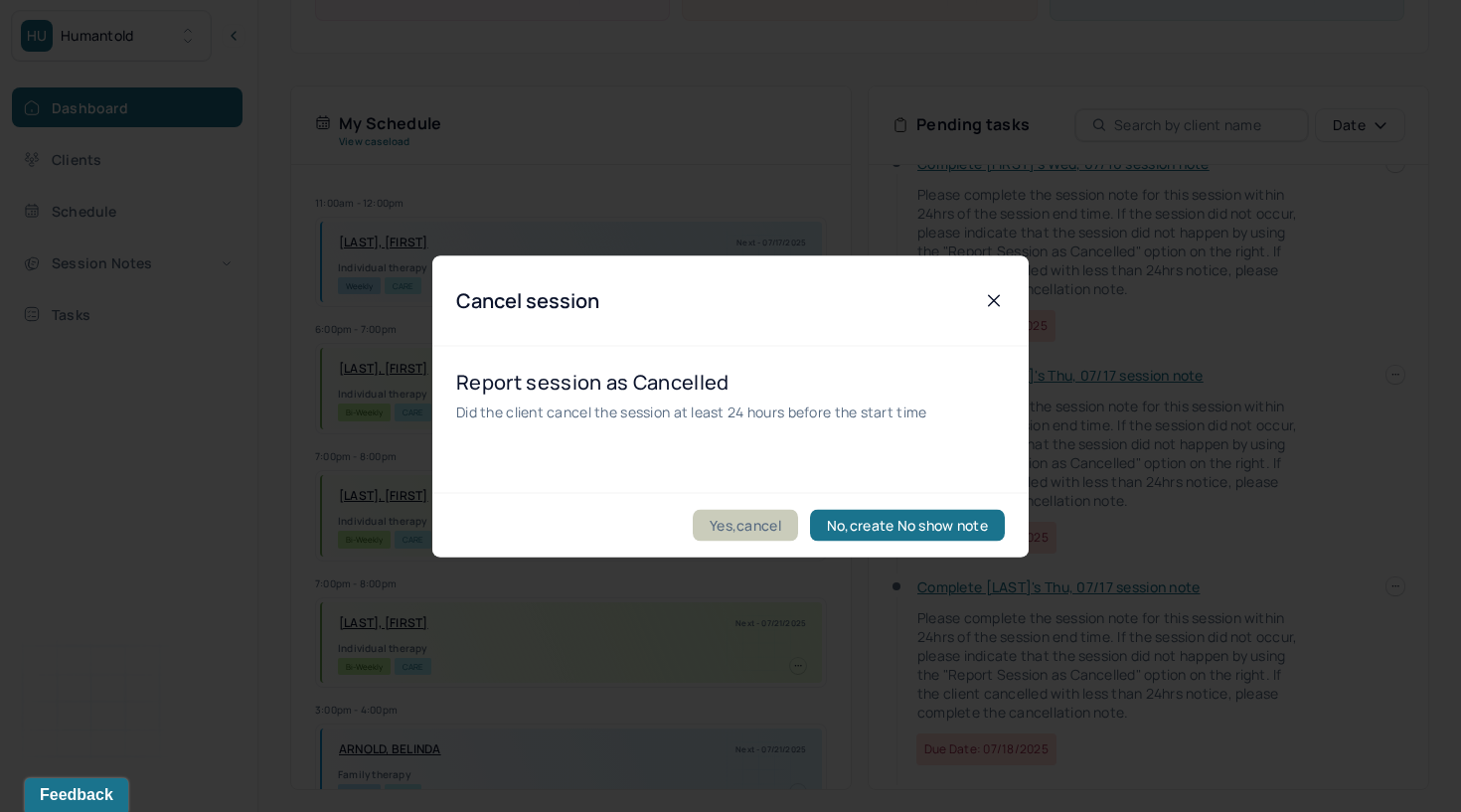 click on "Yes,cancel" at bounding box center [745, 525] 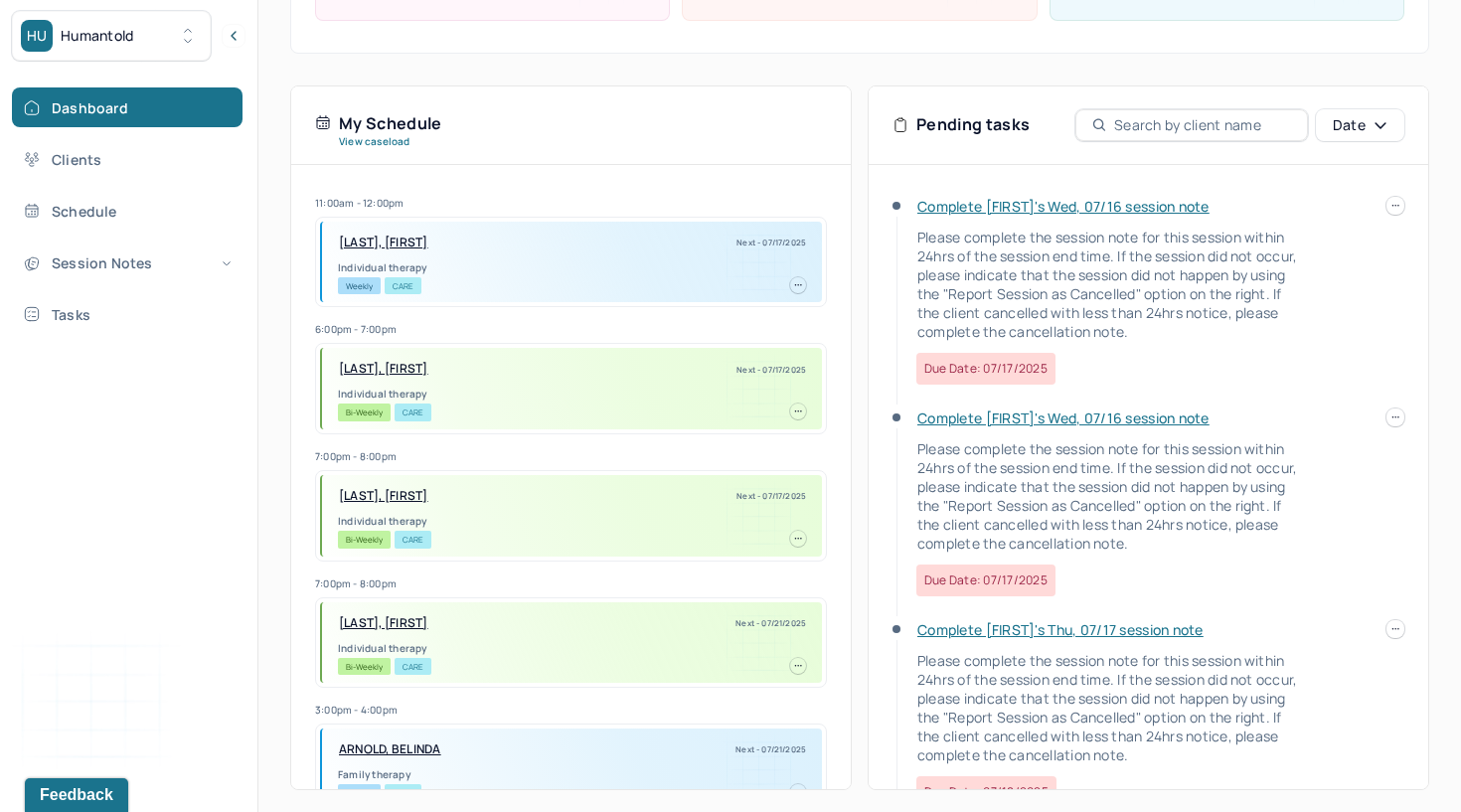 scroll, scrollTop: 0, scrollLeft: 0, axis: both 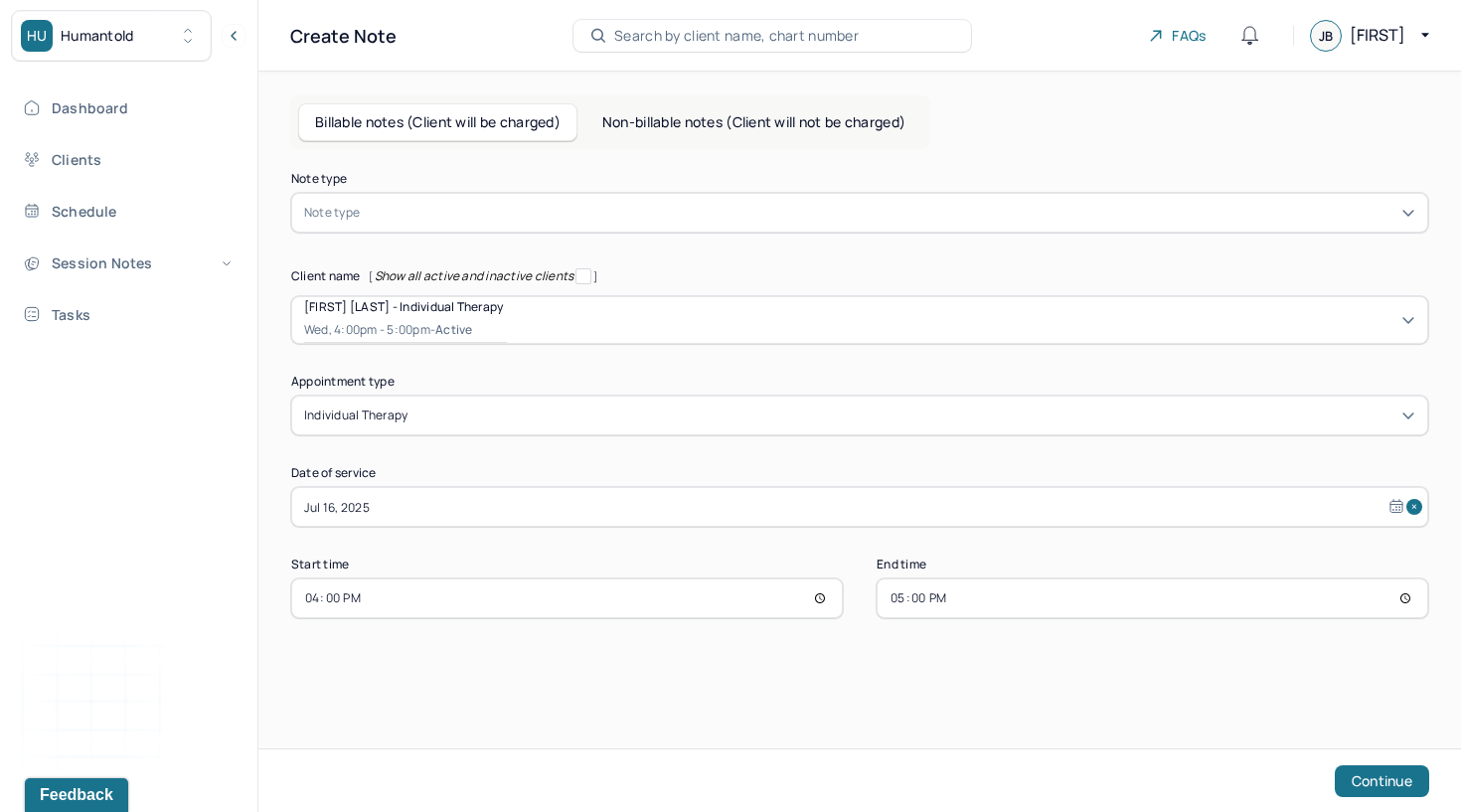 click at bounding box center (890, 213) 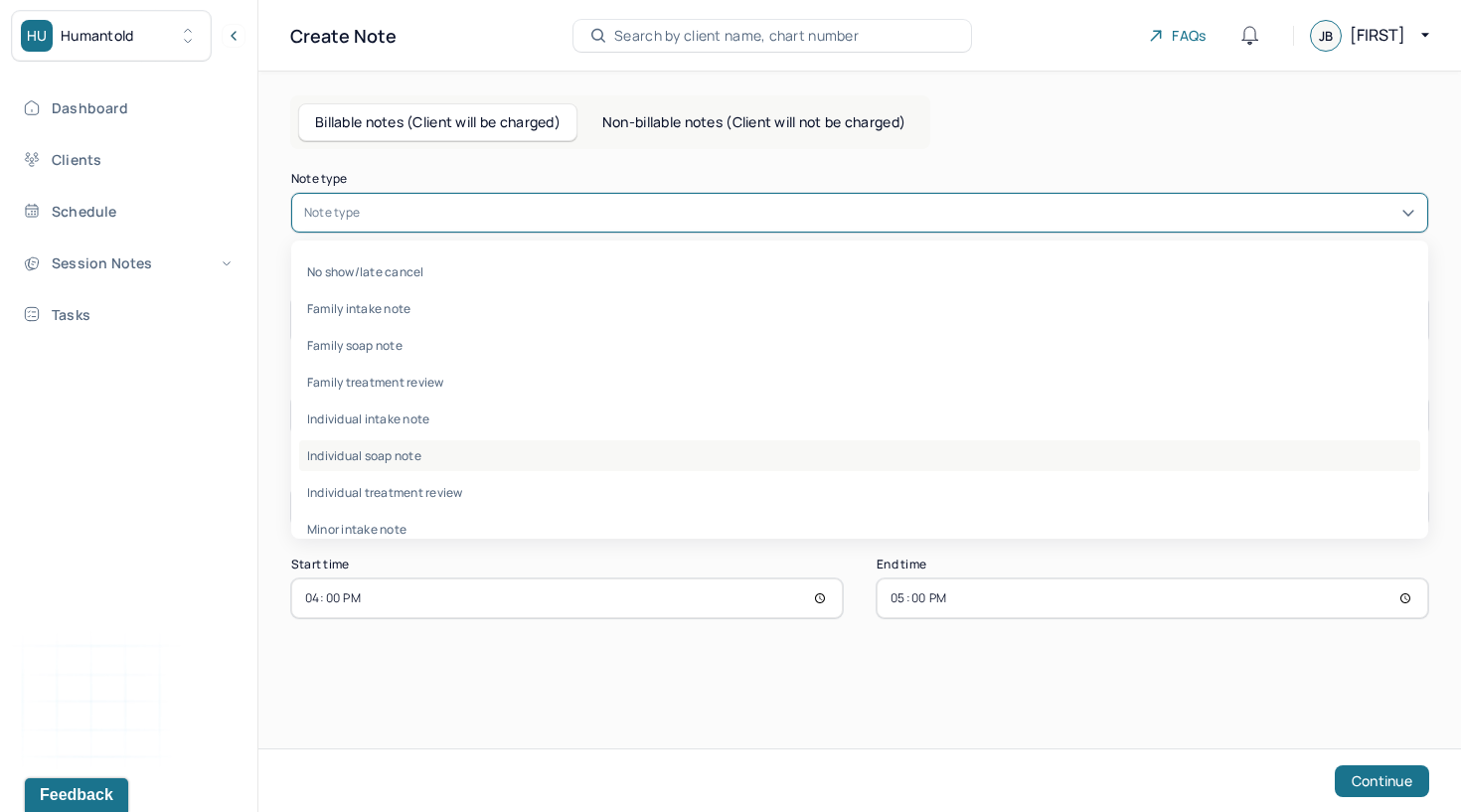 click on "Individual soap note" at bounding box center (860, 455) 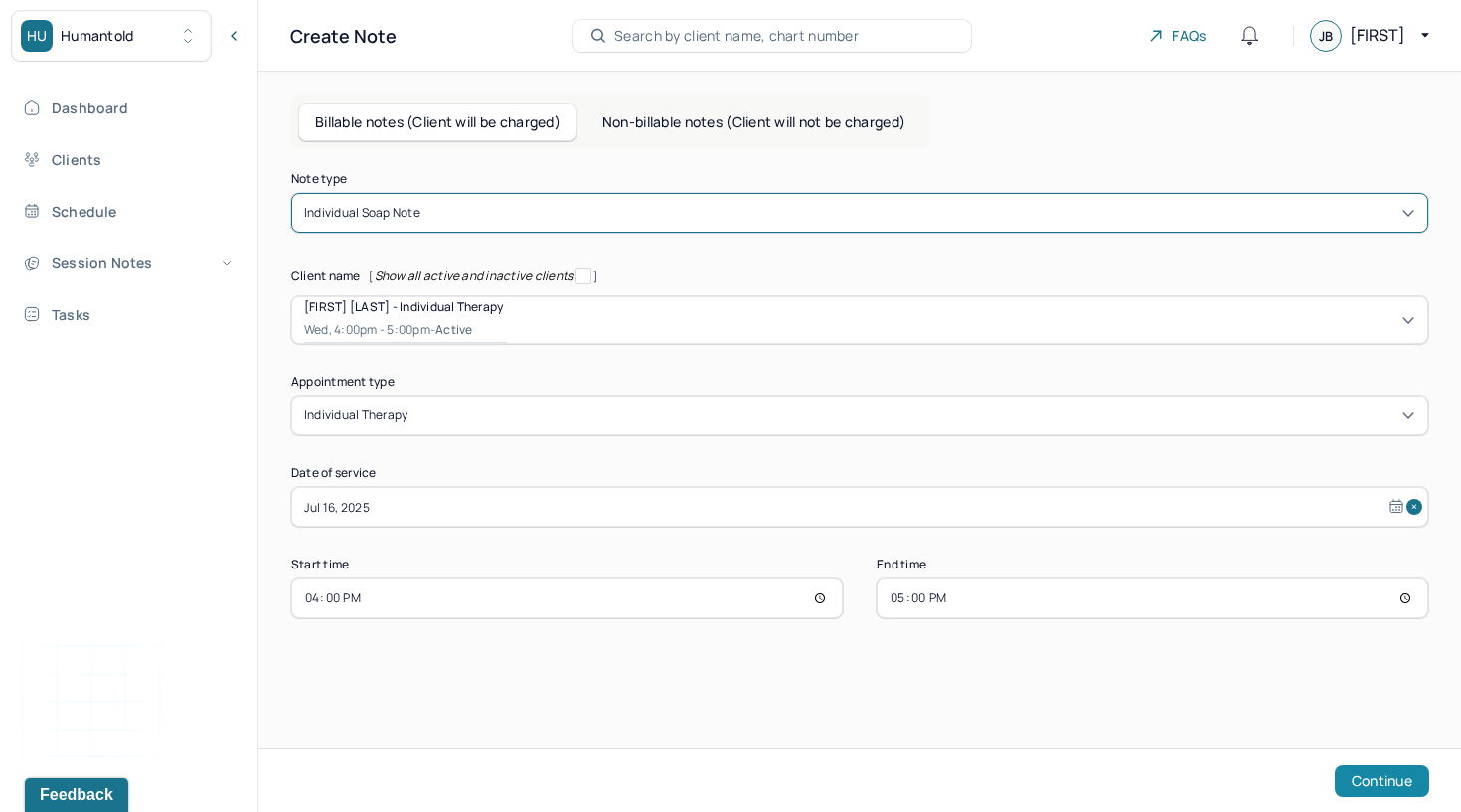click on "Continue" at bounding box center (1381, 781) 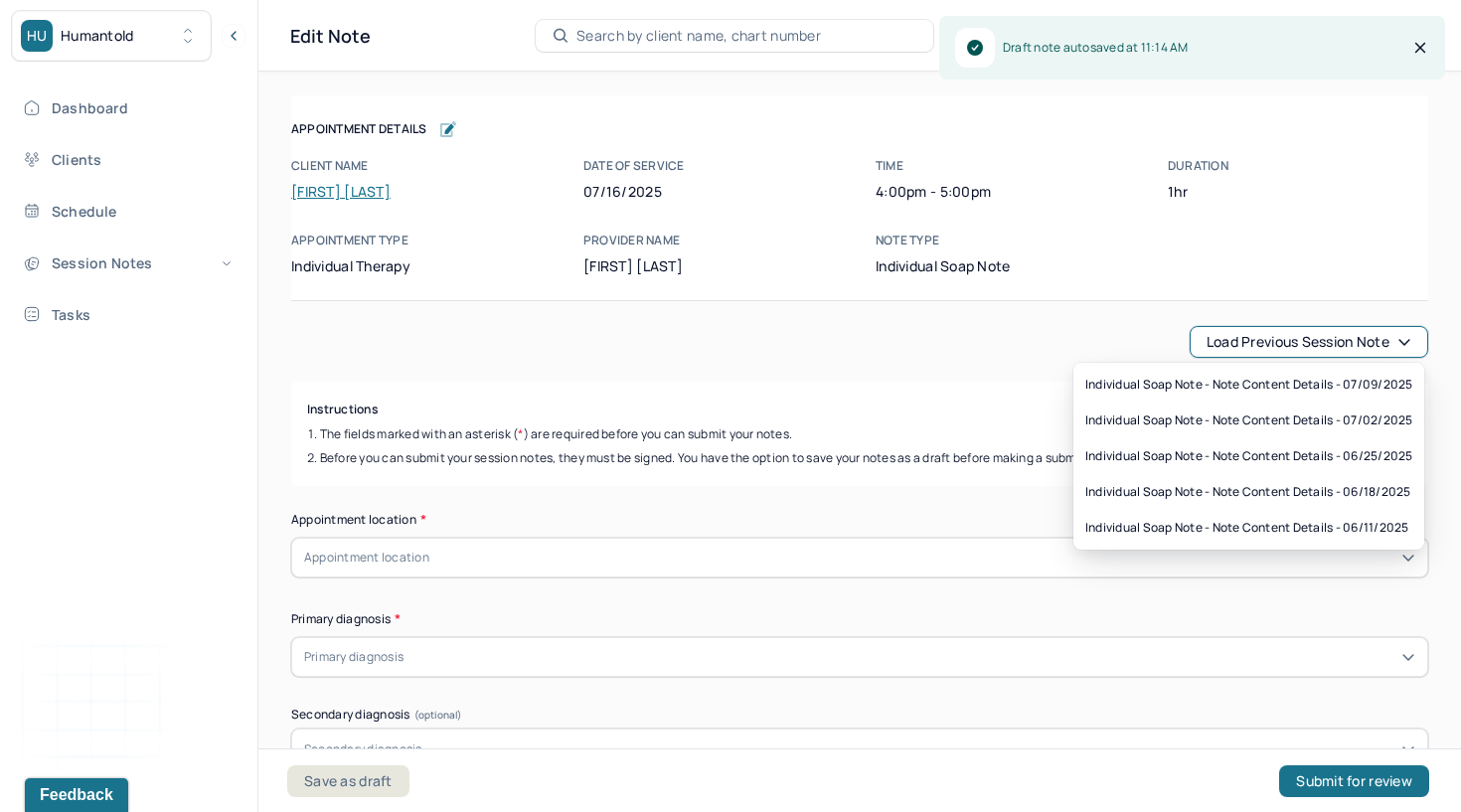 click on "Load previous session note" at bounding box center [1309, 342] 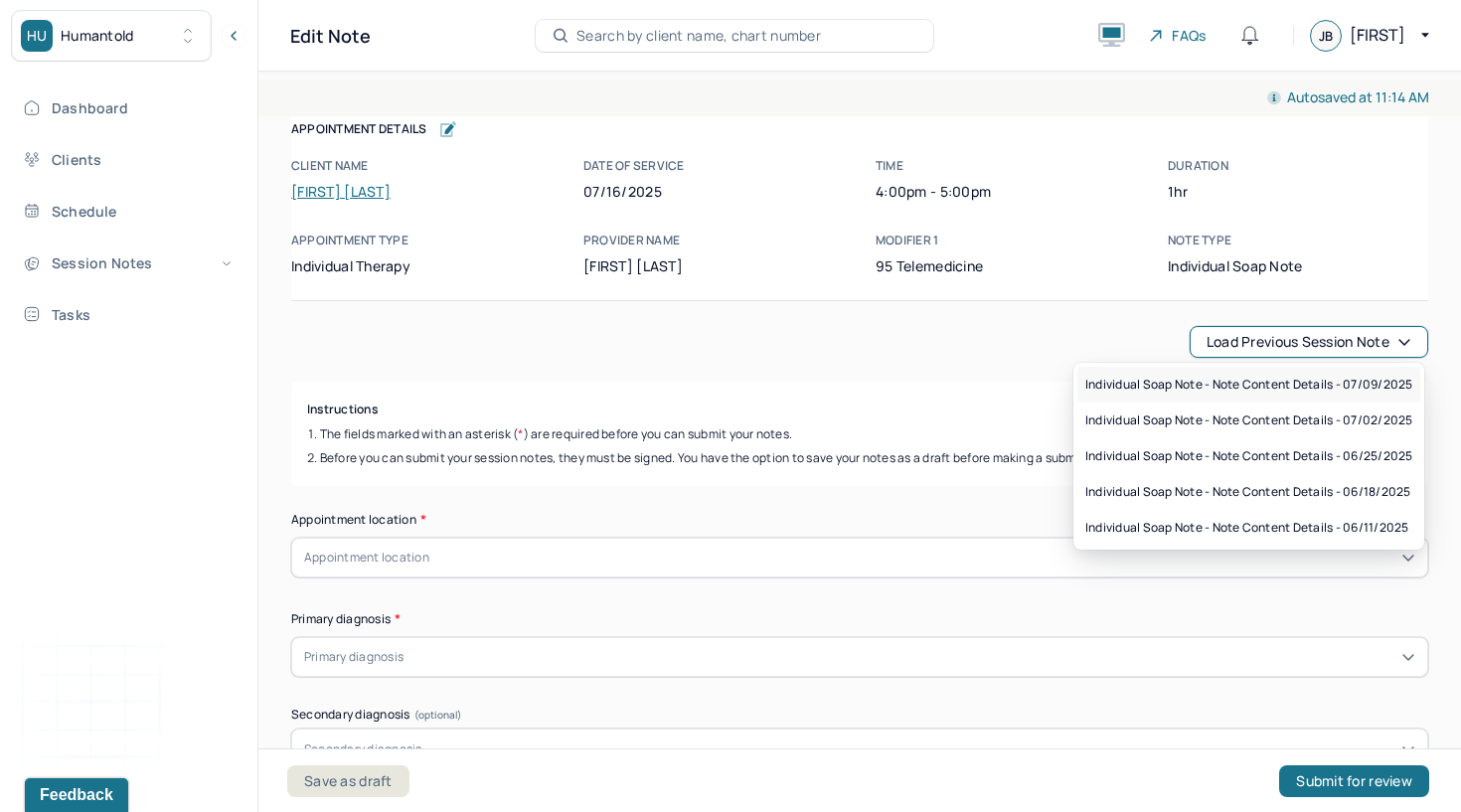 click on "Individual soap note   - Note content Details -   07/09/2025" at bounding box center [1248, 385] 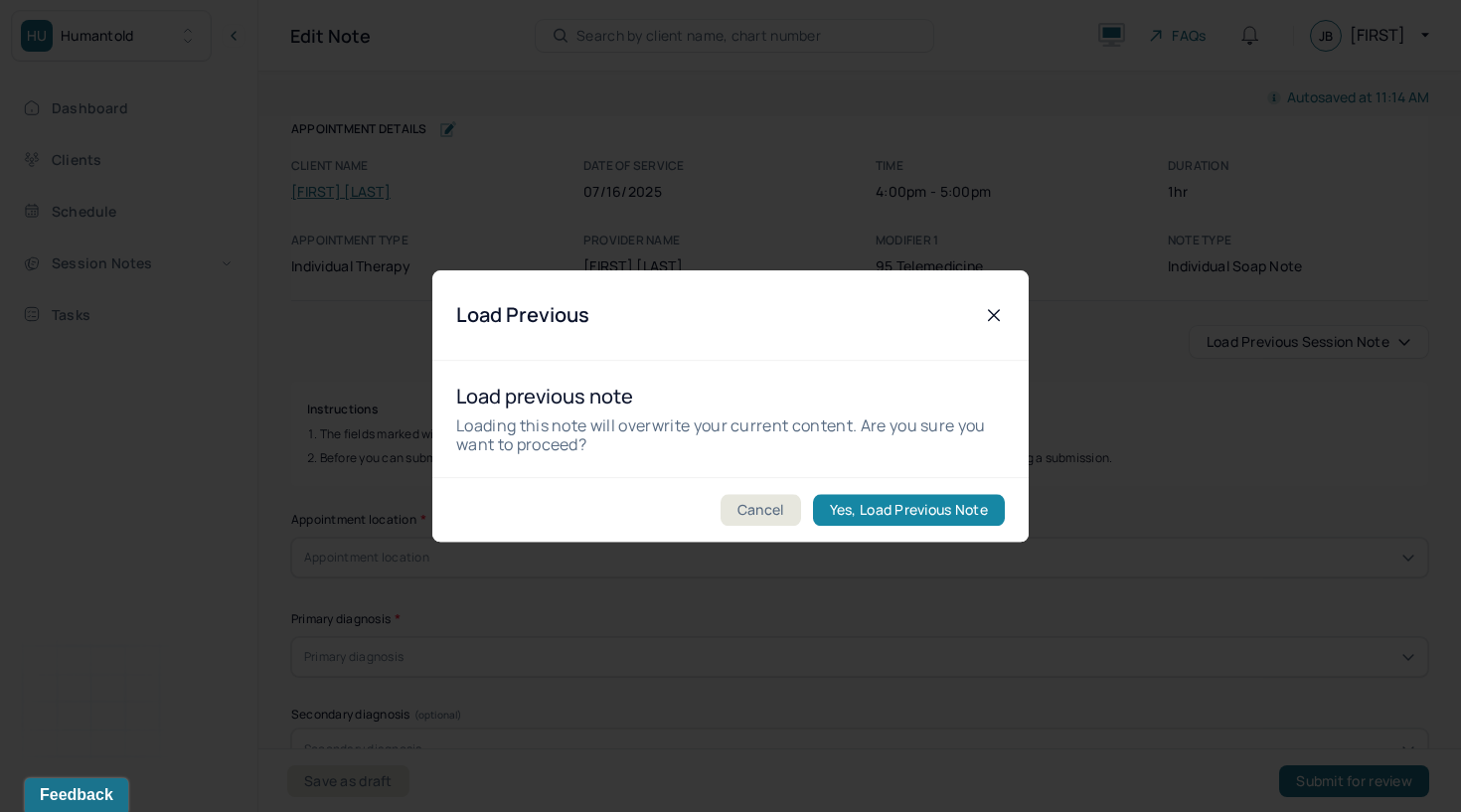 click on "Yes, Load Previous Note" at bounding box center (908, 510) 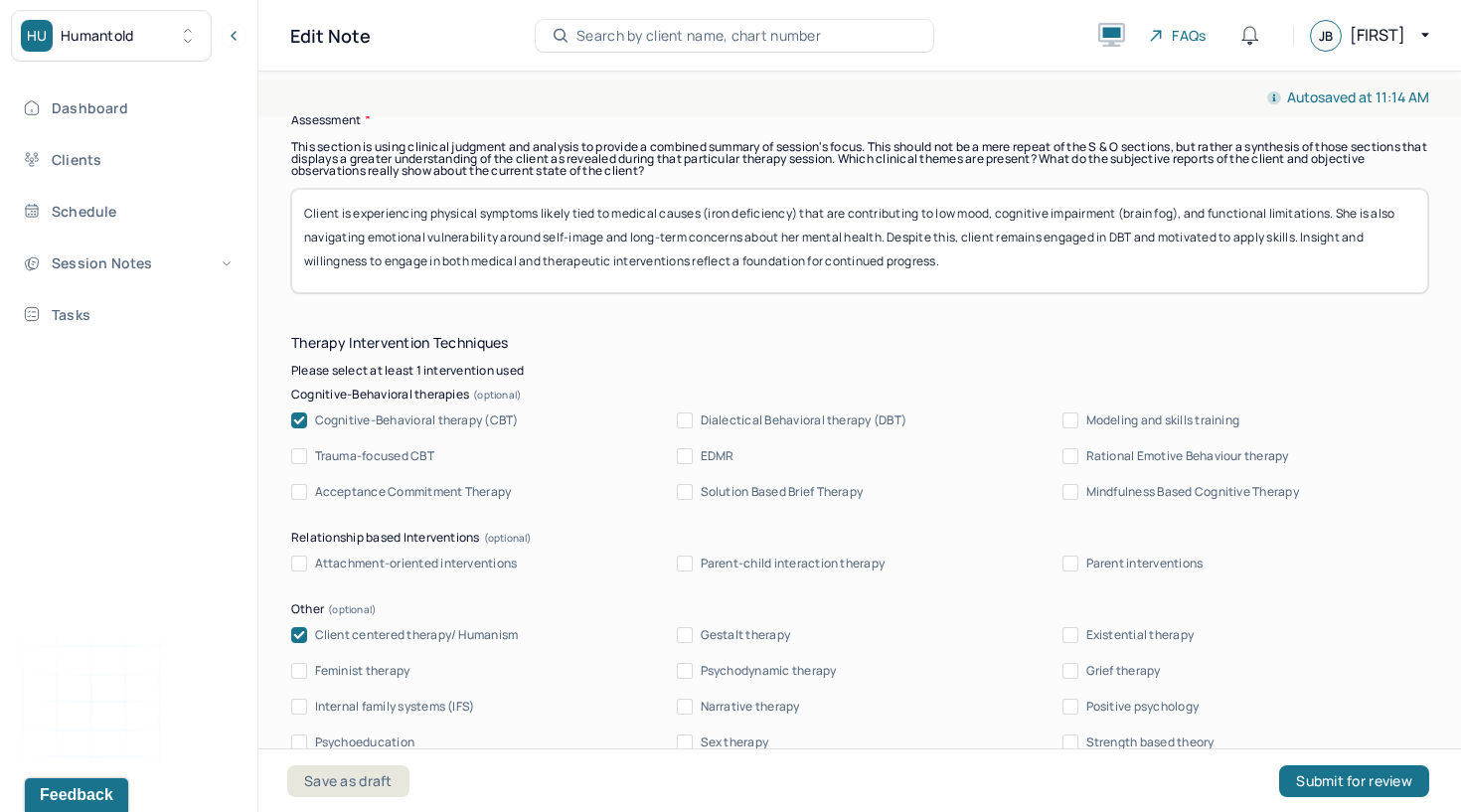 scroll, scrollTop: 1901, scrollLeft: 0, axis: vertical 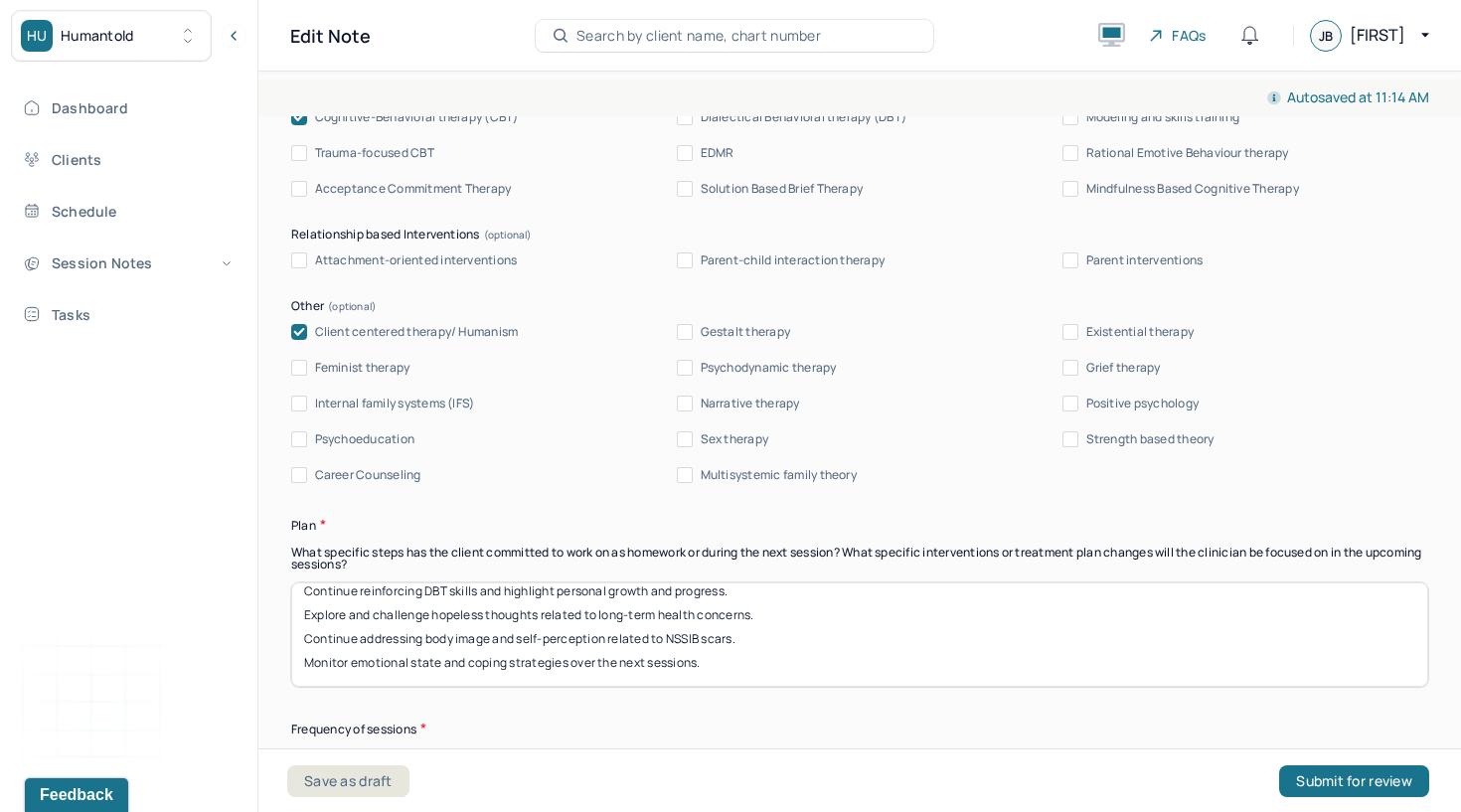 drag, startPoint x: 305, startPoint y: 613, endPoint x: 309, endPoint y: 722, distance: 109.07337 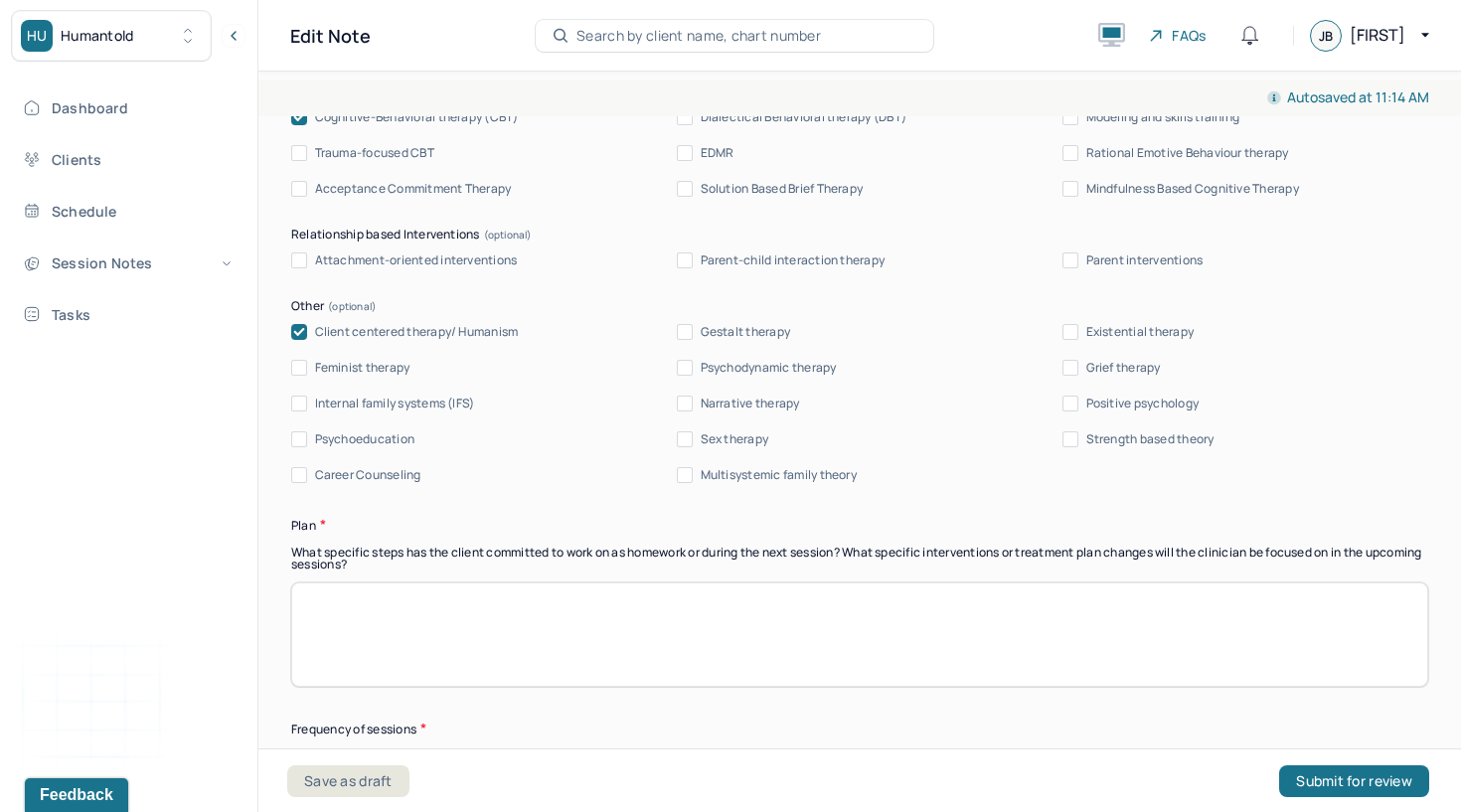 scroll, scrollTop: 0, scrollLeft: 0, axis: both 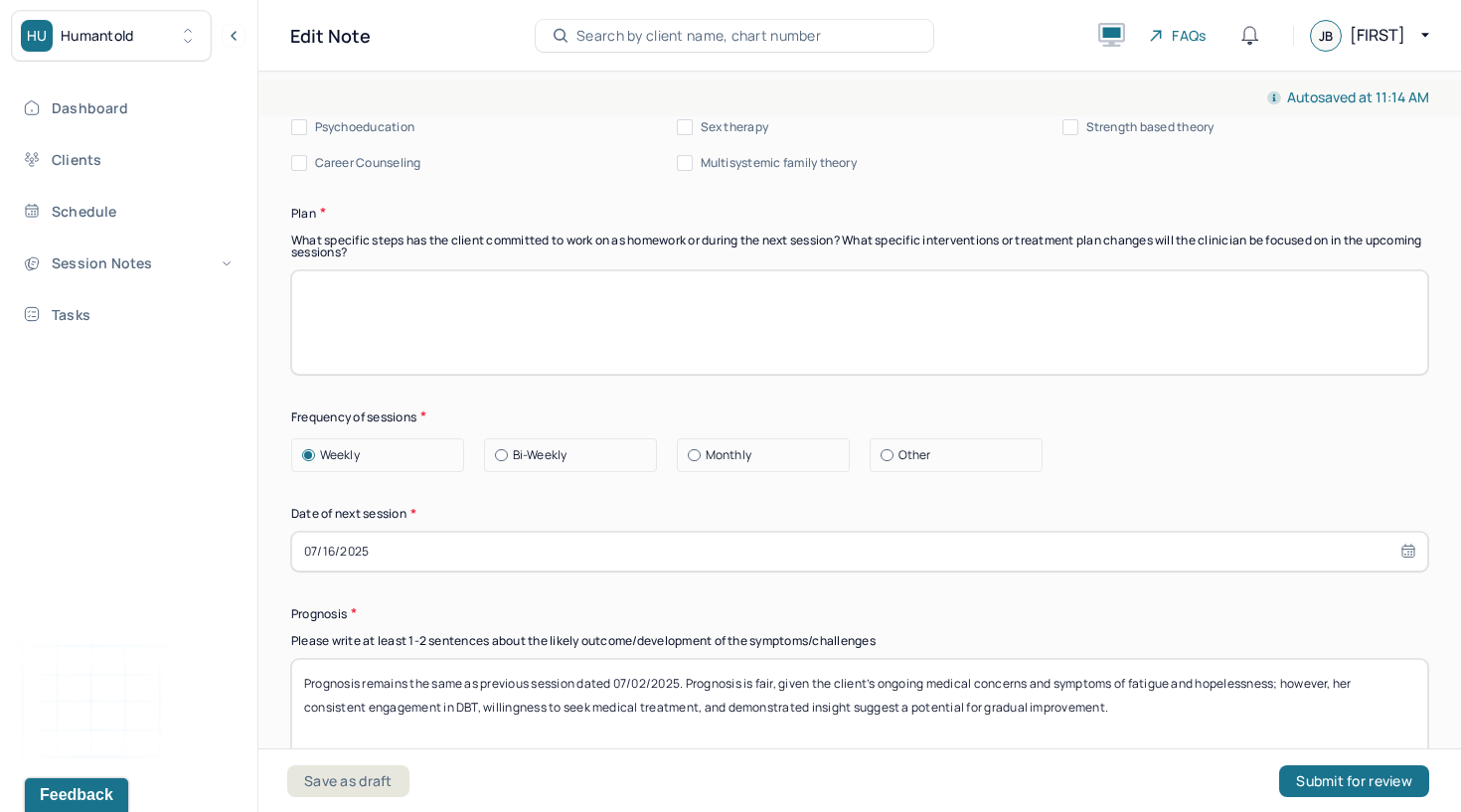click on "07/16/2025" at bounding box center [860, 552] 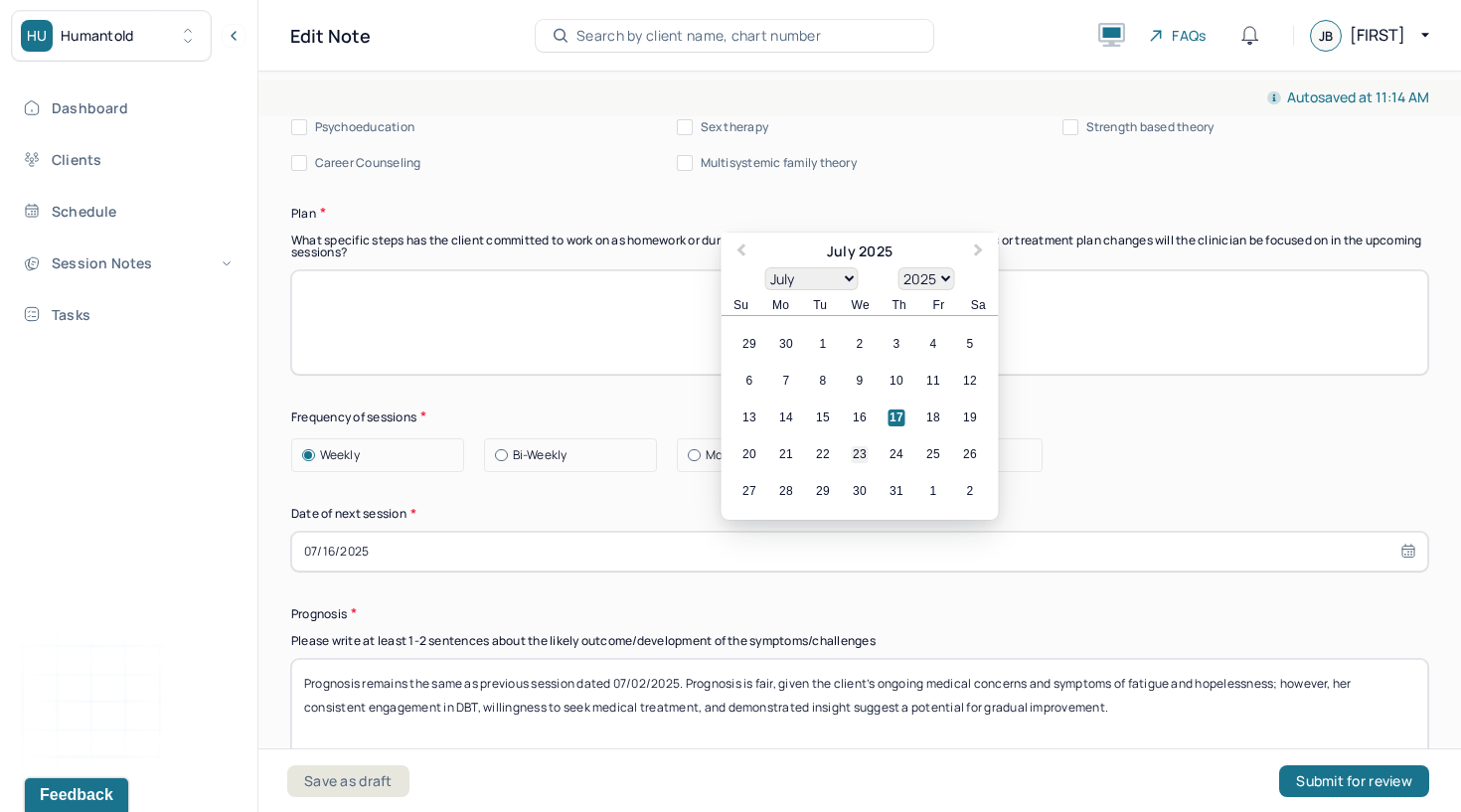 click on "23" at bounding box center (860, 454) 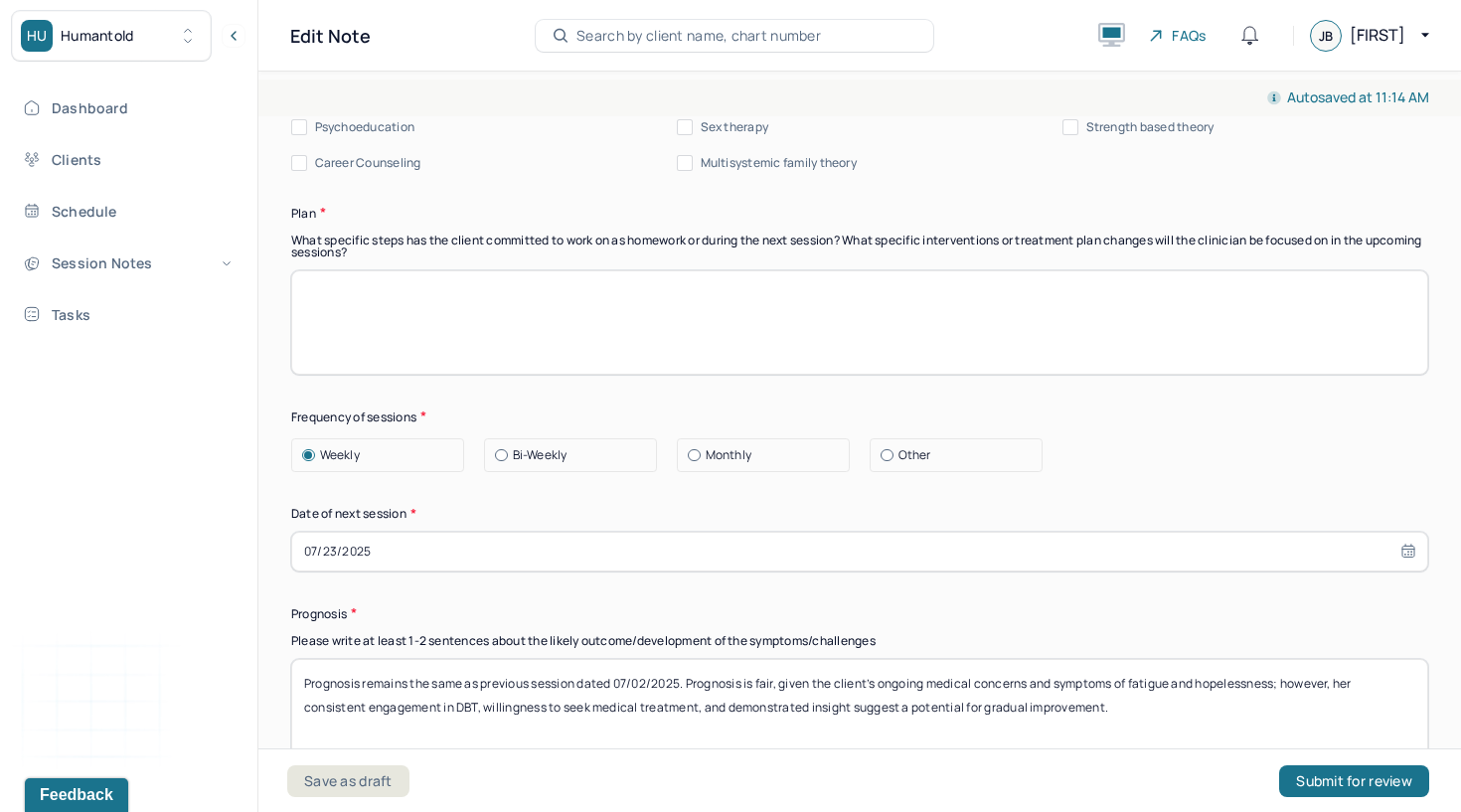 click on "Prognosis" at bounding box center (860, 613) 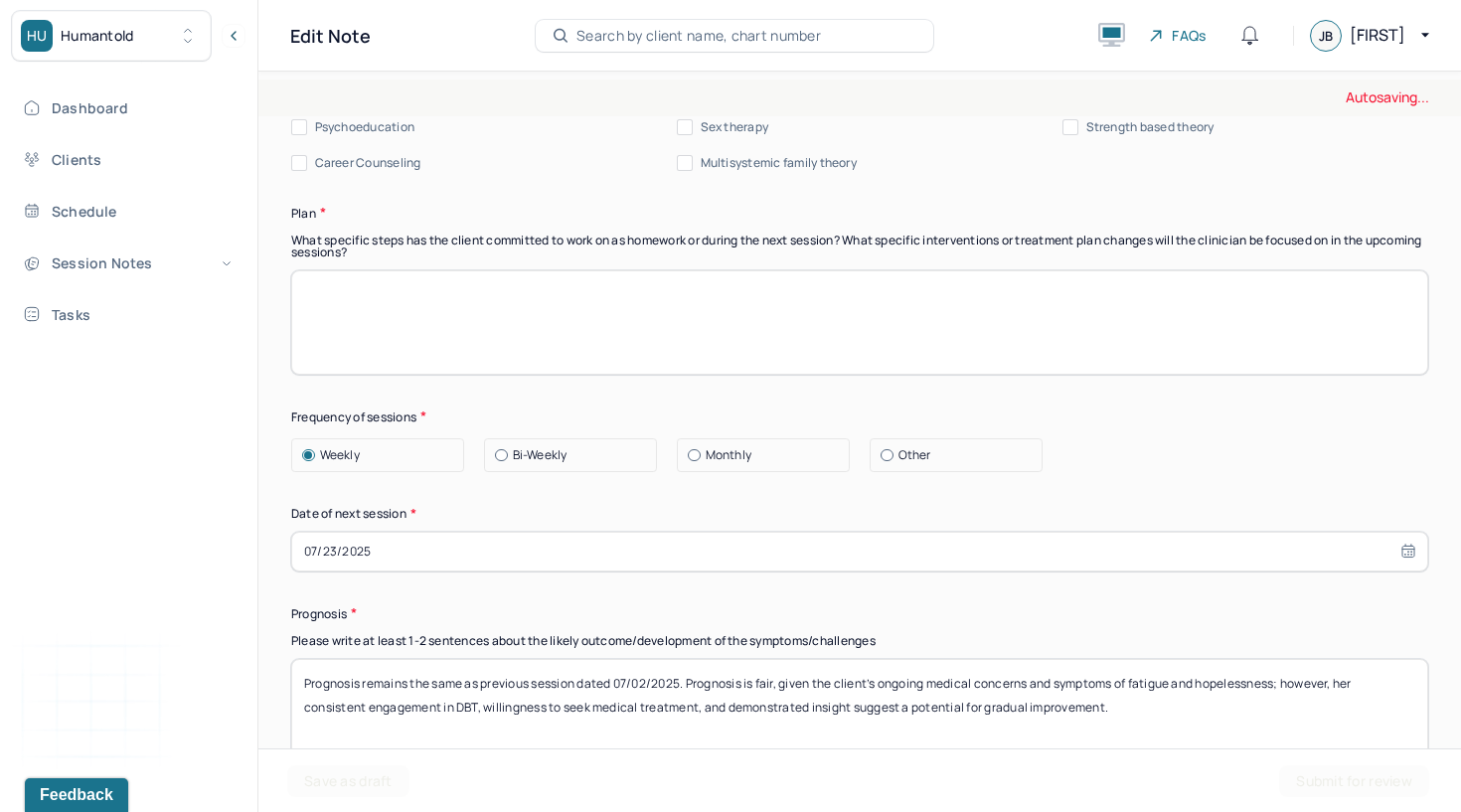 click on "Prognosis remains the same as previous session dated 07/02/2025. Prognosis is fair, given the client’s ongoing medical concerns and symptoms of fatigue and hopelessness; however, her consistent engagement in DBT, willingness to seek medical treatment, and demonstrated insight suggest a potential for gradual improvement." at bounding box center [860, 711] 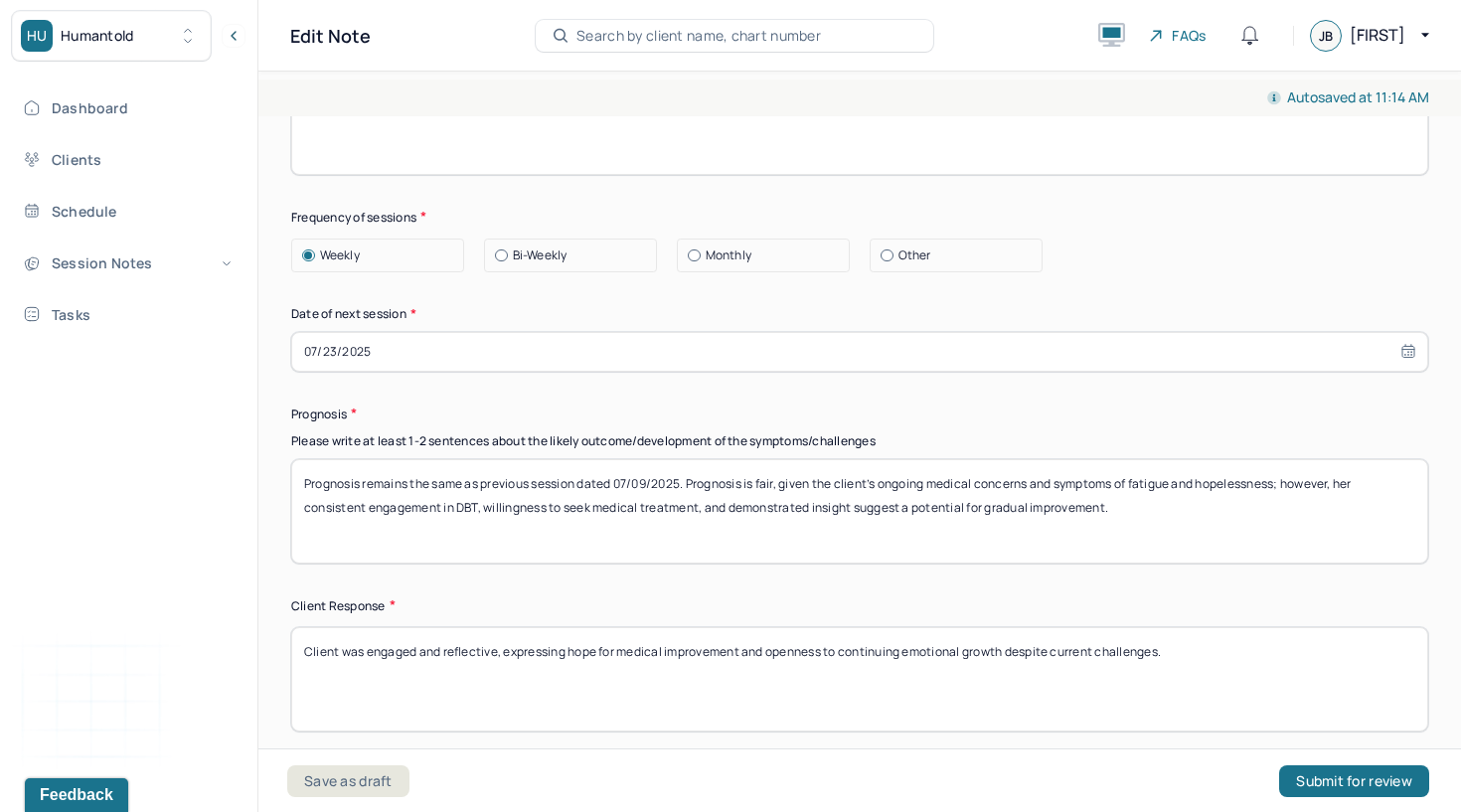 scroll, scrollTop: 2517, scrollLeft: 0, axis: vertical 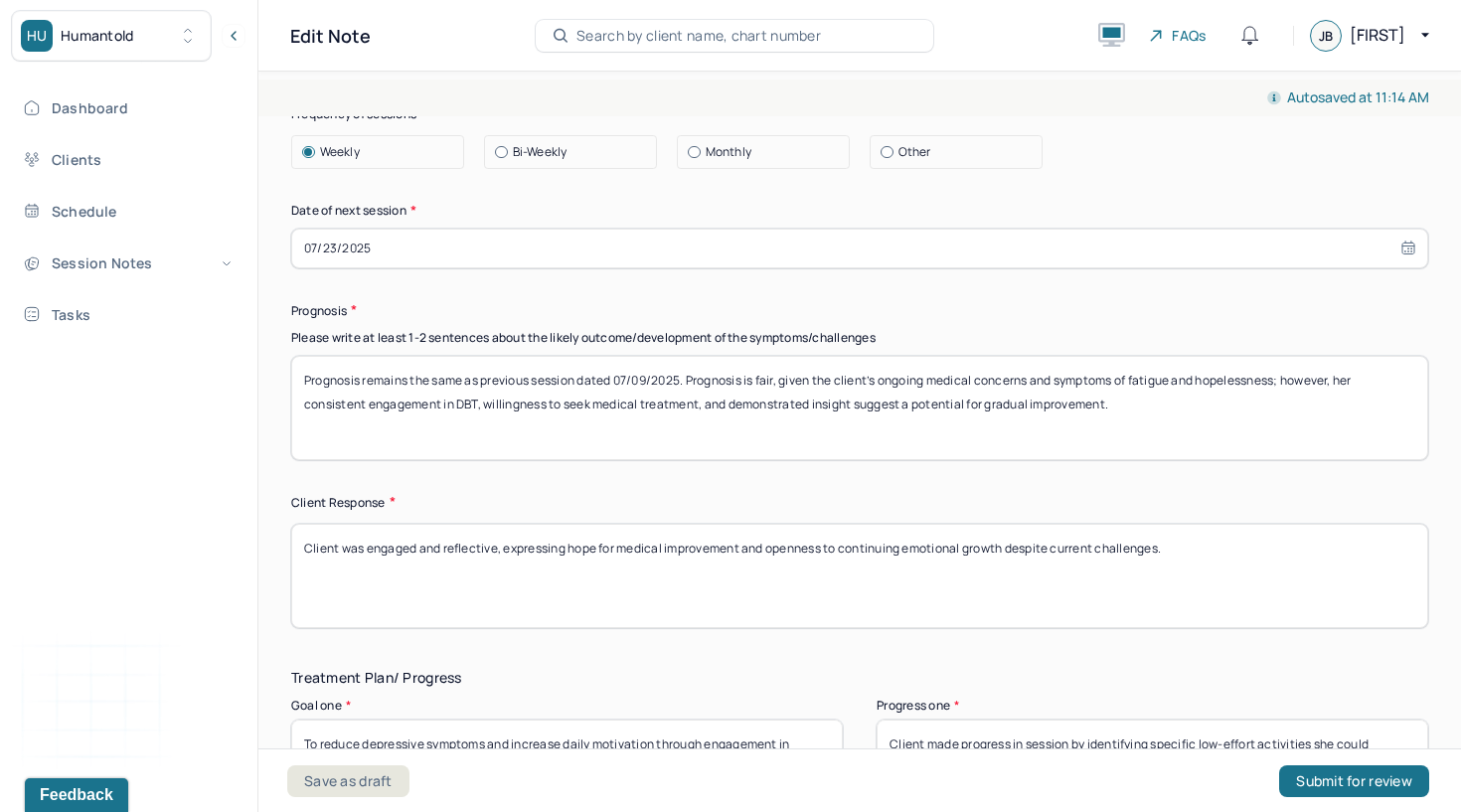 click on "Client was engaged and reflective, expressing hope for medical improvement and openness to continuing emotional growth despite current challenges." at bounding box center [860, 575] 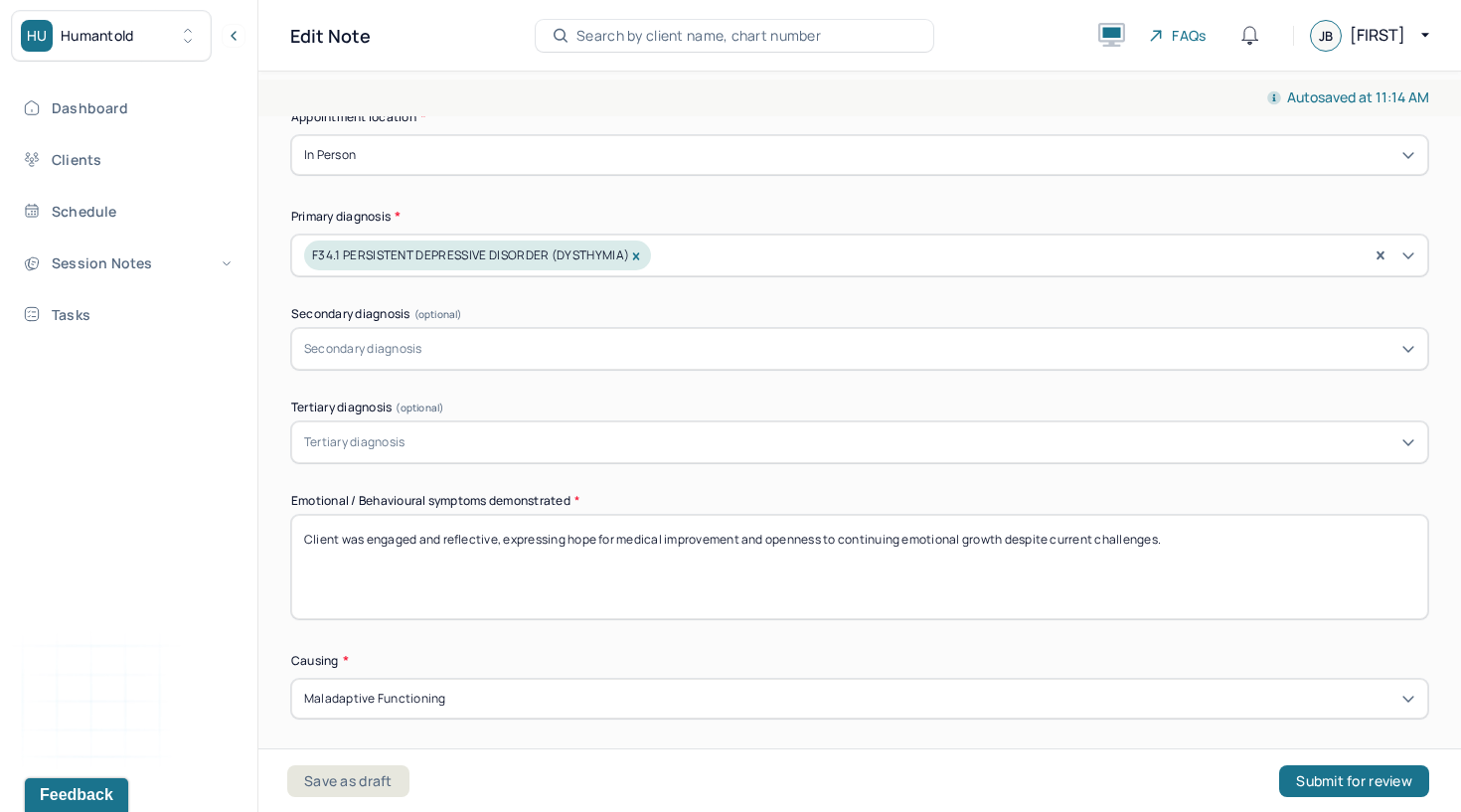 scroll, scrollTop: 418, scrollLeft: 0, axis: vertical 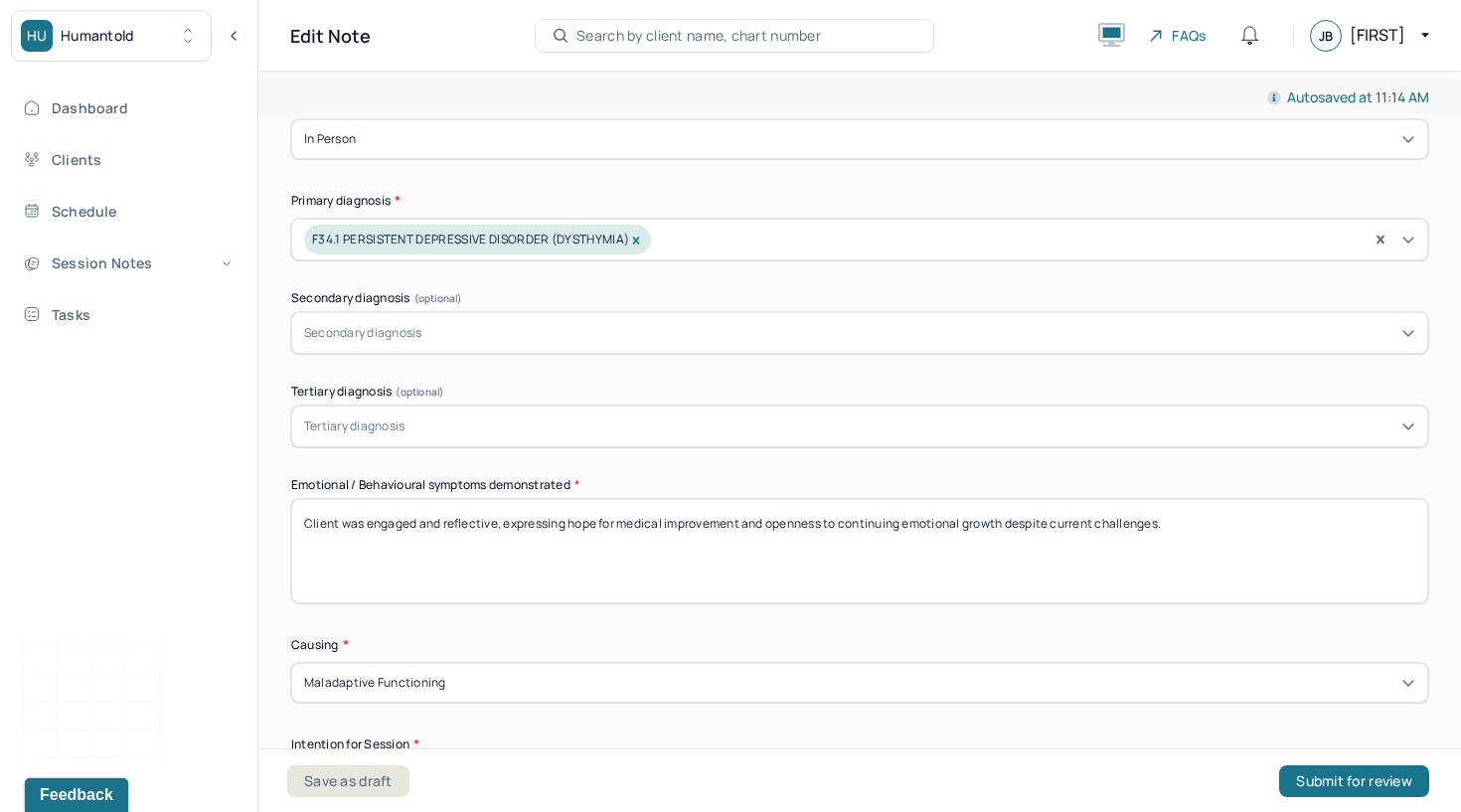 click on "Client was engaged and reflective, expressing hope for medical improvement and openness to continuing emotional growth despite current challenges." at bounding box center [860, 551] 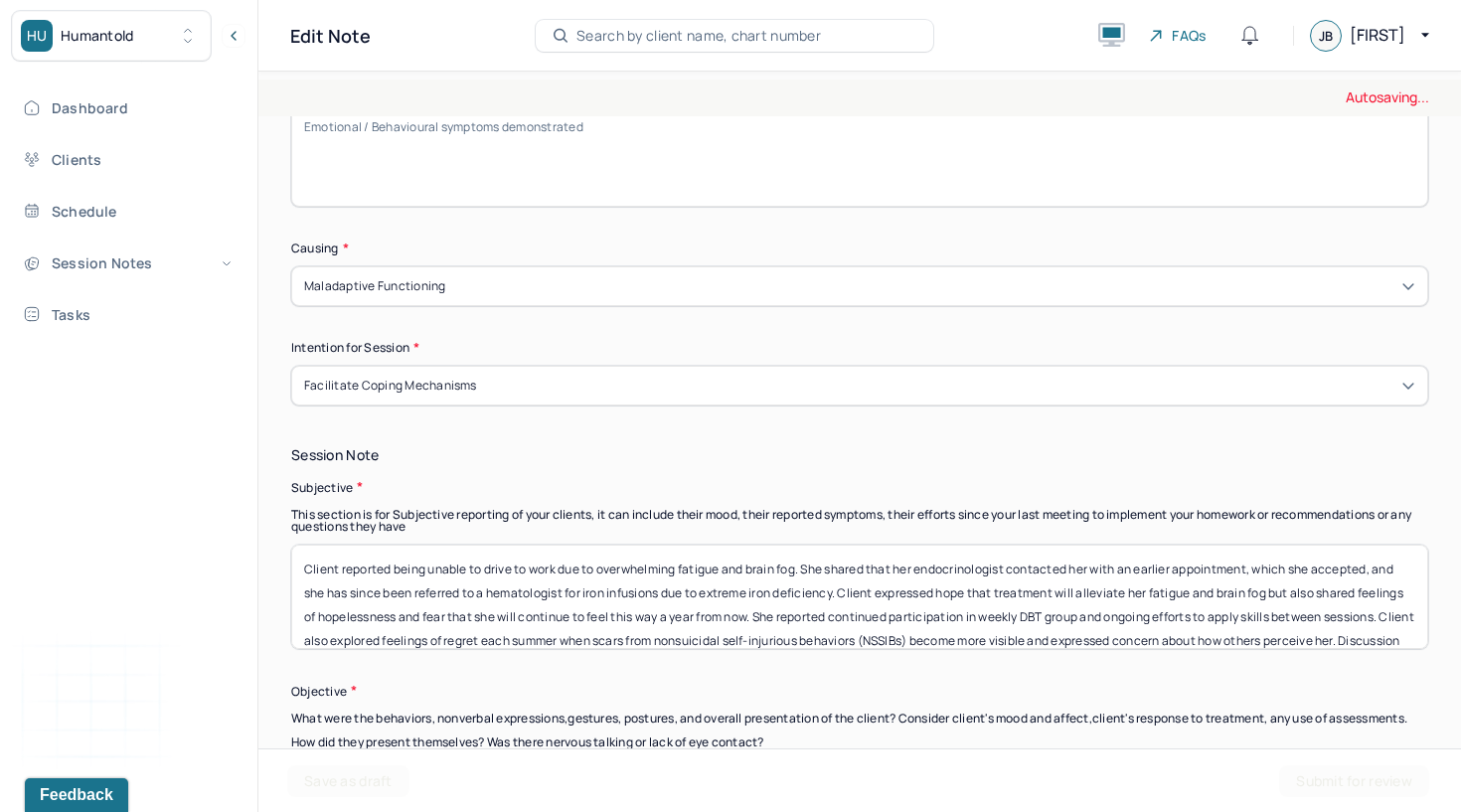 scroll, scrollTop: 853, scrollLeft: 0, axis: vertical 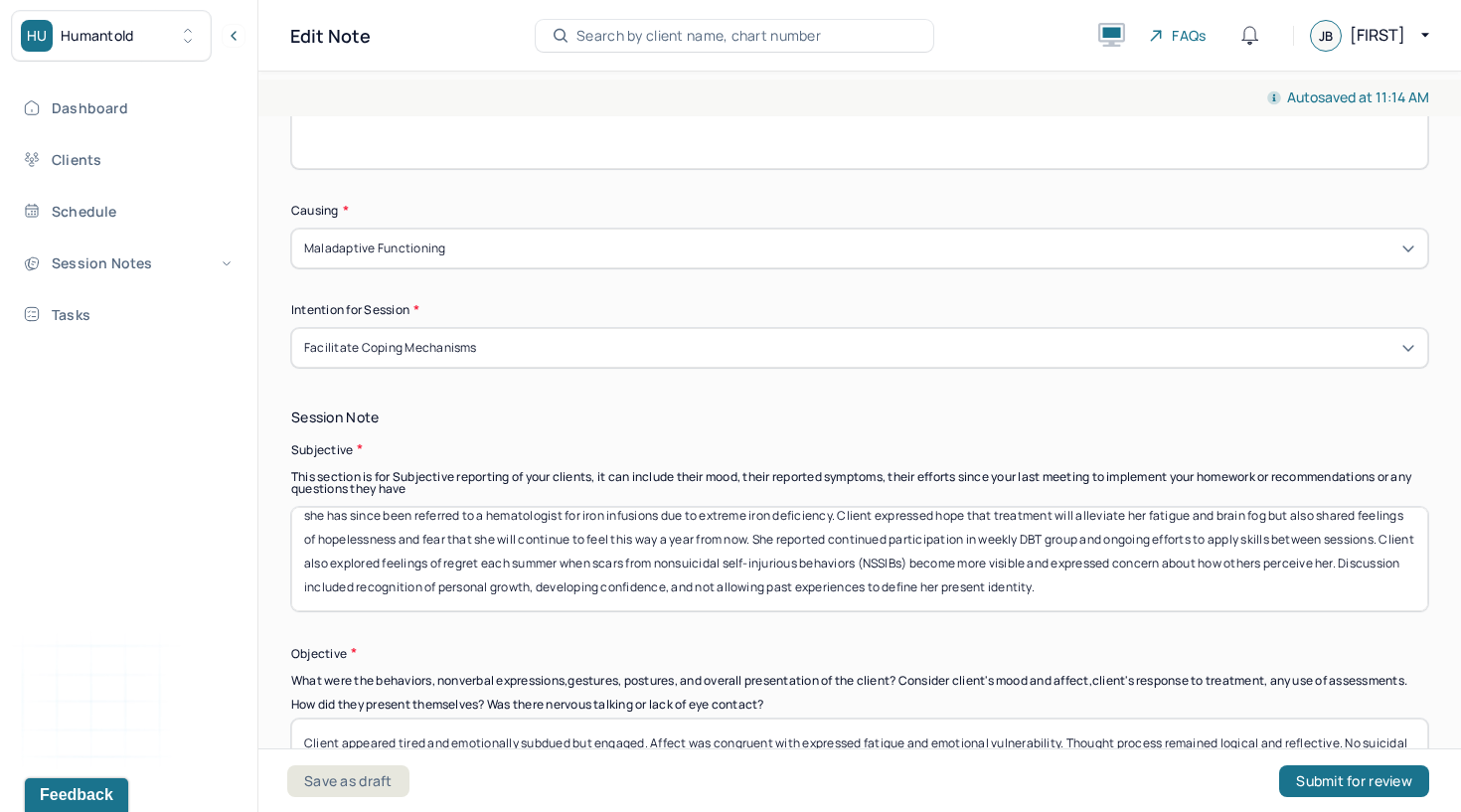 drag, startPoint x: 303, startPoint y: 529, endPoint x: 302, endPoint y: 649, distance: 120.004167 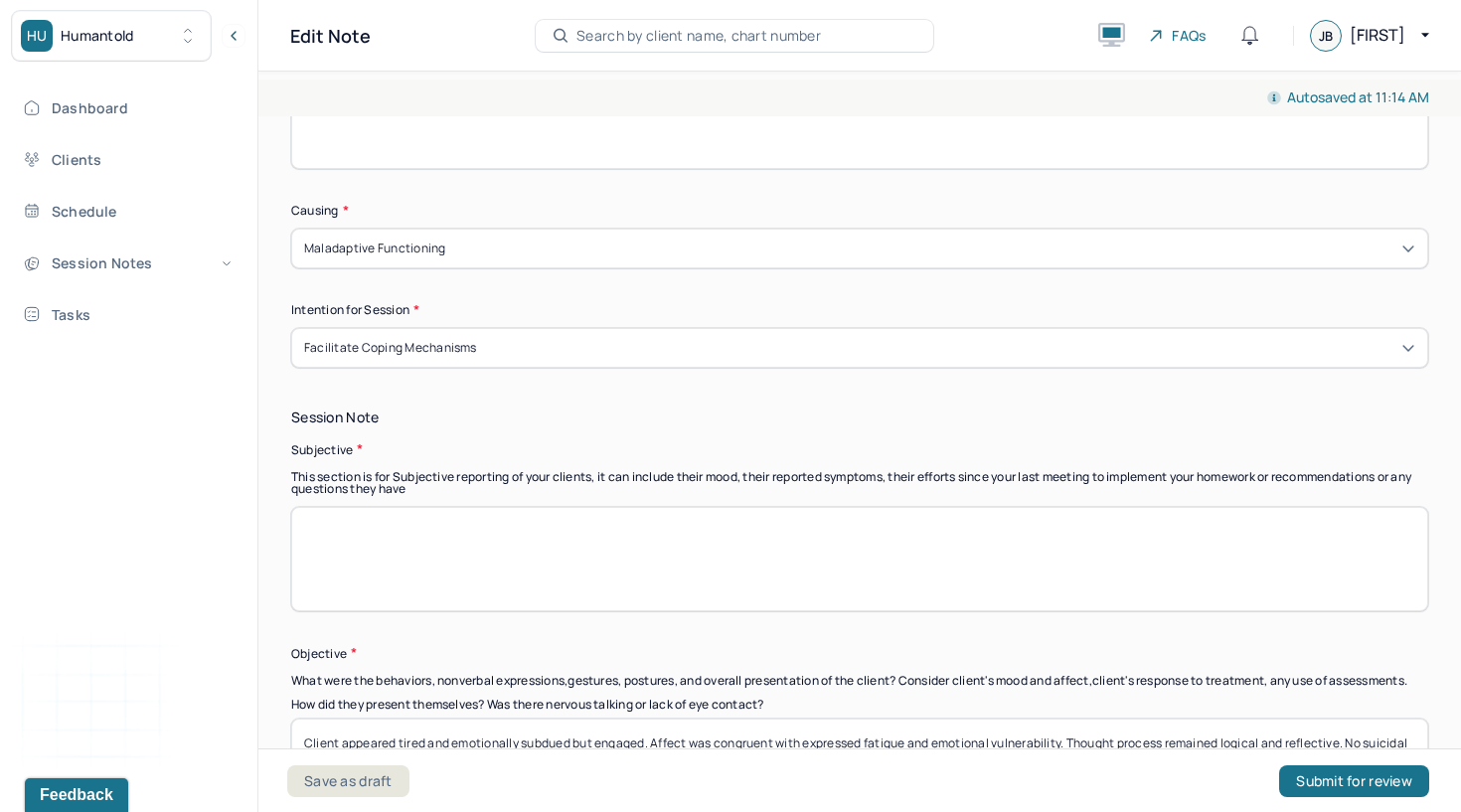 scroll, scrollTop: 0, scrollLeft: 0, axis: both 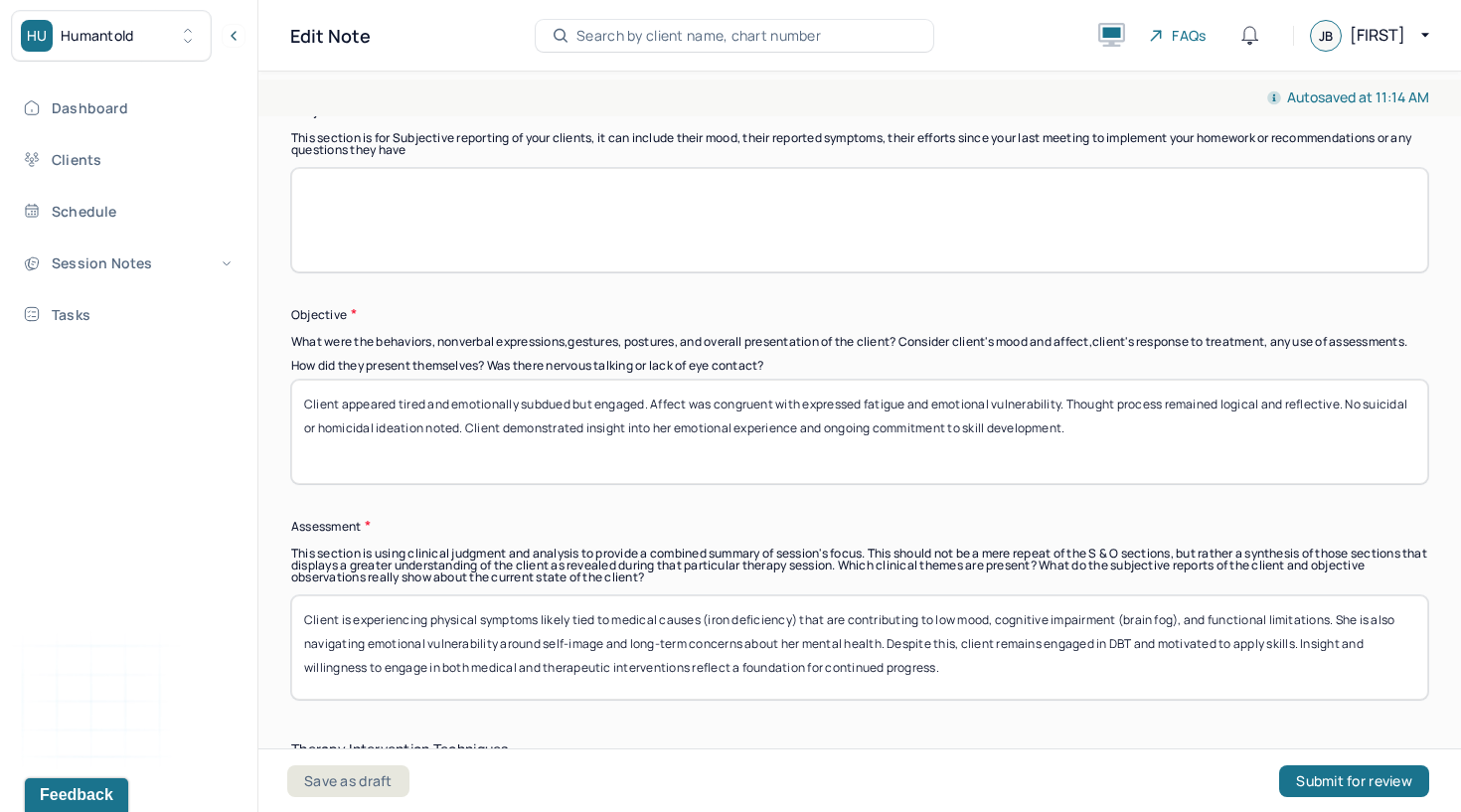 click on "Client appeared tired and emotionally subdued but engaged. Affect was congruent with expressed fatigue and emotional vulnerability. Thought process remained logical and reflective. No suicidal or homicidal ideation noted. Client demonstrated insight into her emotional experience and ongoing commitment to skill development." at bounding box center (860, 431) 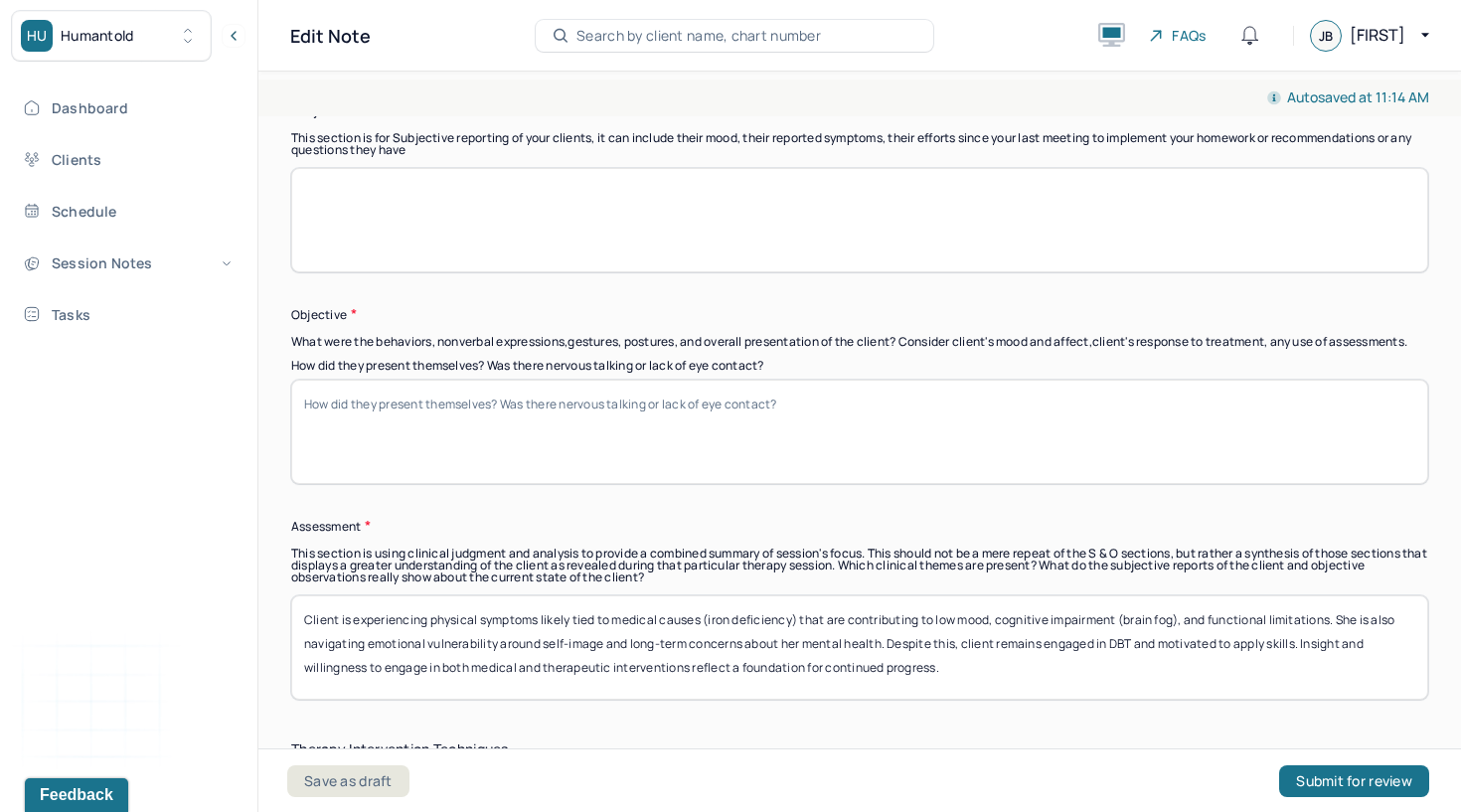 drag, startPoint x: 302, startPoint y: 623, endPoint x: 304, endPoint y: 729, distance: 106.01887 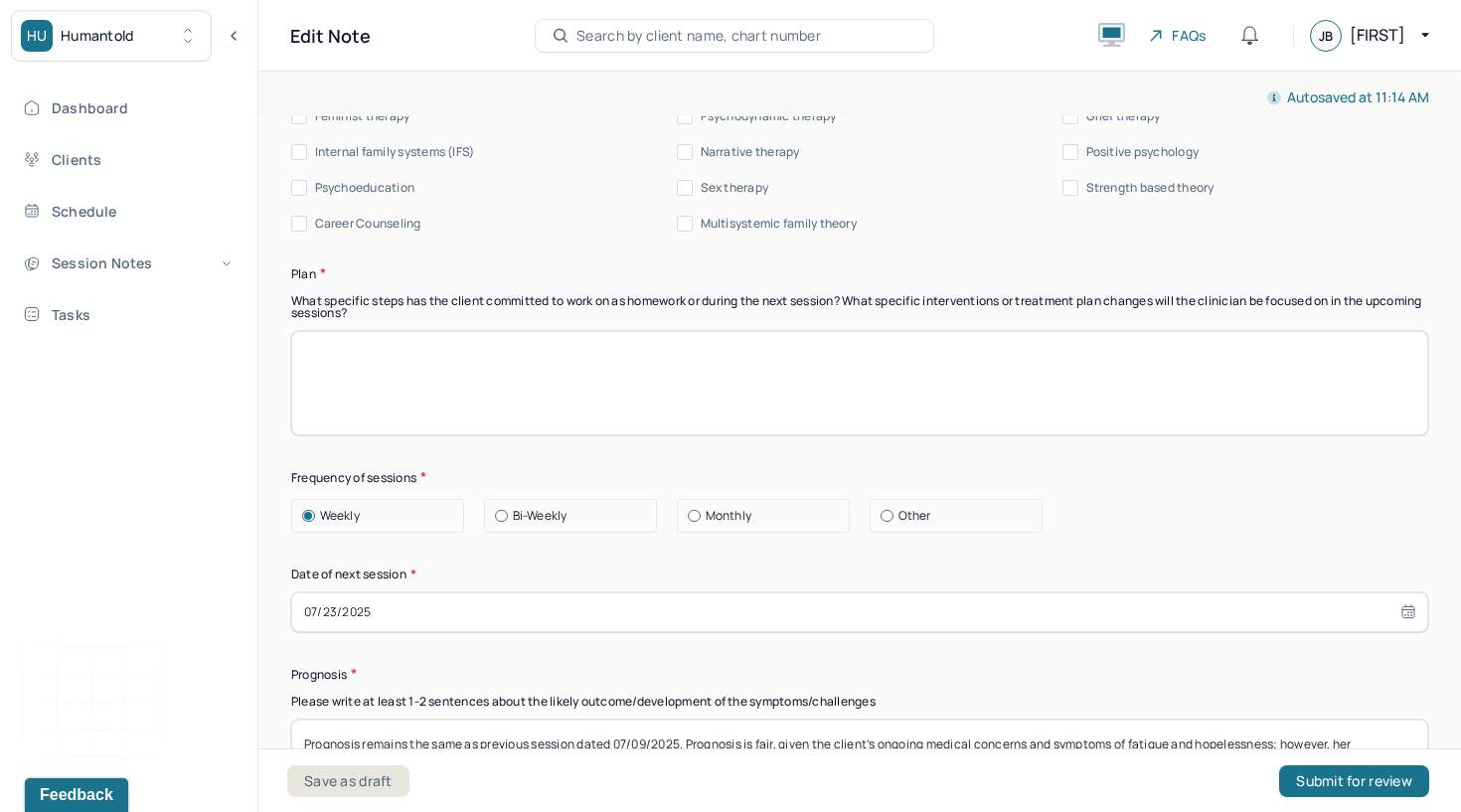 scroll, scrollTop: 2174, scrollLeft: 0, axis: vertical 